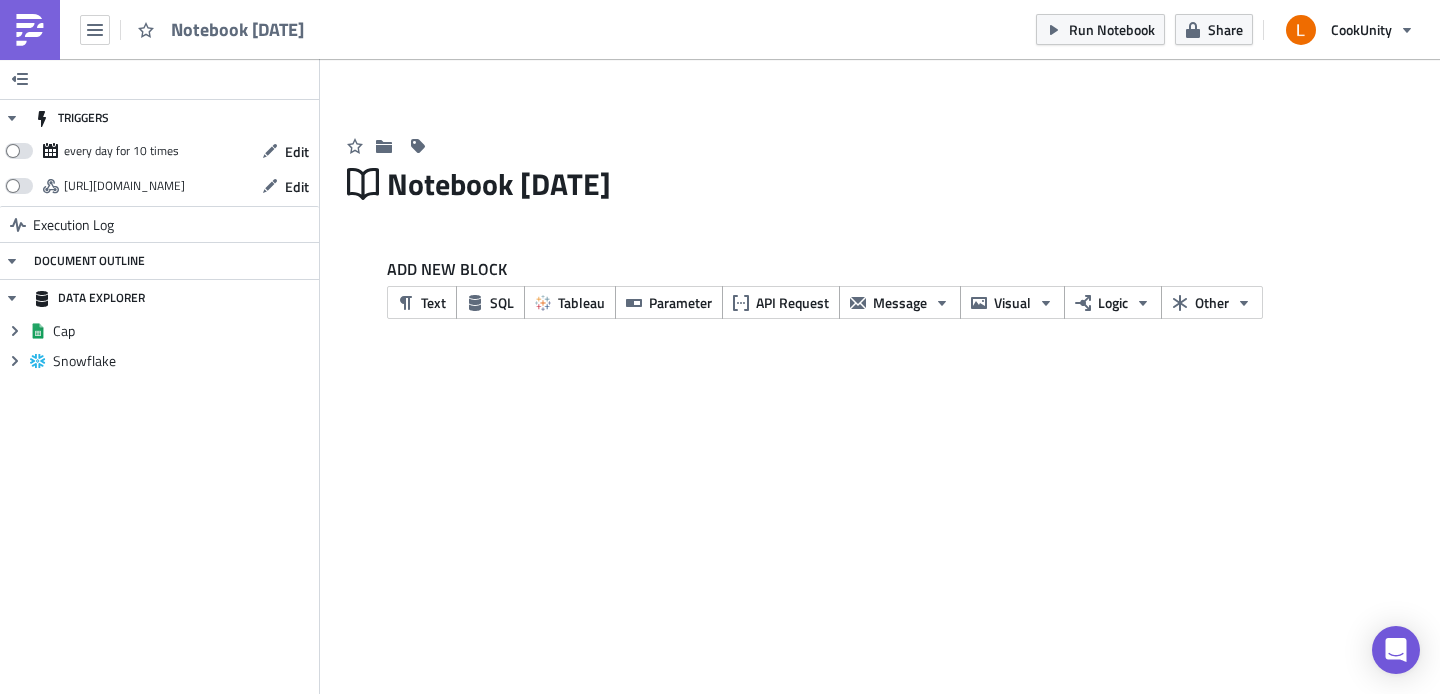 scroll, scrollTop: 0, scrollLeft: 0, axis: both 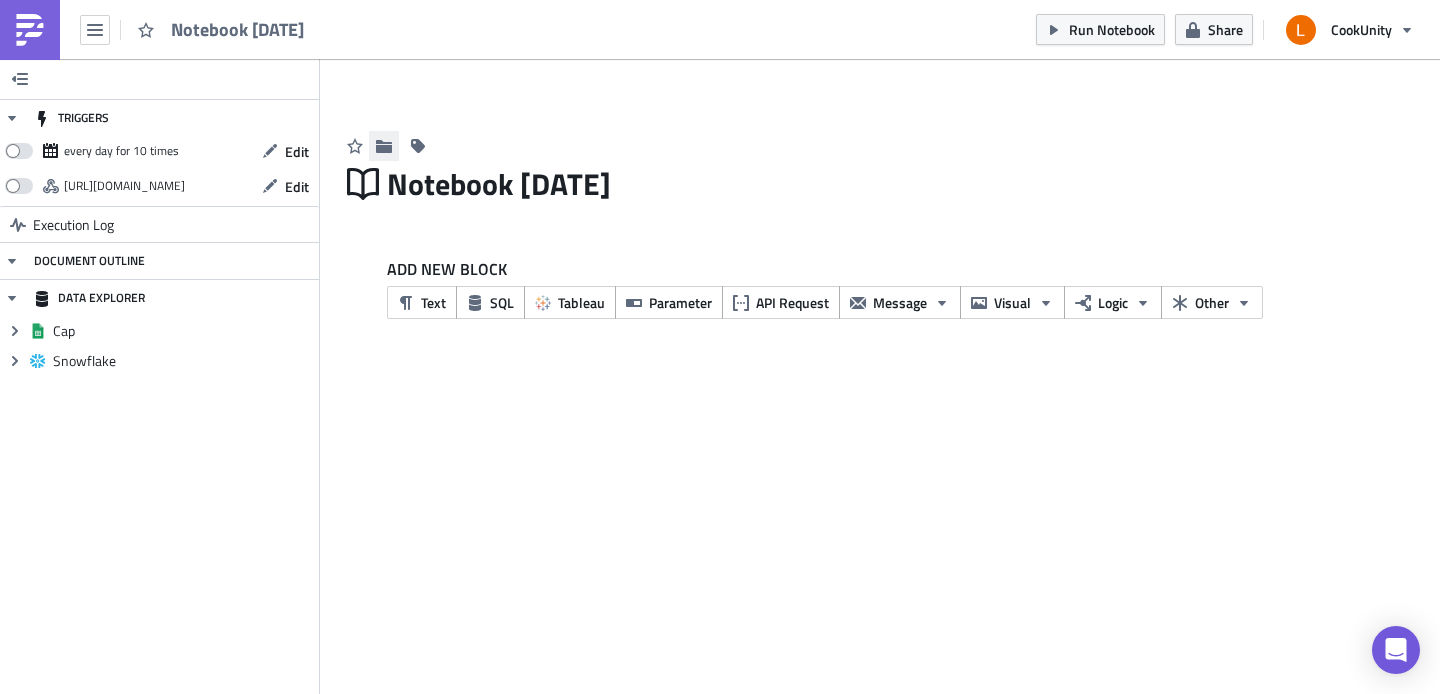click 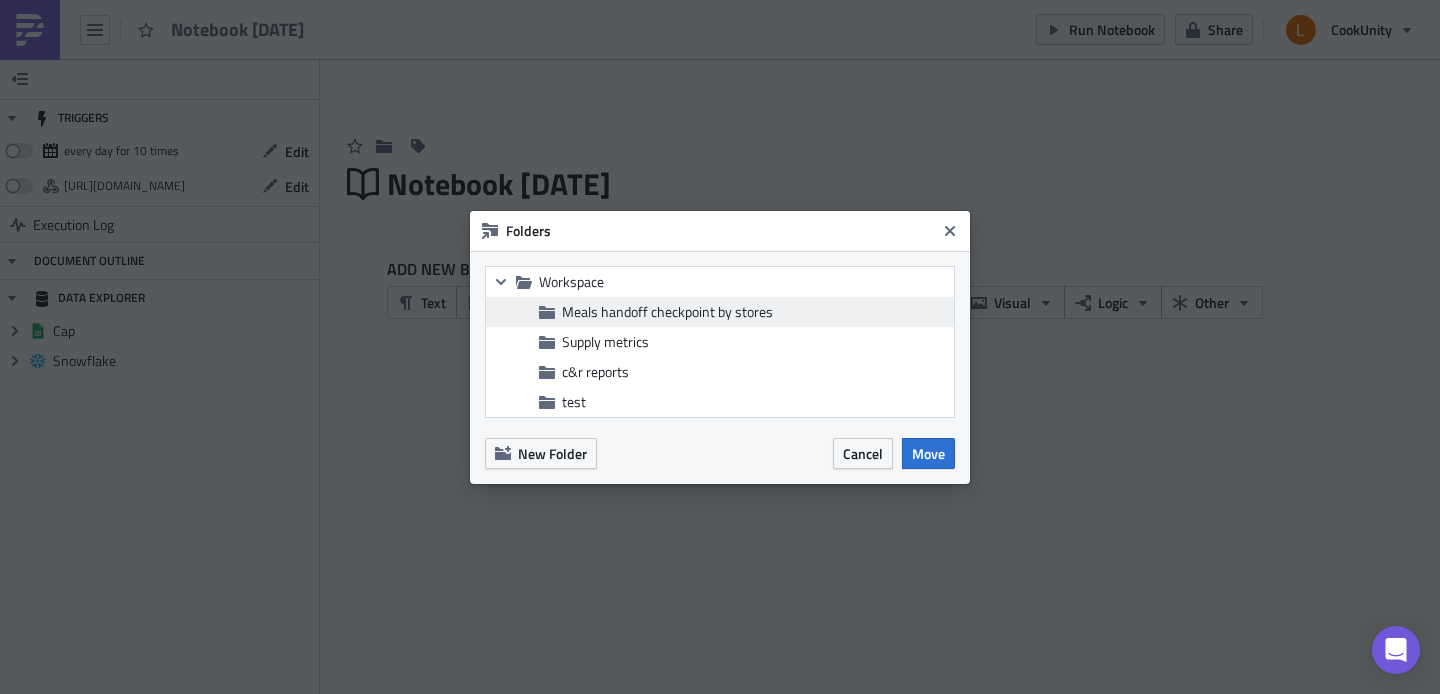 click on "Meals handoff checkpoint by stores" at bounding box center [667, 311] 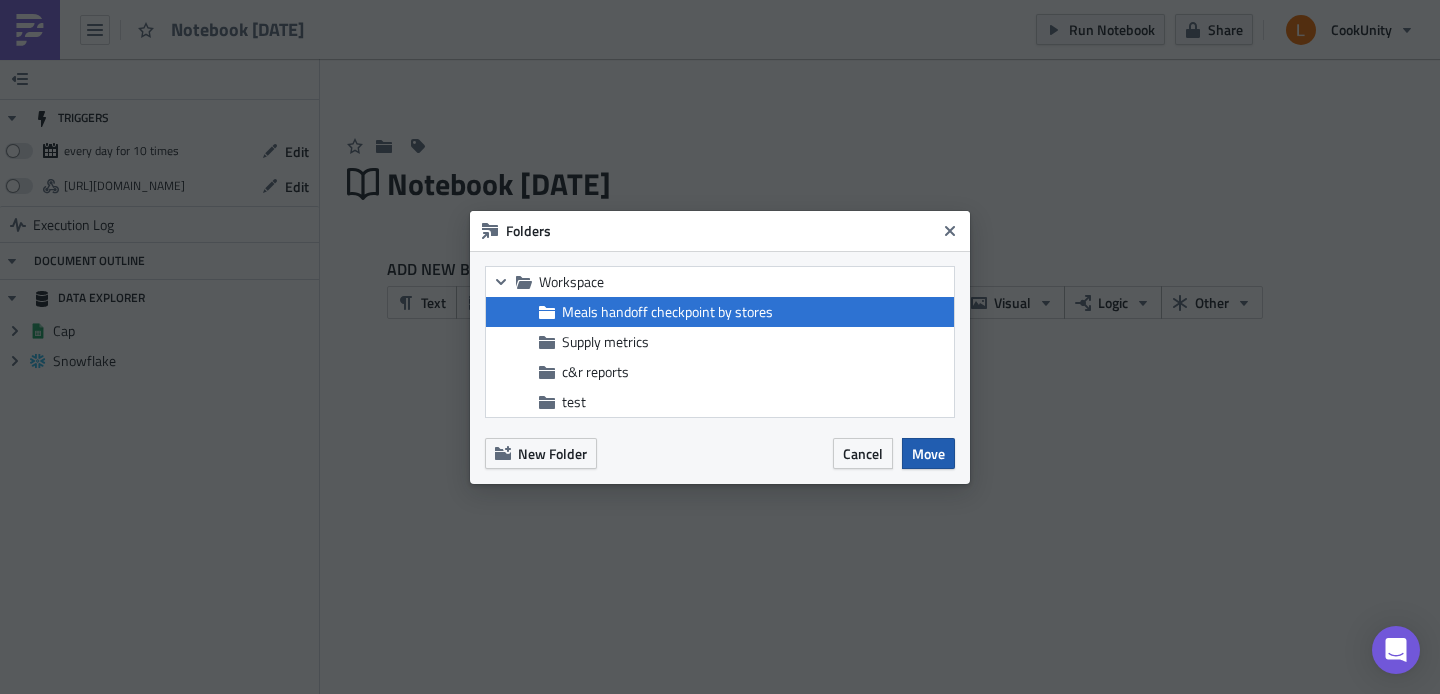 click on "Move" at bounding box center [928, 453] 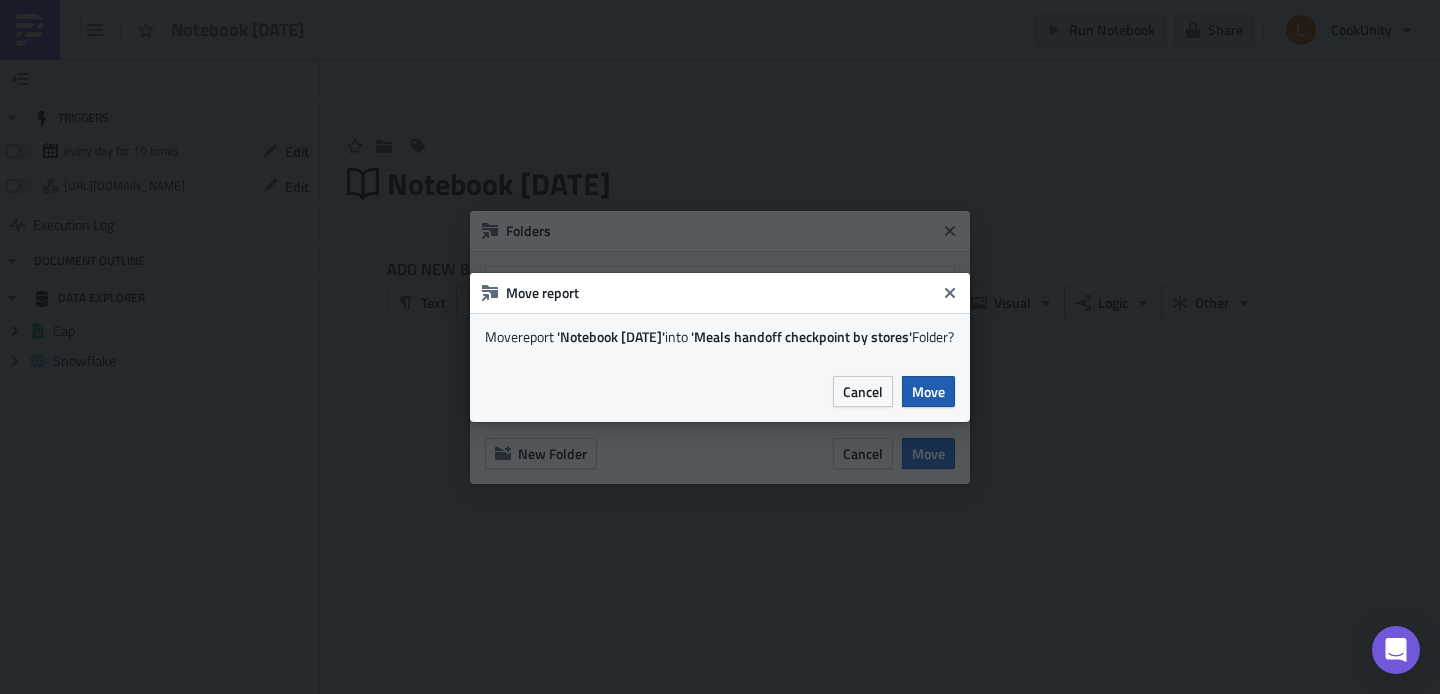 click on "Move" at bounding box center [928, 391] 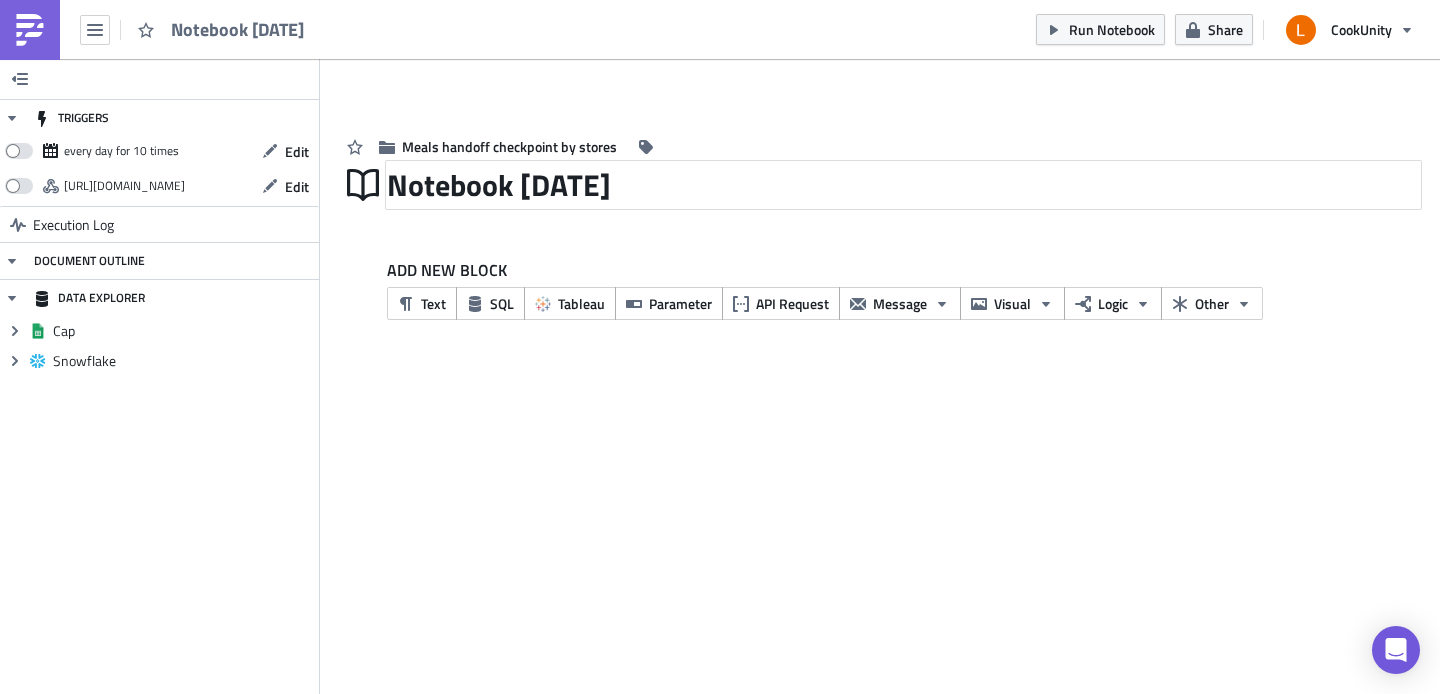 click on "Notebook 2025-07-18" at bounding box center [903, 185] 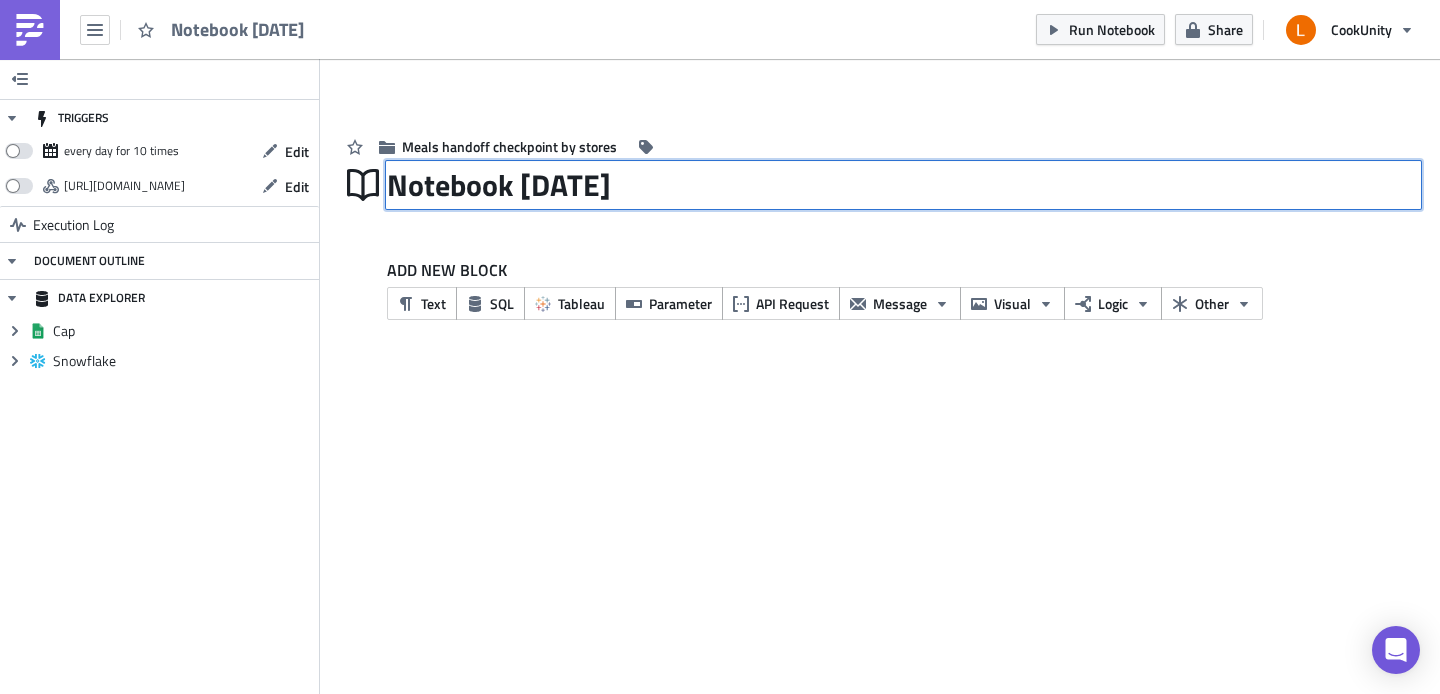 drag, startPoint x: 654, startPoint y: 179, endPoint x: 394, endPoint y: 178, distance: 260.00192 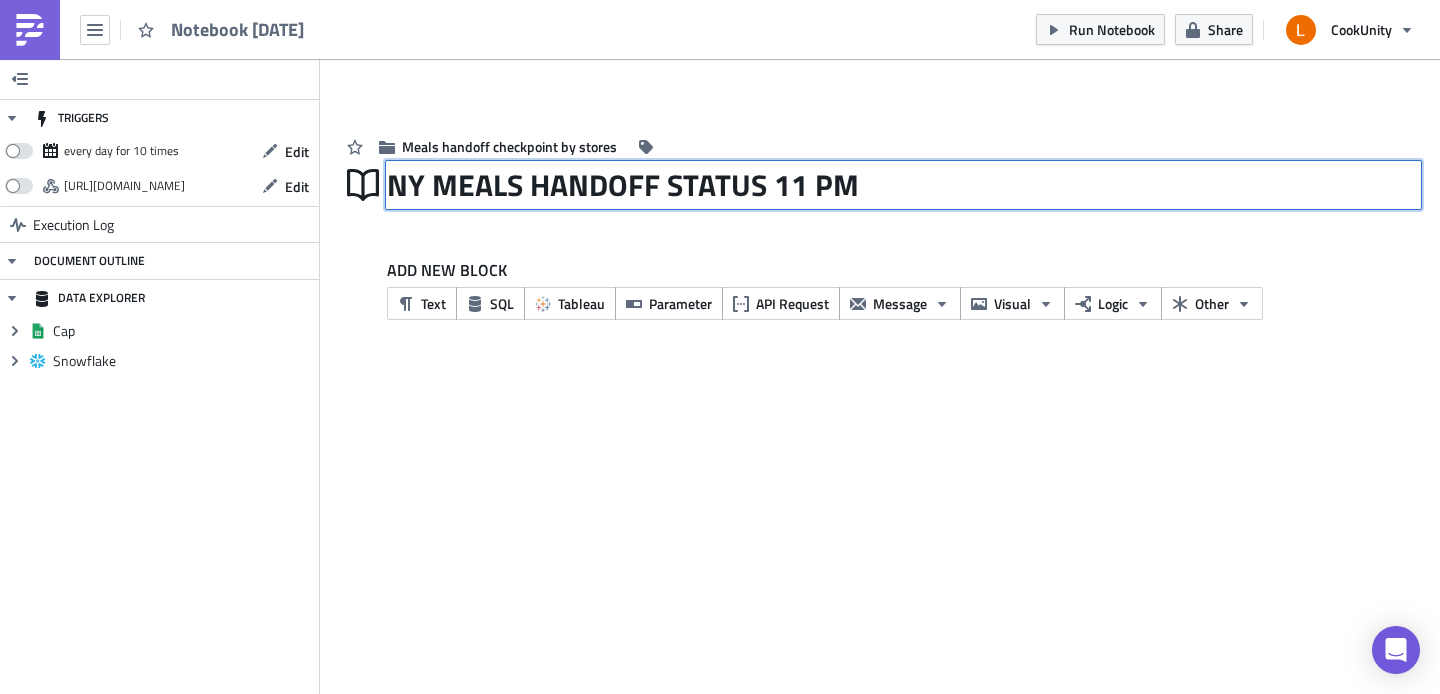 drag, startPoint x: 420, startPoint y: 182, endPoint x: 398, endPoint y: 183, distance: 22.022715 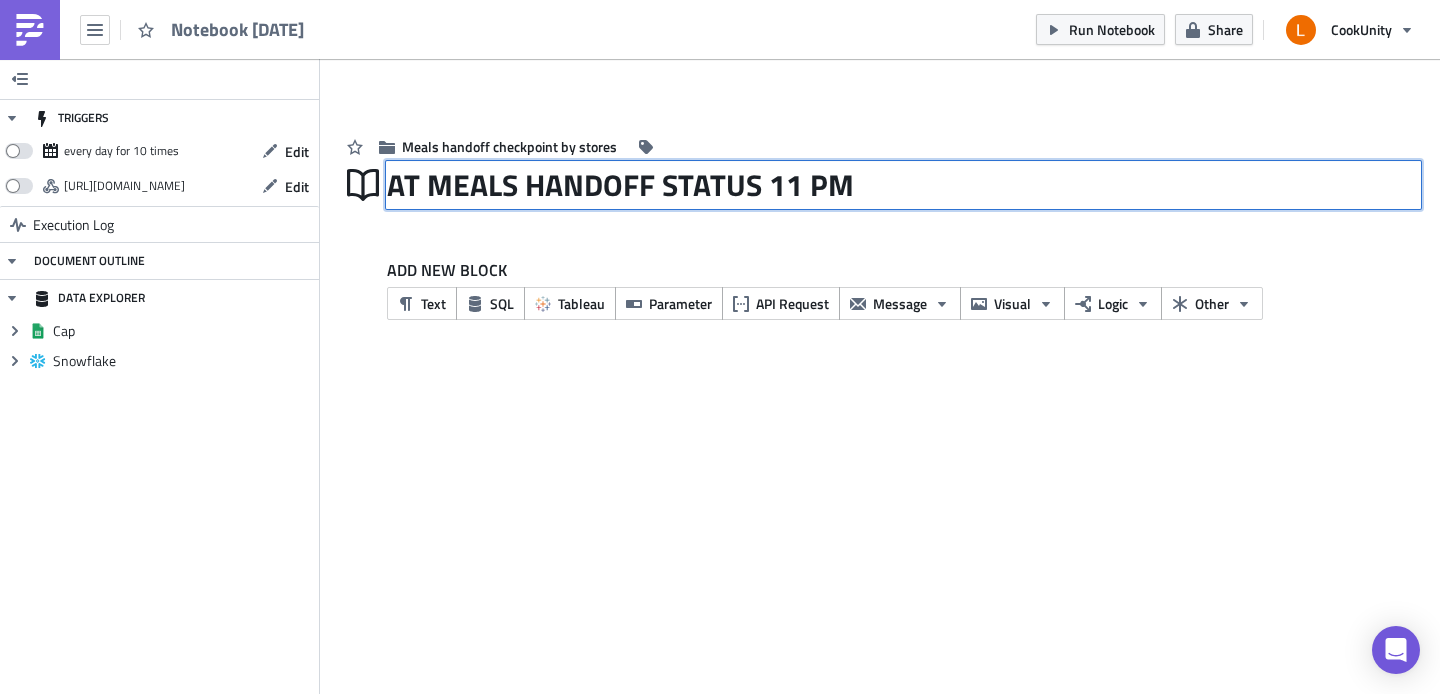 type on "ATL MEALS HANDOFF STATUS 11 PM" 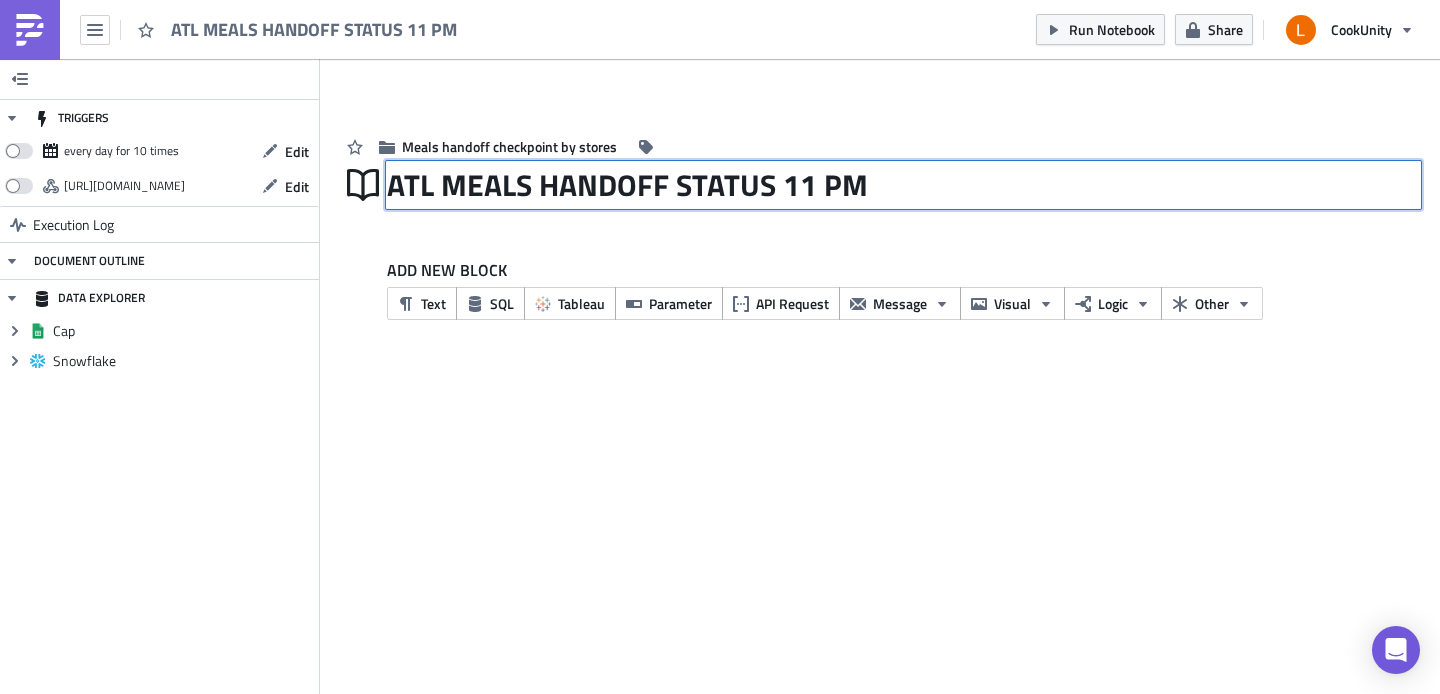 drag, startPoint x: 810, startPoint y: 187, endPoint x: 773, endPoint y: 188, distance: 37.01351 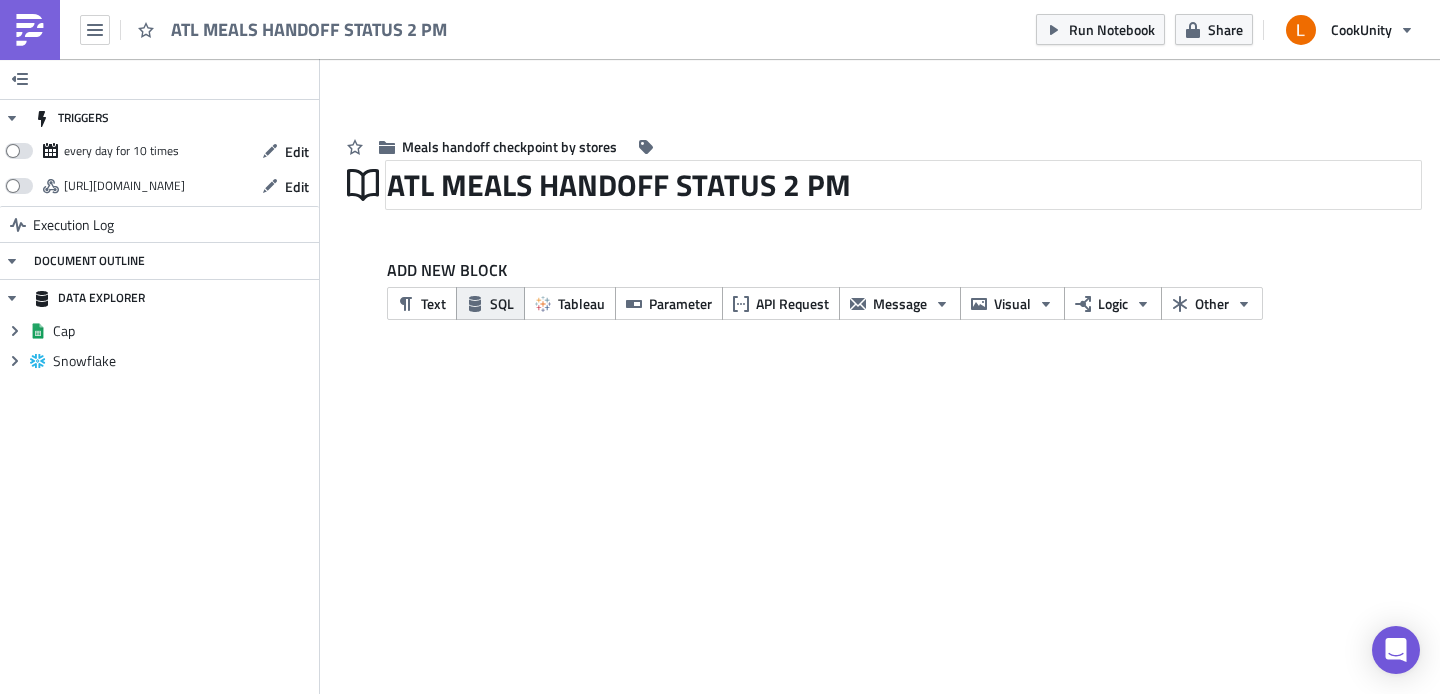 click on "SQL" at bounding box center [502, 303] 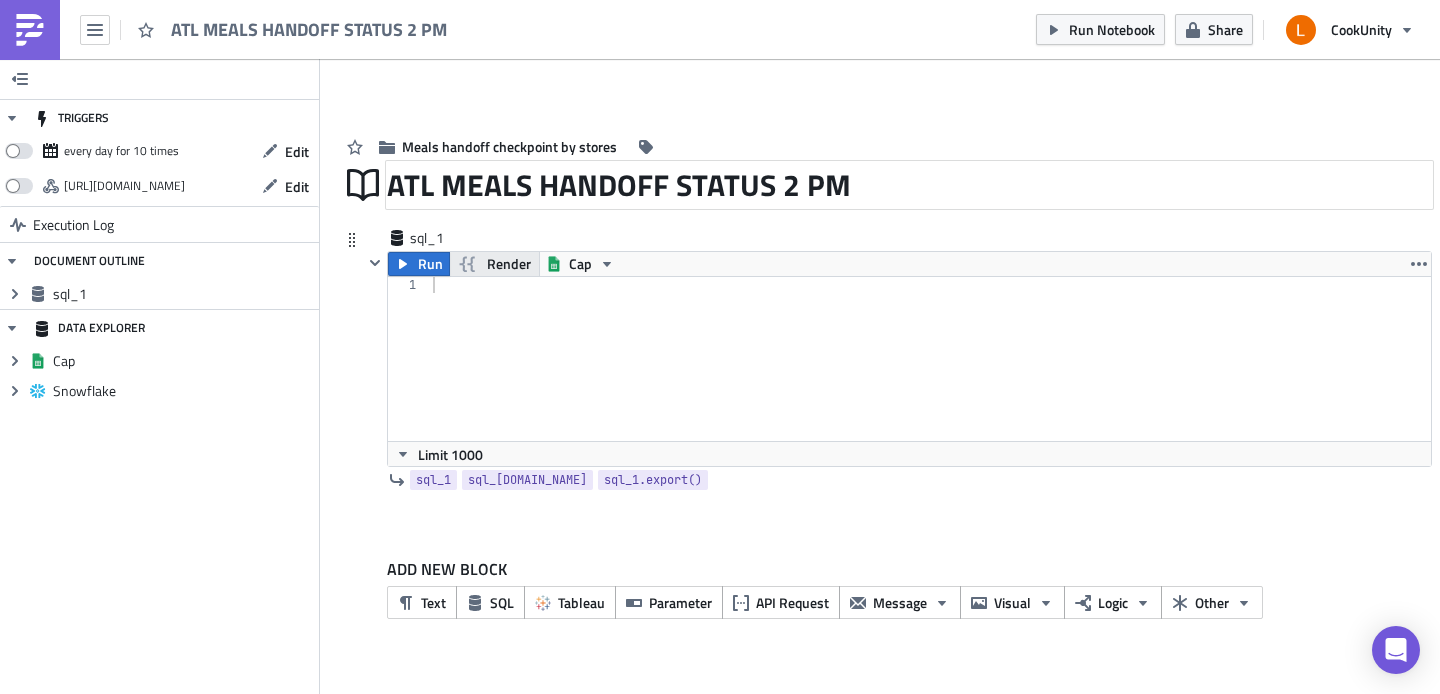 click on "Render" at bounding box center (509, 264) 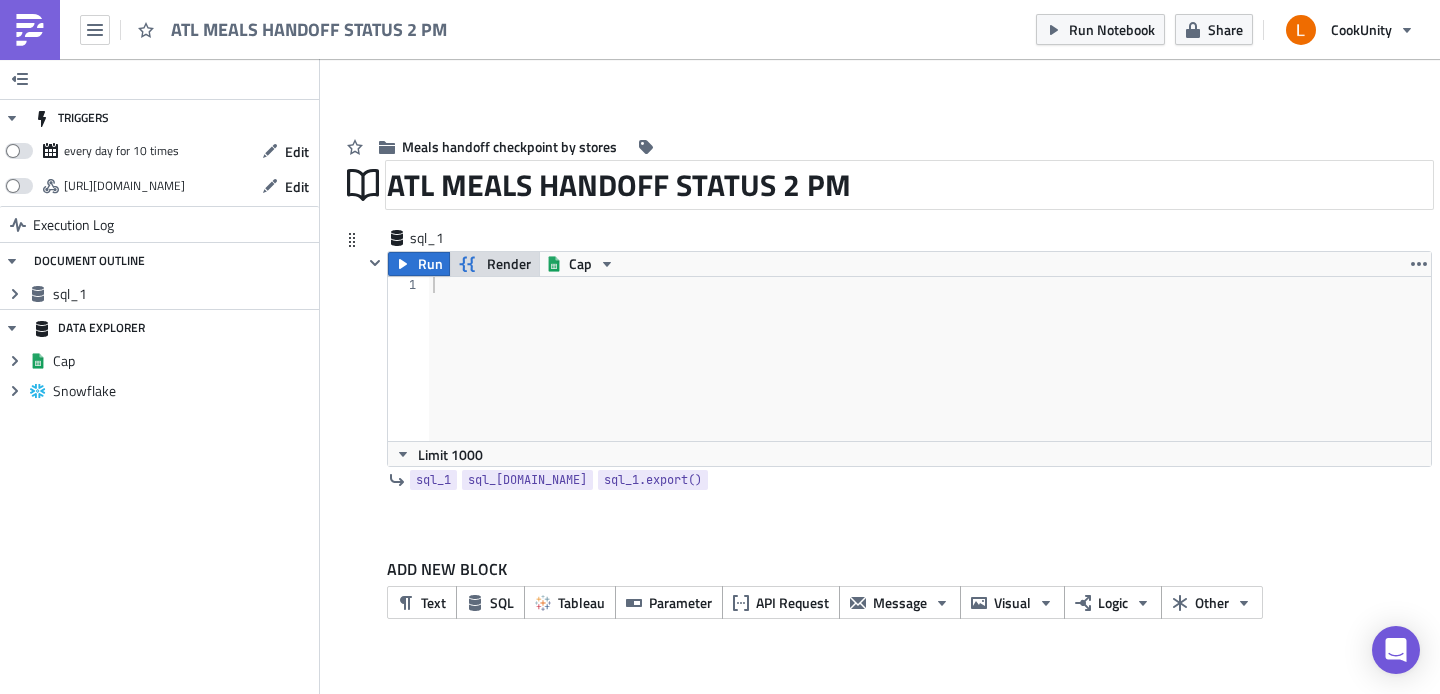 click on "Render" at bounding box center (509, 264) 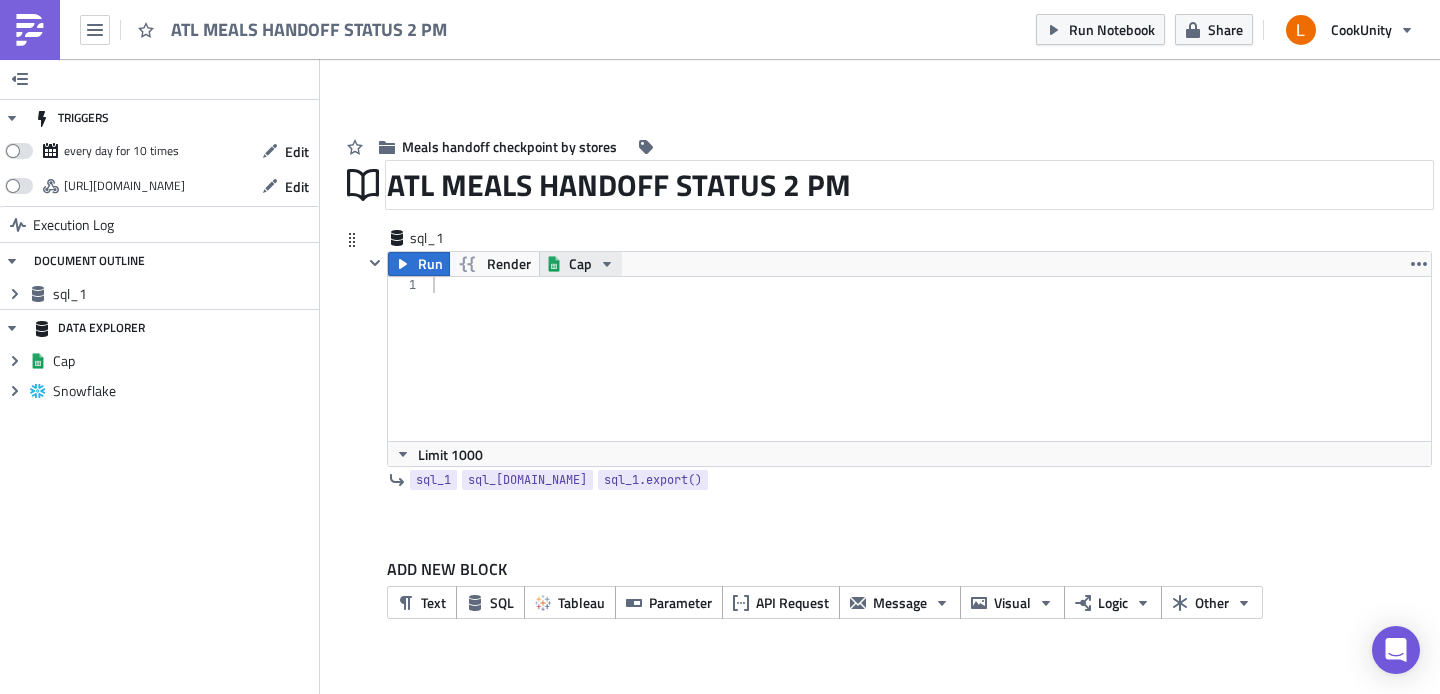 click on "Cap" at bounding box center (580, 264) 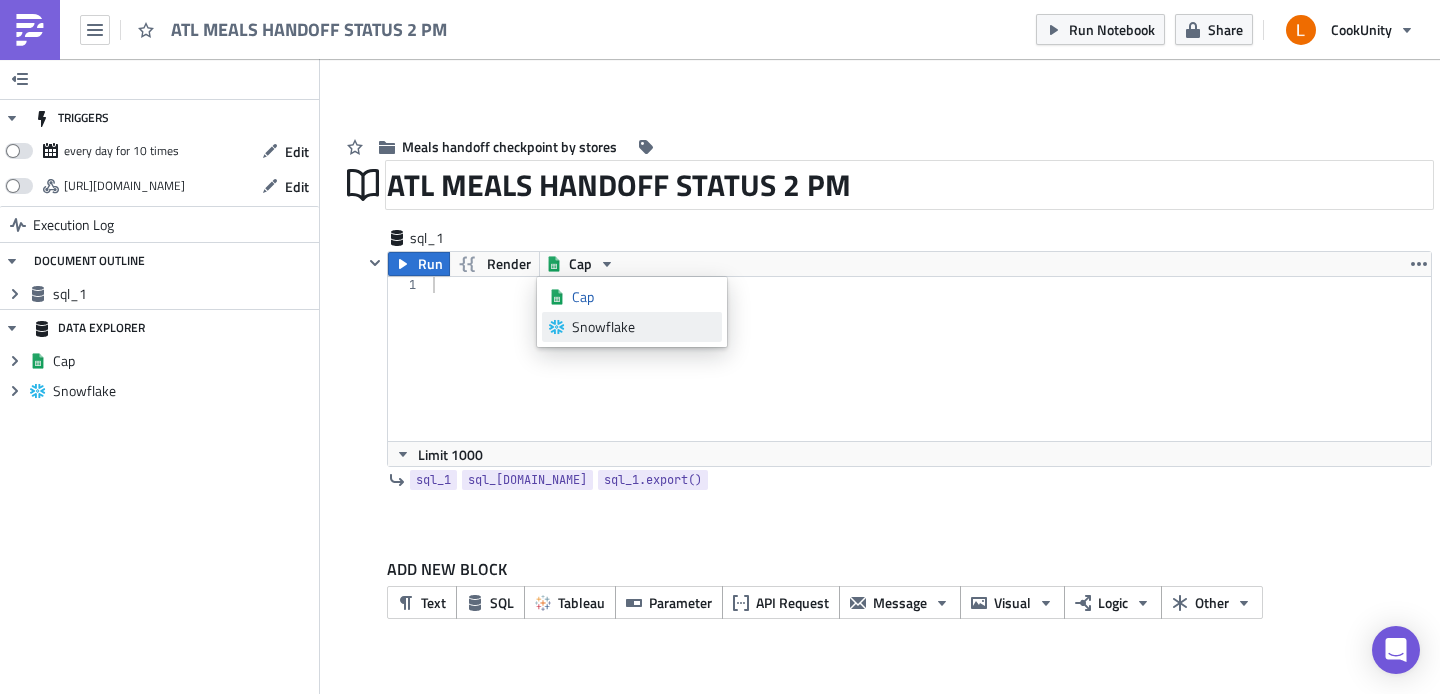 click on "Snowflake" at bounding box center (643, 327) 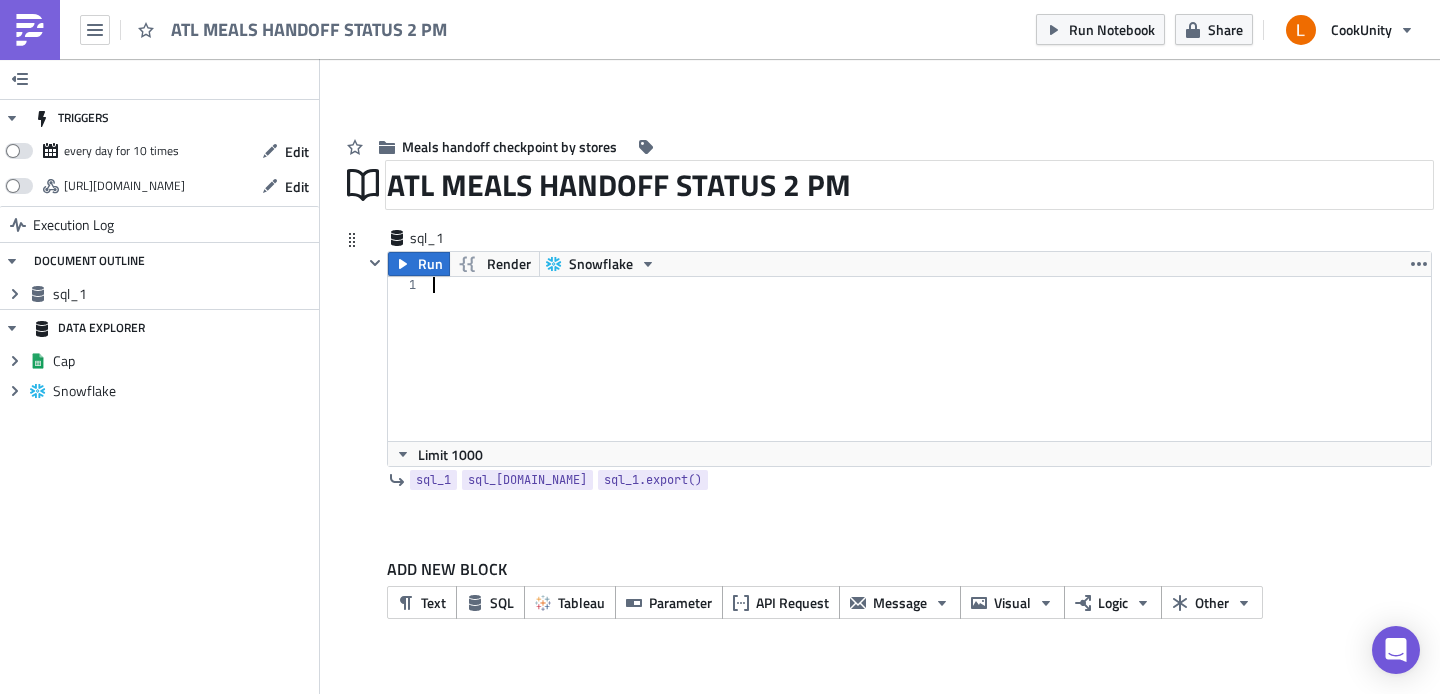 click at bounding box center (930, 375) 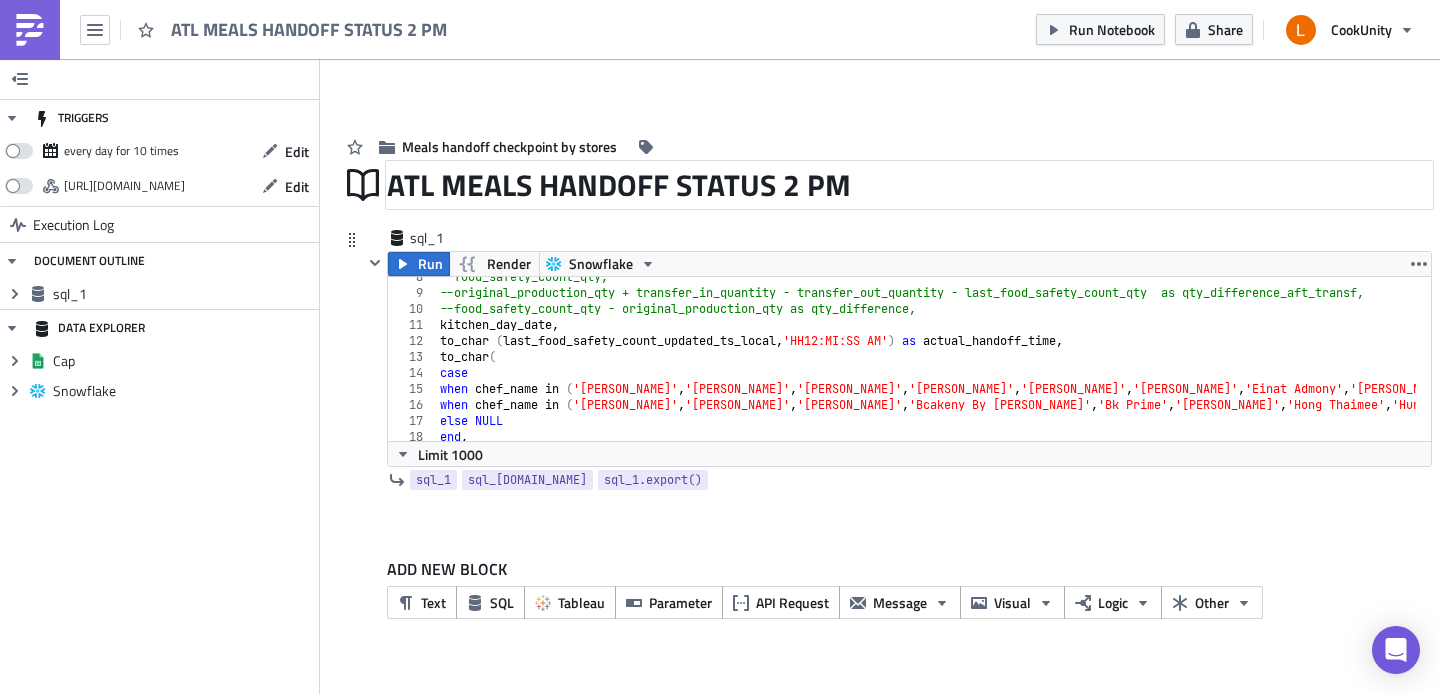 scroll, scrollTop: 120, scrollLeft: 0, axis: vertical 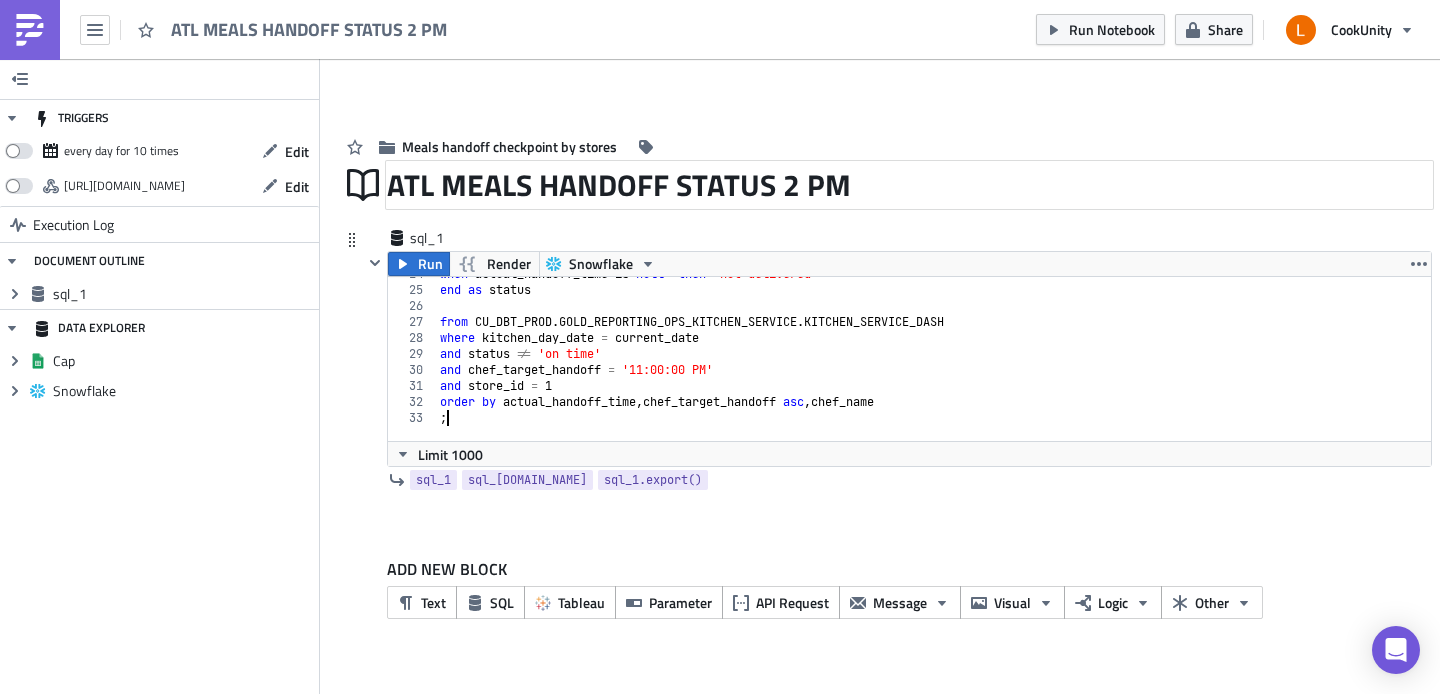 click on "when   actual_handoff_time   is   null    then   'not delivered' end   as   status from   CU_DBT_PROD . GOLD_REPORTING_OPS_KITCHEN_SERVICE . KITCHEN_SERVICE_DASH where   kitchen_day_date   =   current_date and   status   !=   'on time' and   chef_target_handoff   =   '11:00:00 PM' and   store_id   =   1 order   by   actual_handoff_time ,  chef_target_handoff   asc ,  chef_name ;" at bounding box center (2060, 356) 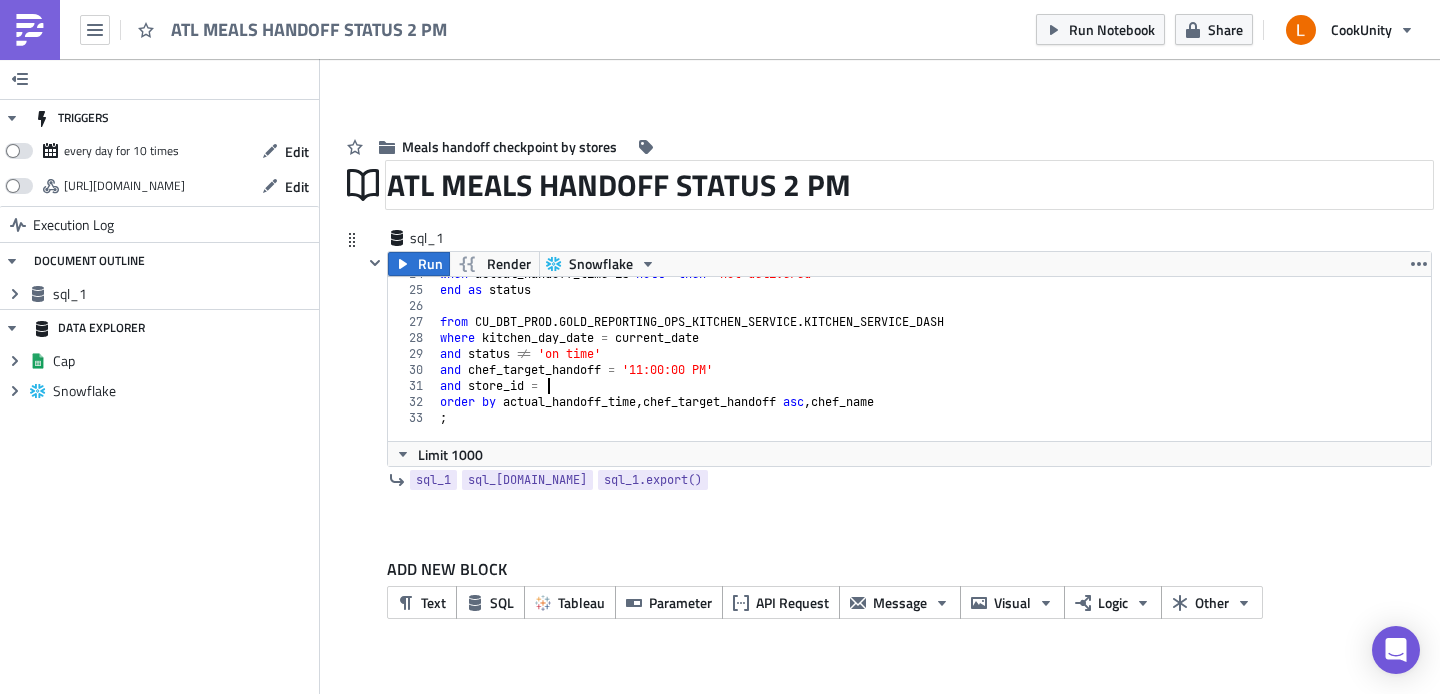 scroll, scrollTop: 0, scrollLeft: 8, axis: horizontal 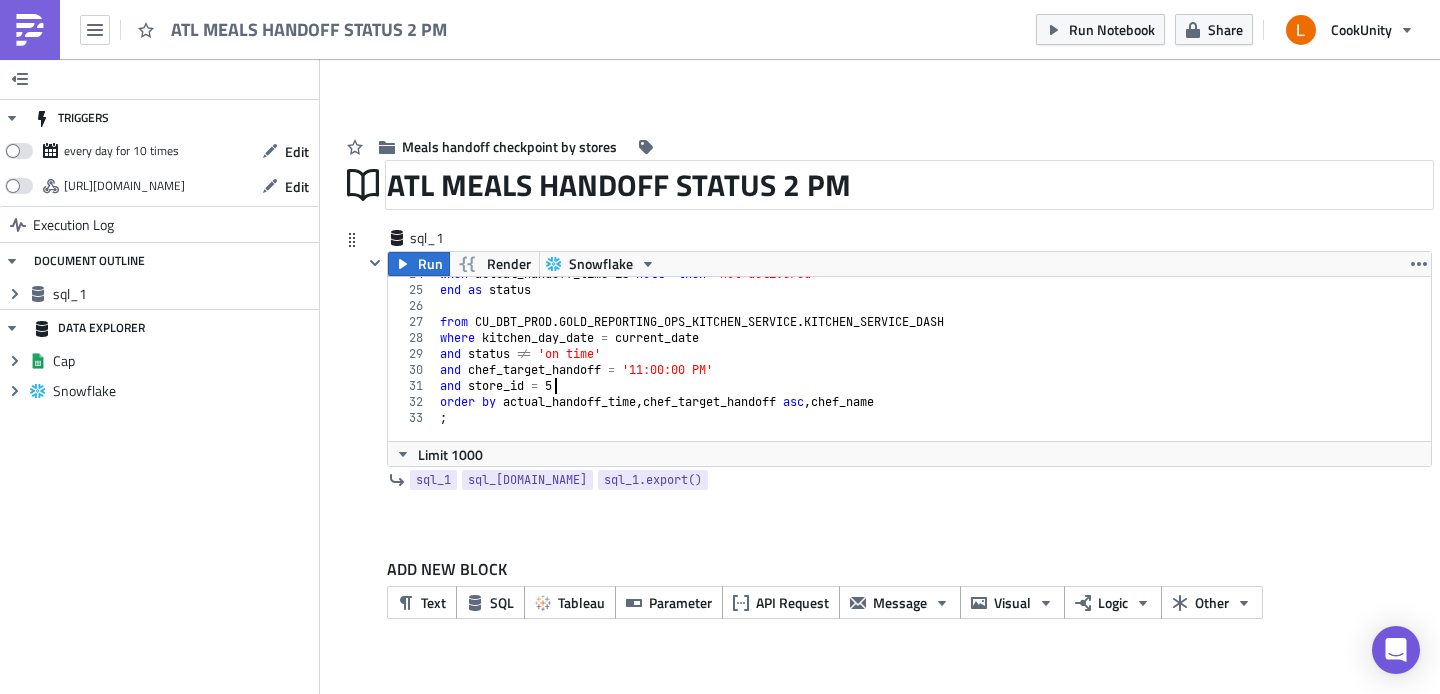 click on "when   actual_handoff_time   is   null    then   'not delivered' end   as   status from   CU_DBT_PROD . GOLD_REPORTING_OPS_KITCHEN_SERVICE . KITCHEN_SERVICE_DASH where   kitchen_day_date   =   current_date and   status   !=   'on time' and   chef_target_handoff   =   '11:00:00 PM' and   store_id   =   5 order   by   actual_handoff_time ,  chef_target_handoff   asc ,  chef_name ;" at bounding box center (2060, 356) 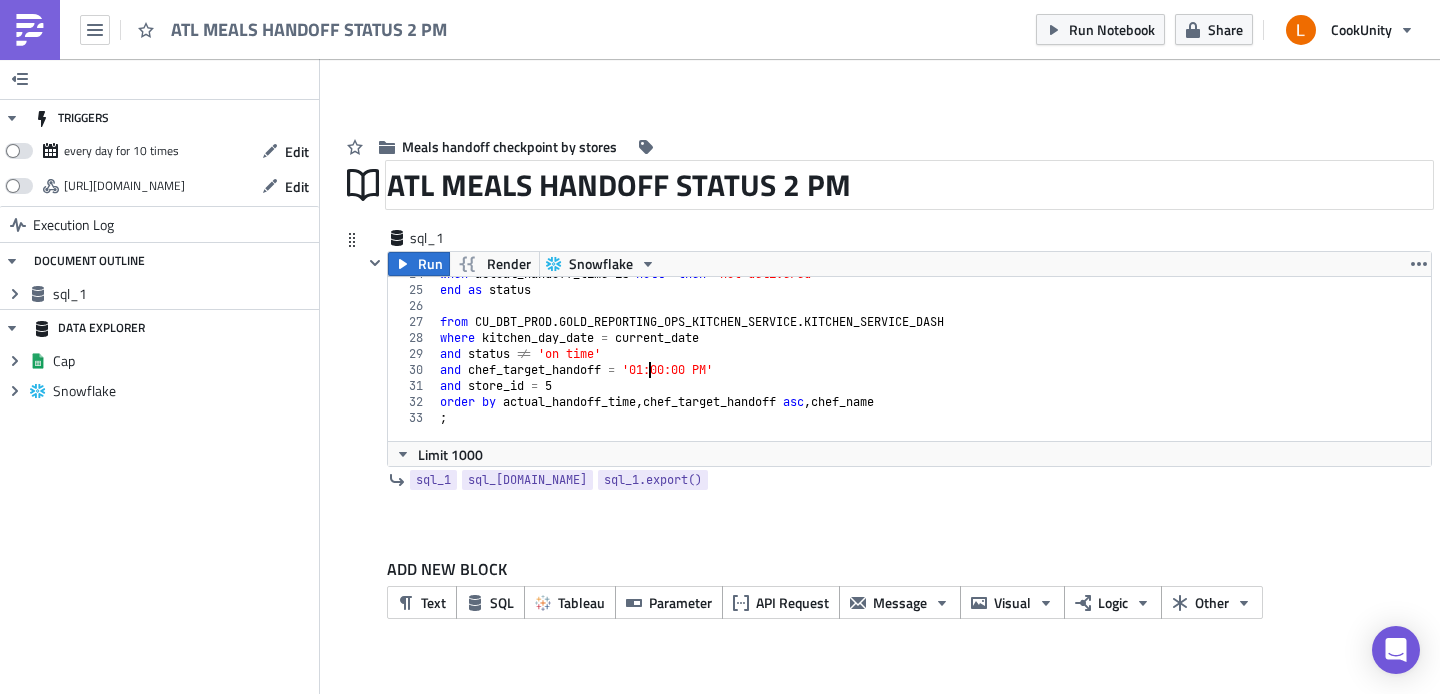 scroll, scrollTop: 0, scrollLeft: 17, axis: horizontal 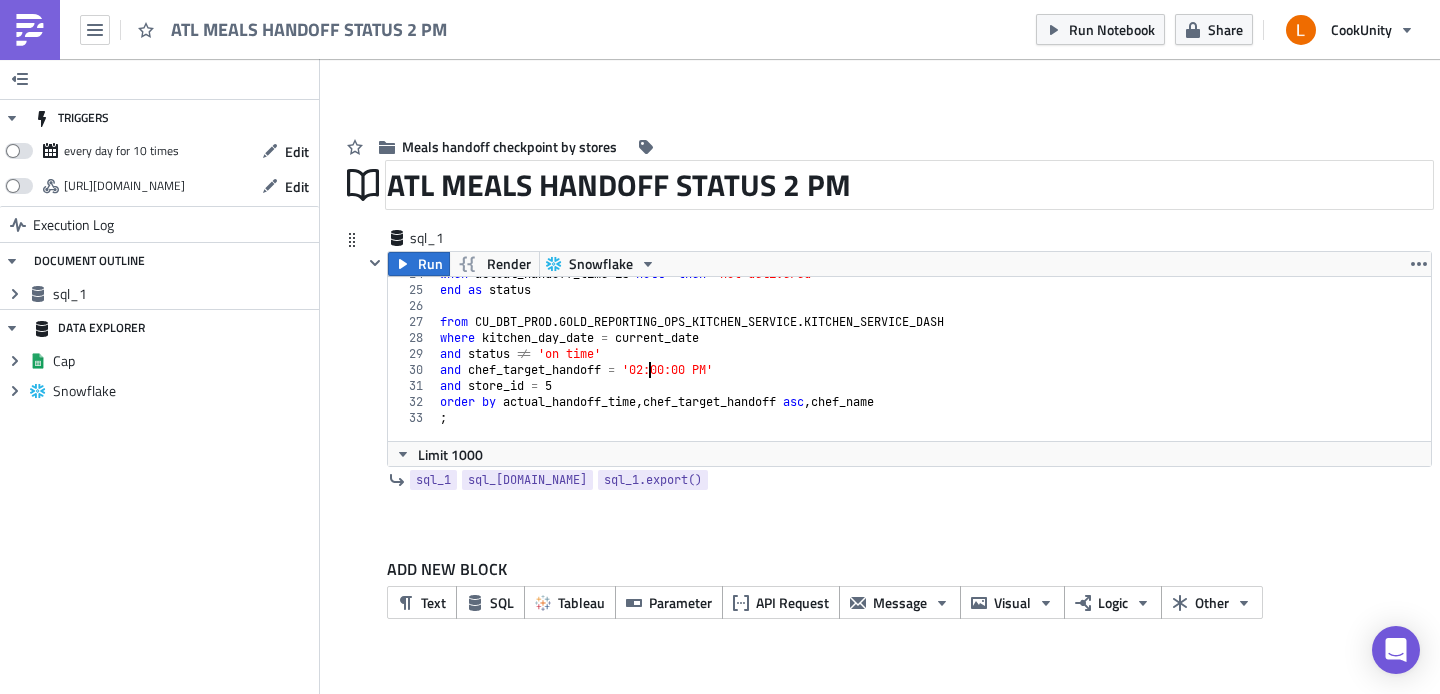 click on "when   actual_handoff_time   is   null    then   'not delivered' end   as   status from   CU_DBT_PROD . GOLD_REPORTING_OPS_KITCHEN_SERVICE . KITCHEN_SERVICE_DASH where   kitchen_day_date   =   current_date and   status   !=   'on time' and   chef_target_handoff   =   '02:00:00 PM' and   store_id   =   5 order   by   actual_handoff_time ,  chef_target_handoff   asc ,  chef_name ;" at bounding box center [2060, 356] 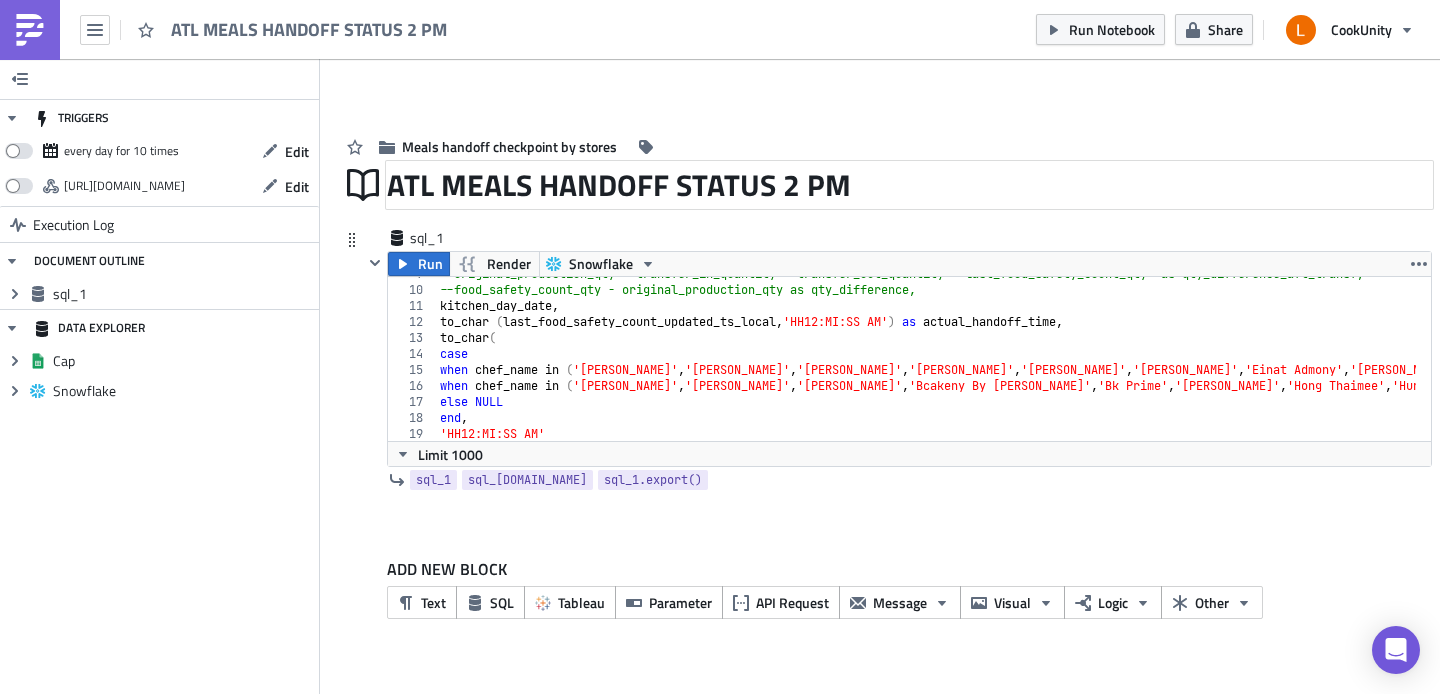 scroll, scrollTop: 139, scrollLeft: 0, axis: vertical 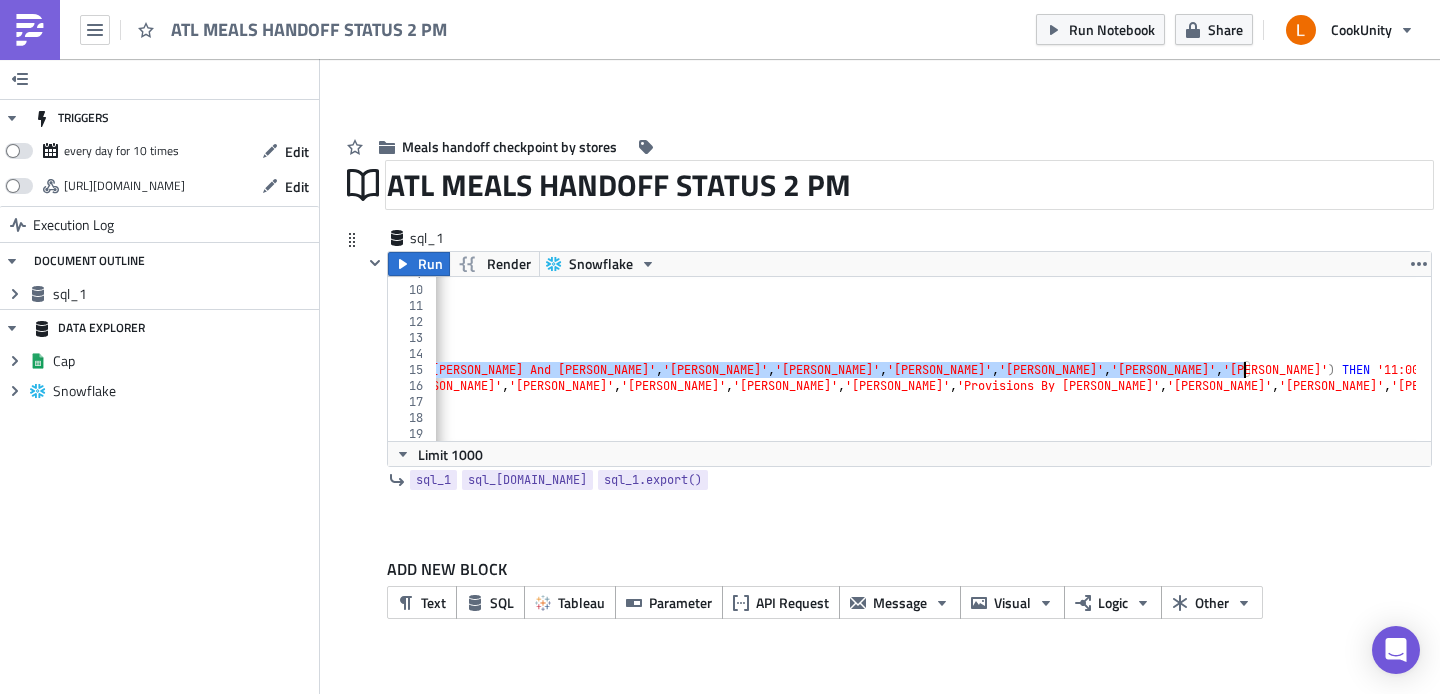 drag, startPoint x: 578, startPoint y: 364, endPoint x: 1240, endPoint y: 370, distance: 662.02716 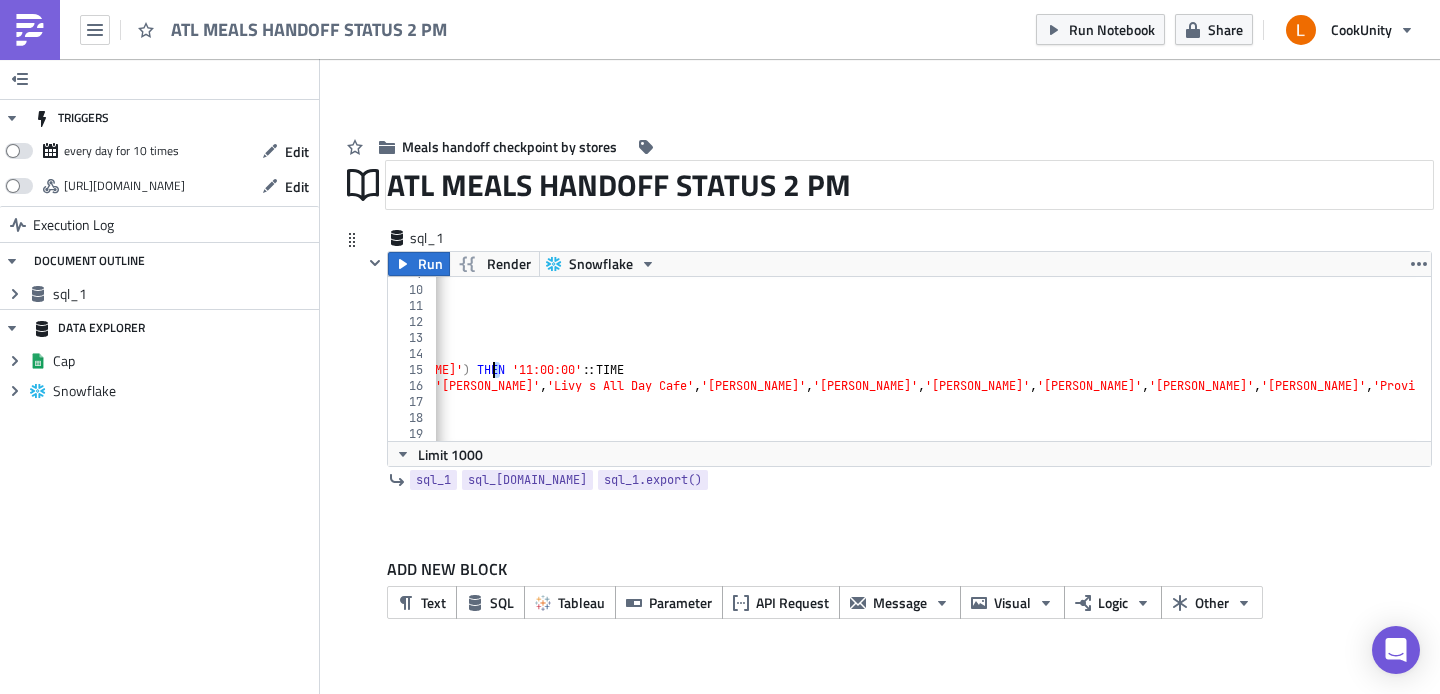 click on "--original_production_qty + transfer_in_quantity - transfer_out_quantity - last_food_safety_count_qty  as qty_difference_aft_transf, --food_safety_count_qty - original_production_qty as qty_difference, kitchen_day_date , to_char   ( last_food_safety_count_updated_ts_local ,  'HH12:MI:SS AM' )   as   actual_handoff_time , to_char ( case   when   chef_name   in   ( 'Andres Mendez' , 'Angelia Cole' , 'Dustin Taylor' , 'Einat Admony' , 'Jonny Giordani' , 'Nahika Hillery' , 'Ruben Garcia' , 'Tlacuali' , 'Tracey Bloom' , 'Reset By Angelia Cole' )   THEN   '11:00:00' :: TIME when   chef_name   in   ( 'Ahmet Kiranbay' , 'Anthony Nichols' , 'Armando Litiatco' , 'Bcakeny By Miriam Milord' , 'Bk Prime' , 'Chase Evans' , 'Hong Thaimee' , 'Hungry House By Andrew Corrigan' , 'Ivy Stark' , 'Kristy Flores' , 'Livy s All Day Cafe' , 'Michael Davis' , 'Mike Ding' , 'Miriam Milord' , 'Pat Lafrieda' , 'Pierre Thiam' , 'Pino Luongo' , 'Provisions By John Delucie' , 'Raymundo Agrazal' , 'Sergio Tominaga' , 'Soulayphet Schwader' ," at bounding box center [767, 356] 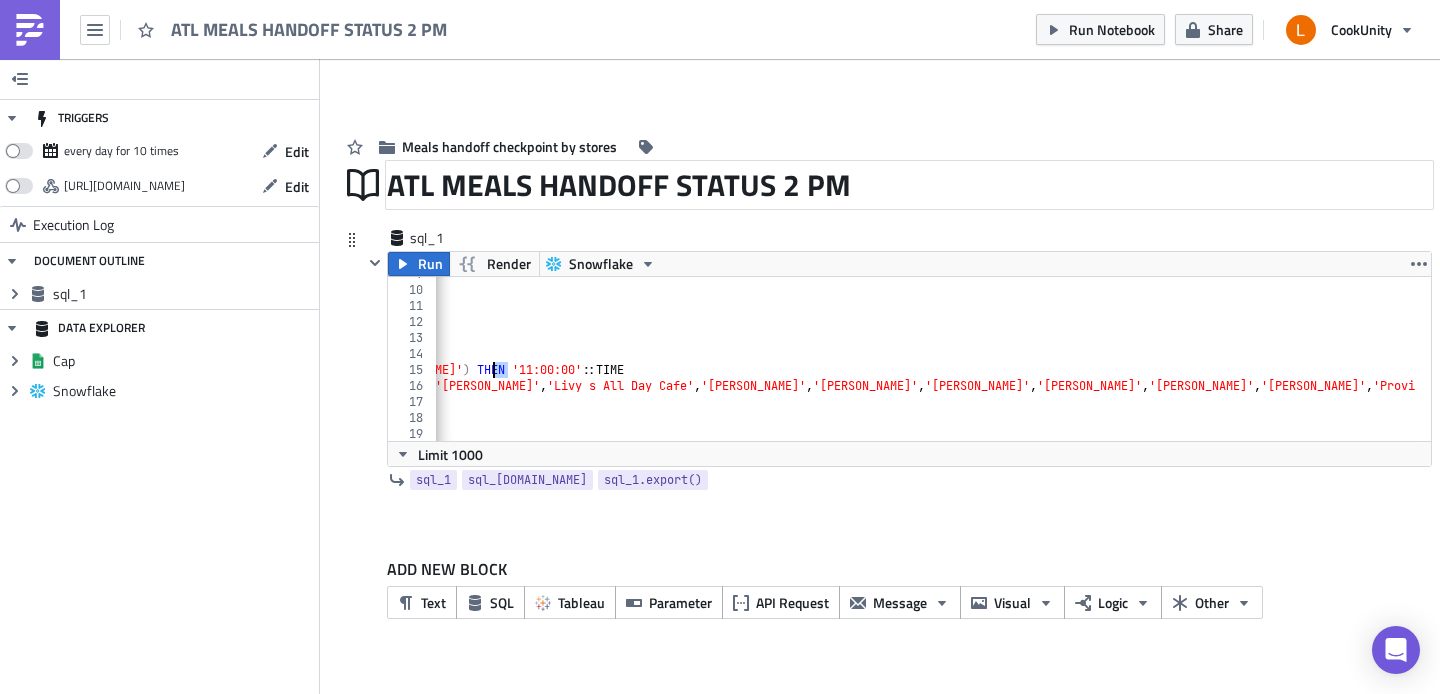 drag, startPoint x: 506, startPoint y: 364, endPoint x: 495, endPoint y: 365, distance: 11.045361 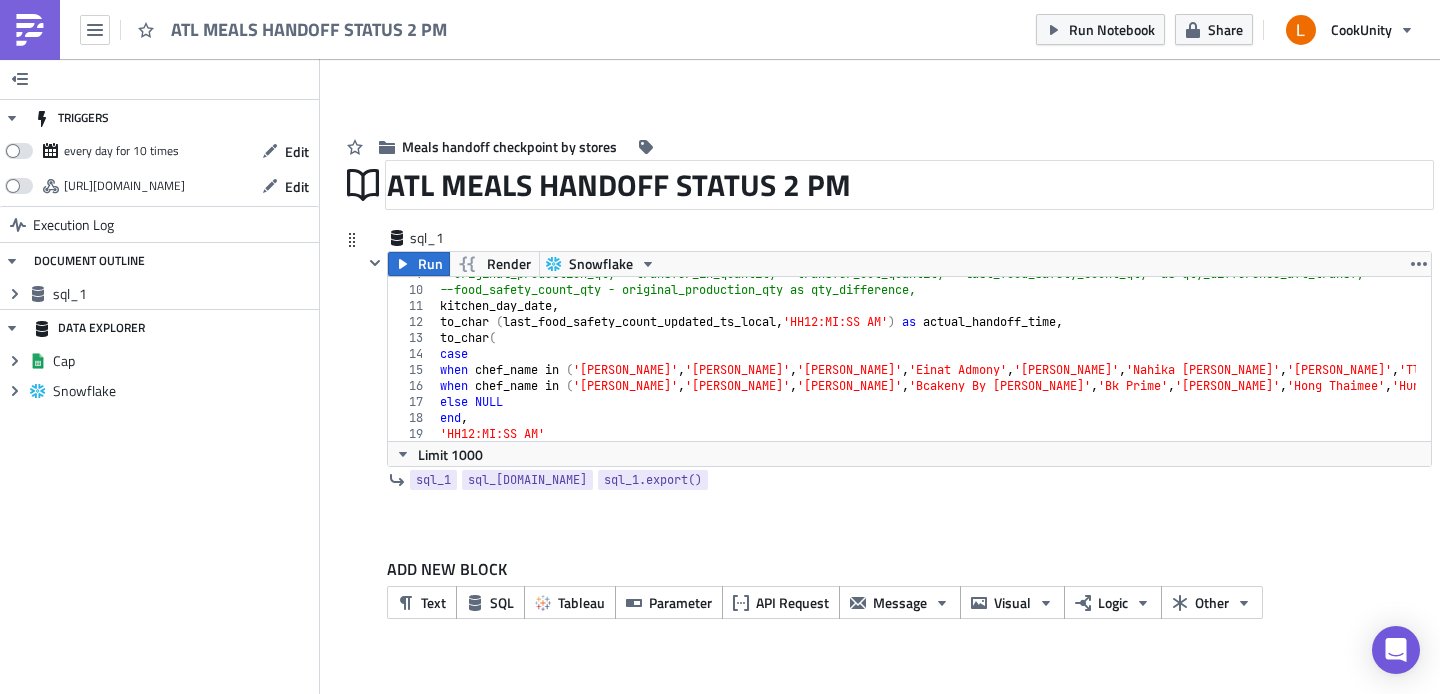scroll, scrollTop: 0, scrollLeft: 0, axis: both 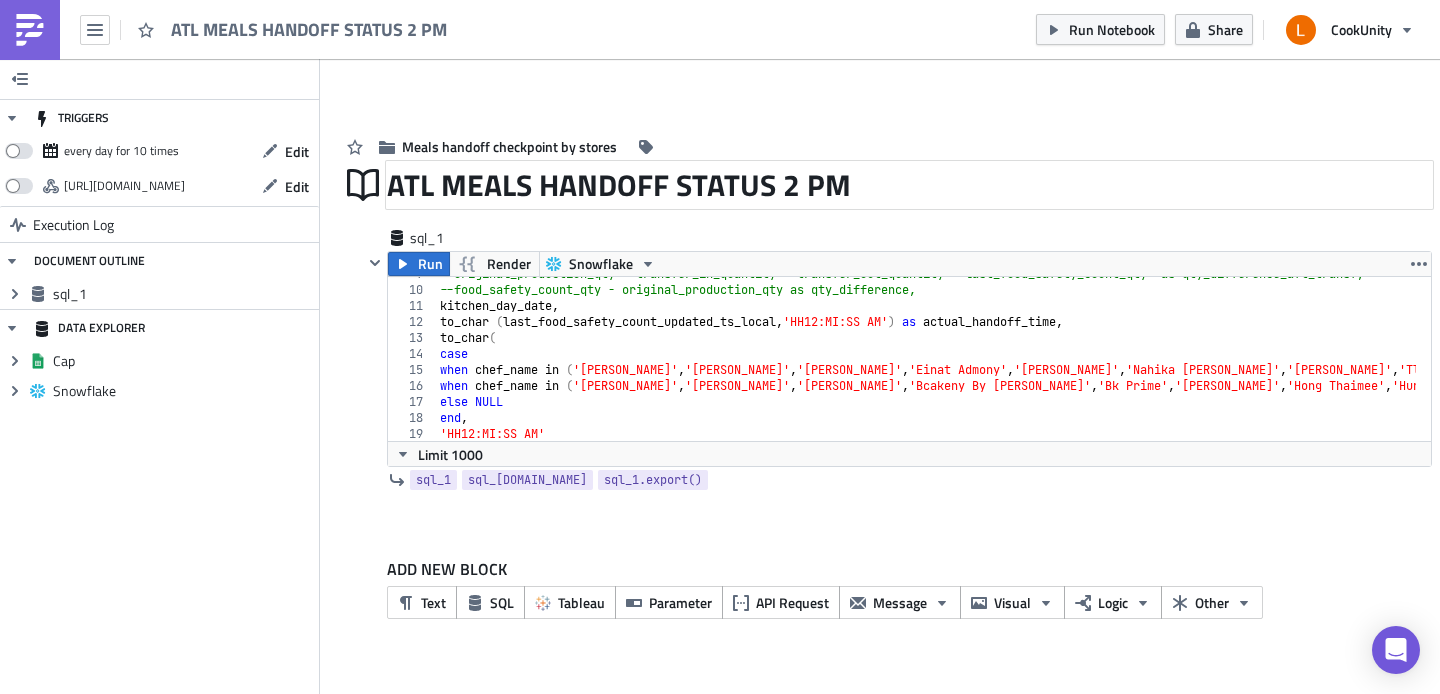 type on "when chef_name in ('Andres Mendez','Angelia Cole','Dustin Taylor','Einat Admony','Jonny Giordani','Nahika Hillery','Ruben Garcia','Tlacuali','Tracey Bloom','Reset By Angelia Cole') THEN '02:00:00'::TIME" 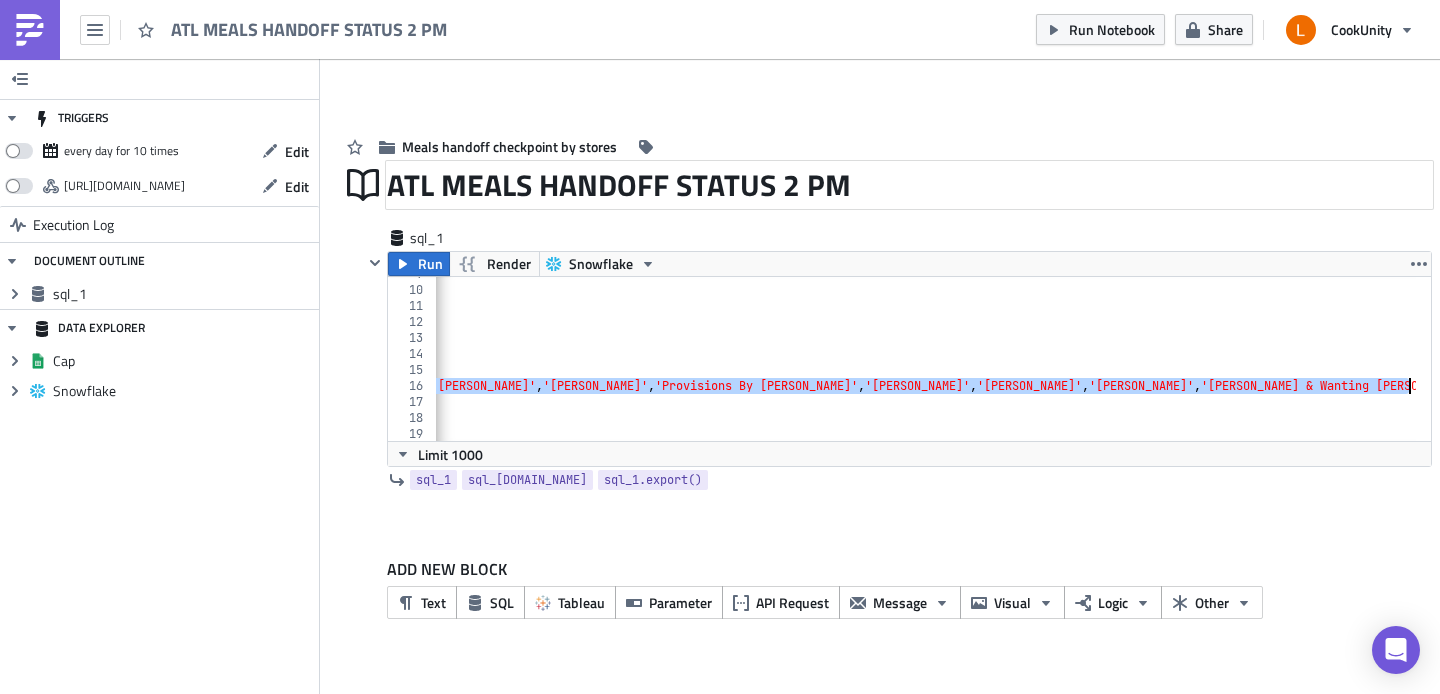 scroll, scrollTop: 0, scrollLeft: 2267, axis: horizontal 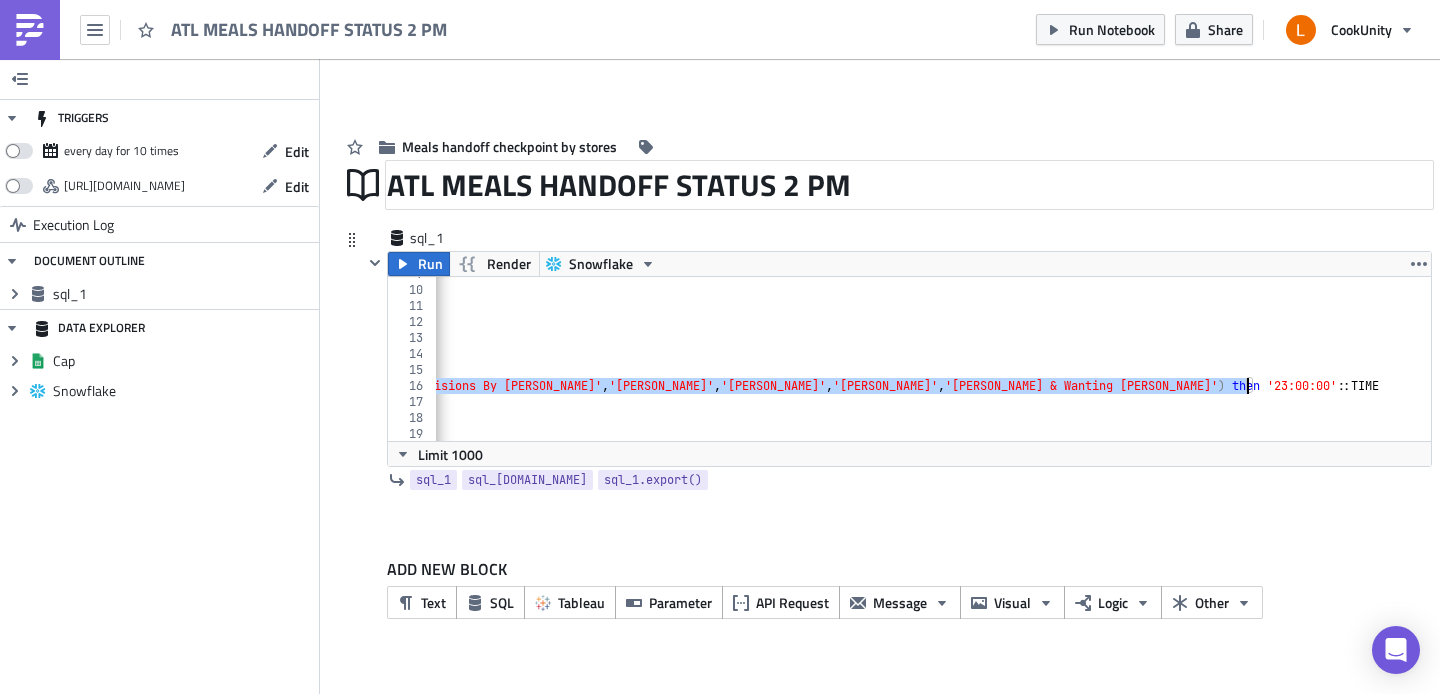 drag, startPoint x: 579, startPoint y: 384, endPoint x: 1243, endPoint y: 385, distance: 664.00073 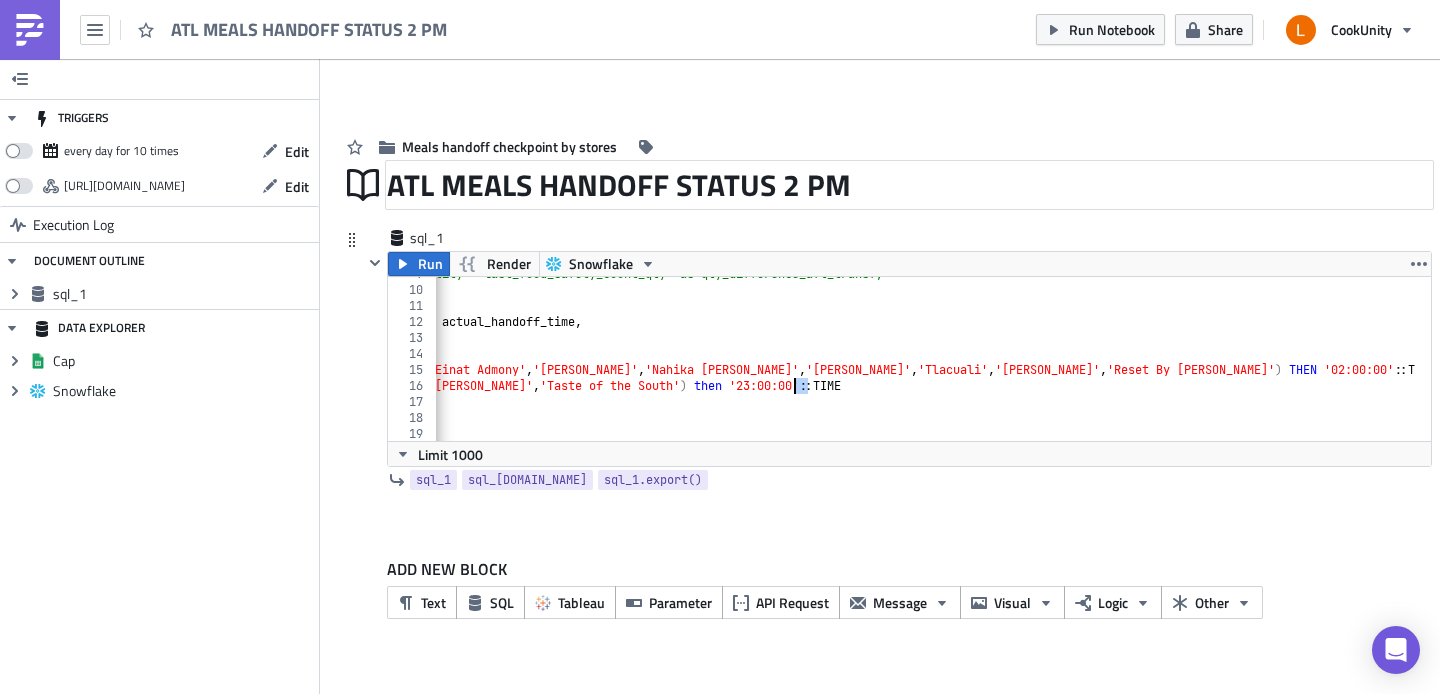 click on "--original_production_qty + transfer_in_quantity - transfer_out_quantity - last_food_safety_count_qty  as qty_difference_aft_transf, --food_safety_count_qty - original_production_qty as qty_difference, kitchen_day_date , to_char   ( last_food_safety_count_updated_ts_local ,  'HH12:MI:SS AM' )   as   actual_handoff_time , to_char ( case   when   chef_name   in   ( 'Andres Mendez' , 'Angelia Cole' , 'Dustin Taylor' , 'Einat Admony' , 'Jonny Giordani' , 'Nahika Hillery' , 'Ruben Garcia' , 'Tlacuali' , 'Tracey Bloom' , 'Reset By Angelia Cole' )   THEN   '02:00:00' :: TIME when   chef_name   in   ( 'Aarthi Sampath' , 'April Robinson' , 'Kendra Robinson' , 'Miguel Zamudio' , 'Taste of the South' )   then   '23:00:00' :: TIME else   NULL end ,  'HH12:MI:SS AM'" at bounding box center [686, 356] 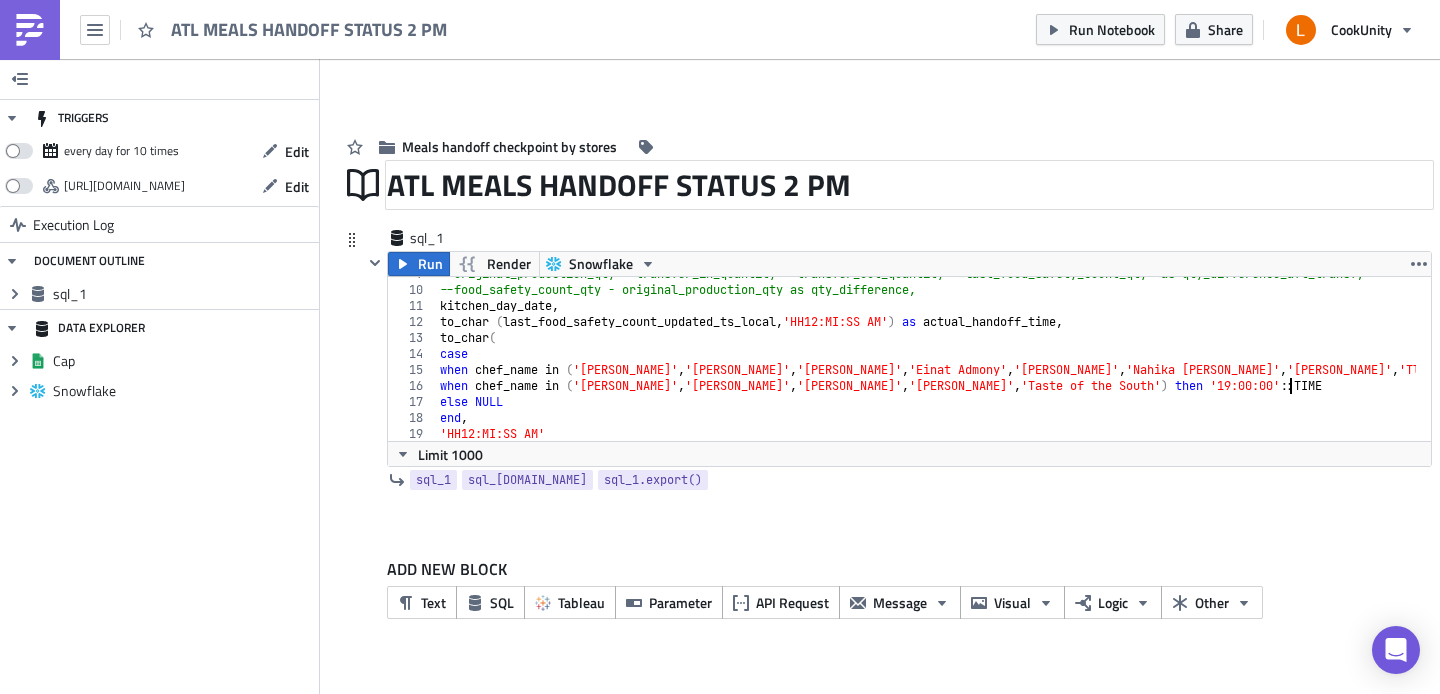scroll, scrollTop: 0, scrollLeft: 0, axis: both 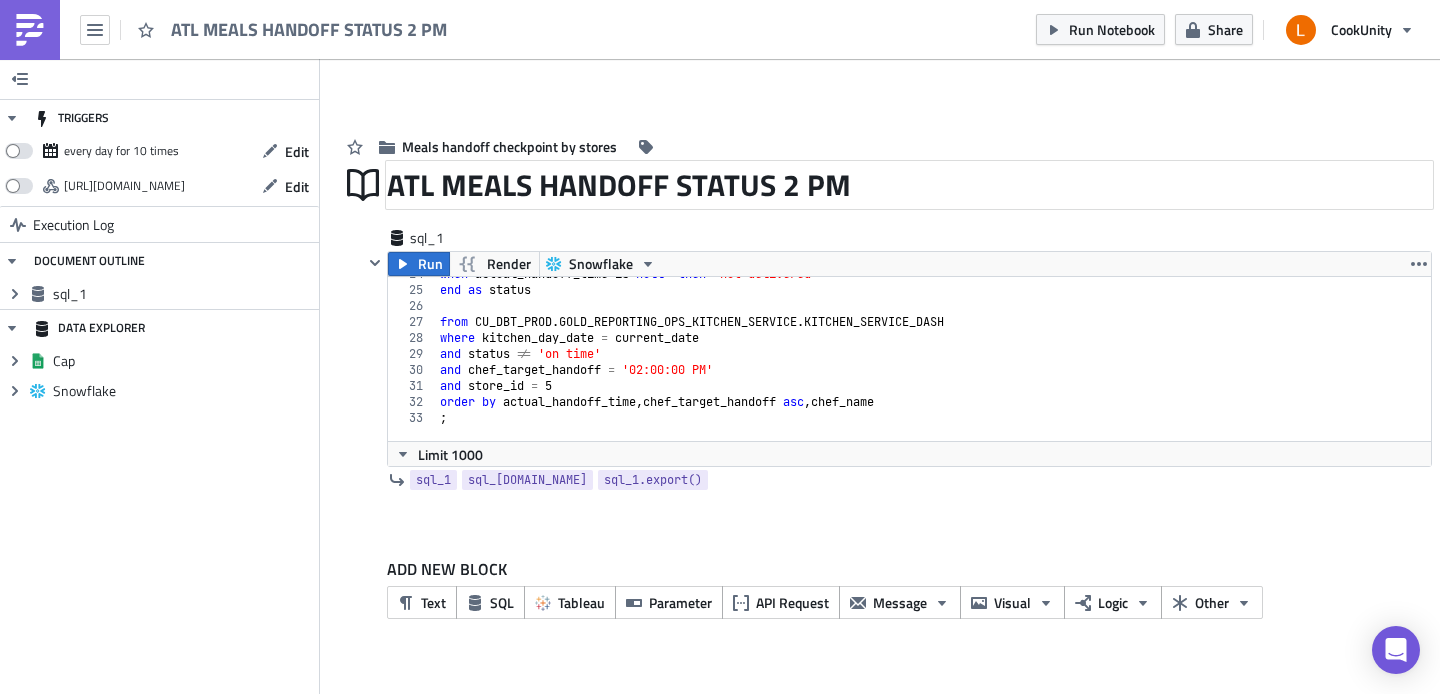 type on "when chef_name in ('Aarthi Sampath','April Robinson','Kendra Robinson','Miguel Zamudio','Taste of the South') then '19:00:00'::TIME" 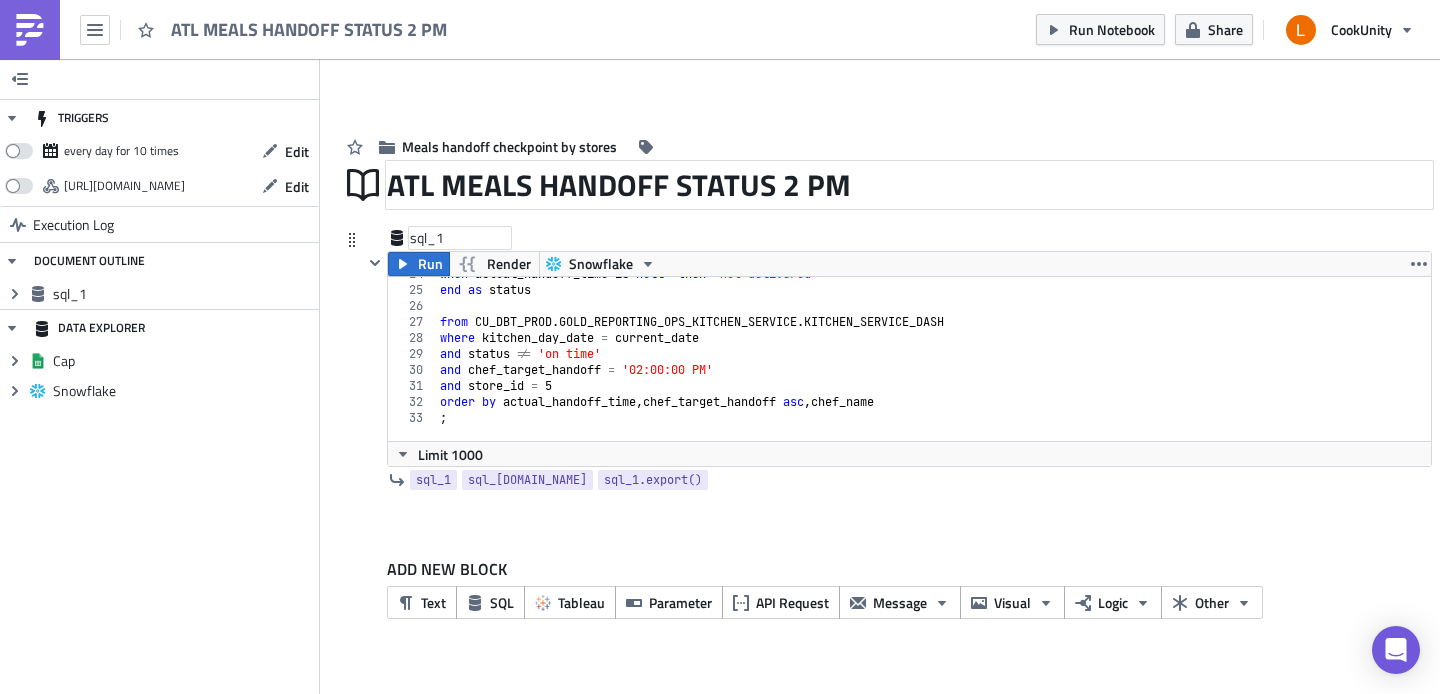 click on "sql_1" at bounding box center [460, 238] 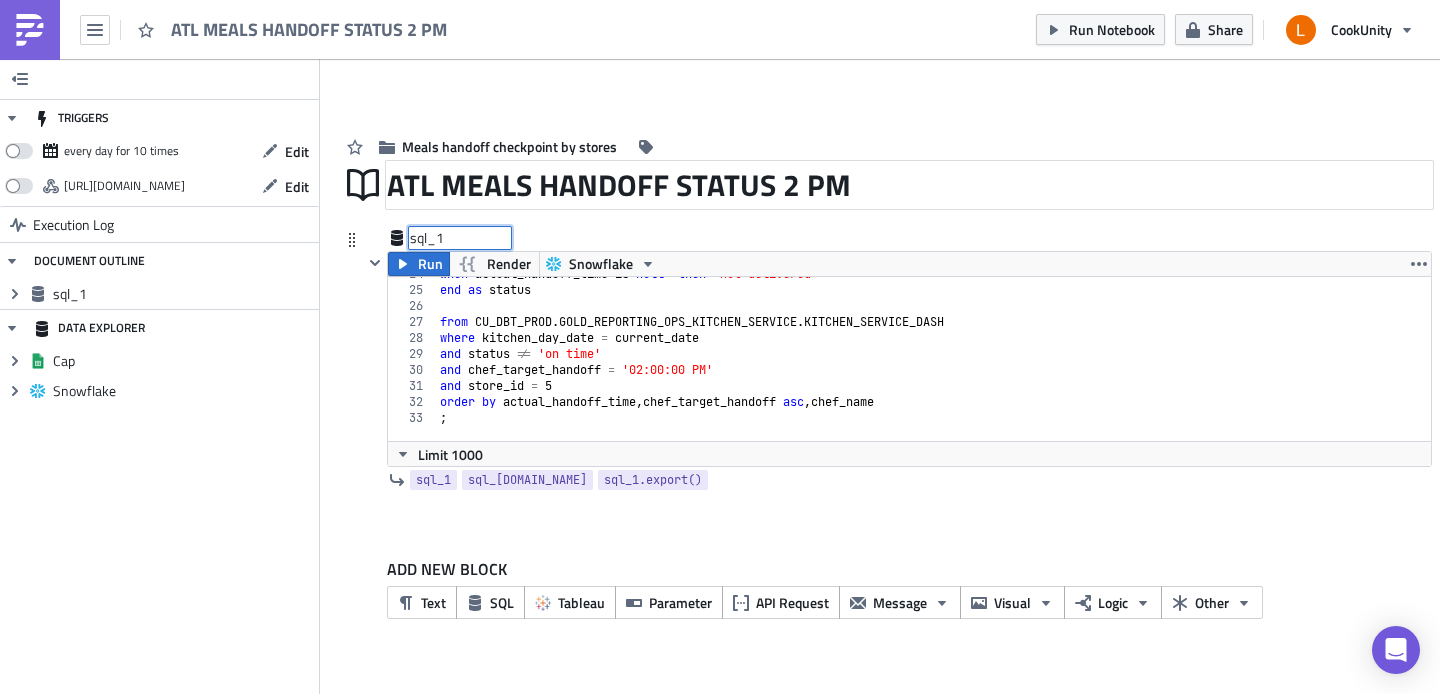 drag, startPoint x: 443, startPoint y: 236, endPoint x: 407, endPoint y: 237, distance: 36.013885 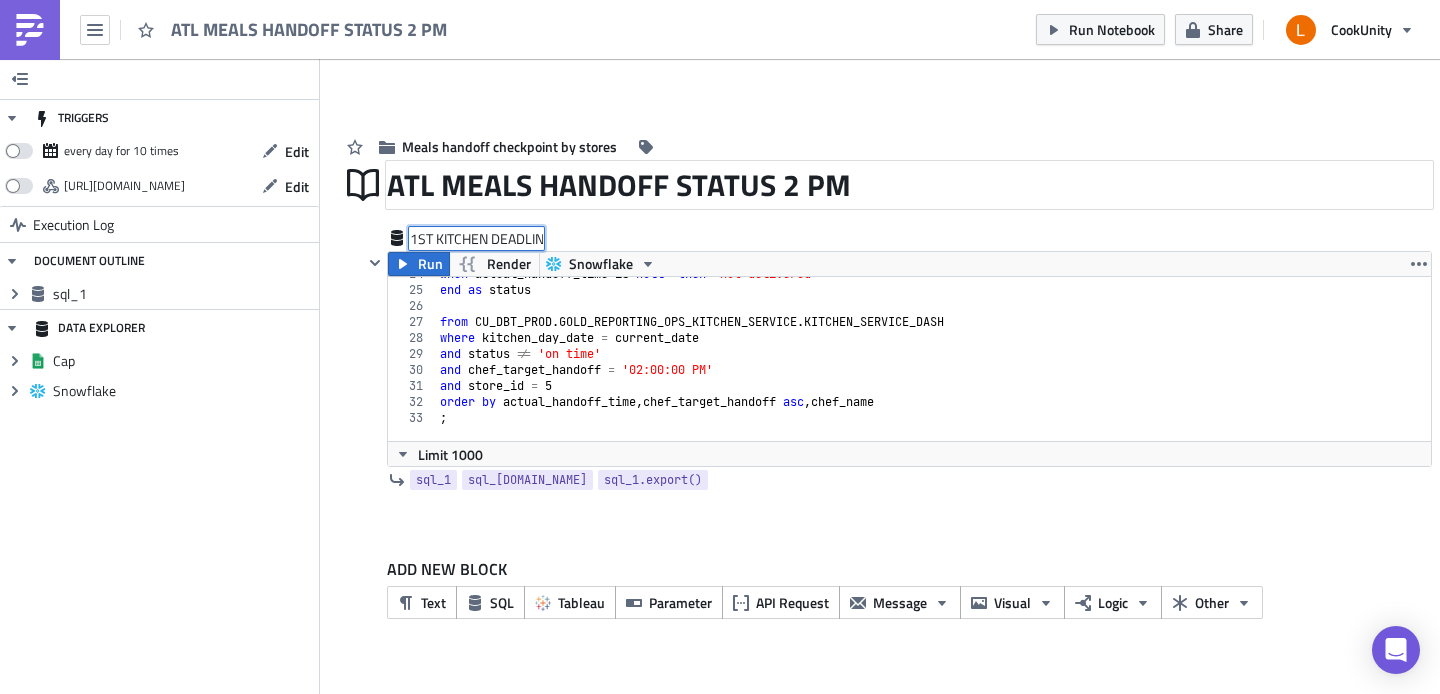 type on "1ST KITCHEN DEADLINE" 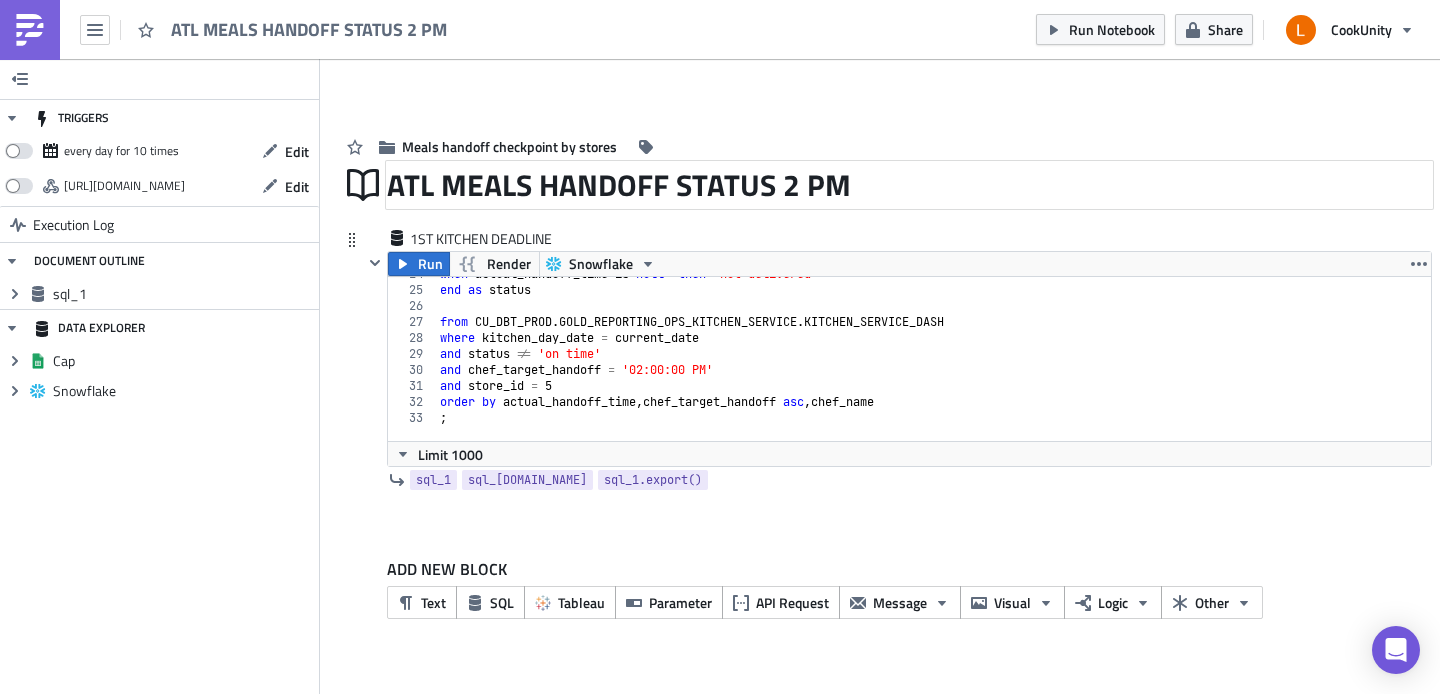 click at bounding box center (375, 359) 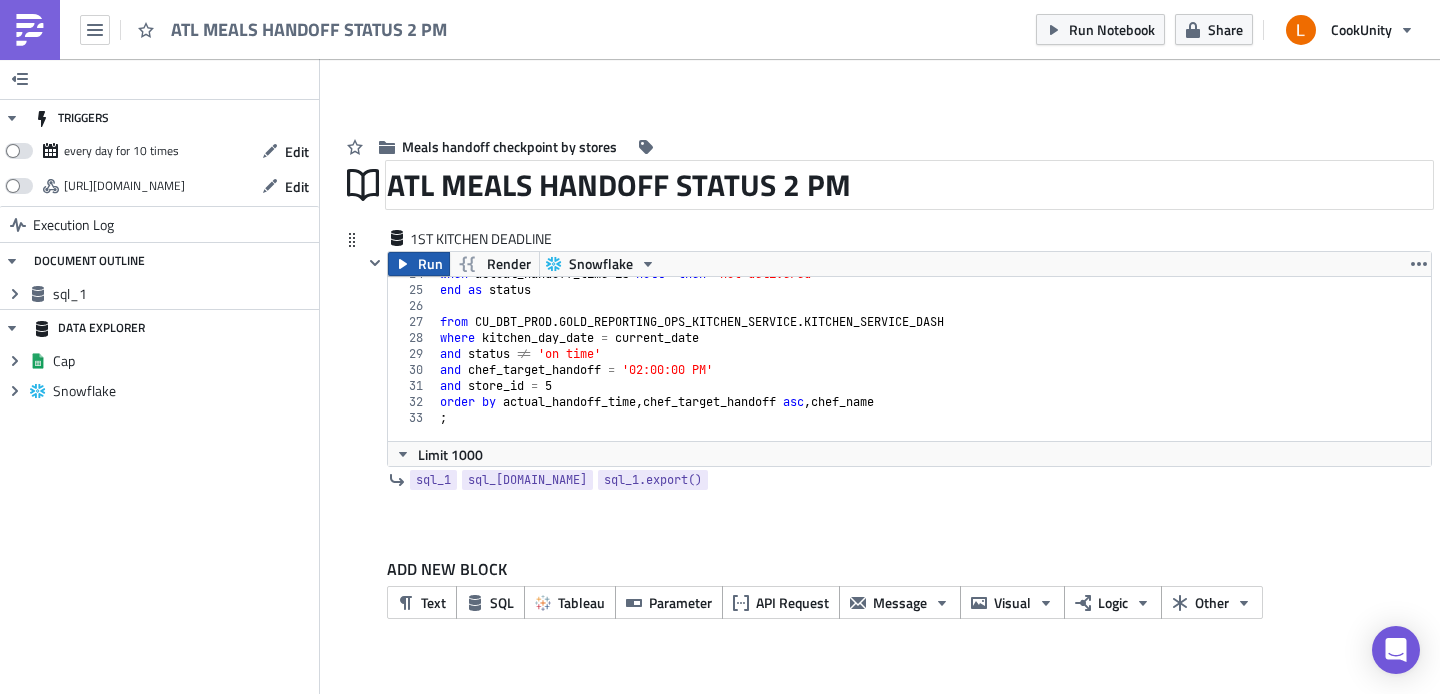 click on "Run" at bounding box center [430, 264] 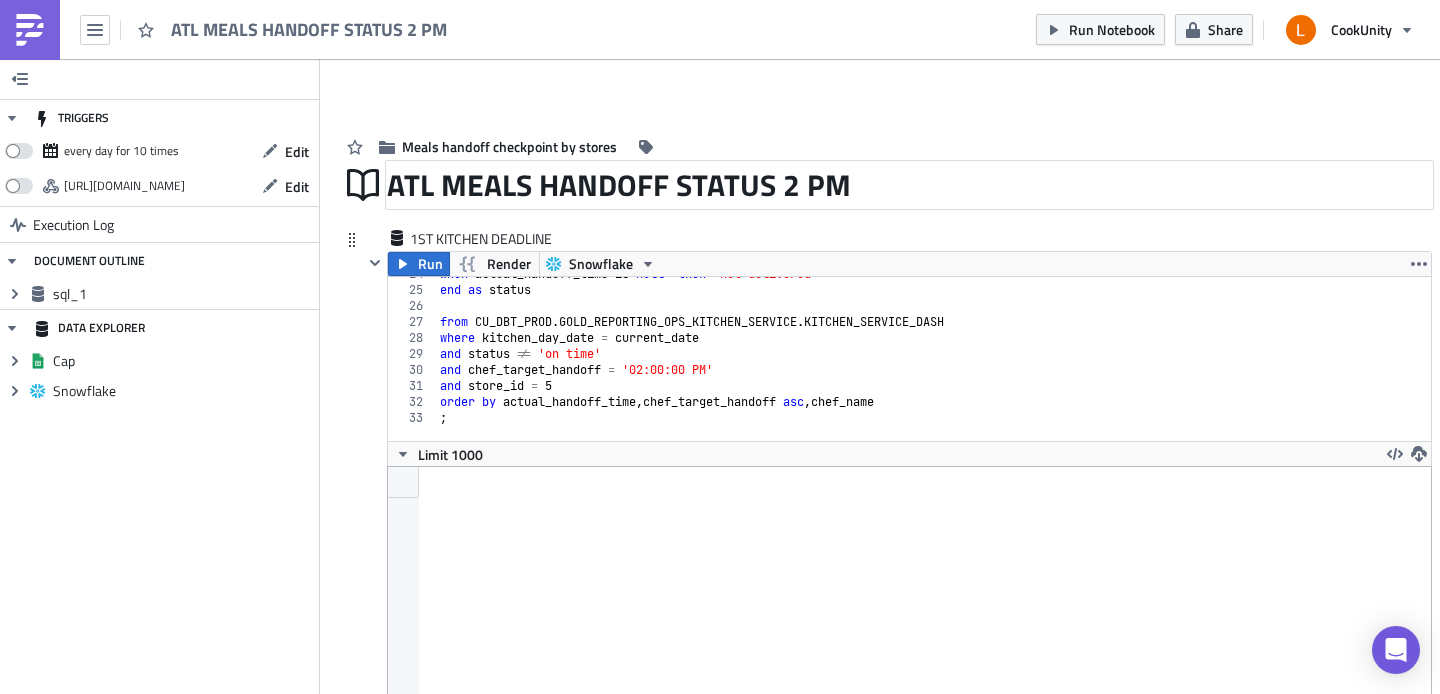 scroll, scrollTop: 99771, scrollLeft: 98957, axis: both 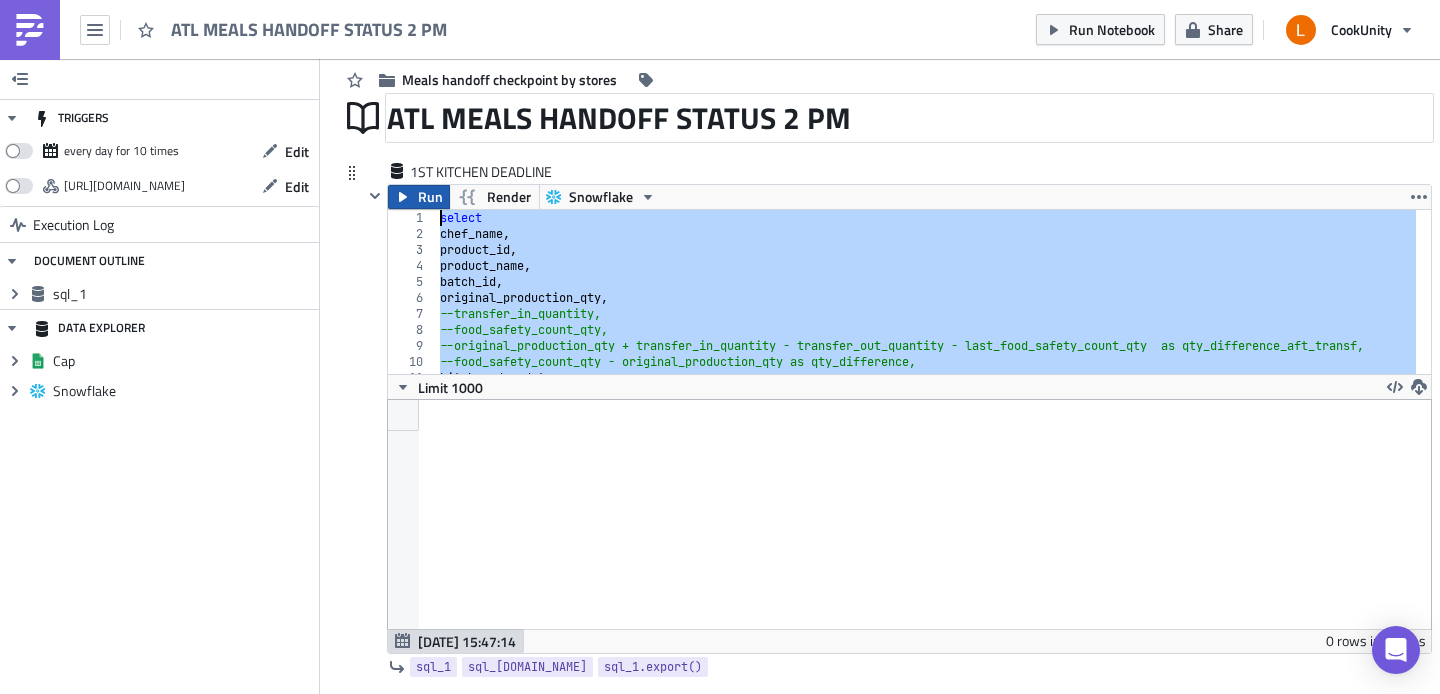 drag, startPoint x: 477, startPoint y: 348, endPoint x: 417, endPoint y: 186, distance: 172.75417 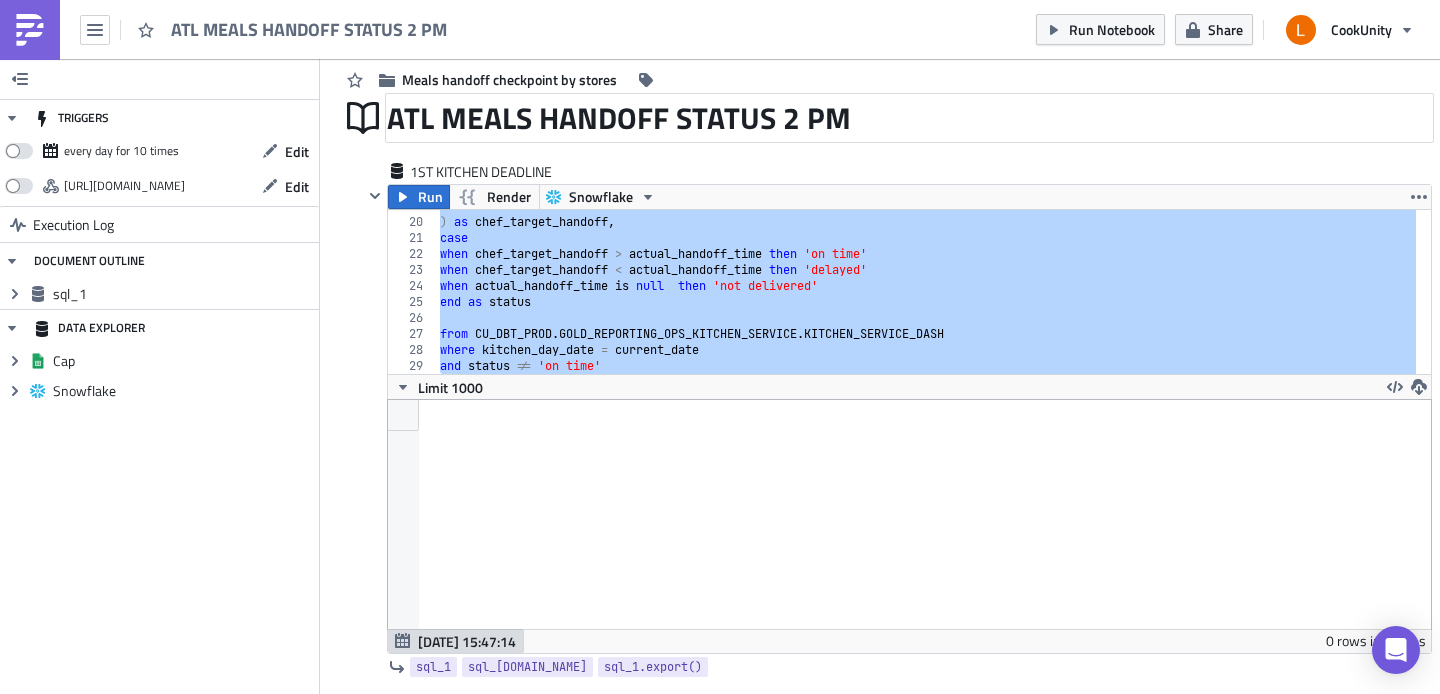 scroll, scrollTop: 0, scrollLeft: 0, axis: both 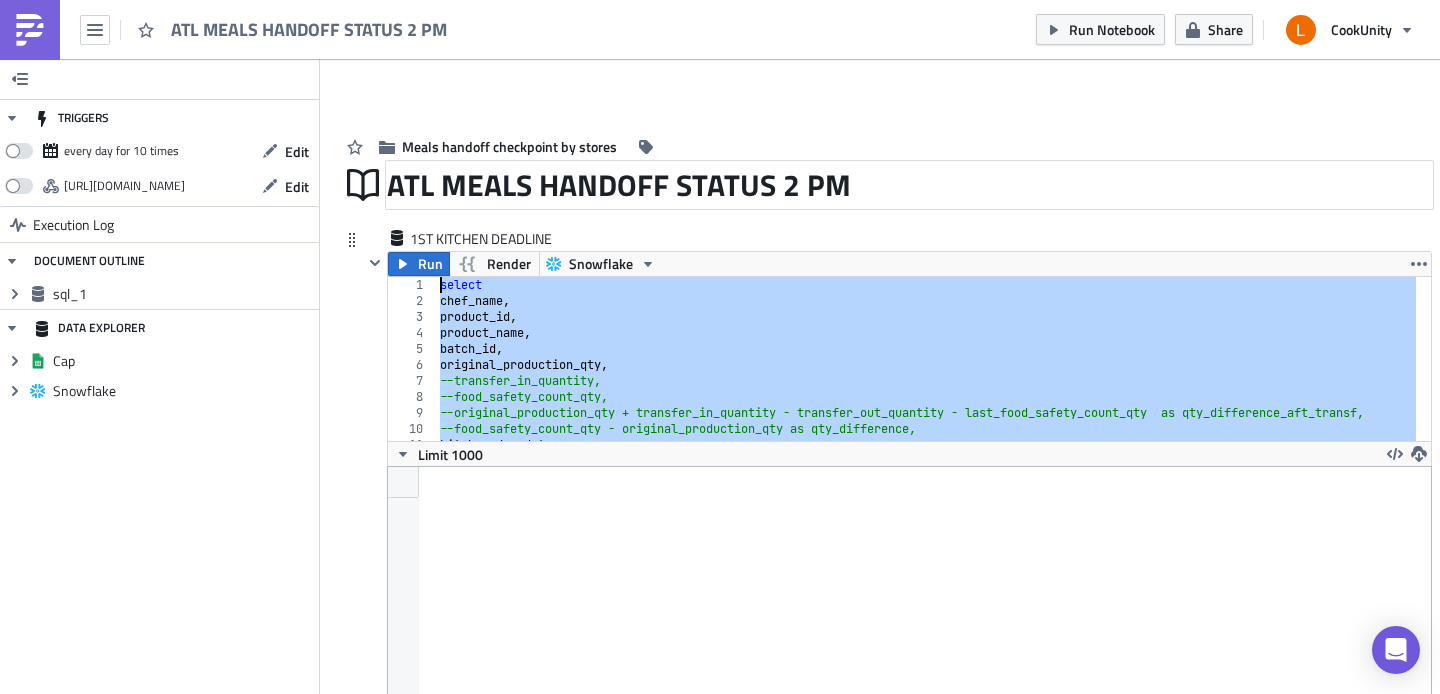 paste on ";" 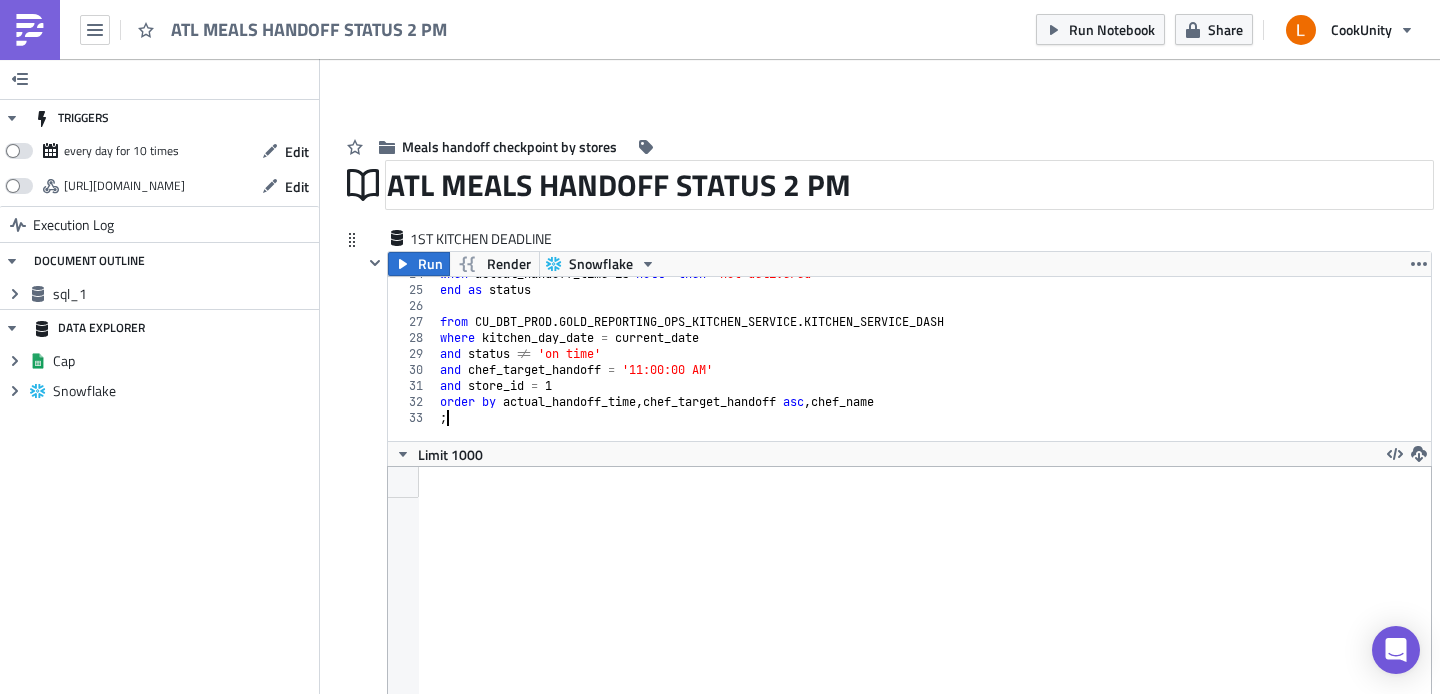 scroll, scrollTop: 379, scrollLeft: 0, axis: vertical 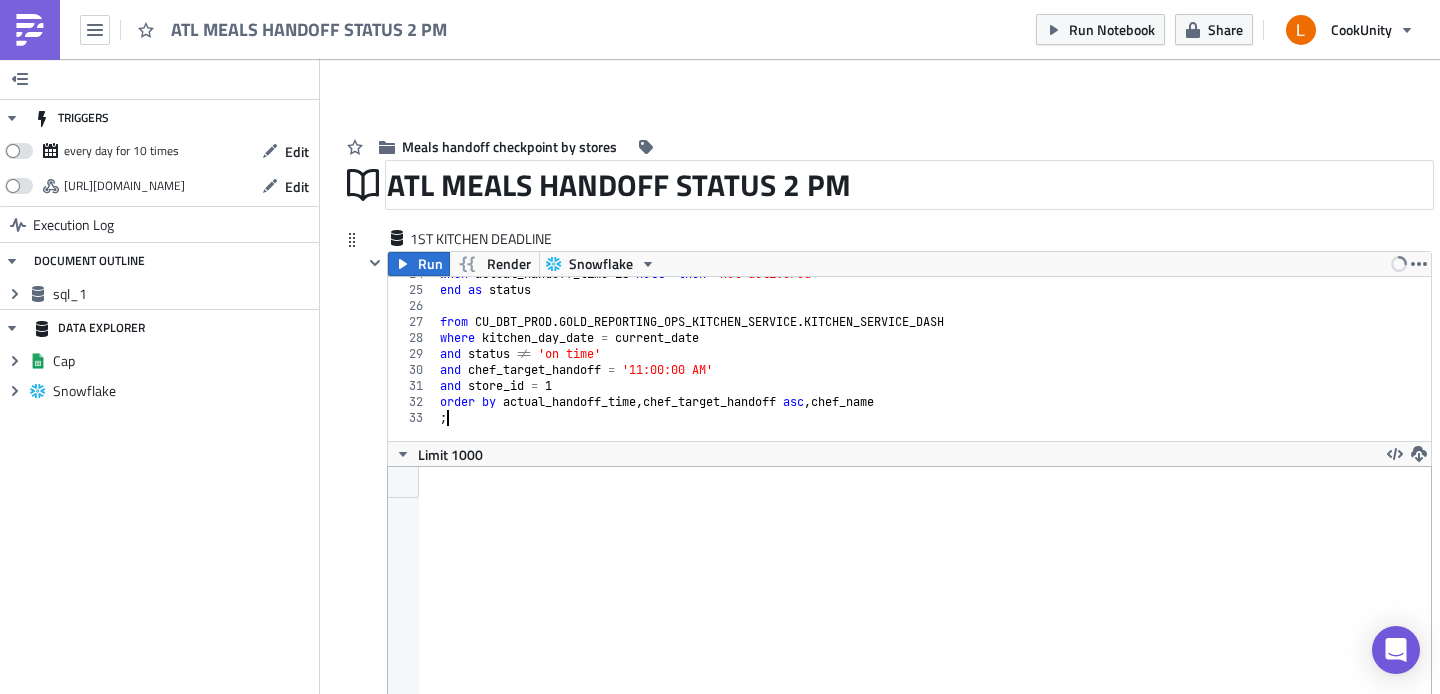 type on "order by actual_handoff_time, chef_target_handoff asc, chef_name
;" 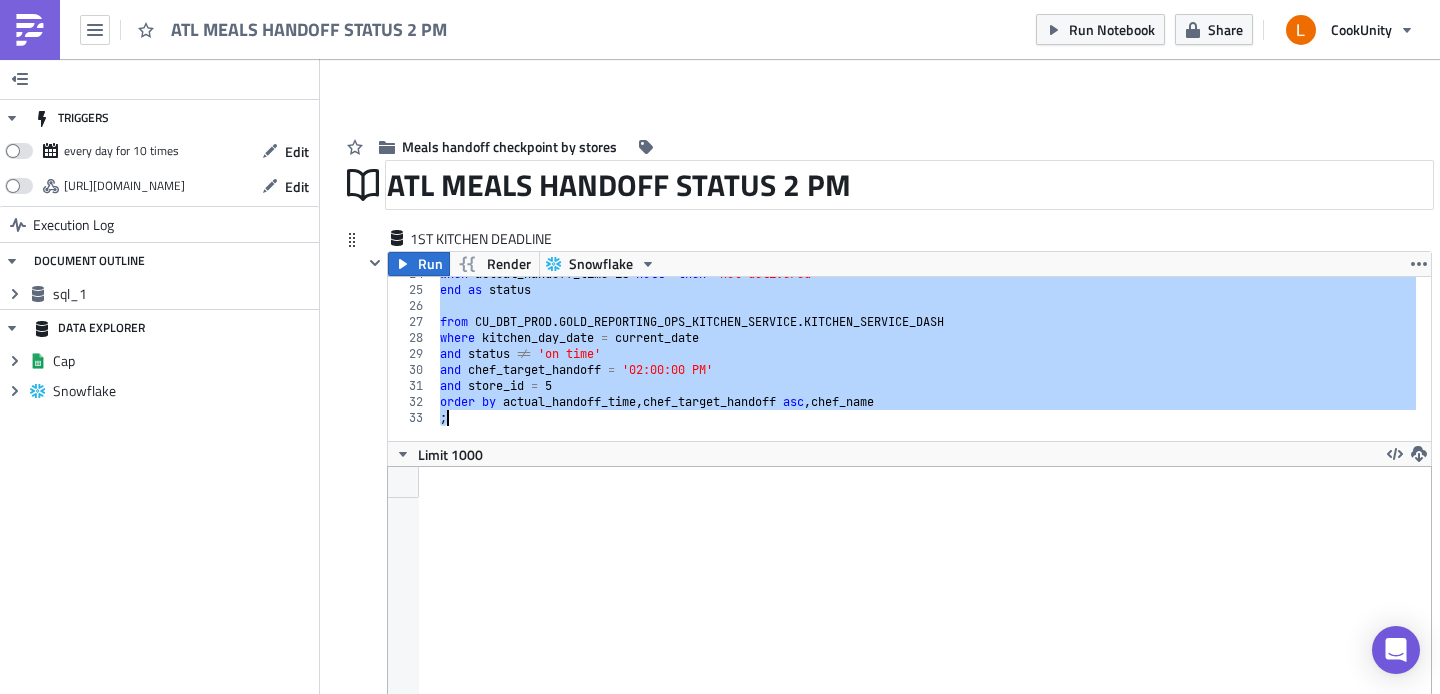 scroll, scrollTop: 379, scrollLeft: 0, axis: vertical 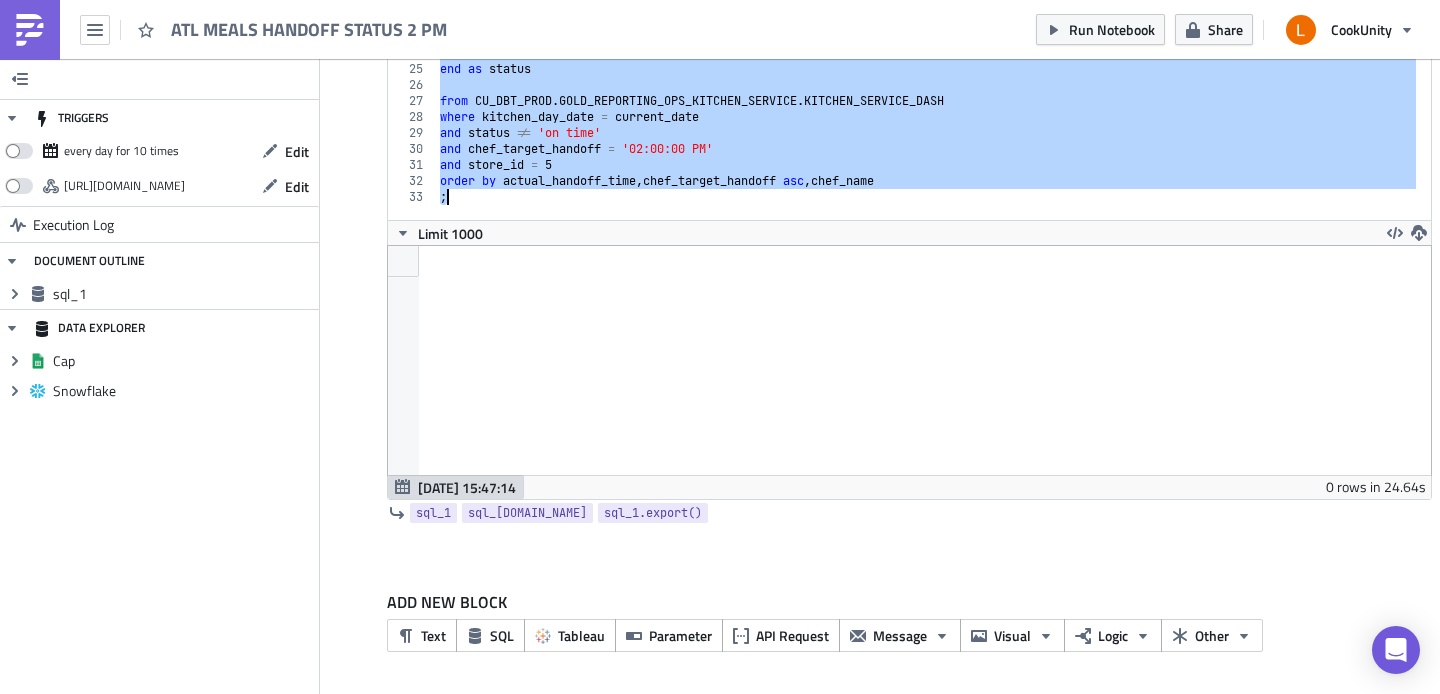 click on "when   actual_handoff_time   is   null    then   'not delivered' end   as   status from   CU_DBT_PROD . GOLD_REPORTING_OPS_KITCHEN_SERVICE . KITCHEN_SERVICE_DASH where   kitchen_day_date   =   current_date and   status   !=   'on time' and   chef_target_handoff   =   '02:00:00 PM' and   store_id   =   5 order   by   actual_handoff_time ,  chef_target_handoff   asc ,  chef_name ;" at bounding box center (1167, 135) 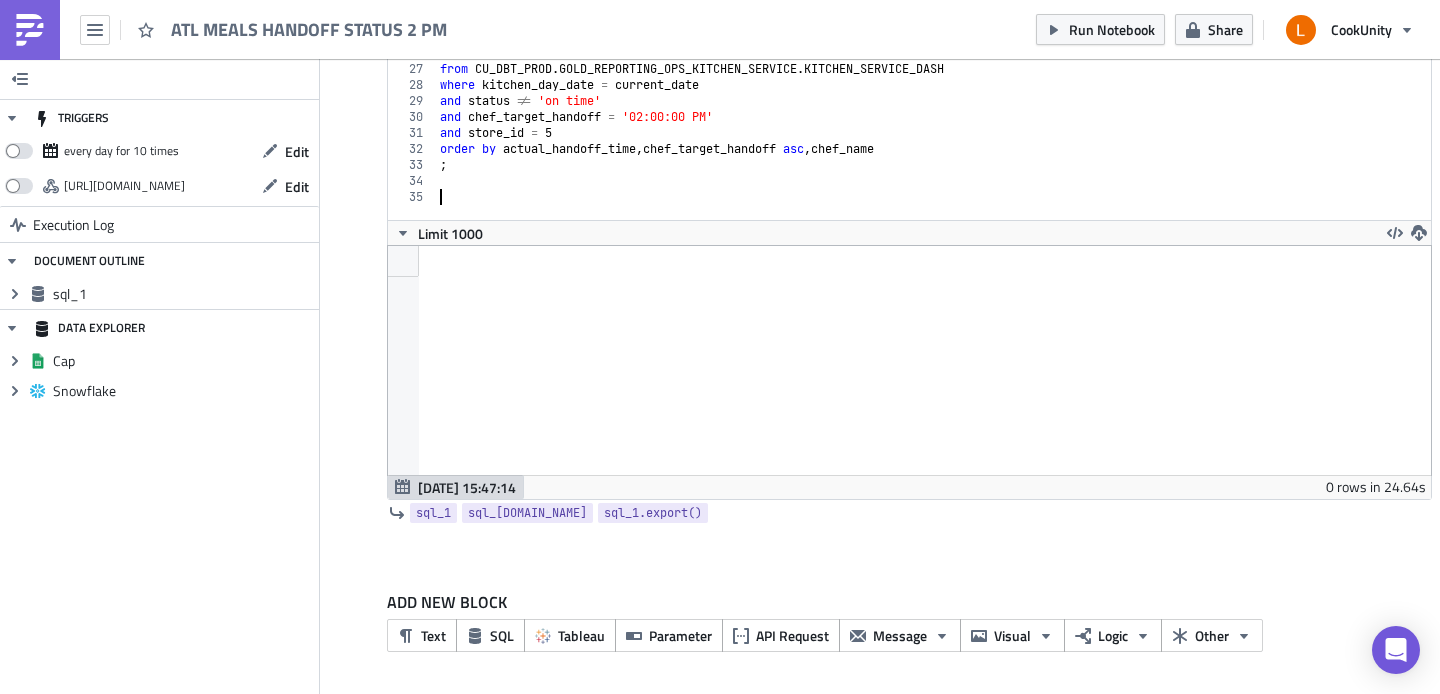 paste on ";" 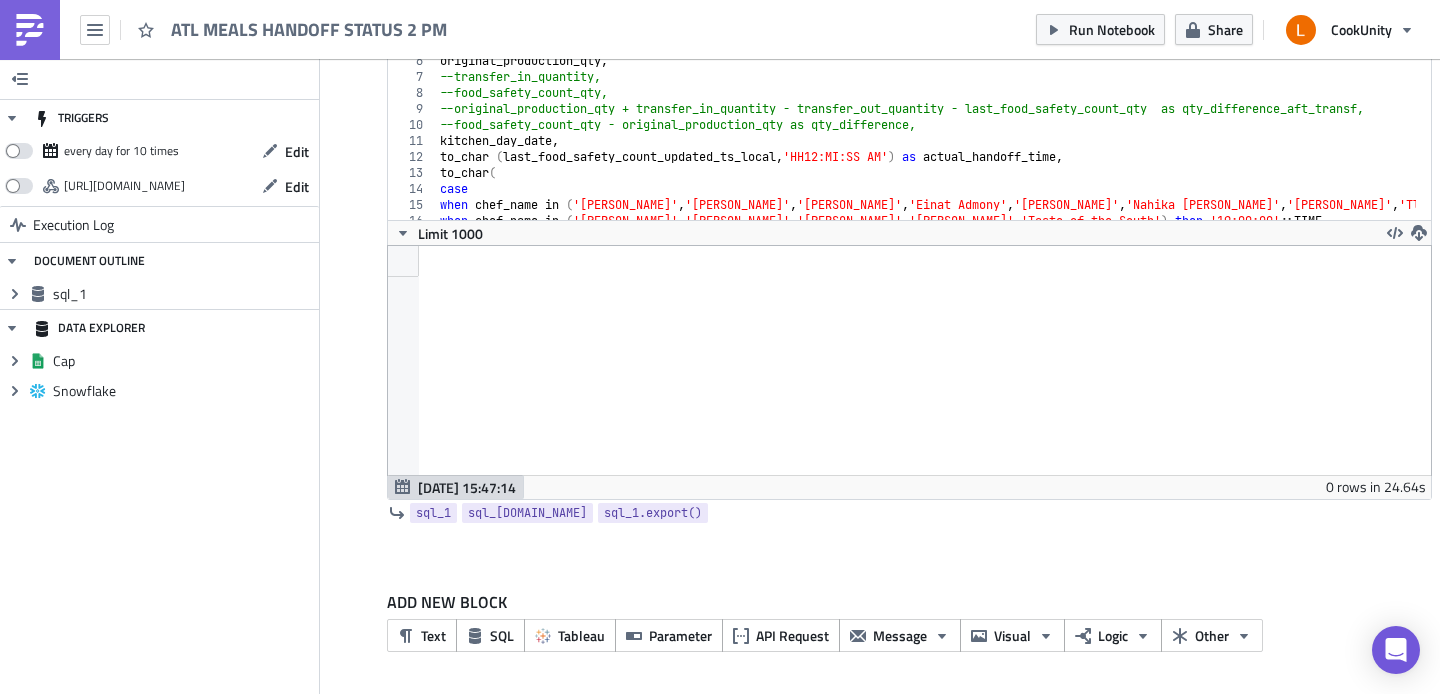 scroll, scrollTop: 0, scrollLeft: 0, axis: both 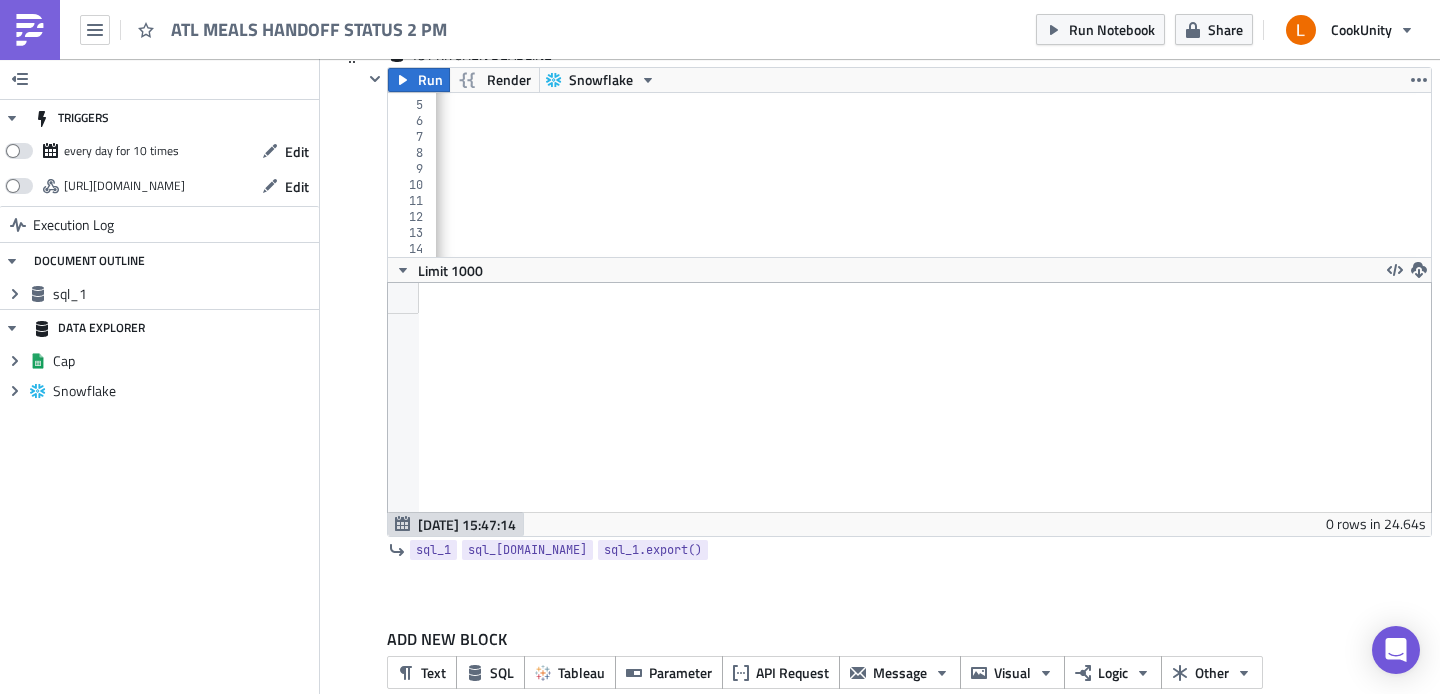 drag, startPoint x: 806, startPoint y: 261, endPoint x: 767, endPoint y: 377, distance: 122.380554 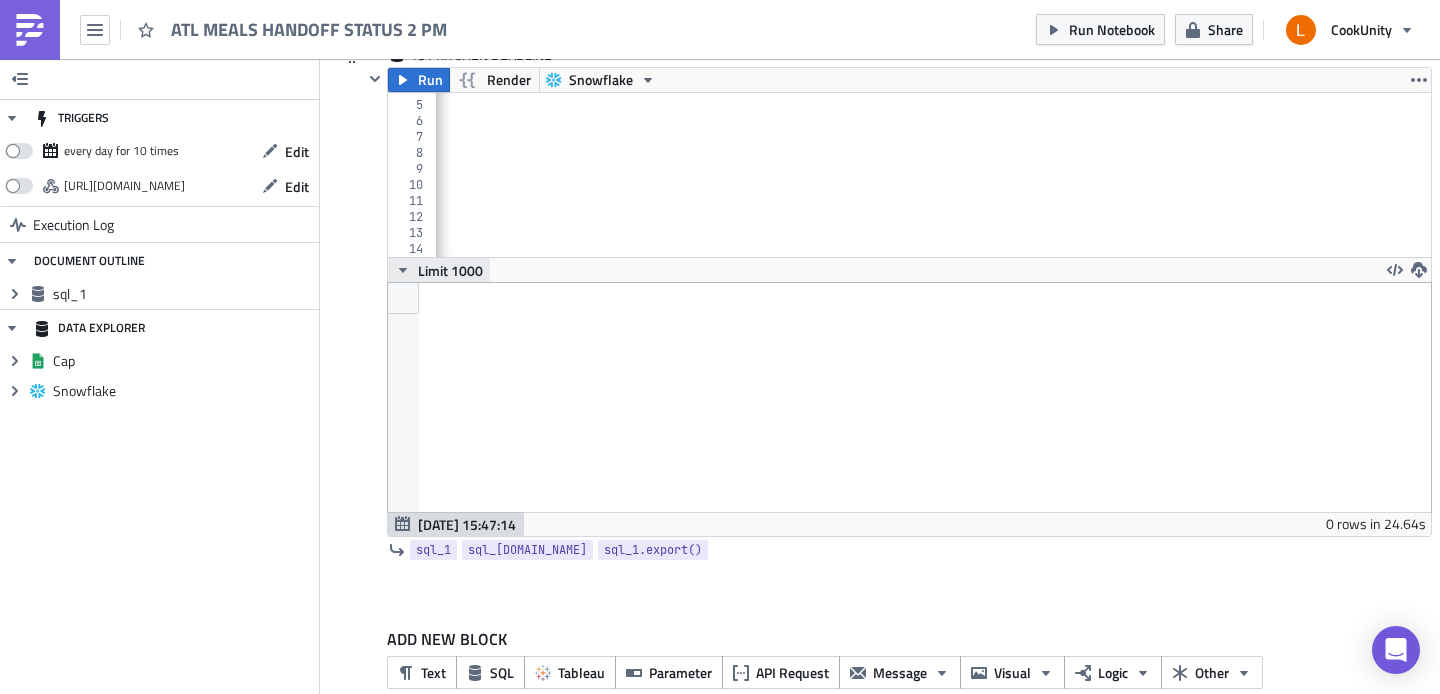 click 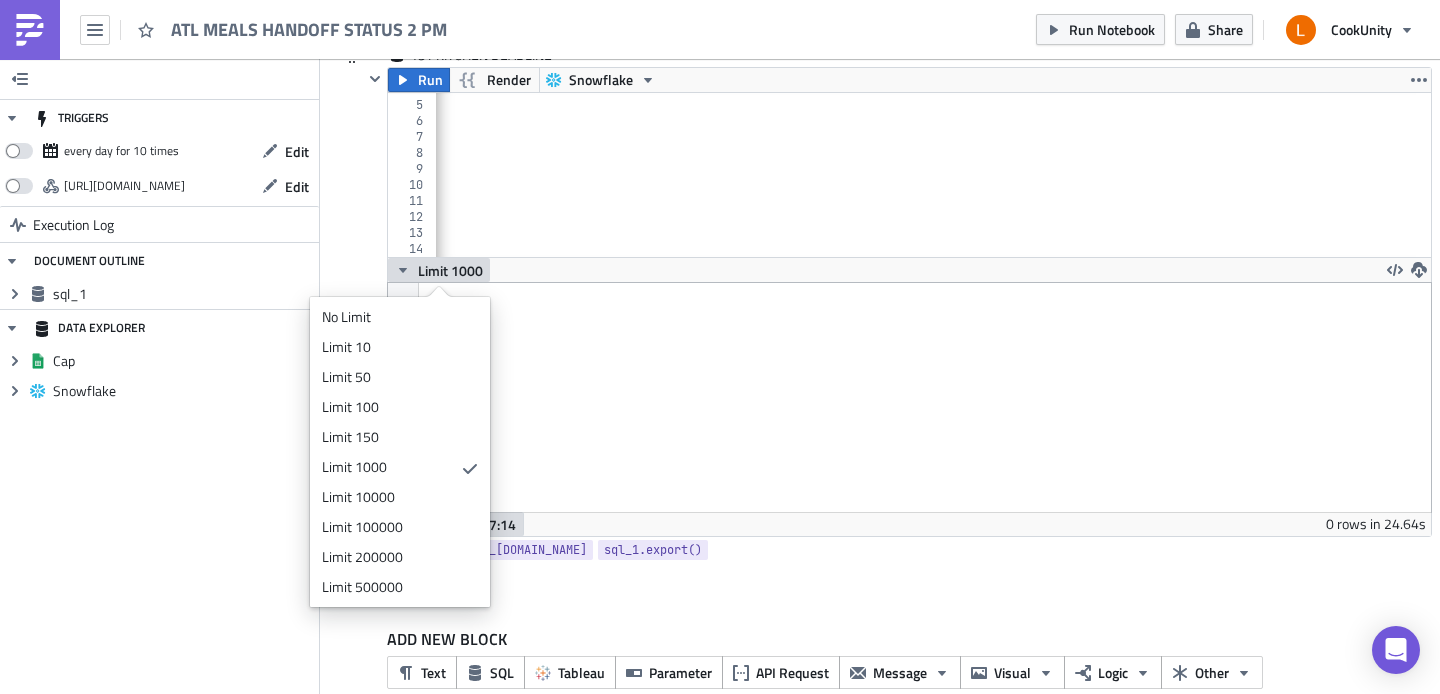 click 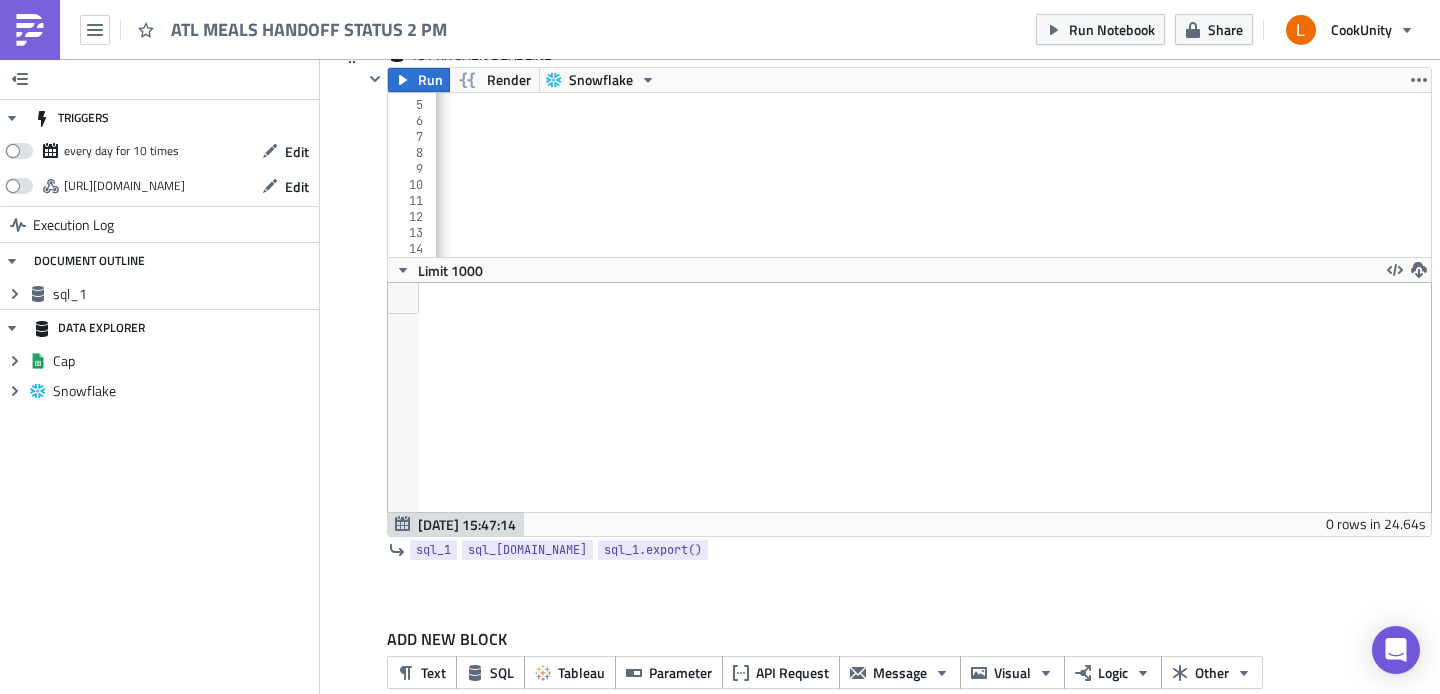 scroll, scrollTop: 0, scrollLeft: 0, axis: both 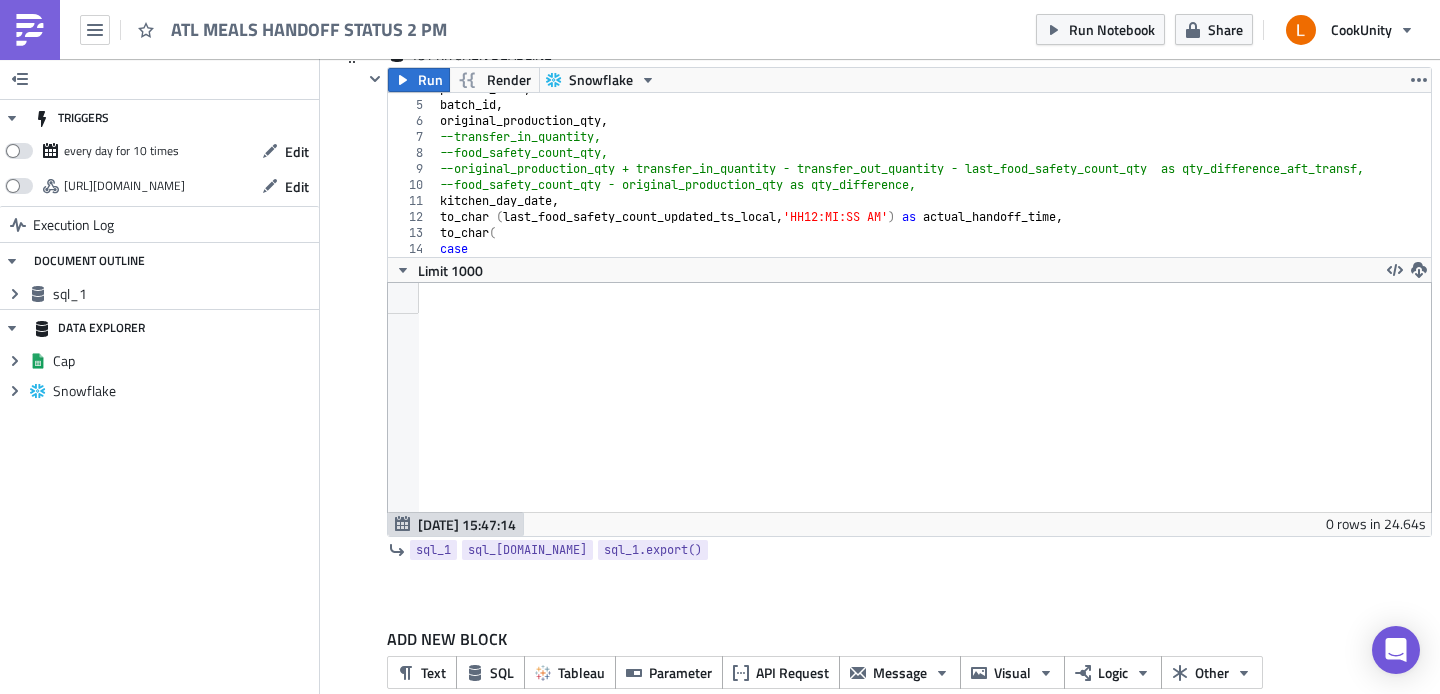 click at bounding box center [909, 397] 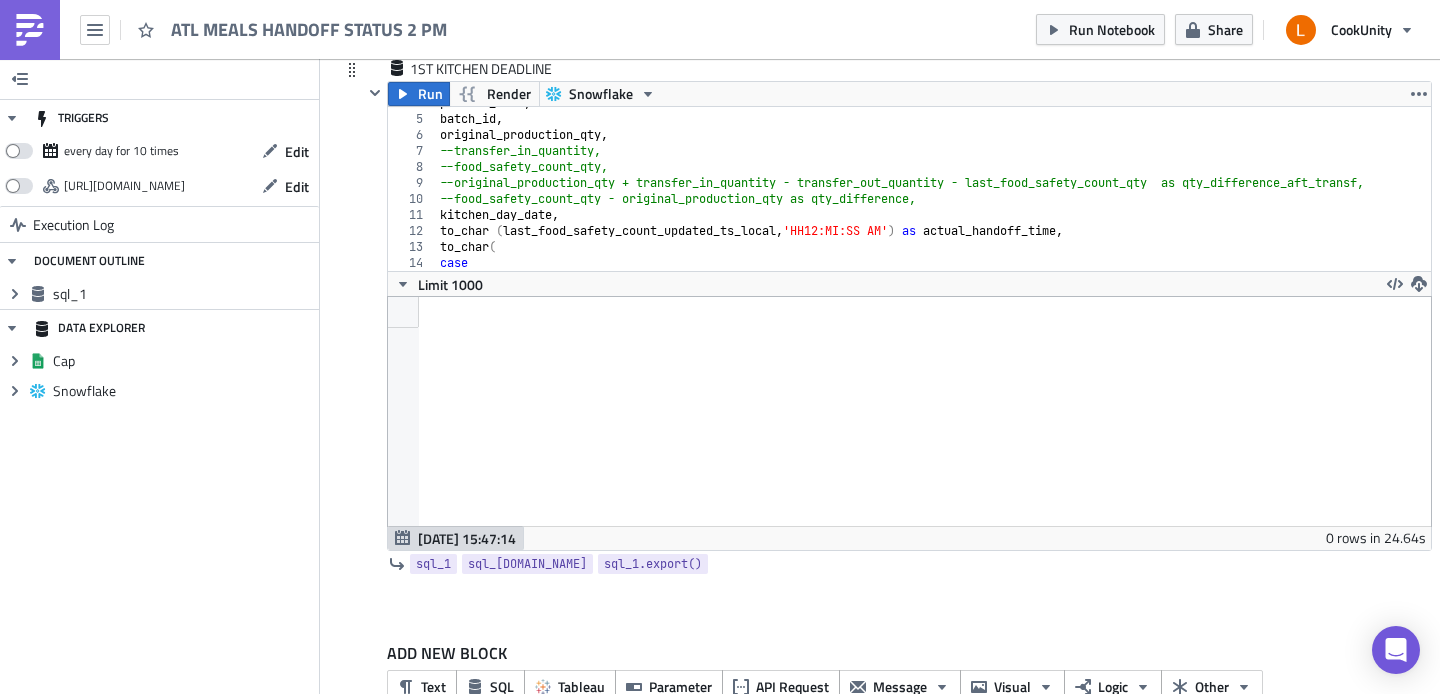 scroll, scrollTop: 147, scrollLeft: 0, axis: vertical 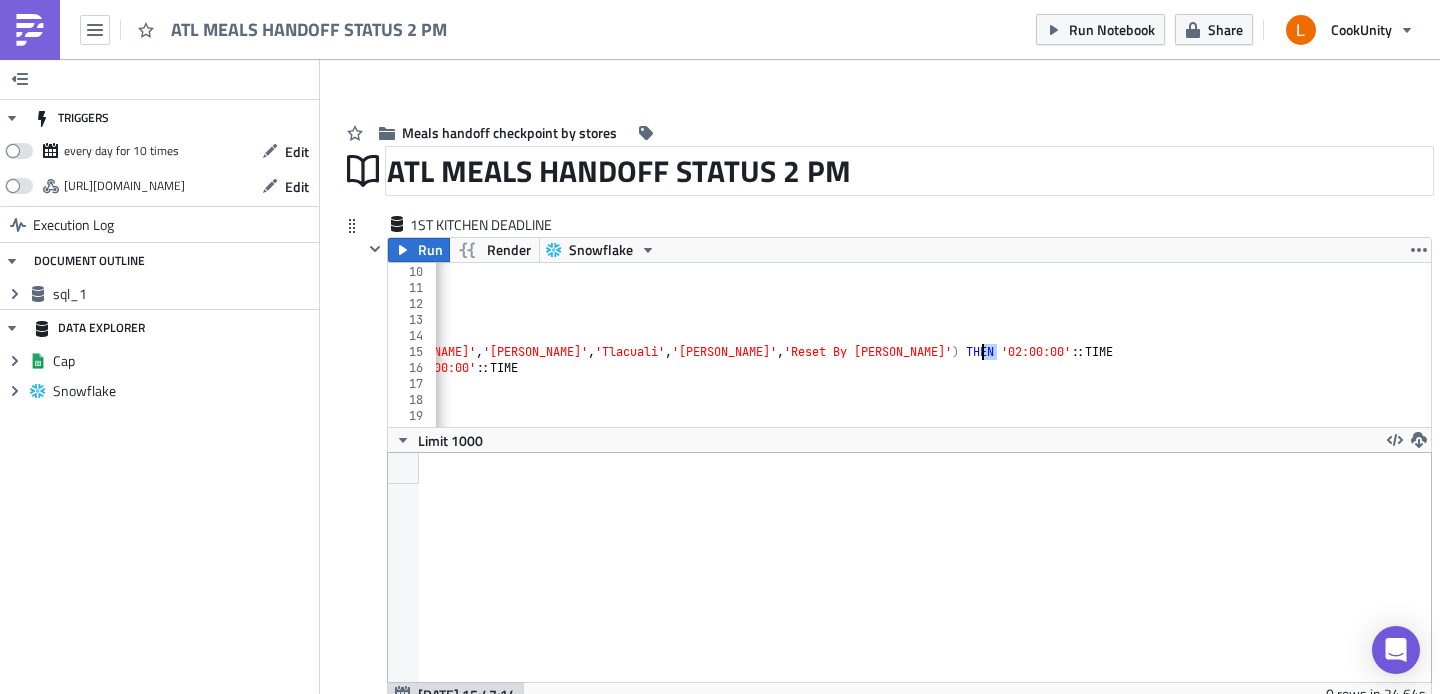 drag, startPoint x: 994, startPoint y: 350, endPoint x: 983, endPoint y: 351, distance: 11.045361 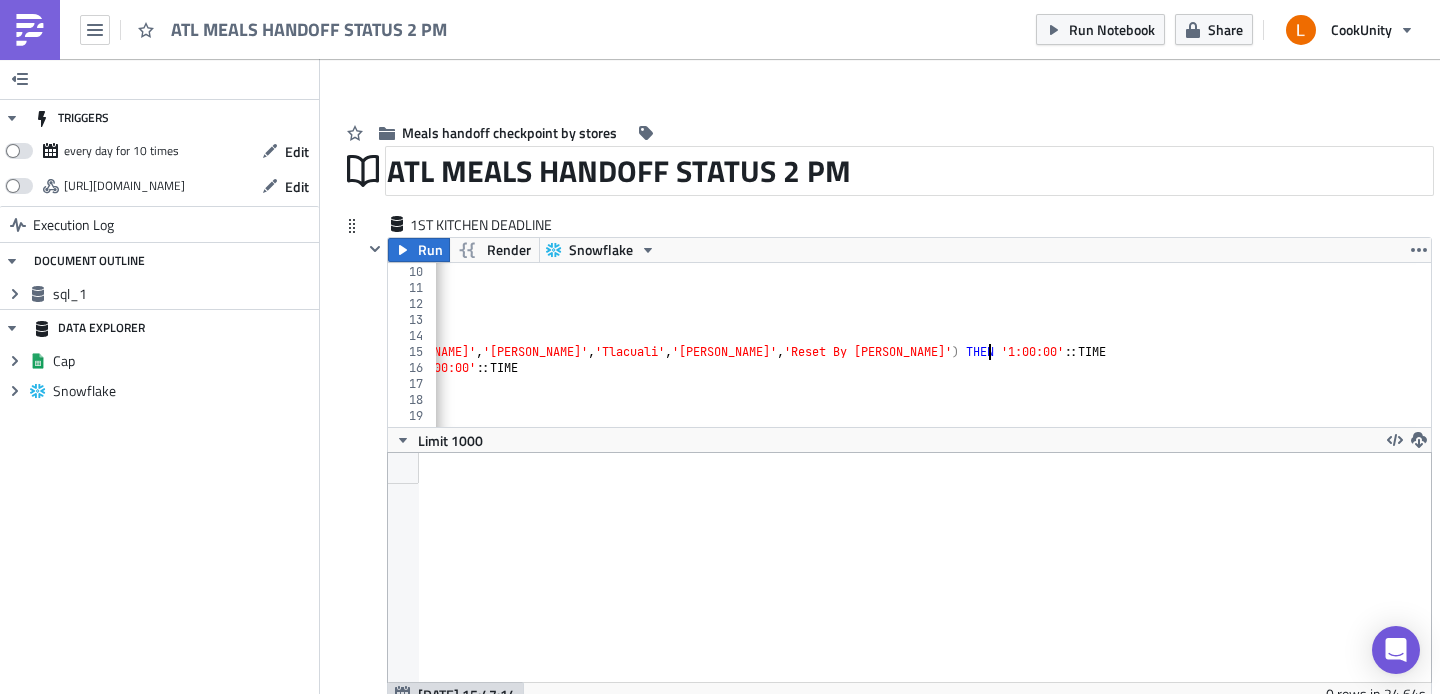 scroll, scrollTop: 0, scrollLeft: 113, axis: horizontal 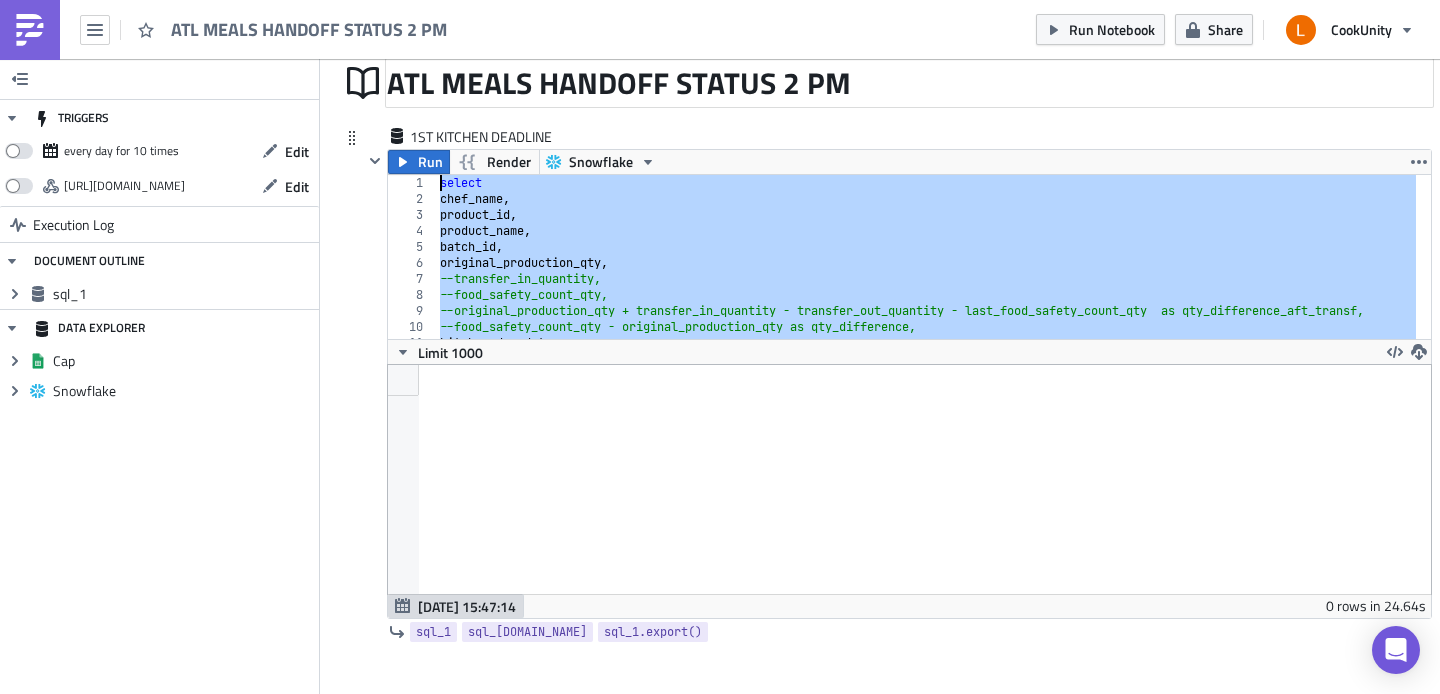 drag, startPoint x: 503, startPoint y: 317, endPoint x: 366, endPoint y: 127, distance: 234.24133 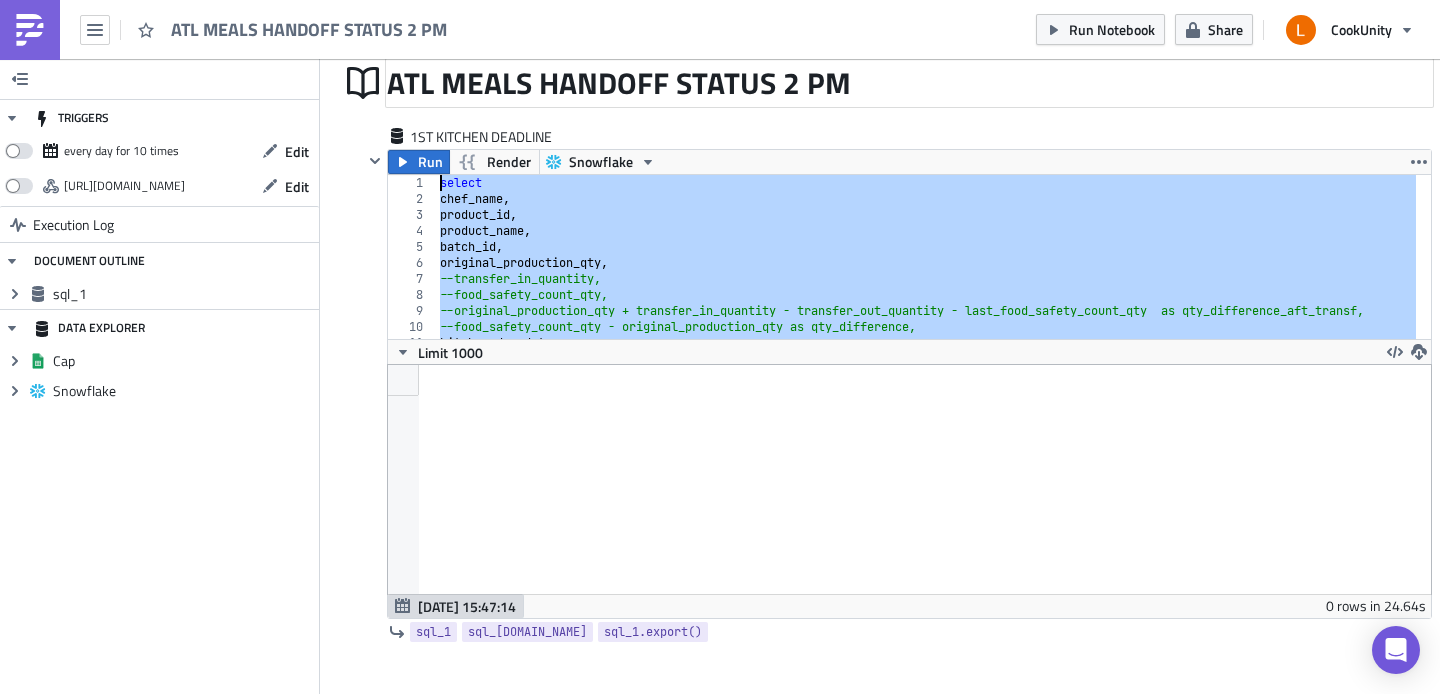 type on "select
chef_name," 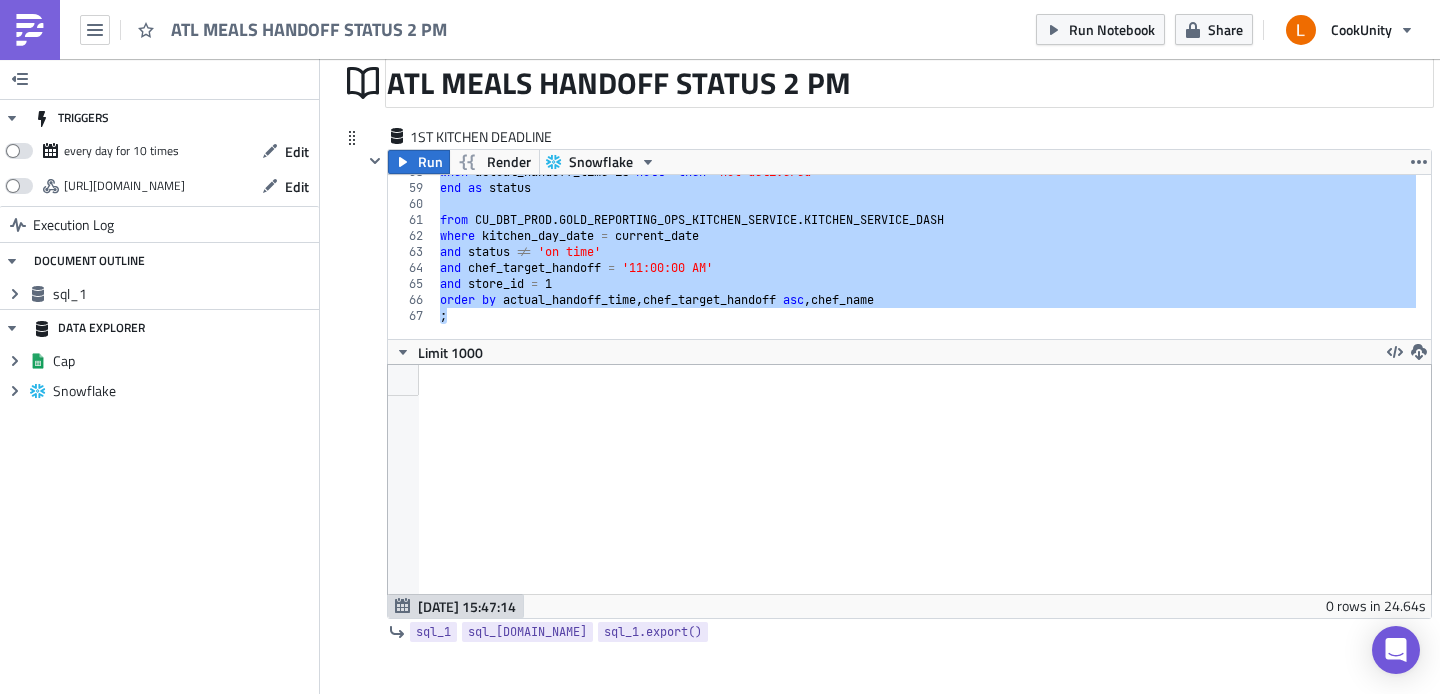 scroll, scrollTop: 923, scrollLeft: 0, axis: vertical 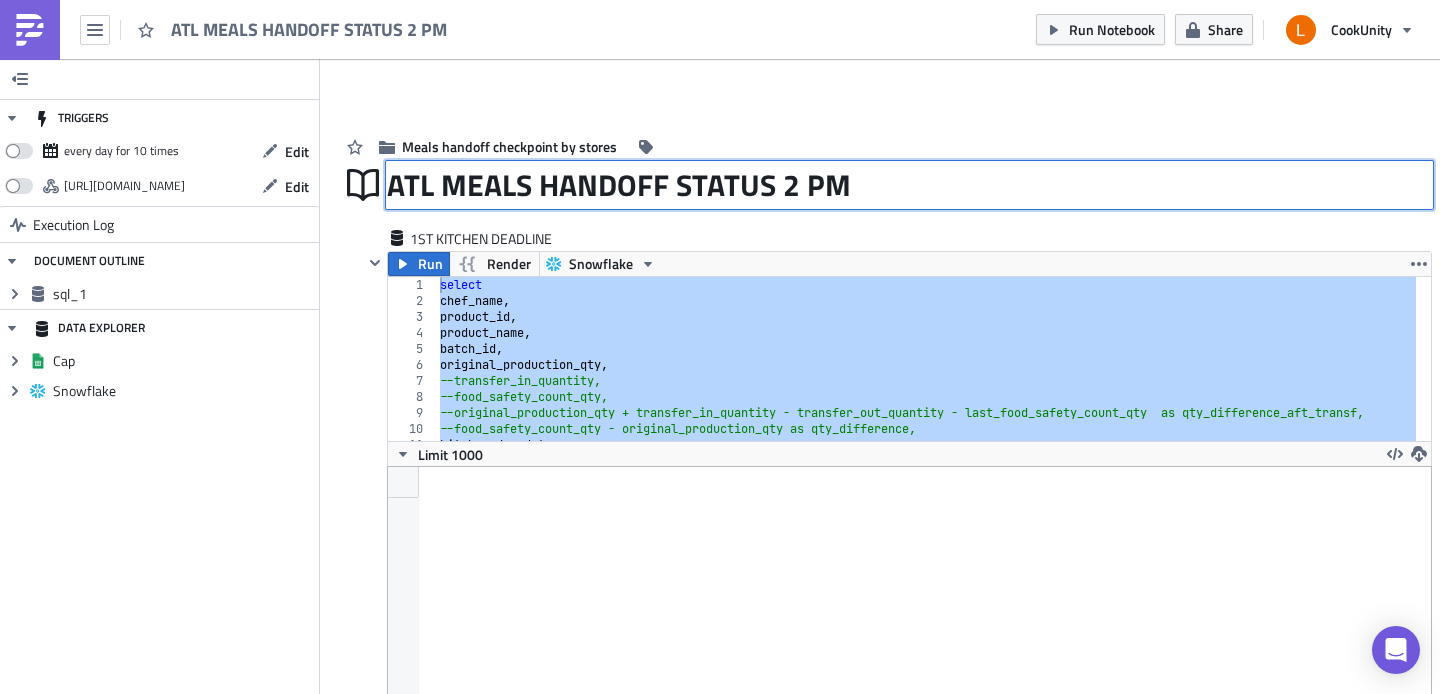 drag, startPoint x: 847, startPoint y: 181, endPoint x: 785, endPoint y: 181, distance: 62 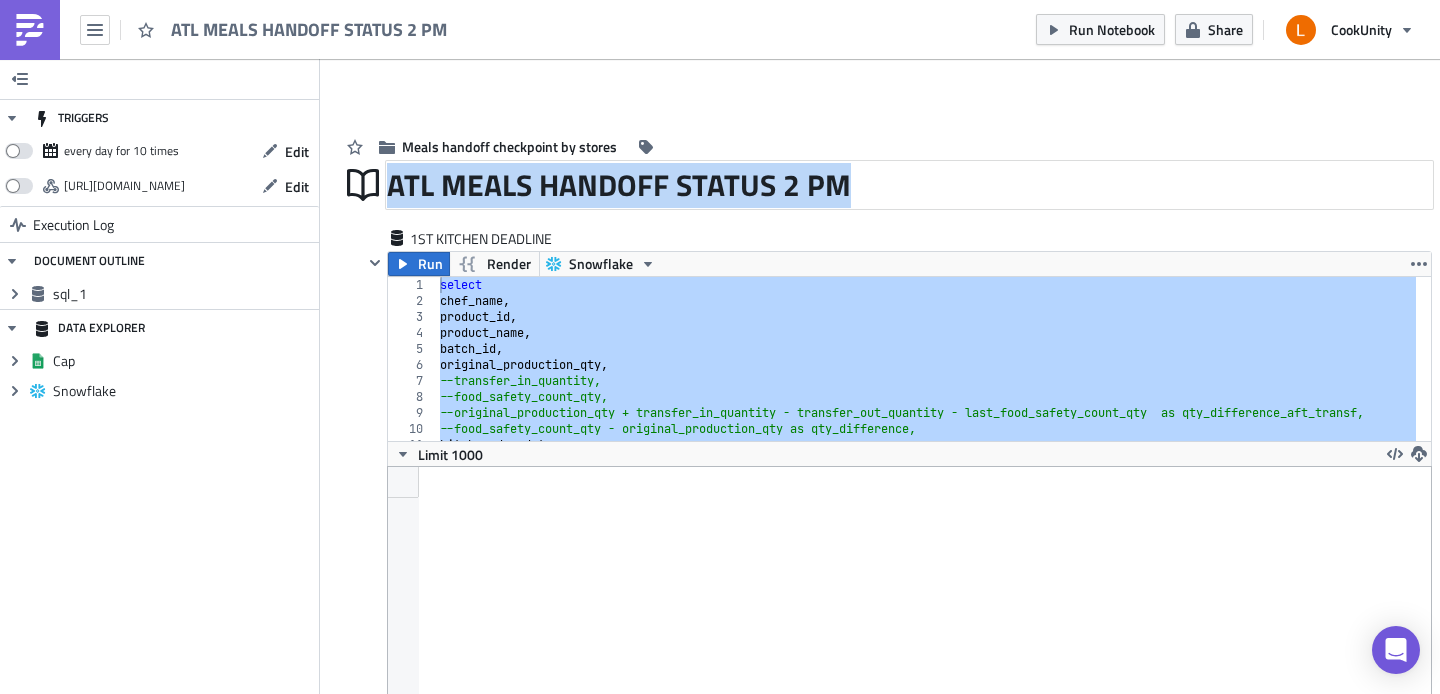 click on "ATL MEALS HANDOFF STATUS 2 PM" at bounding box center [909, 185] 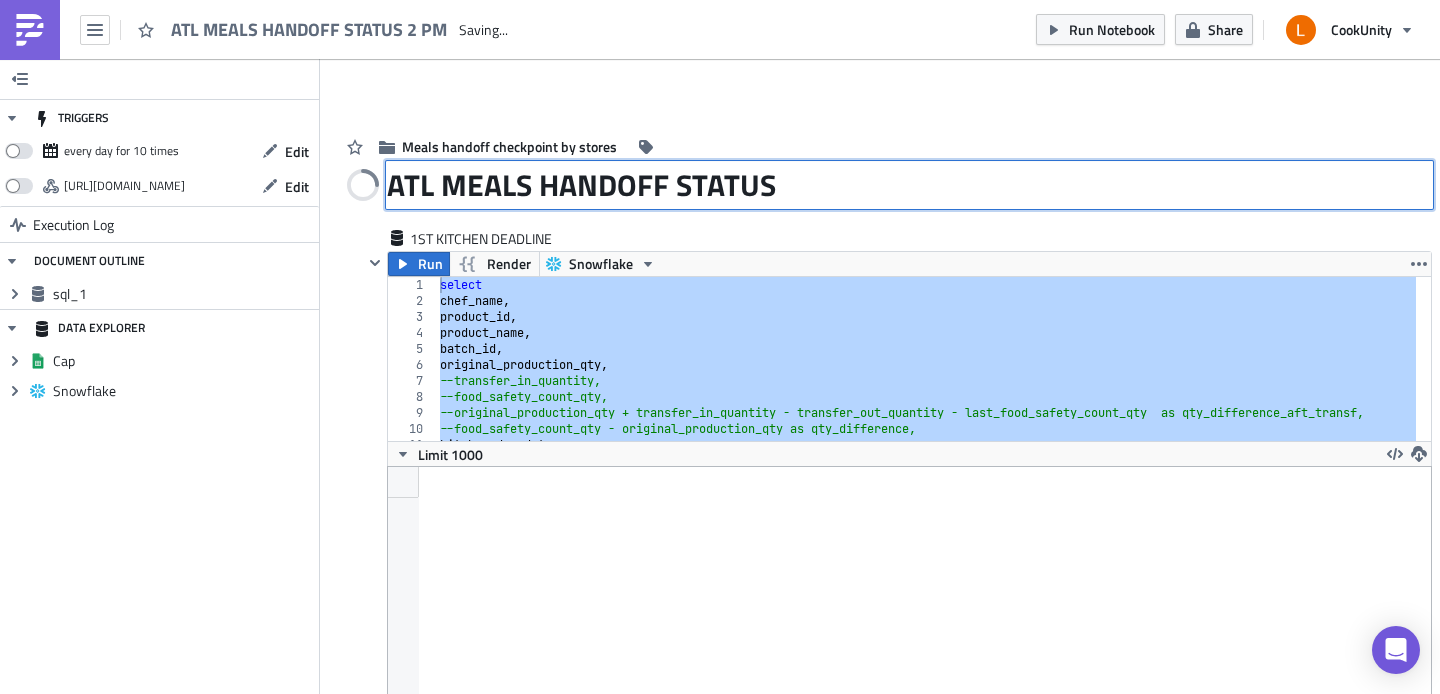 type on "ATL MEALS HANDOFF STATUS" 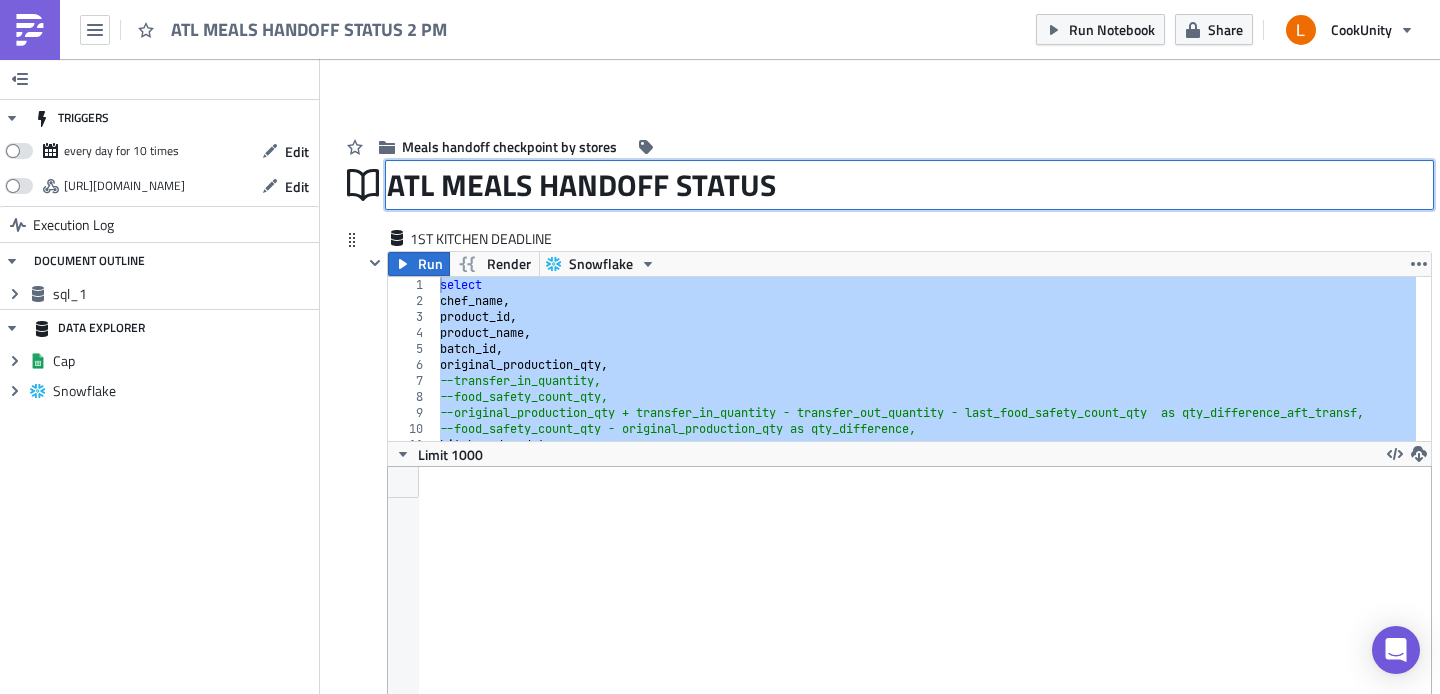 click on "select   chef_name , product_id , product_name , batch_id , original_production_qty , --transfer_in_quantity, --food_safety_count_qty, --original_production_qty + transfer_in_quantity - transfer_out_quantity - last_food_safety_count_qty  as qty_difference_aft_transf, --food_safety_count_qty - original_production_qty as qty_difference, kitchen_day_date ," at bounding box center [2060, 367] 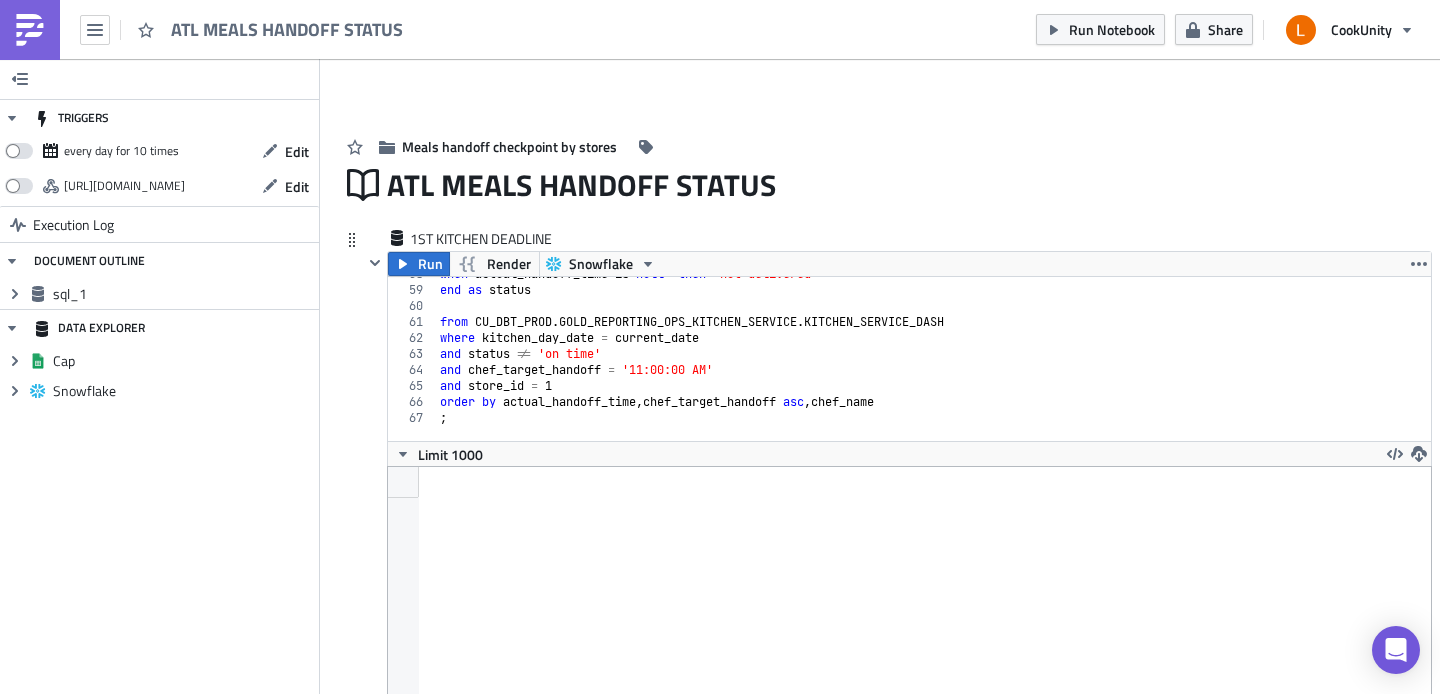 scroll, scrollTop: 923, scrollLeft: 0, axis: vertical 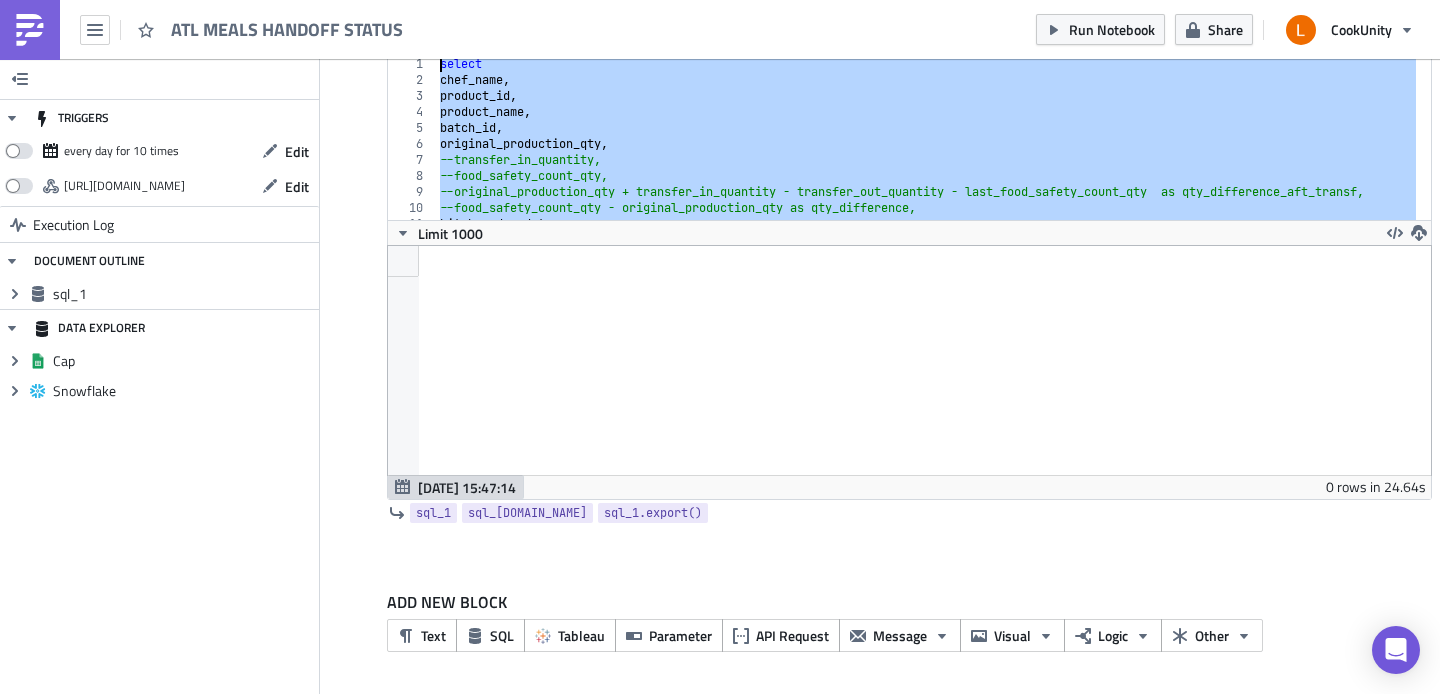 drag, startPoint x: 459, startPoint y: 195, endPoint x: 401, endPoint y: -24, distance: 226.55022 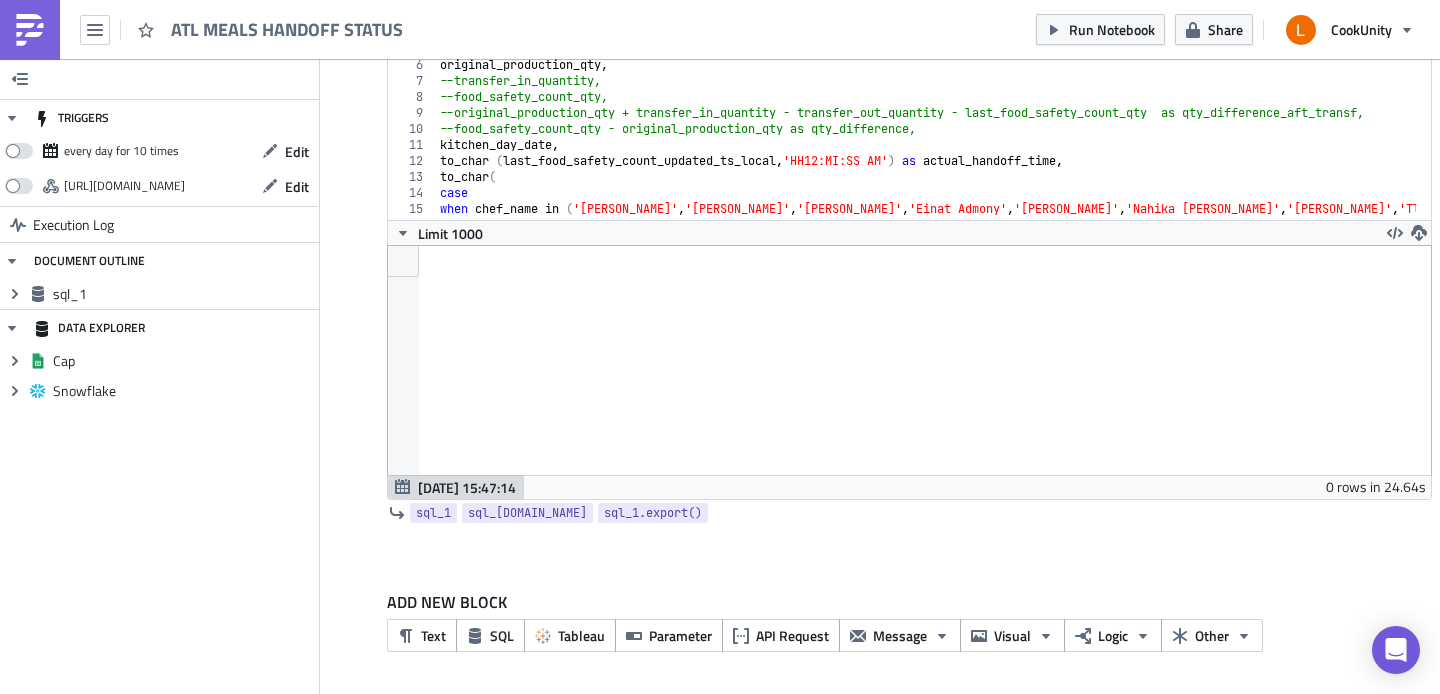 scroll, scrollTop: 0, scrollLeft: 0, axis: both 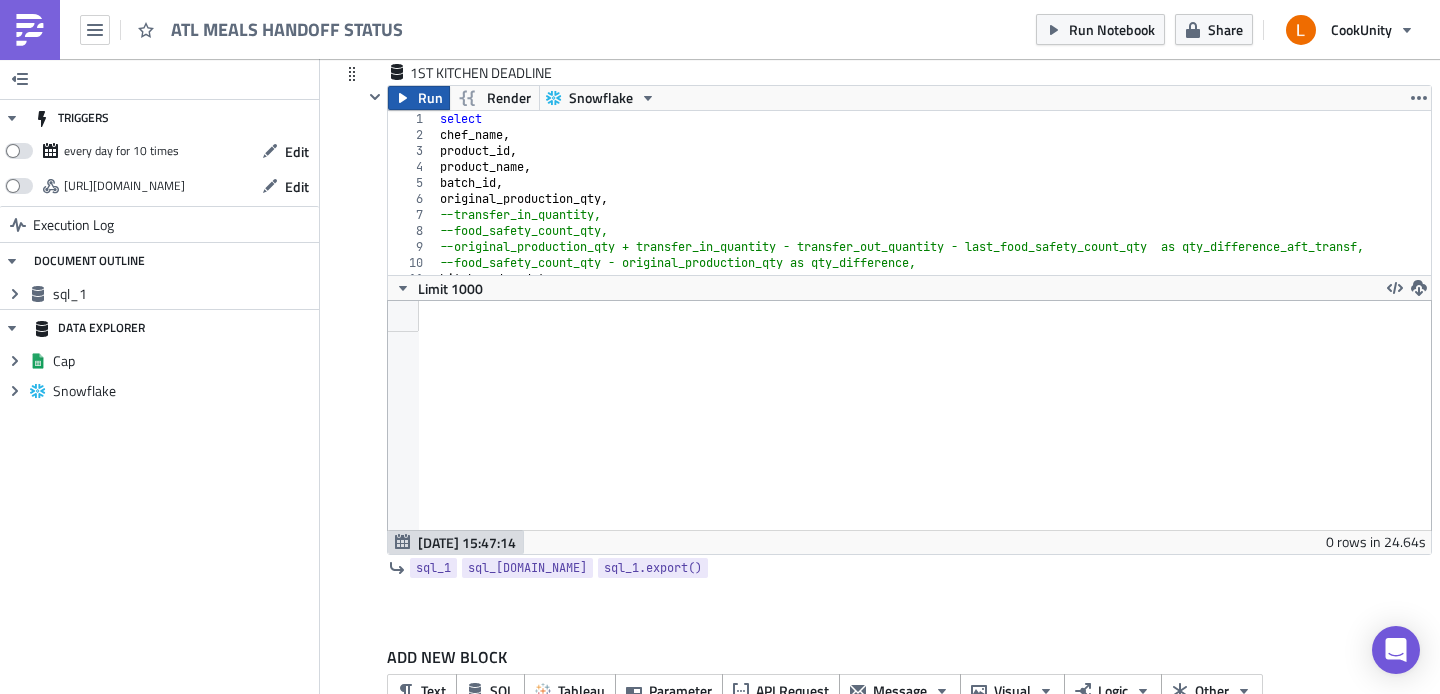 click on "Run" at bounding box center [430, 98] 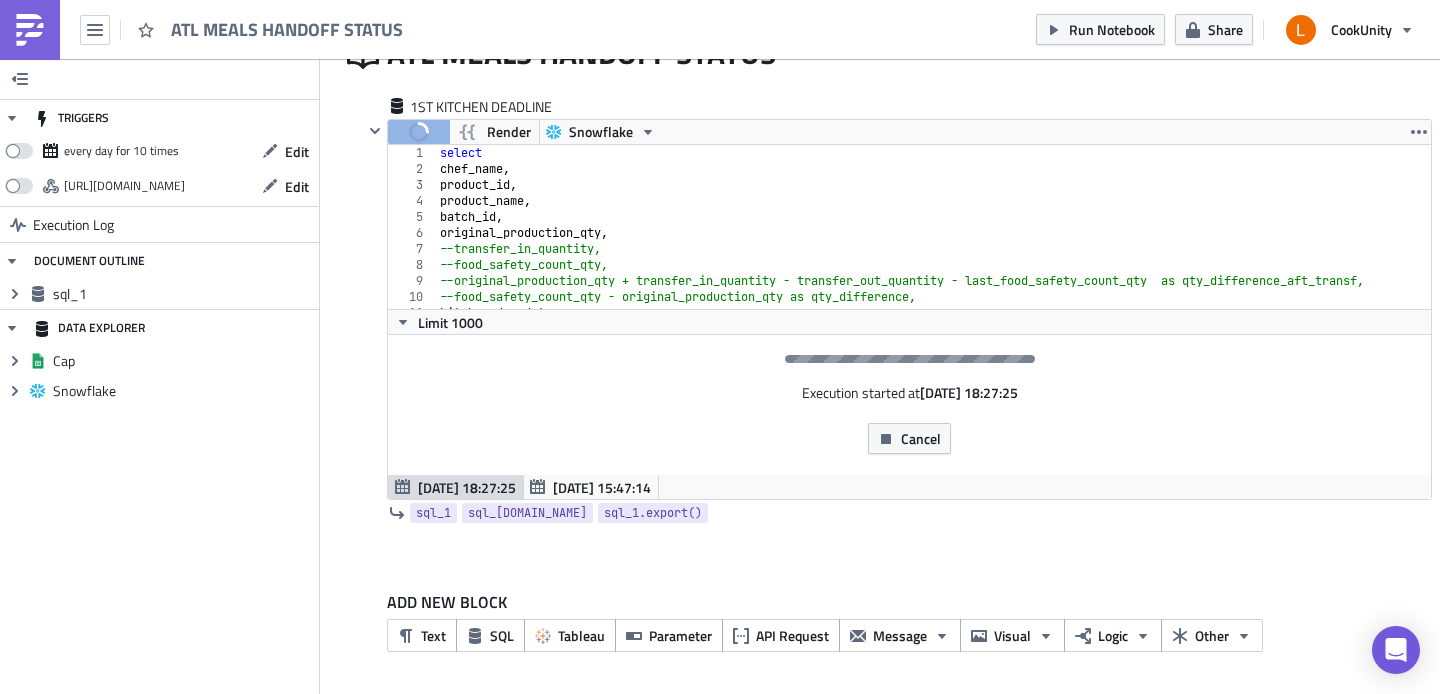 scroll, scrollTop: 133, scrollLeft: 0, axis: vertical 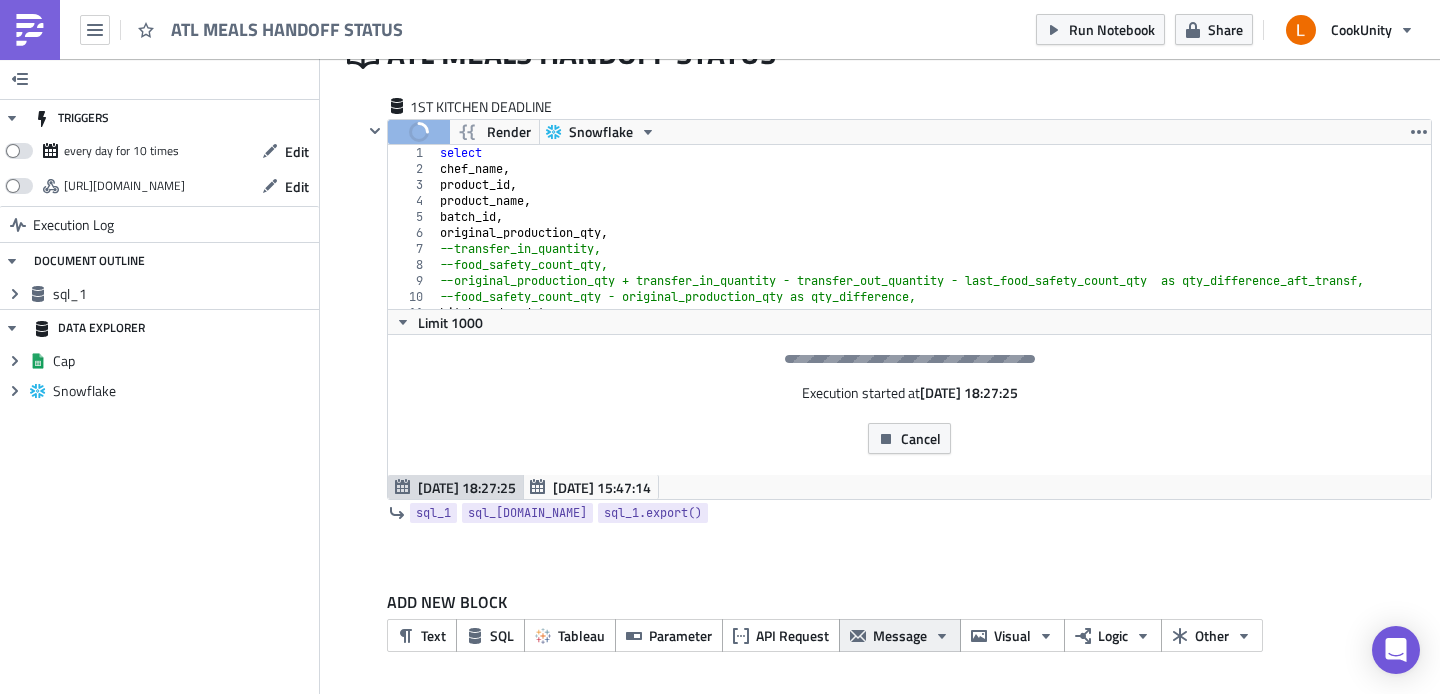 click on "Message" at bounding box center [900, 635] 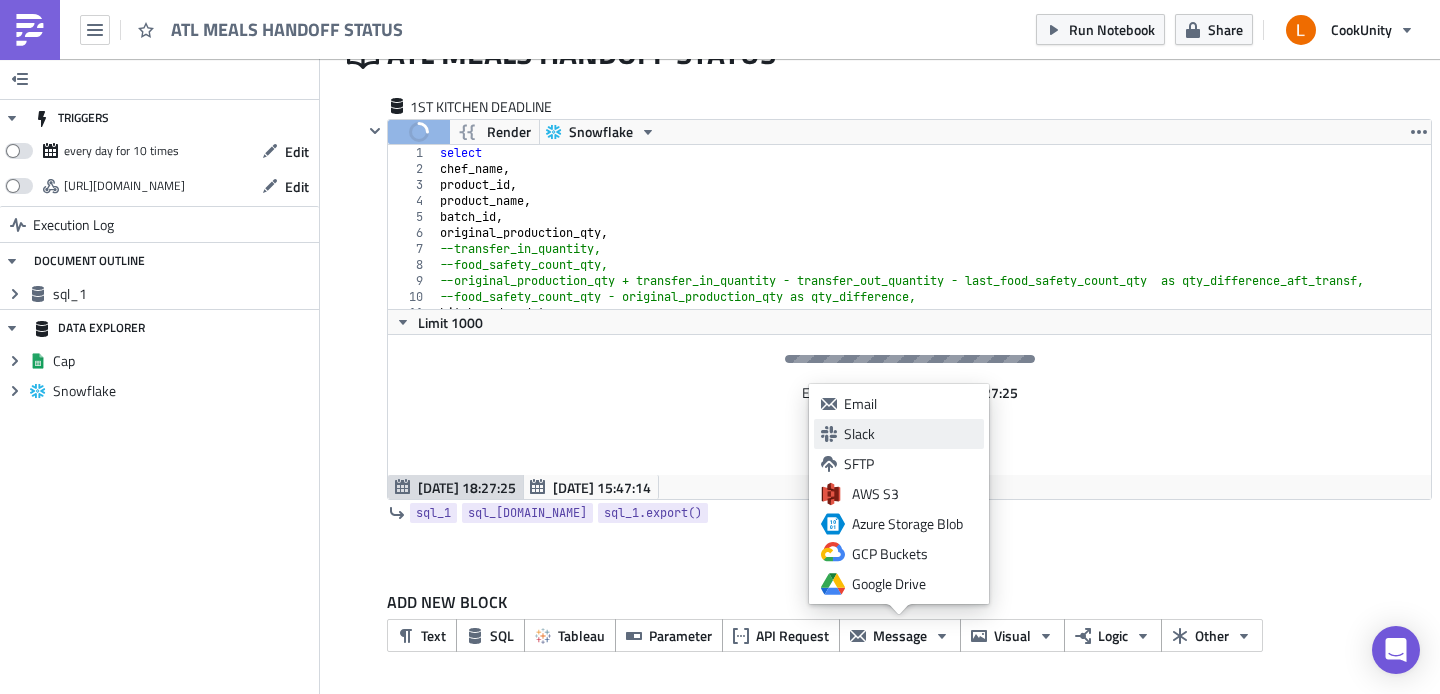 click on "Slack" at bounding box center (910, 434) 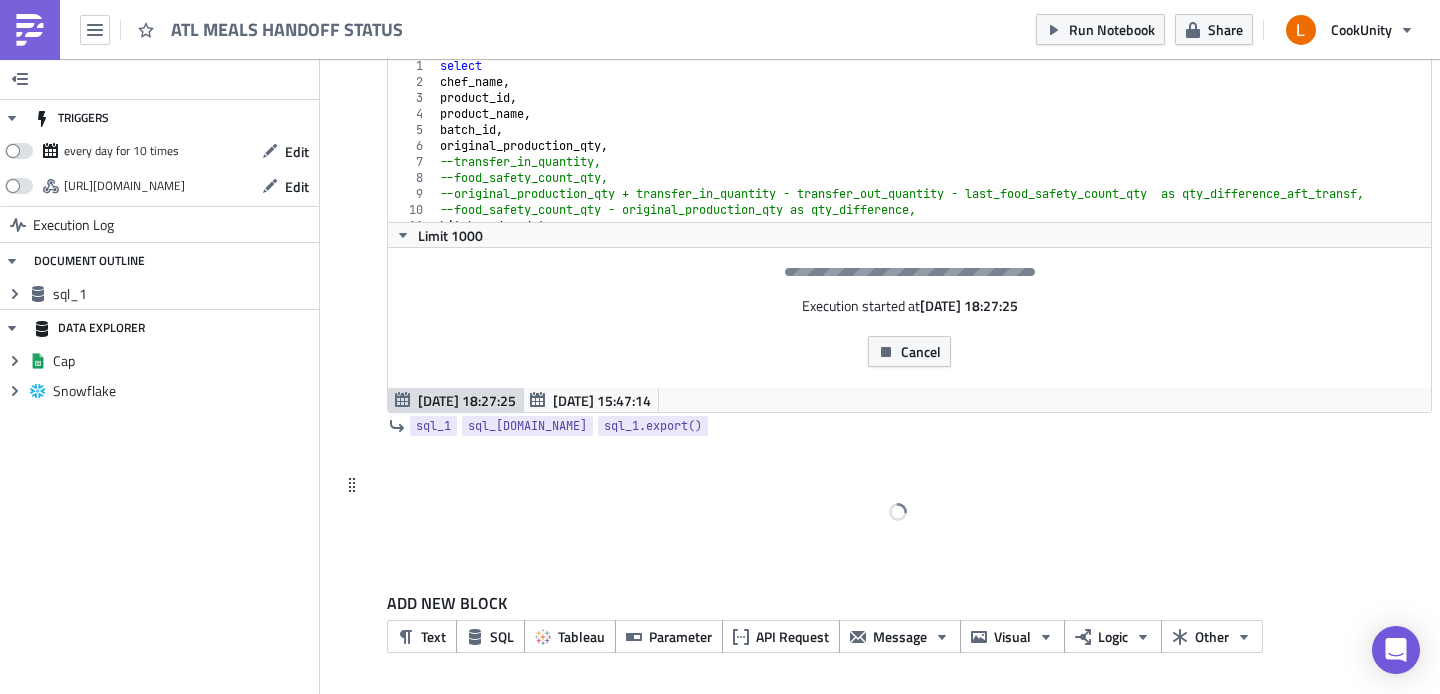 scroll, scrollTop: 221, scrollLeft: 0, axis: vertical 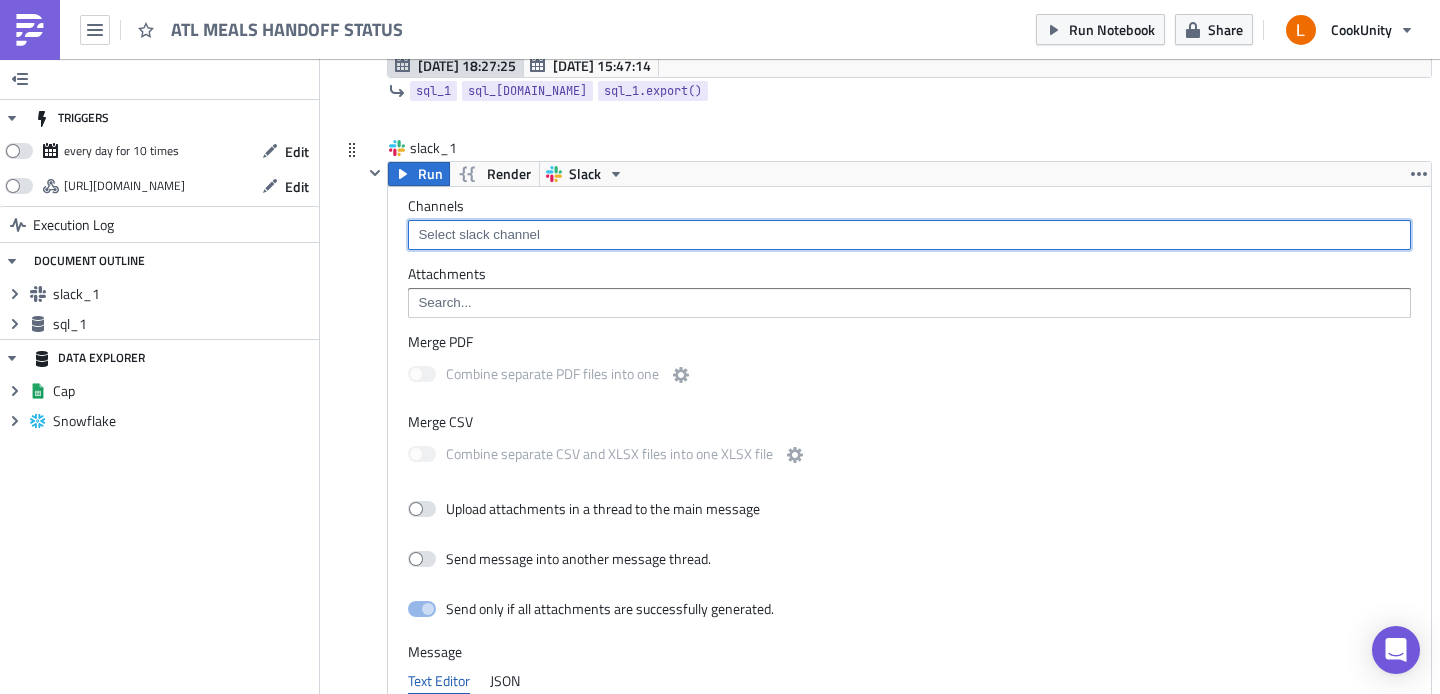 click at bounding box center (908, 235) 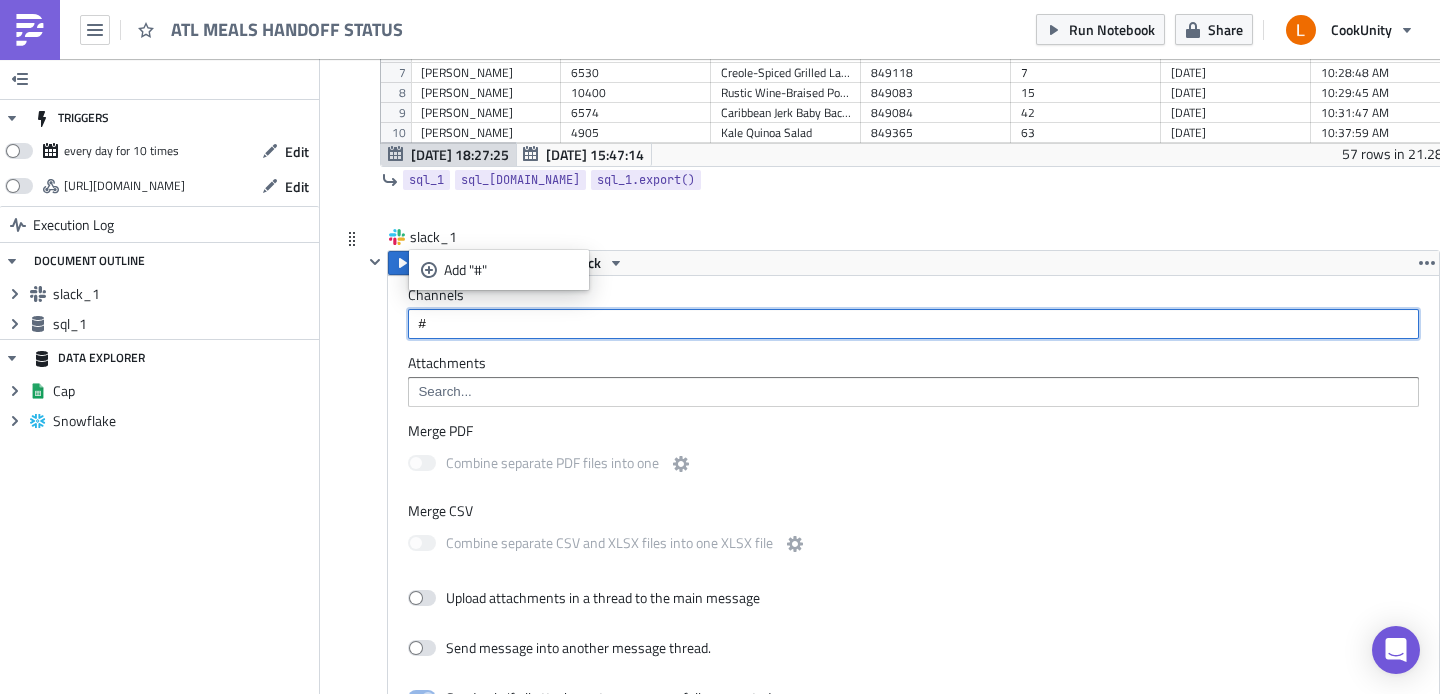 scroll, scrollTop: 99770, scrollLeft: 98926, axis: both 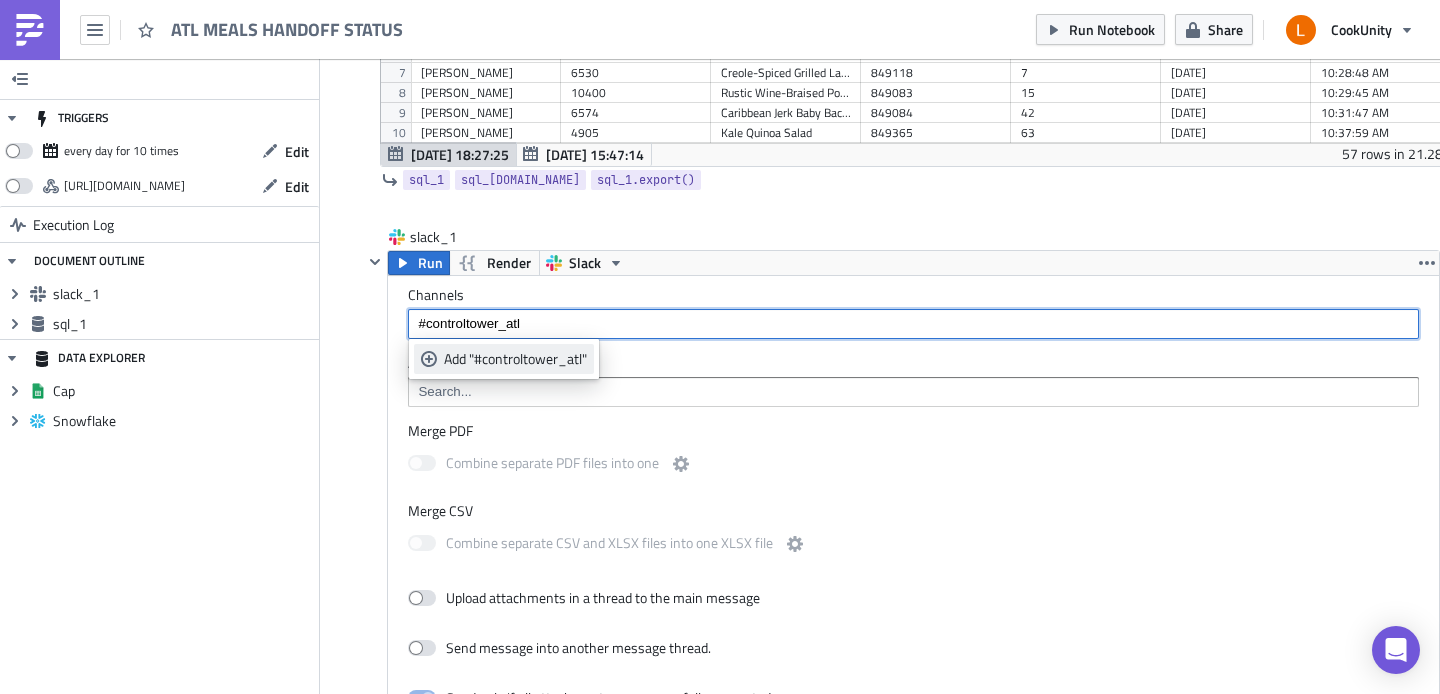 type on "#controltower_atl" 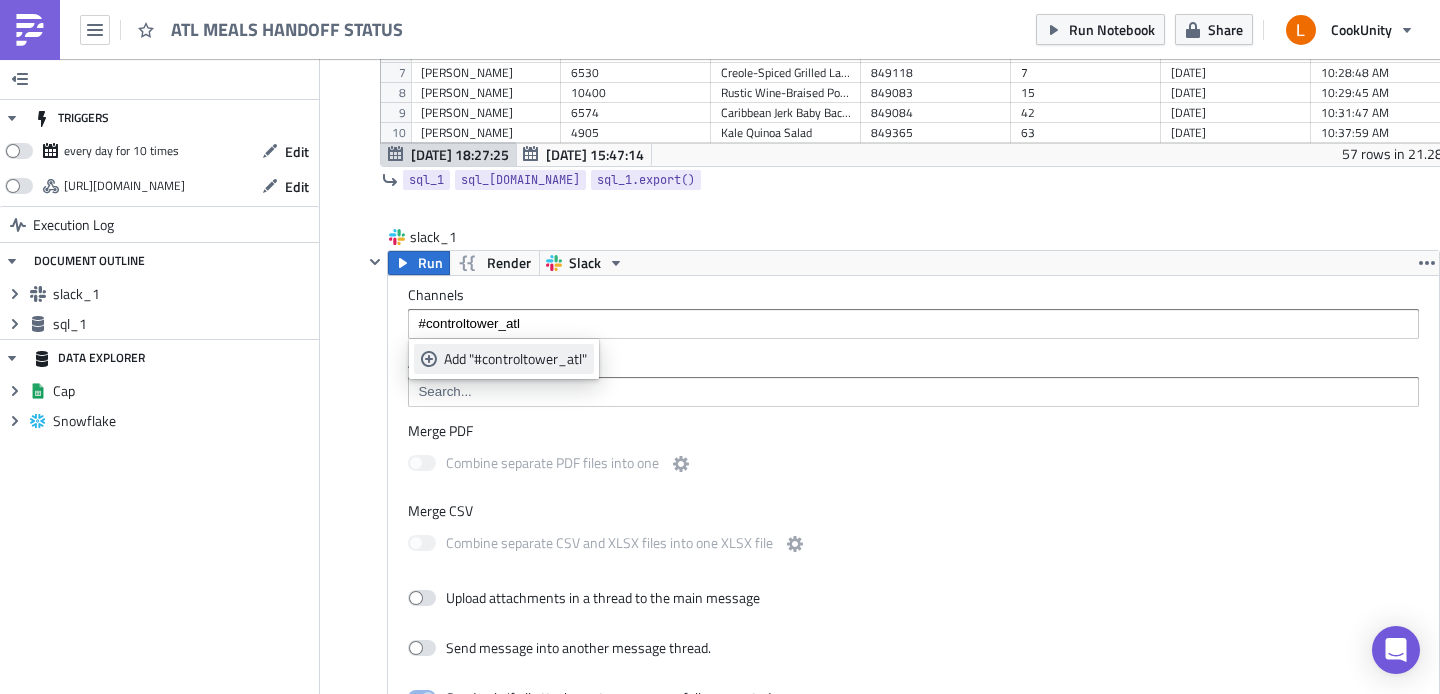 click on "Add "#controltower_atl"" at bounding box center [515, 359] 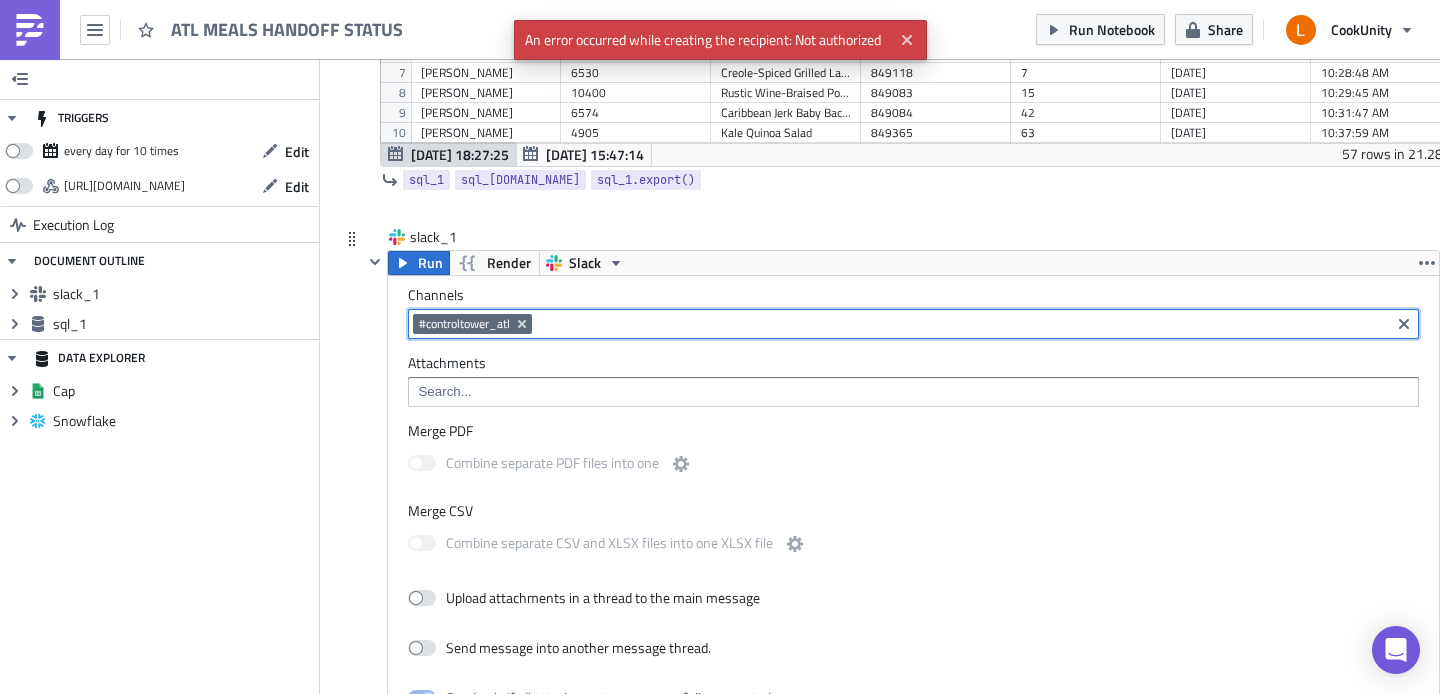click on "#controltower_atl" at bounding box center (913, 324) 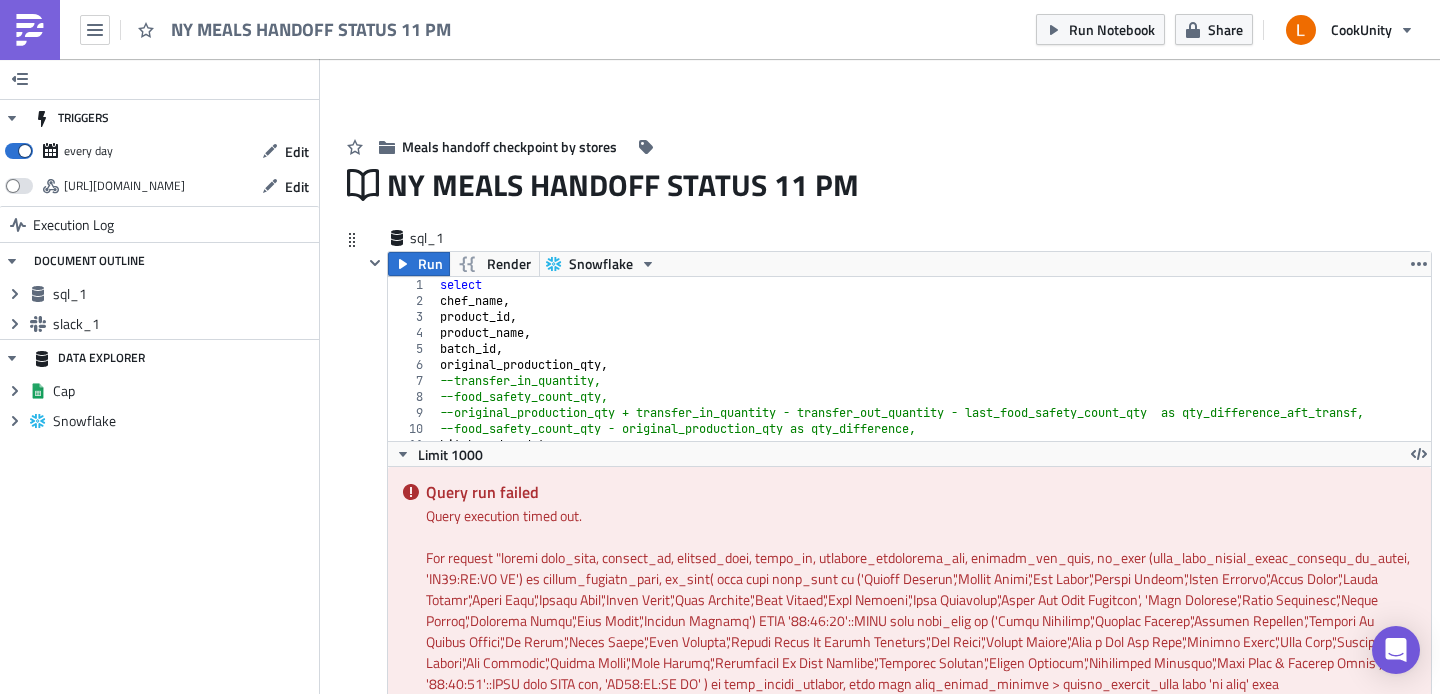 scroll, scrollTop: 0, scrollLeft: 0, axis: both 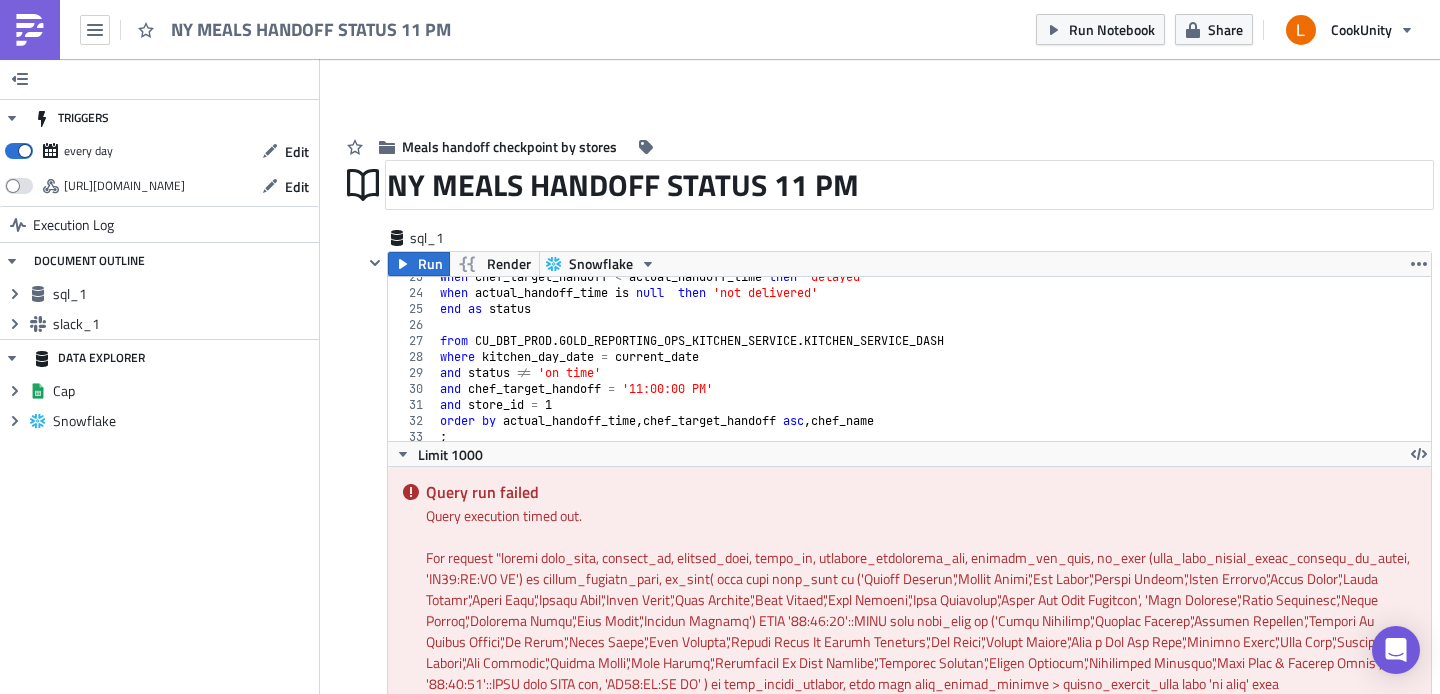 click on "NY MEALS HANDOFF STATUS 11 PM" at bounding box center (909, 185) 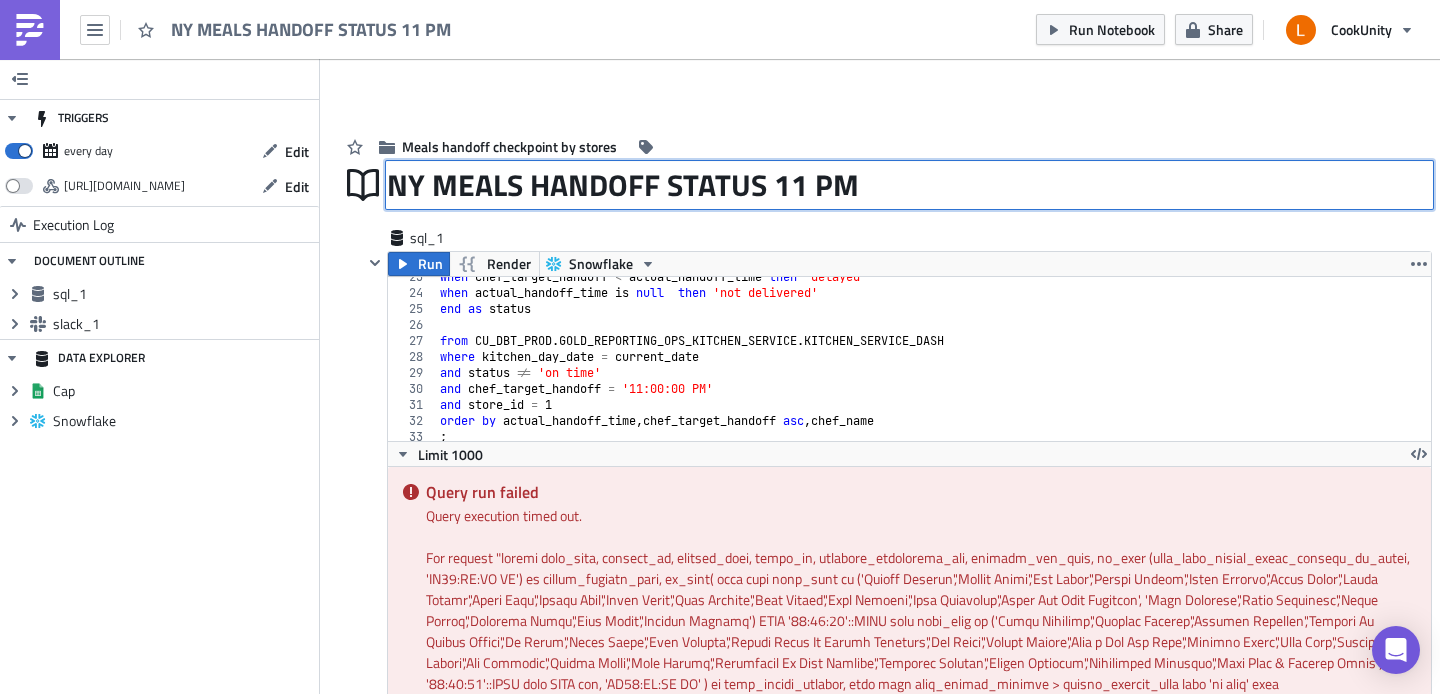drag, startPoint x: 856, startPoint y: 181, endPoint x: 387, endPoint y: 181, distance: 469 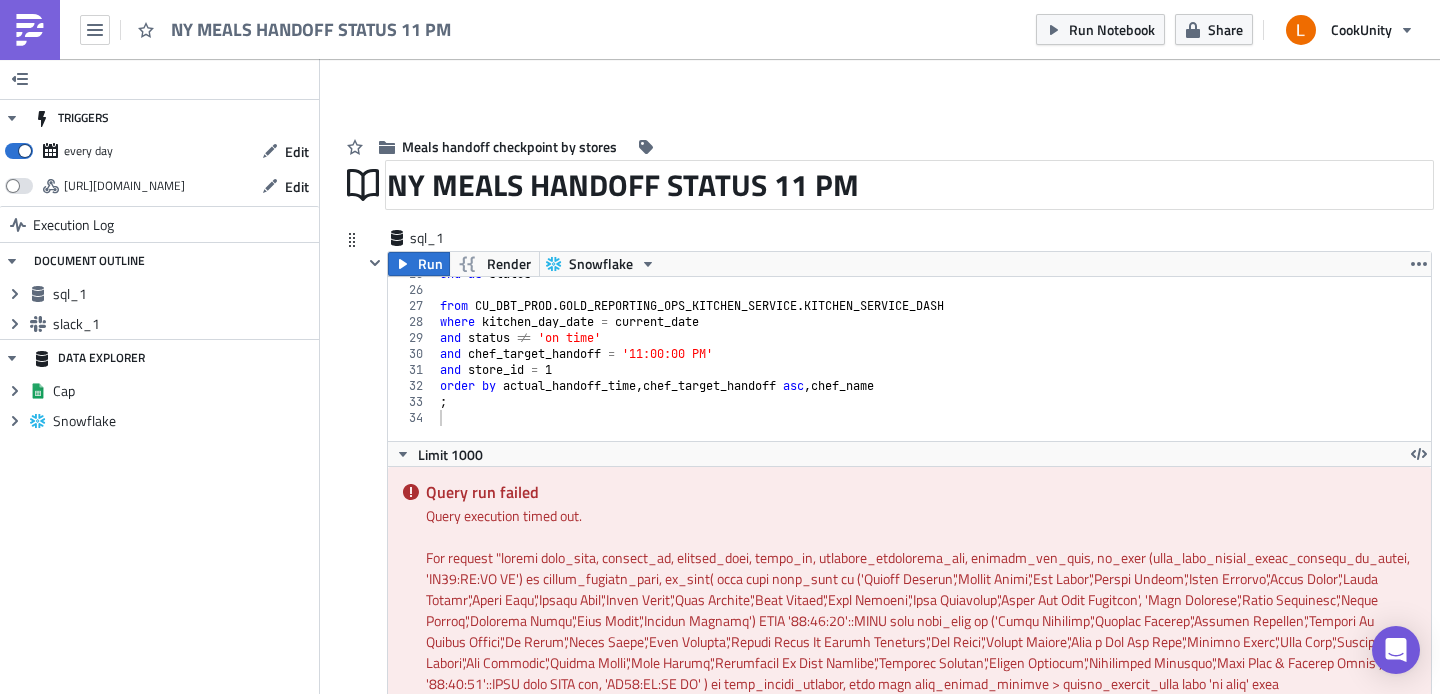 scroll, scrollTop: 395, scrollLeft: 0, axis: vertical 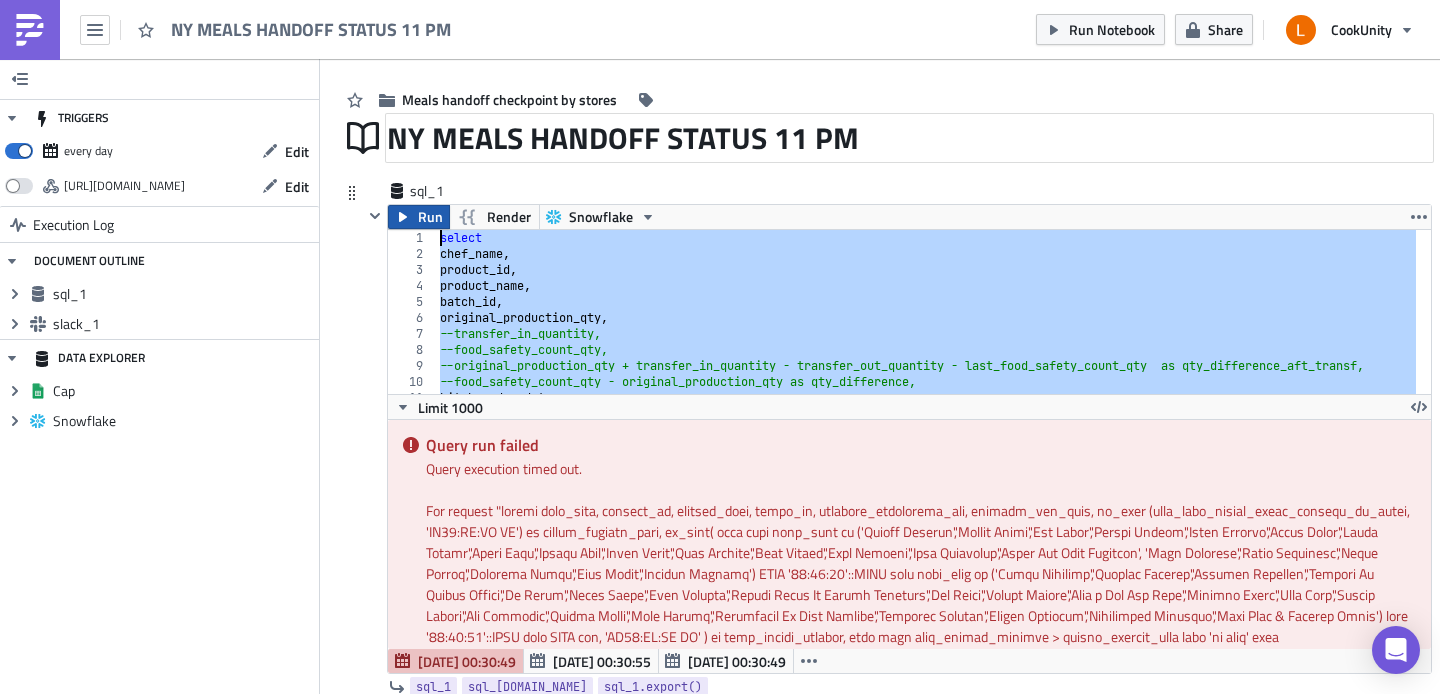 drag, startPoint x: 484, startPoint y: 352, endPoint x: 437, endPoint y: 222, distance: 138.2353 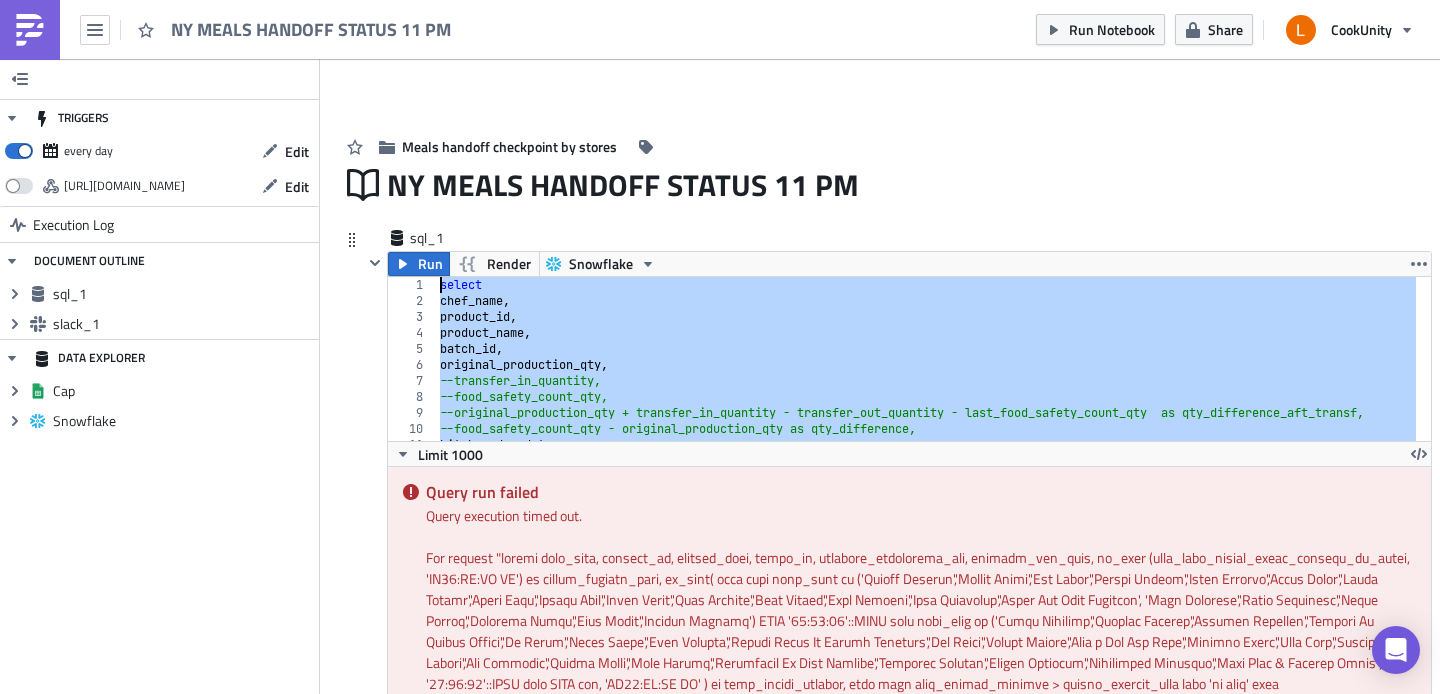 scroll, scrollTop: 0, scrollLeft: 0, axis: both 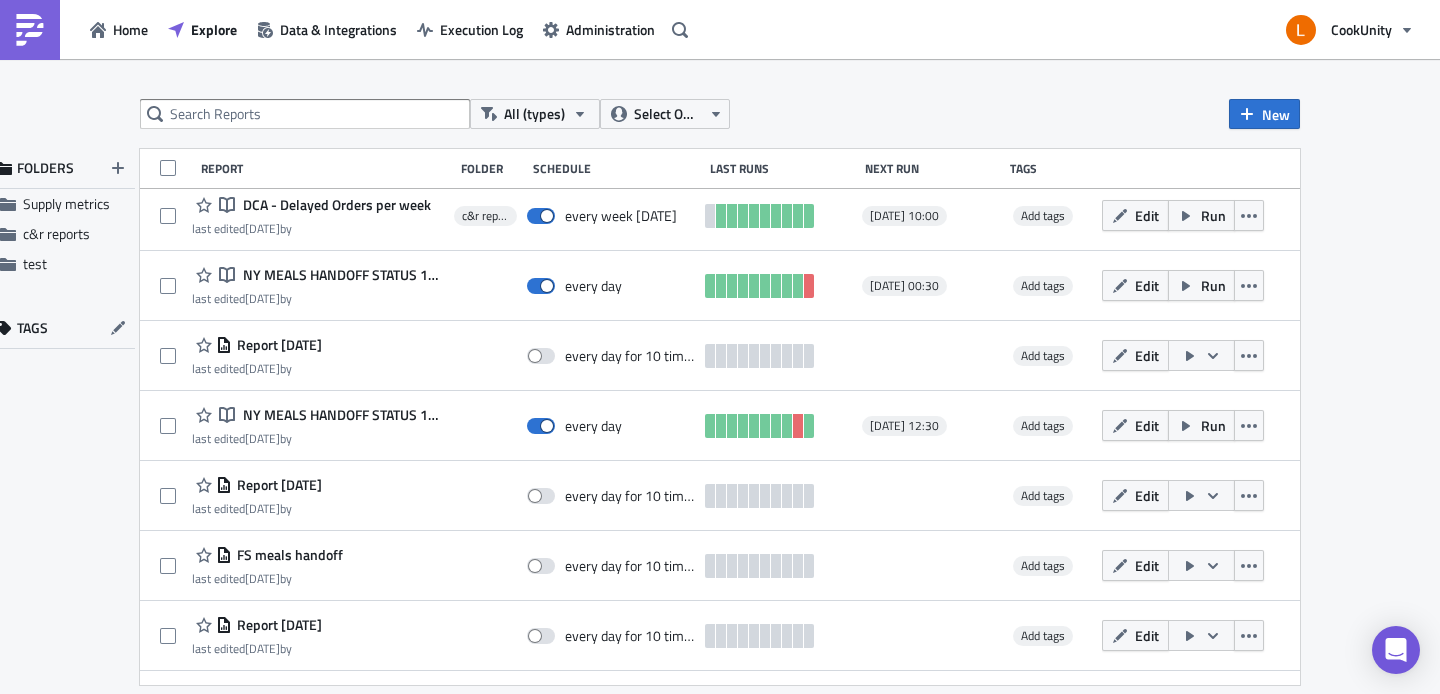 click on "Report" at bounding box center [326, 168] 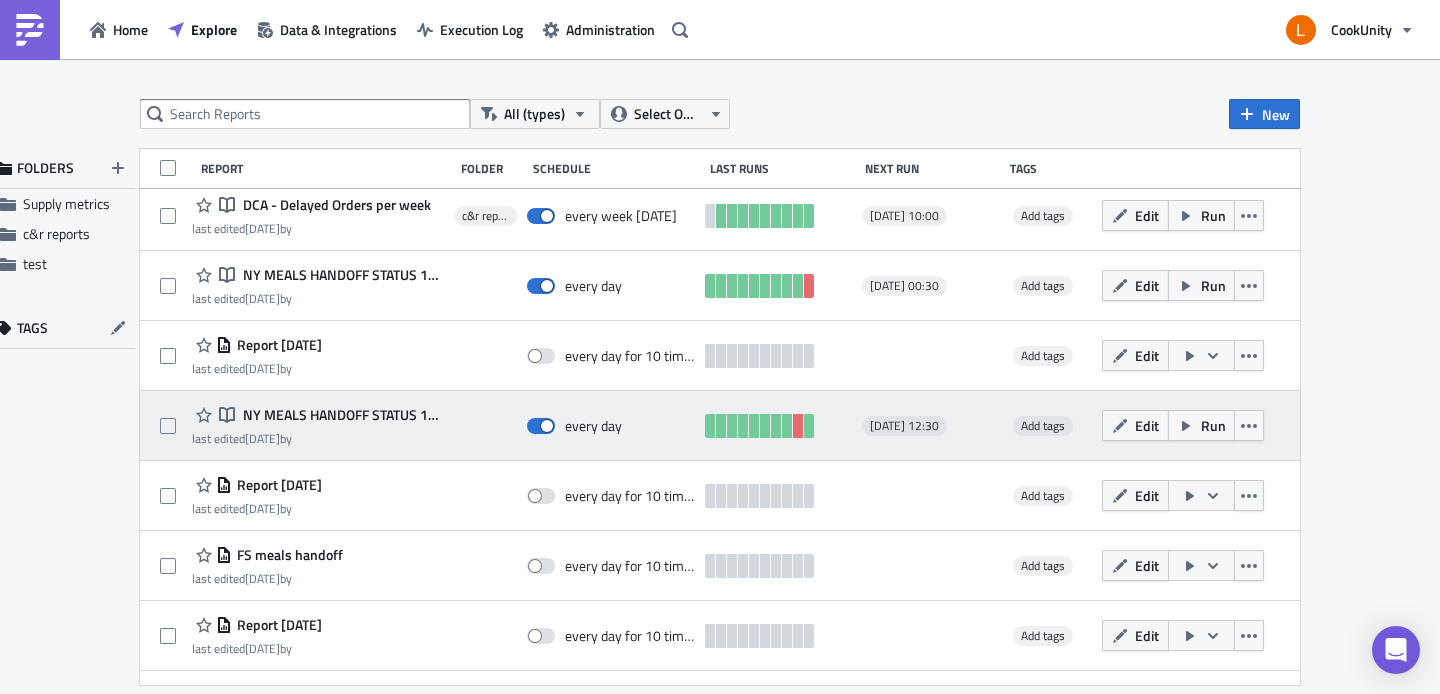 click on "NY MEALS HANDOFF STATUS 11 AM" at bounding box center [341, 415] 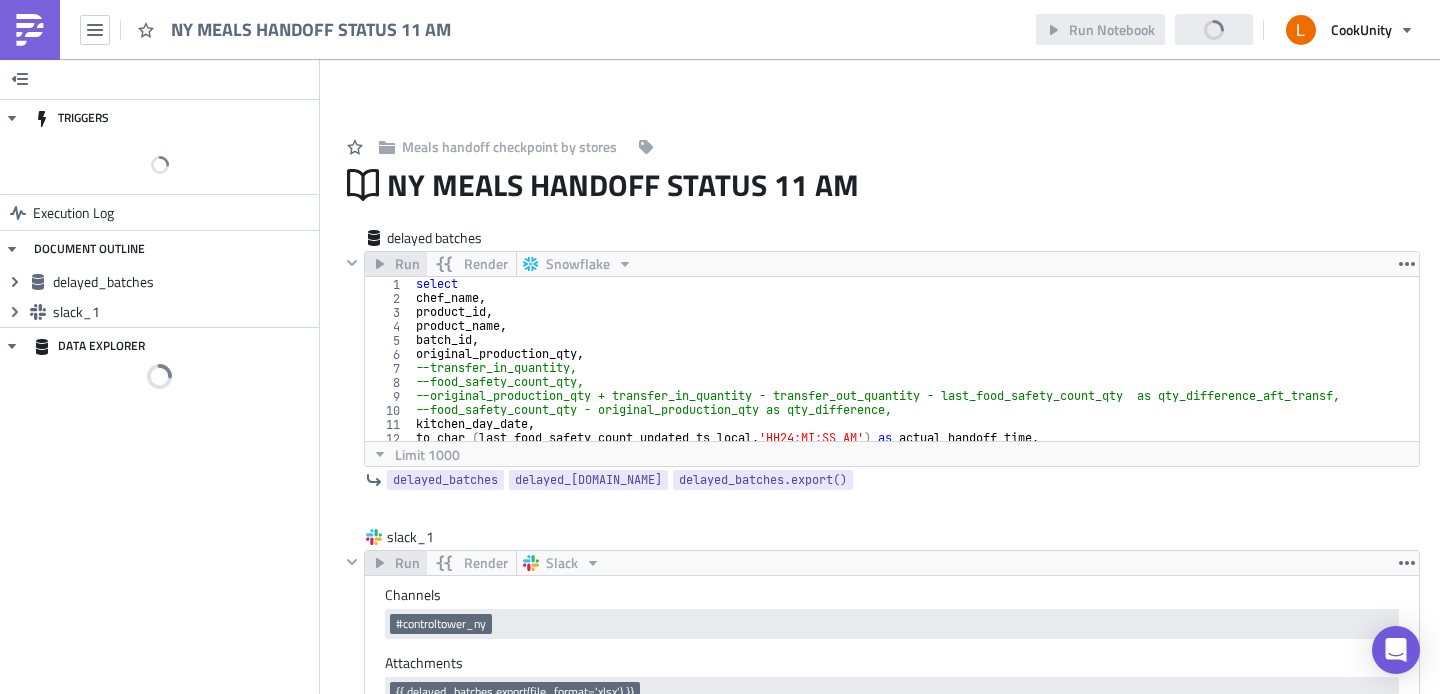 scroll, scrollTop: 0, scrollLeft: 0, axis: both 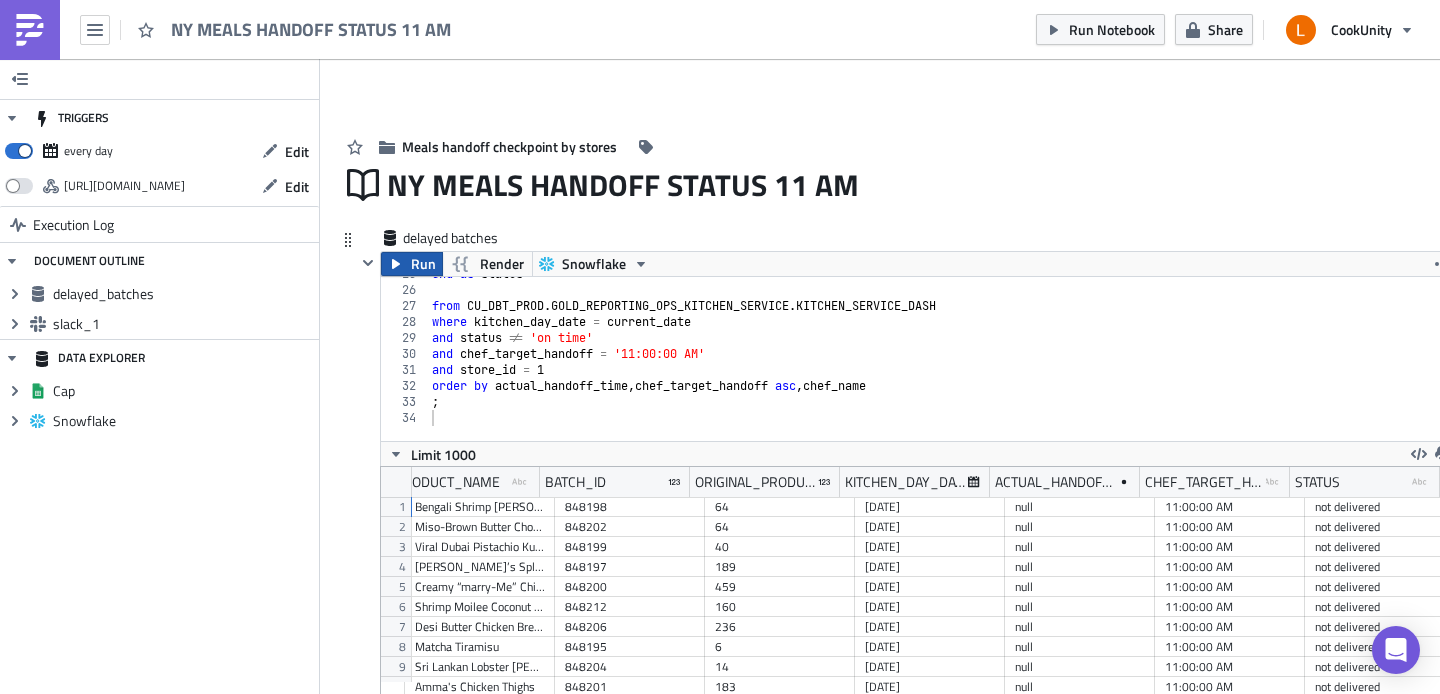 click 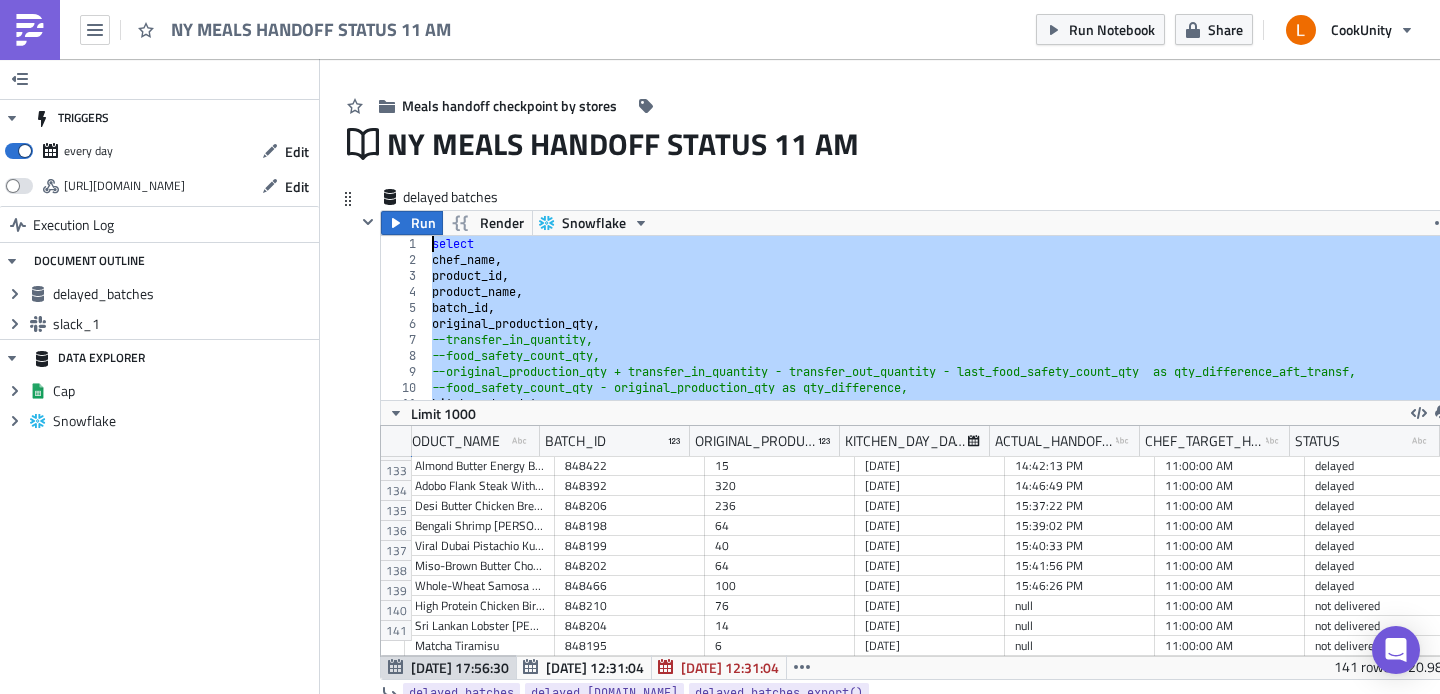 drag, startPoint x: 466, startPoint y: 362, endPoint x: 429, endPoint y: 247, distance: 120.805626 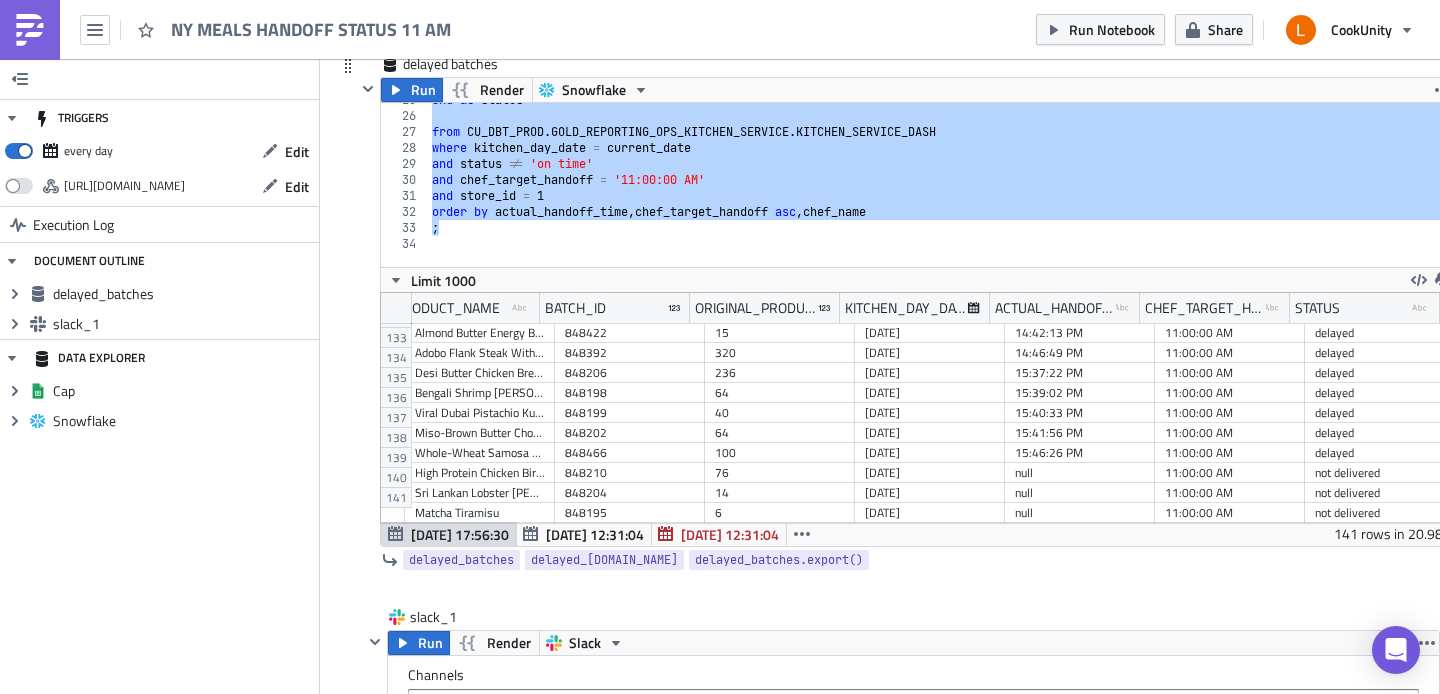 scroll, scrollTop: 179, scrollLeft: 0, axis: vertical 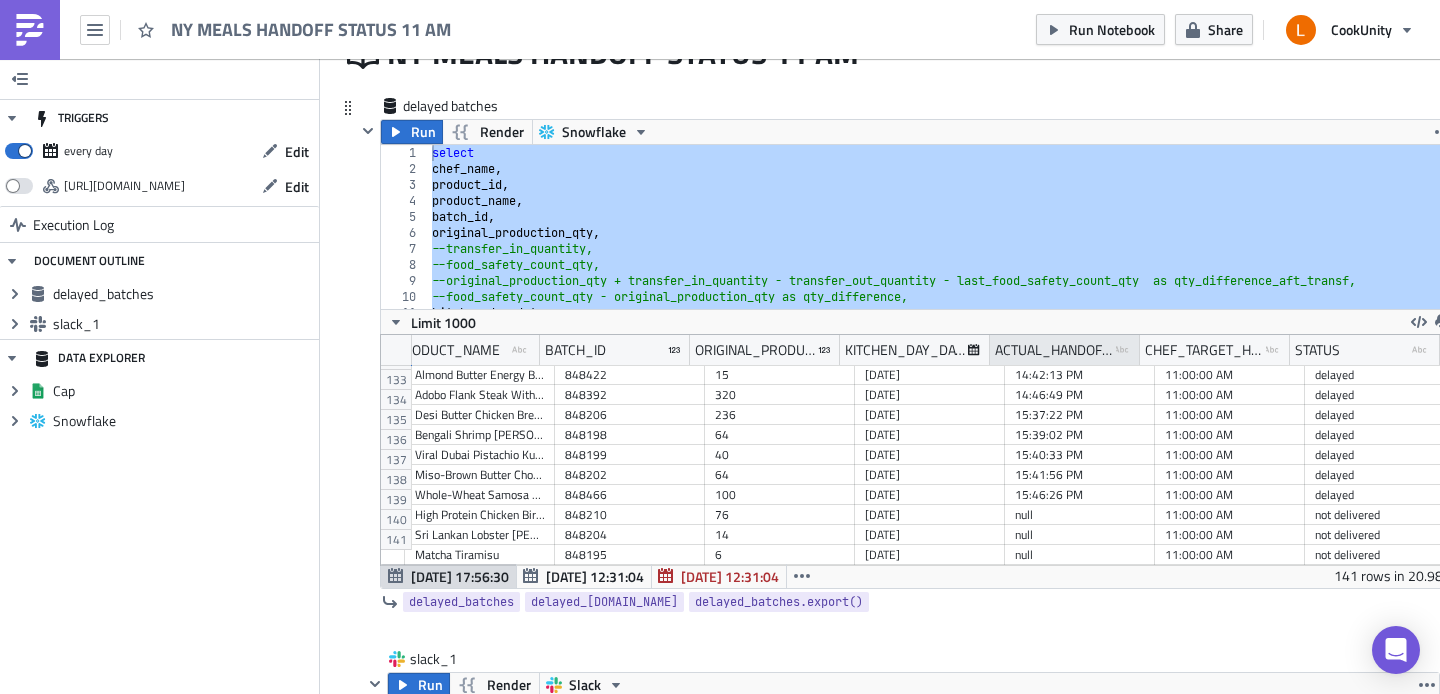 click on "ACTUAL_HANDOFF_TIME" at bounding box center [1055, 350] 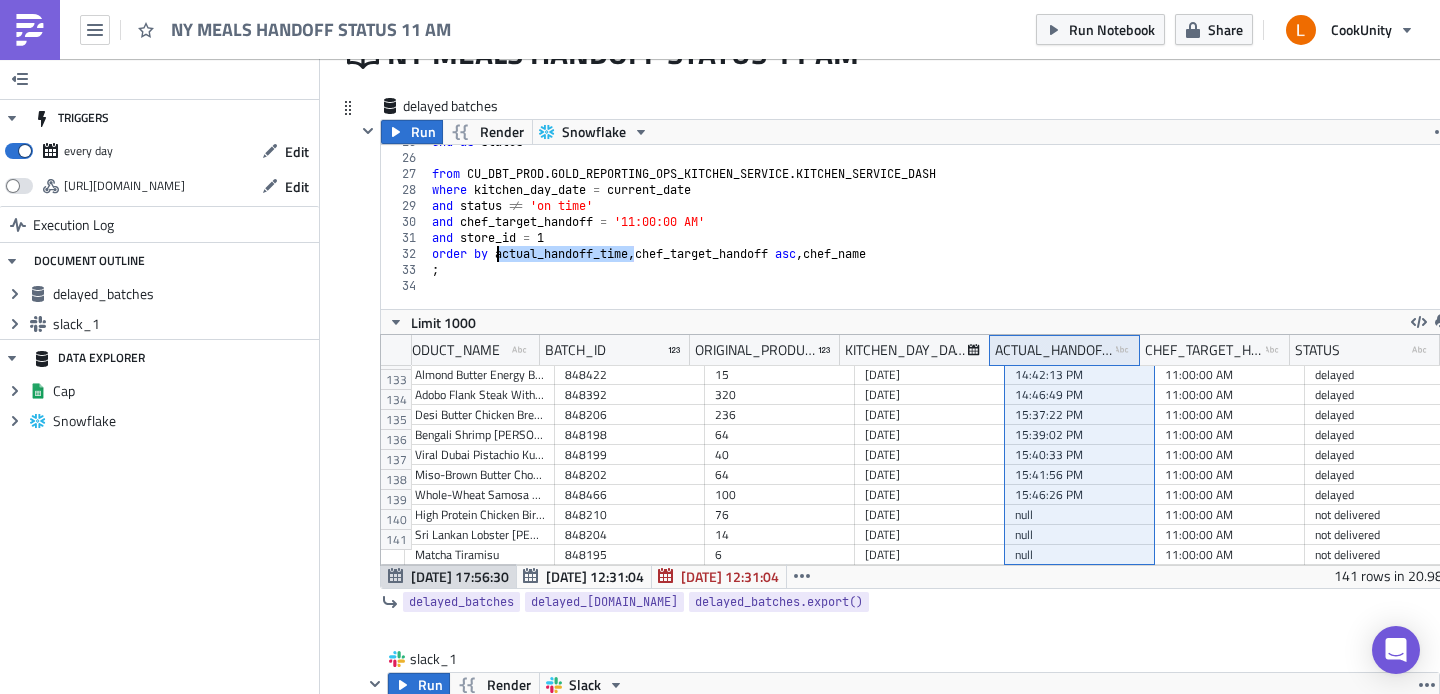 drag, startPoint x: 632, startPoint y: 252, endPoint x: 497, endPoint y: 250, distance: 135.01482 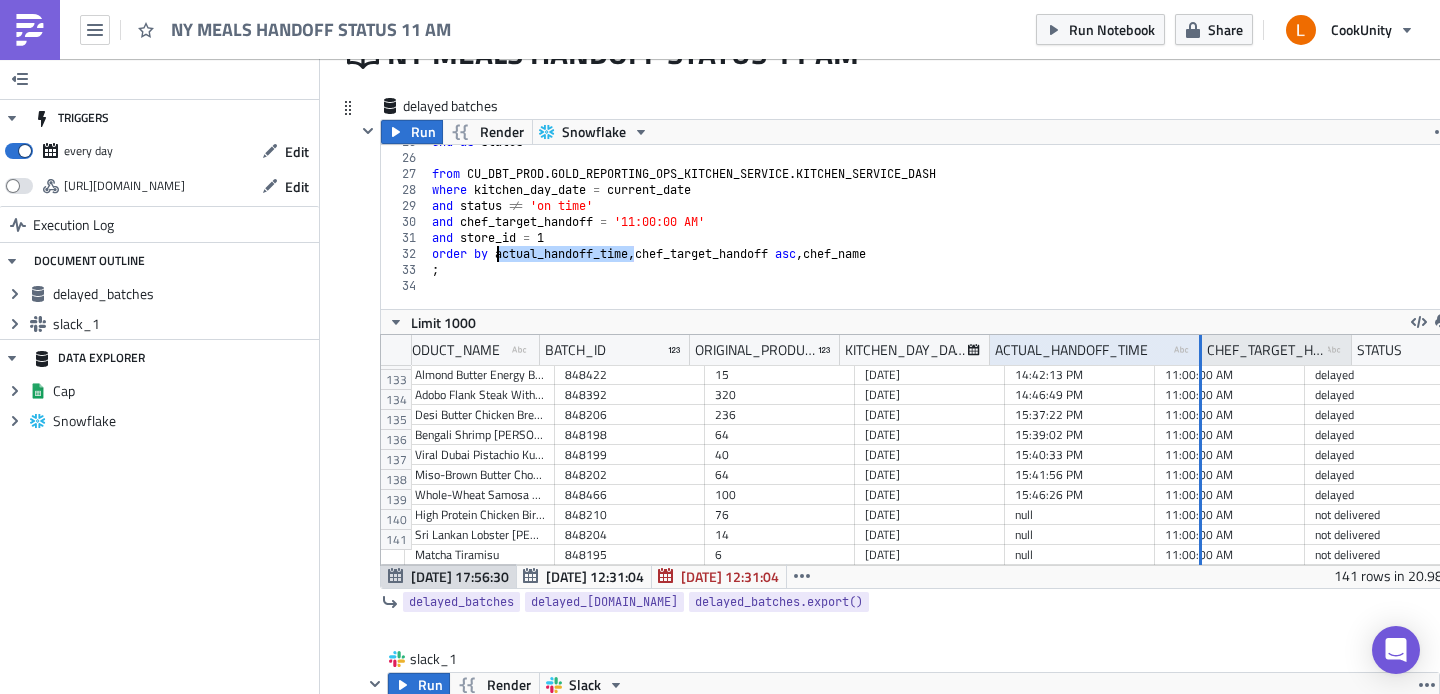 drag, startPoint x: 1139, startPoint y: 345, endPoint x: 1201, endPoint y: 345, distance: 62 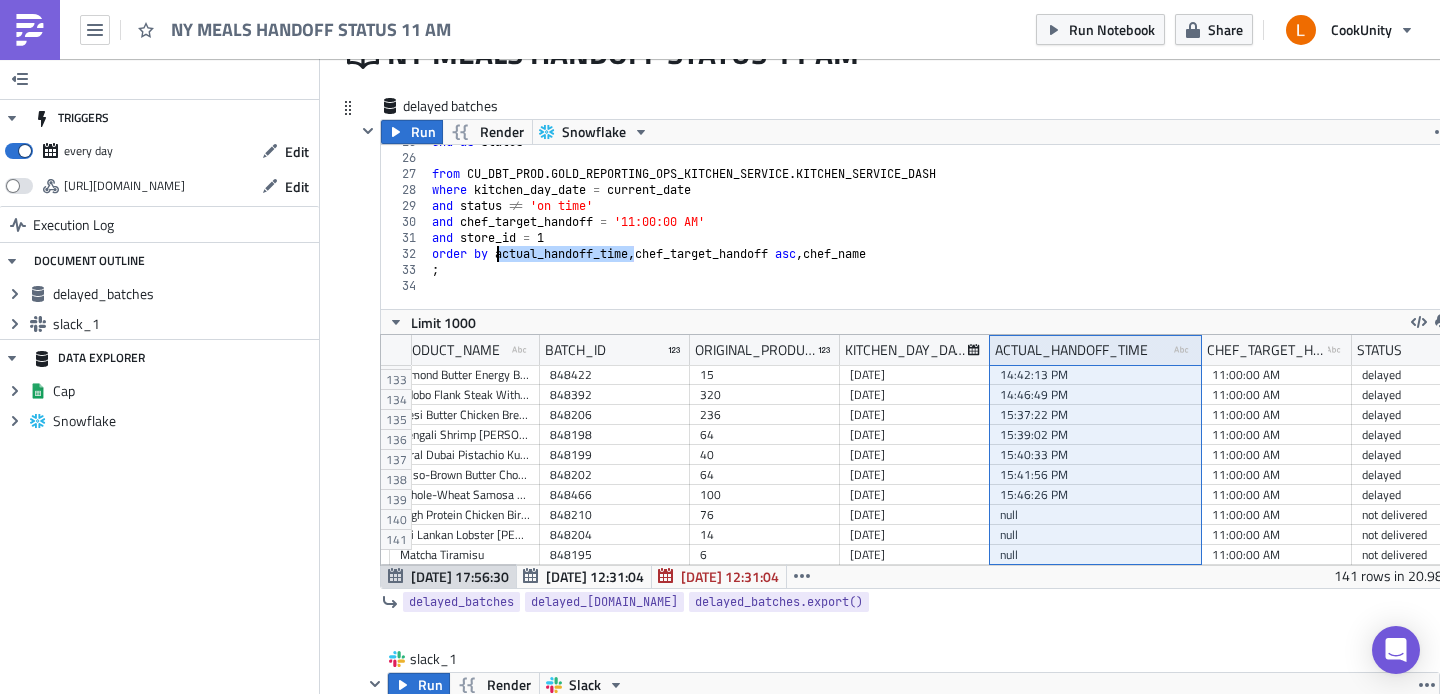 scroll, scrollTop: 395, scrollLeft: 0, axis: vertical 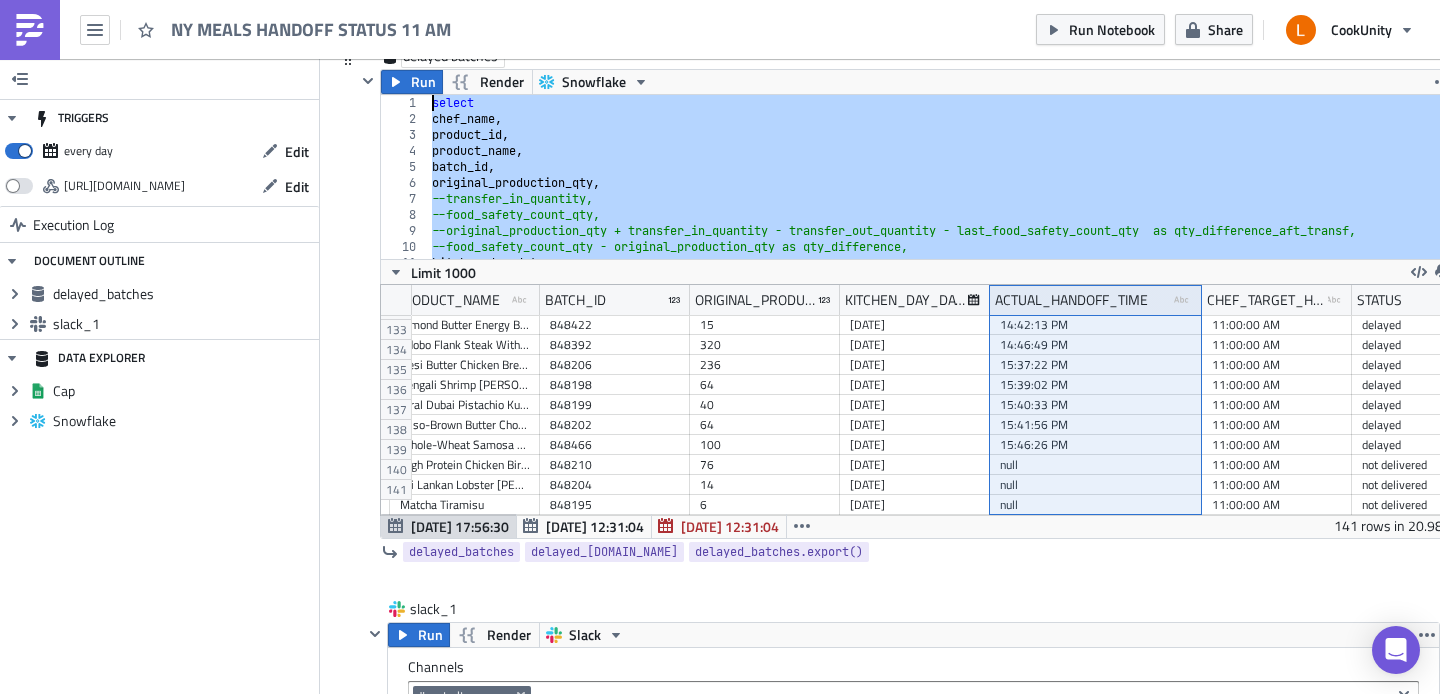 drag, startPoint x: 463, startPoint y: 225, endPoint x: 412, endPoint y: 60, distance: 172.70206 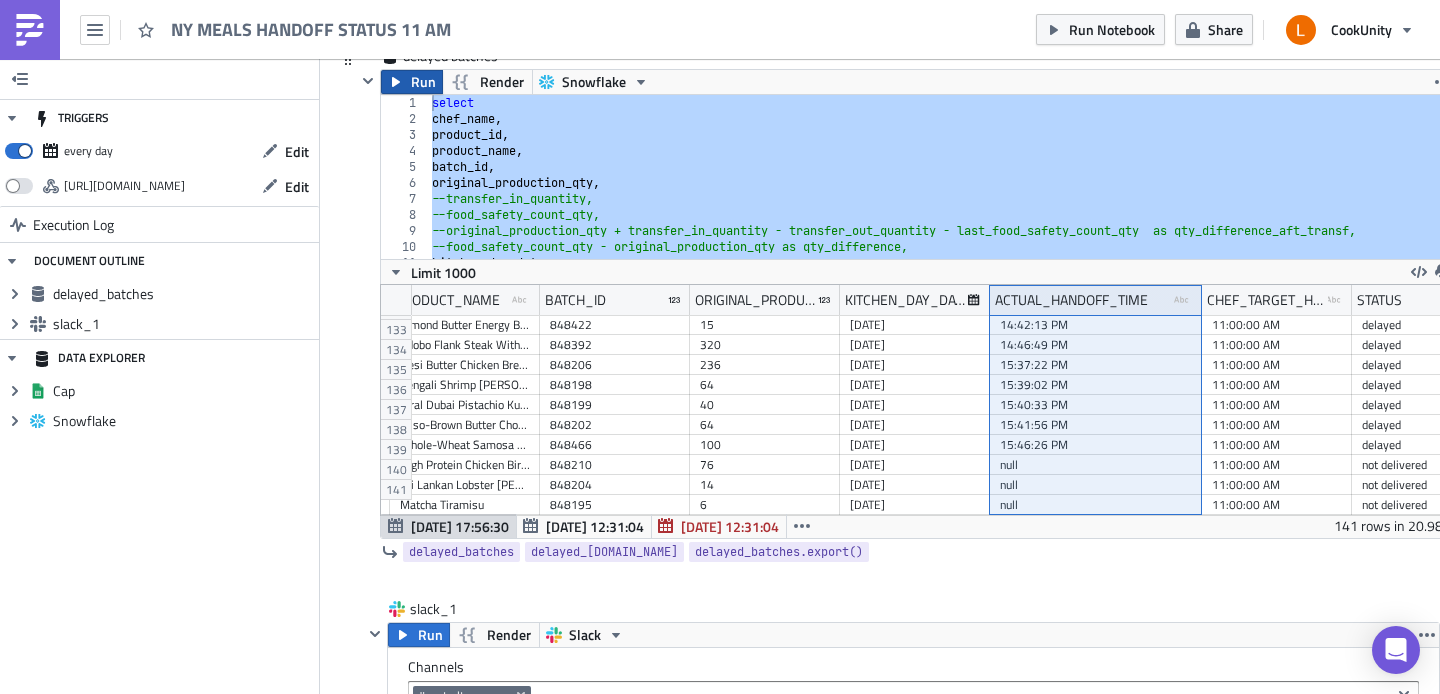 click on "Run" at bounding box center [423, 82] 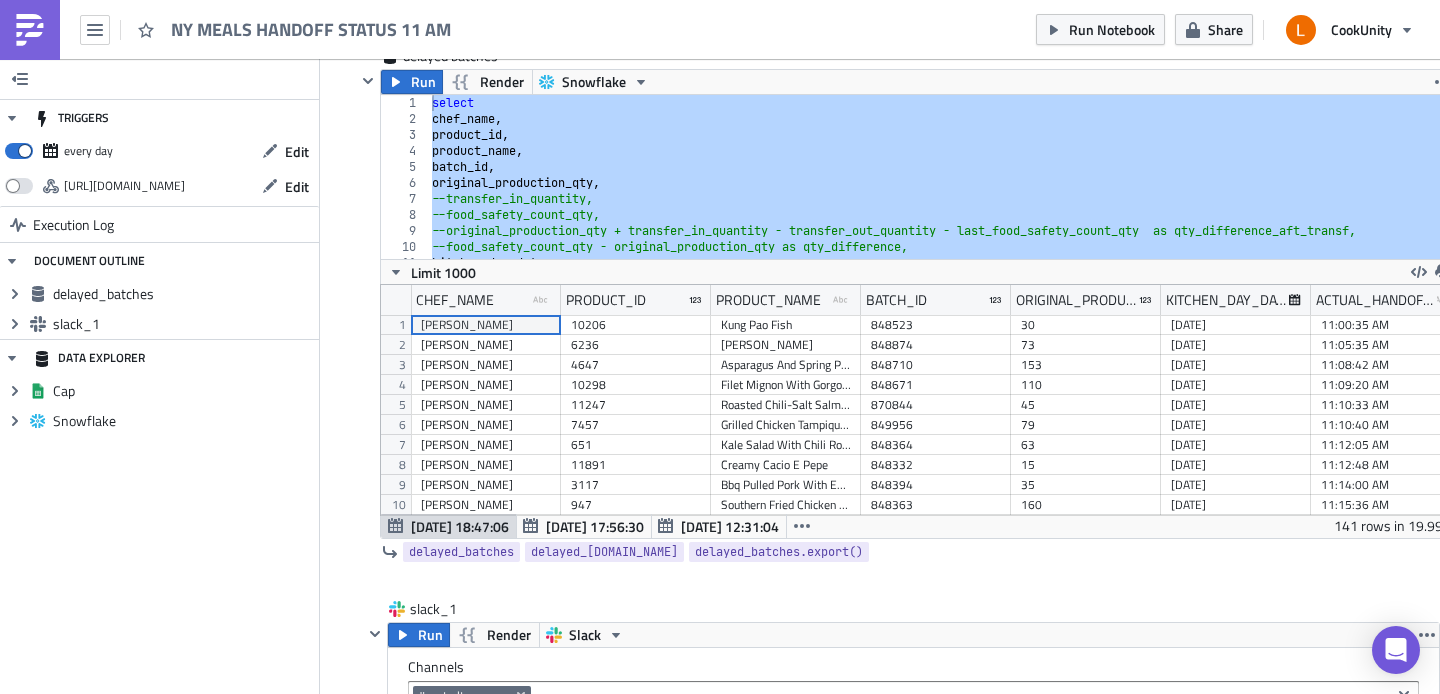 scroll, scrollTop: 99770, scrollLeft: 98926, axis: both 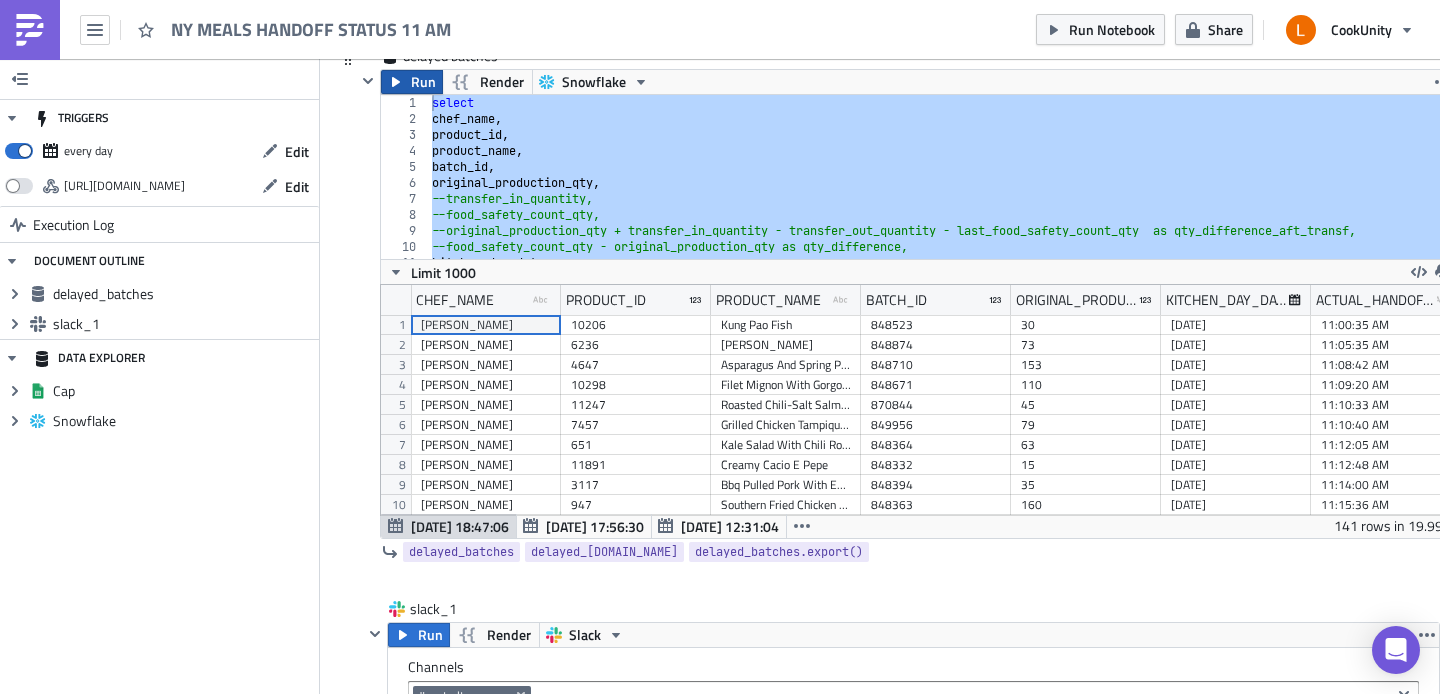 click on "Run" at bounding box center (423, 82) 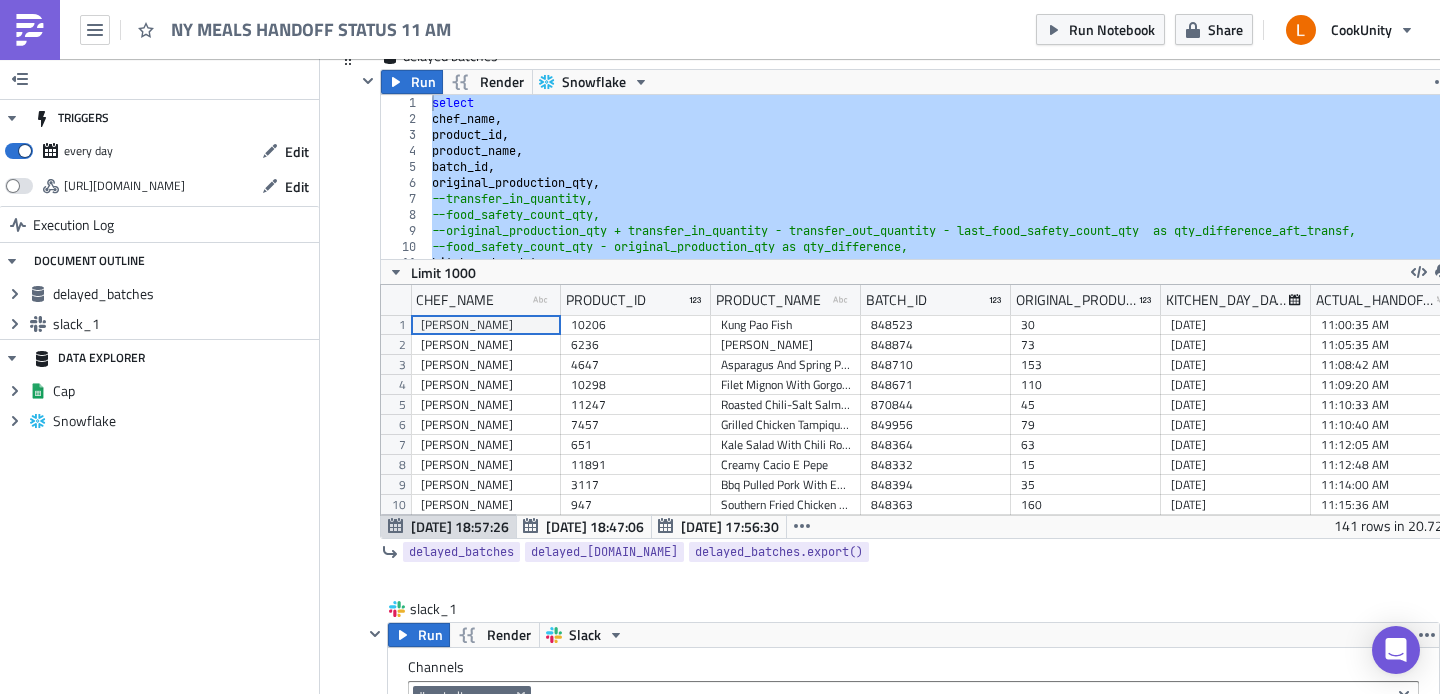 scroll, scrollTop: 99770, scrollLeft: 98926, axis: both 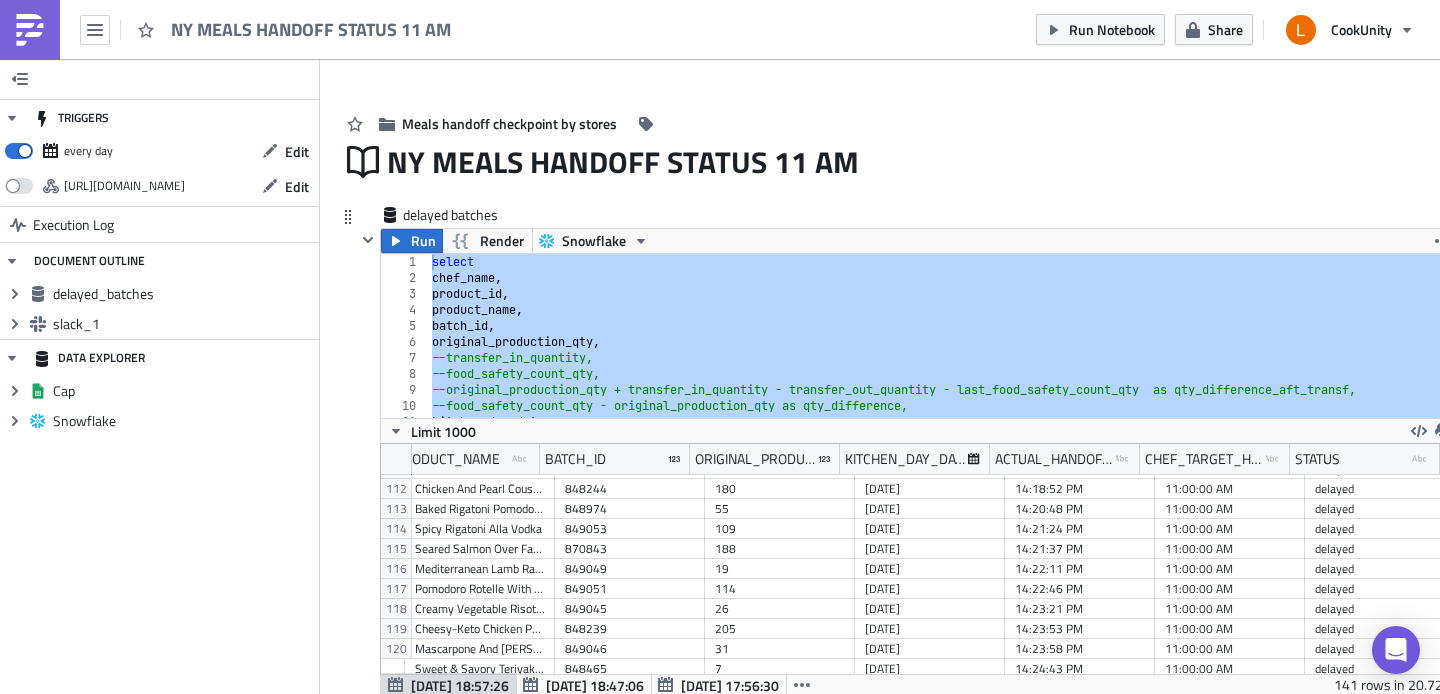click on "every day" at bounding box center (128, 151) 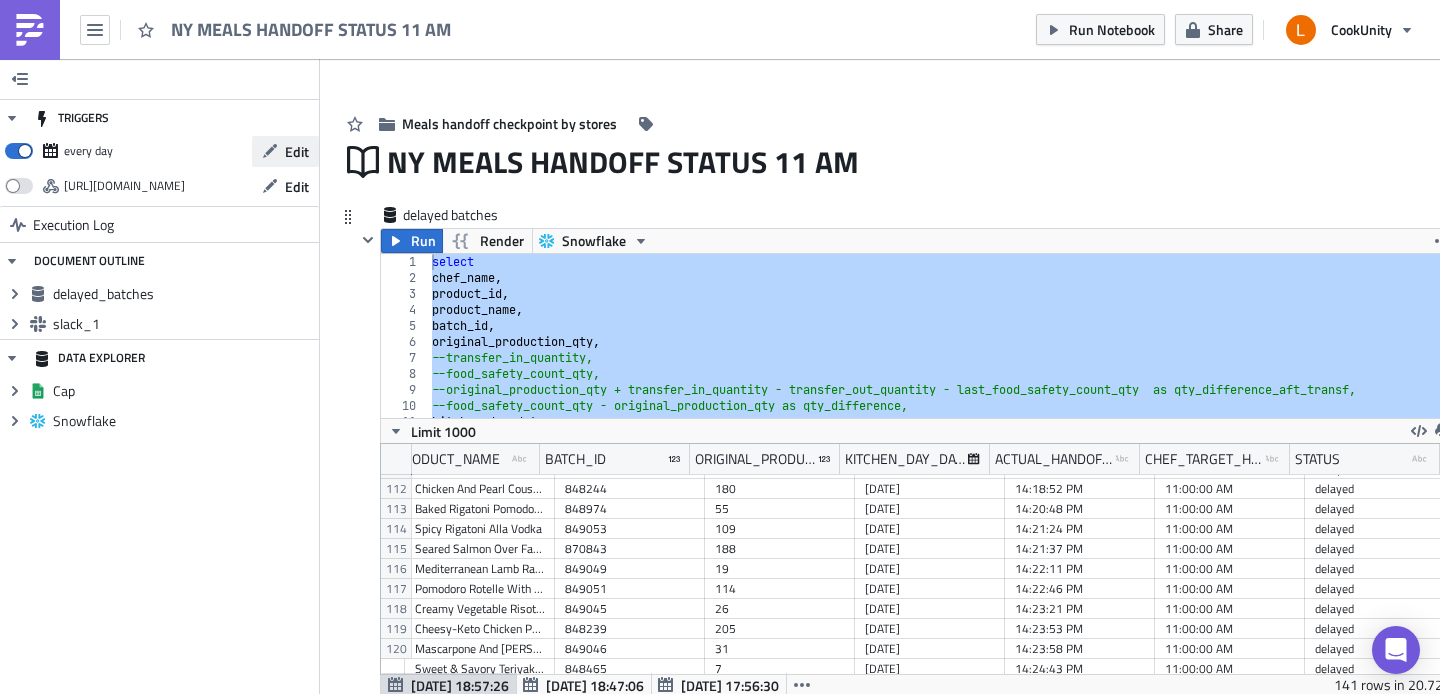 click on "Edit" at bounding box center [297, 151] 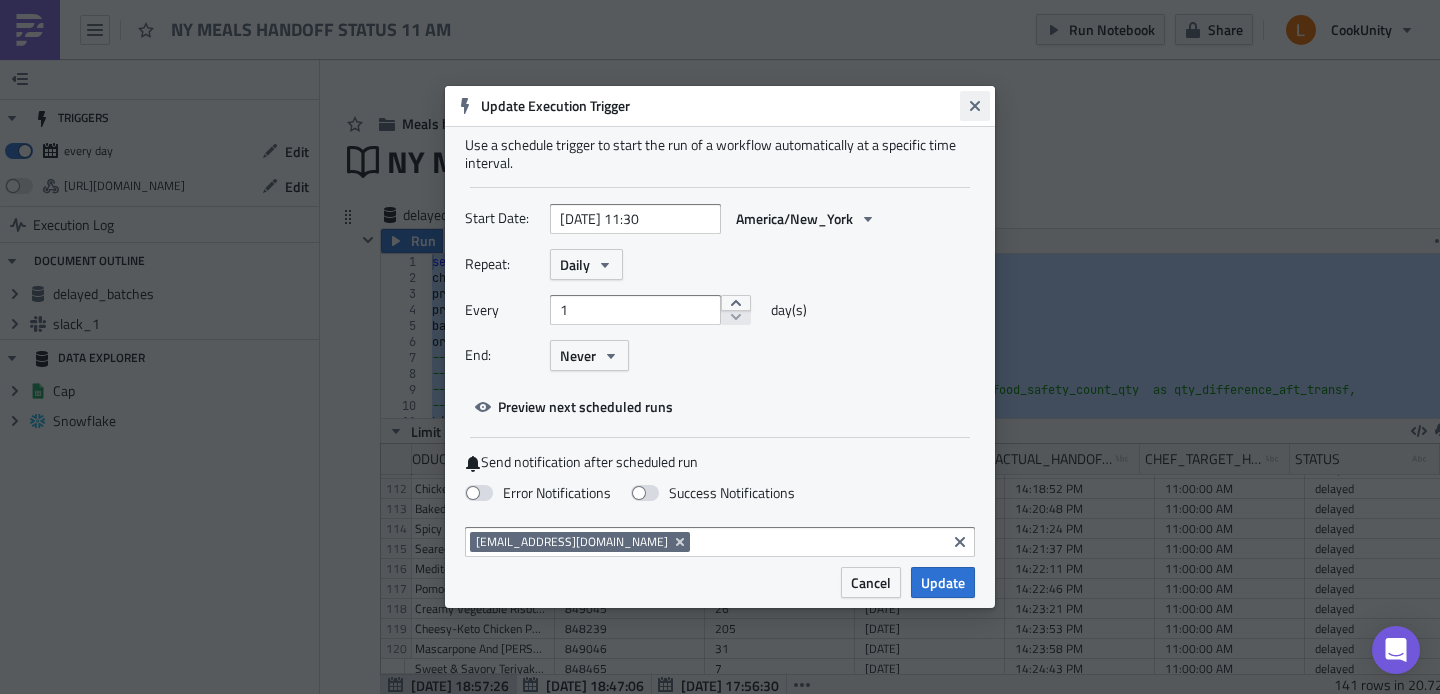 click 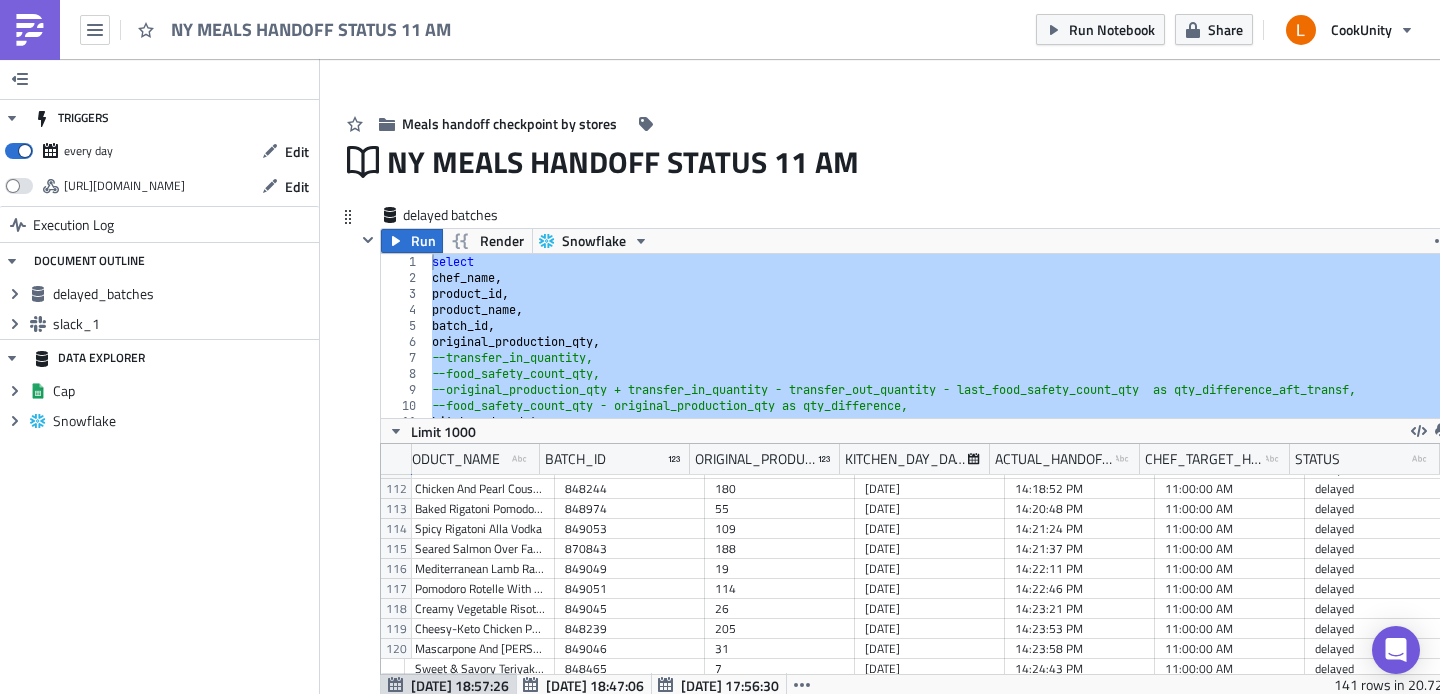 click on "select   chef_name , product_id , product_name , batch_id , original_production_qty , --transfer_in_quantity, --food_safety_count_qty, --original_production_qty + transfer_in_quantity - transfer_out_quantity - last_food_safety_count_qty  as qty_difference_aft_transf, --food_safety_count_qty - original_production_qty as qty_difference, kitchen_day_date ," at bounding box center [2052, 344] 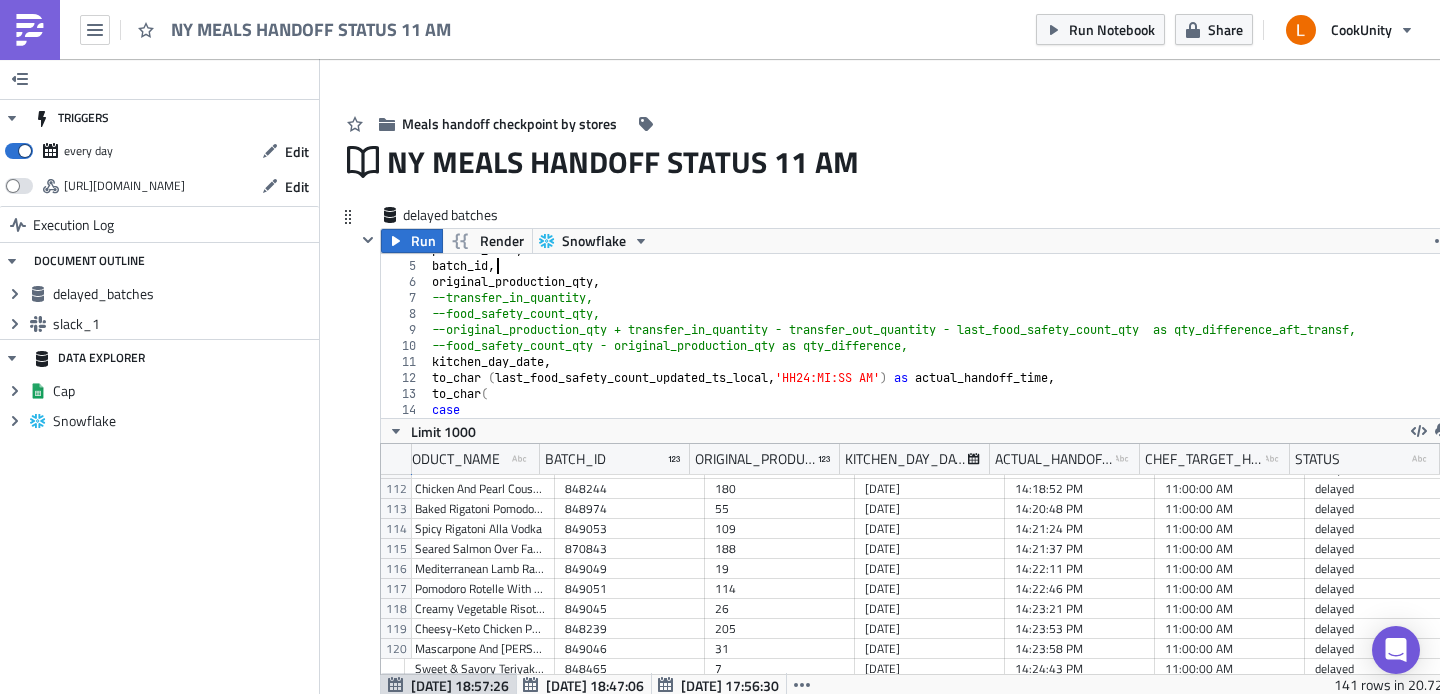 scroll, scrollTop: 395, scrollLeft: 0, axis: vertical 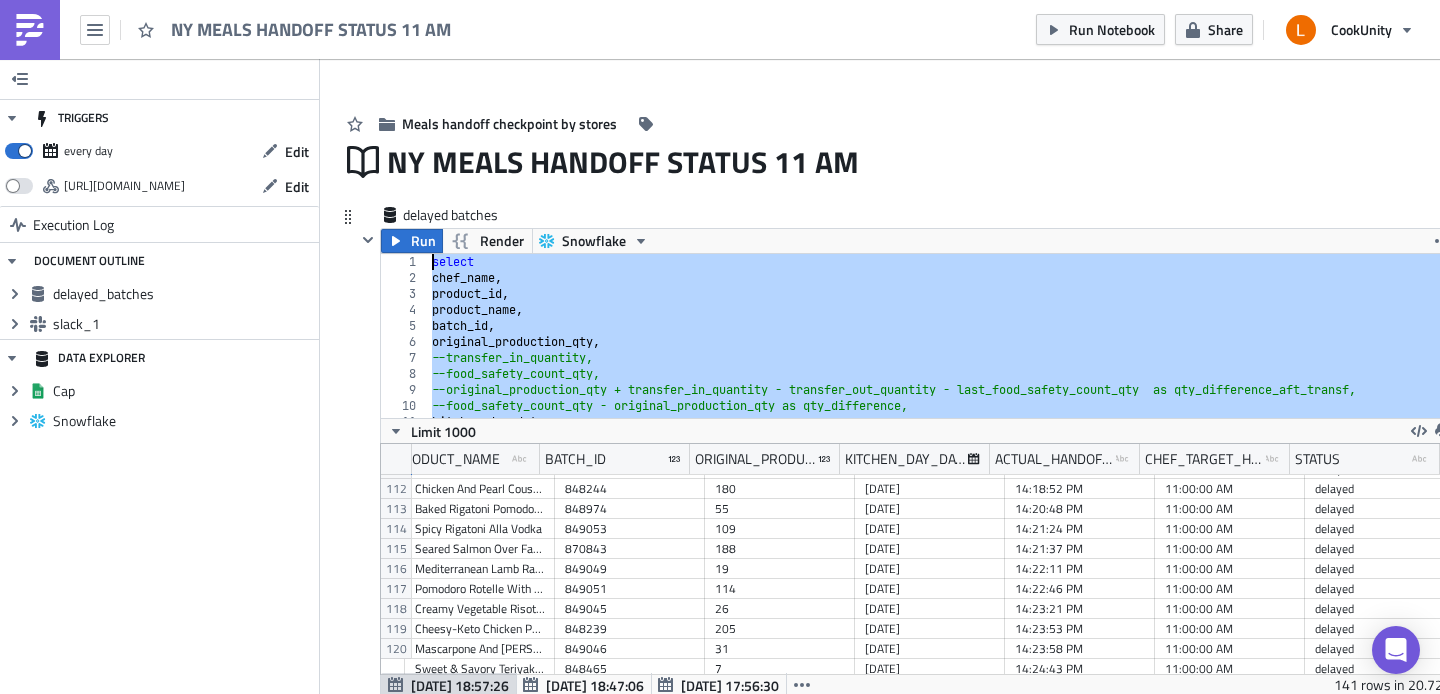drag, startPoint x: 468, startPoint y: 368, endPoint x: 434, endPoint y: 263, distance: 110.36757 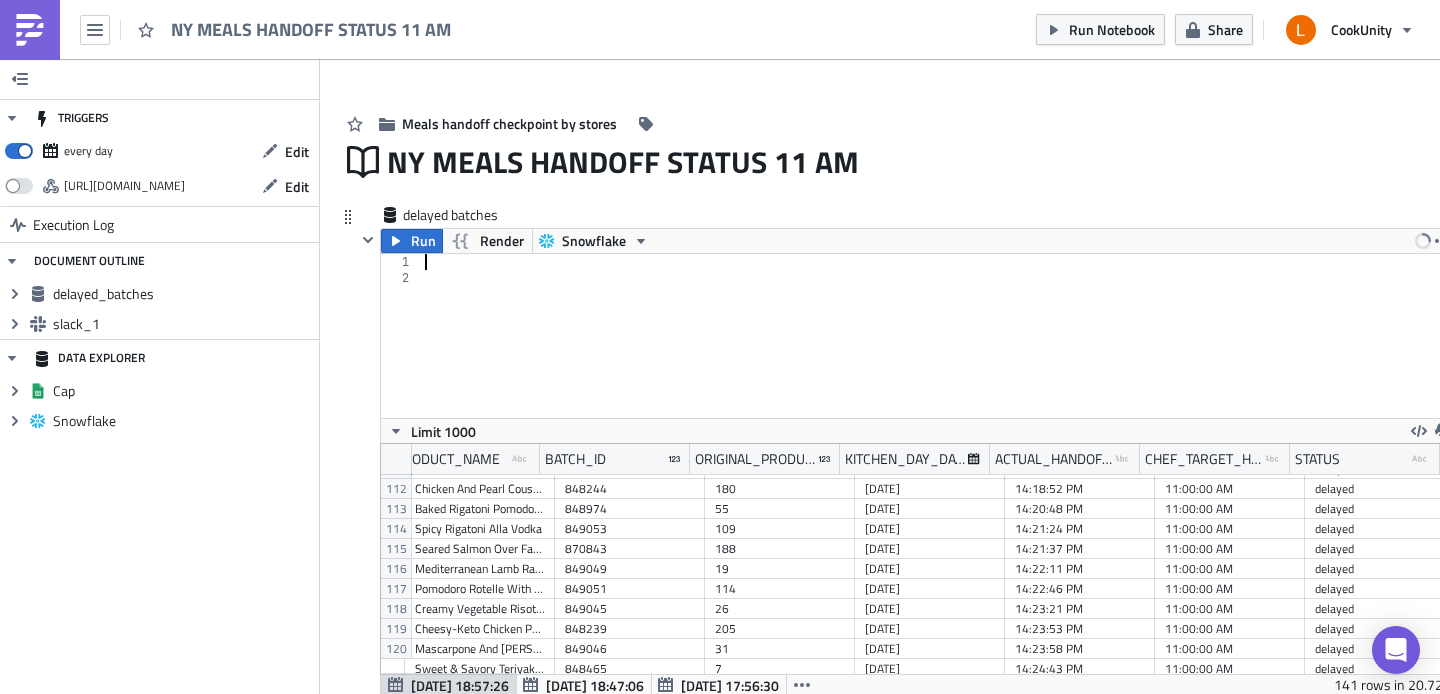 paste on "ORDER BY actual_handoff_time, chef_target_handoff_time, chef_name;" 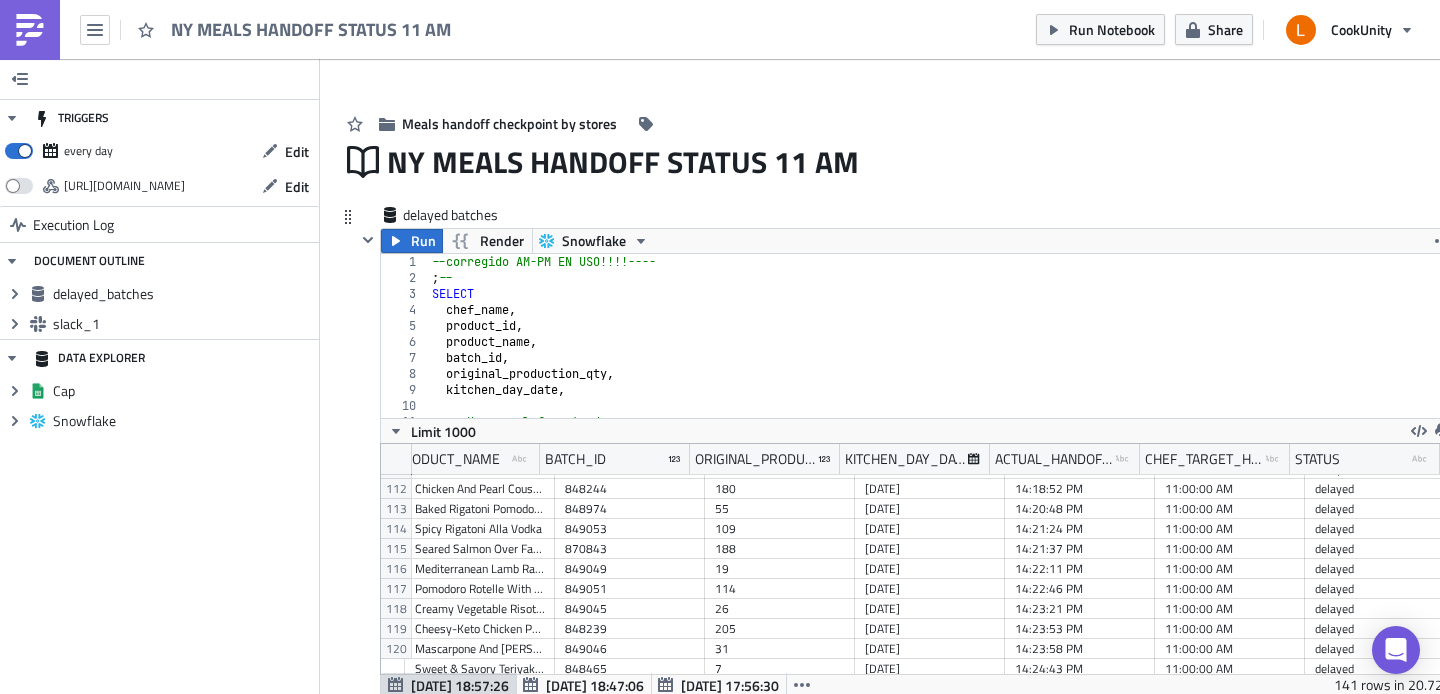 scroll, scrollTop: 0, scrollLeft: 0, axis: both 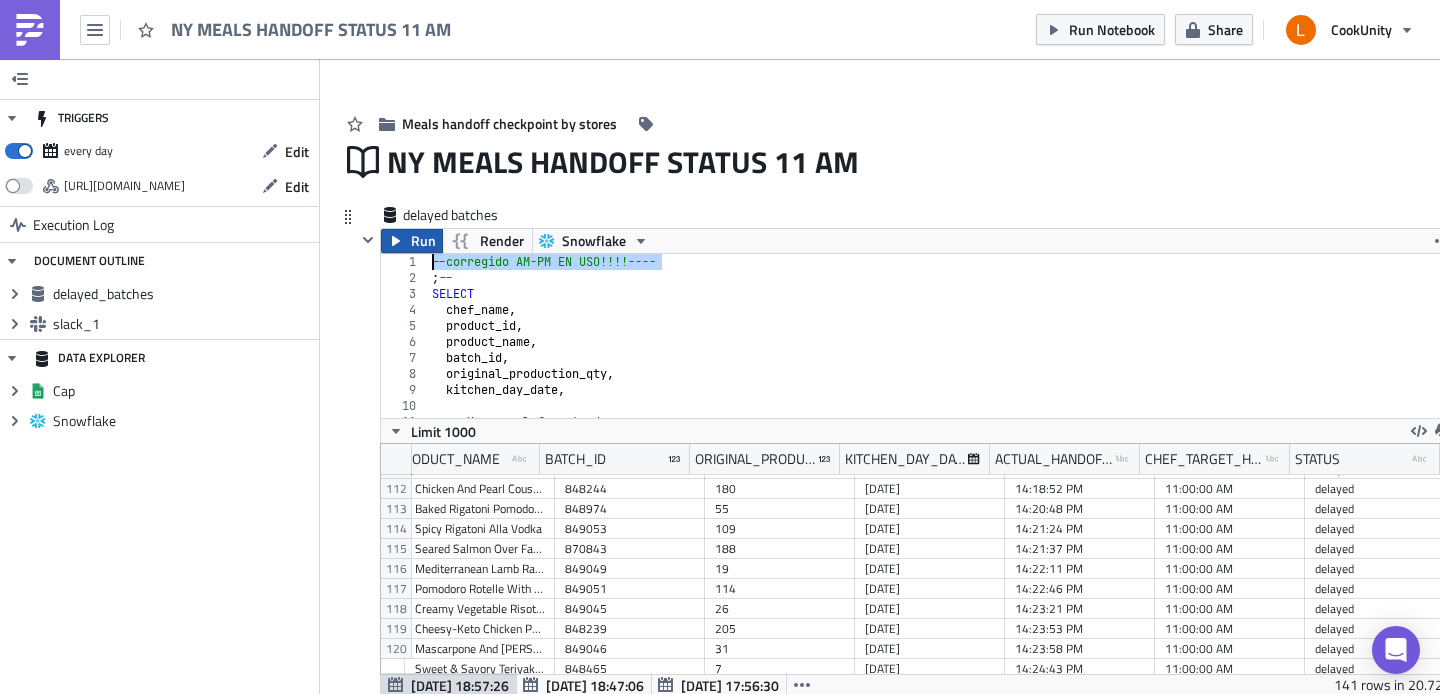 drag, startPoint x: 701, startPoint y: 261, endPoint x: 431, endPoint y: 251, distance: 270.18512 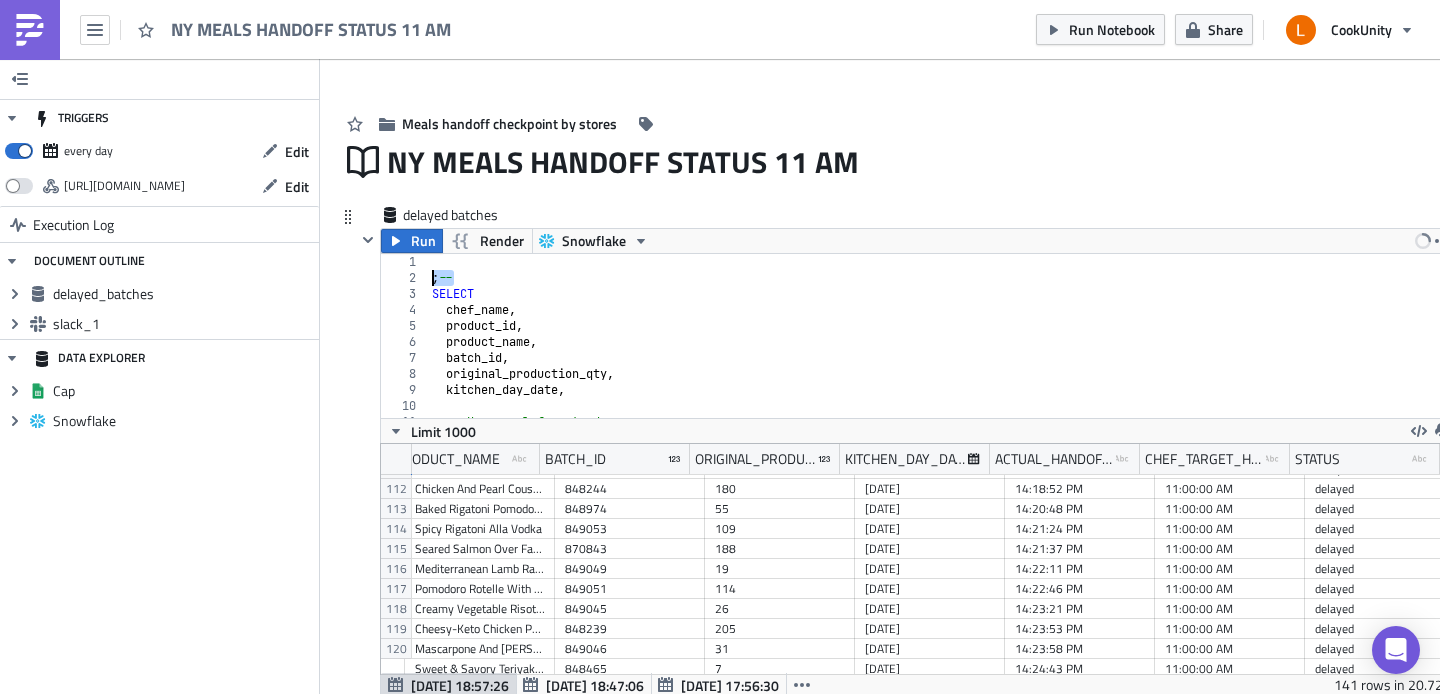 drag, startPoint x: 475, startPoint y: 278, endPoint x: 429, endPoint y: 270, distance: 46.69047 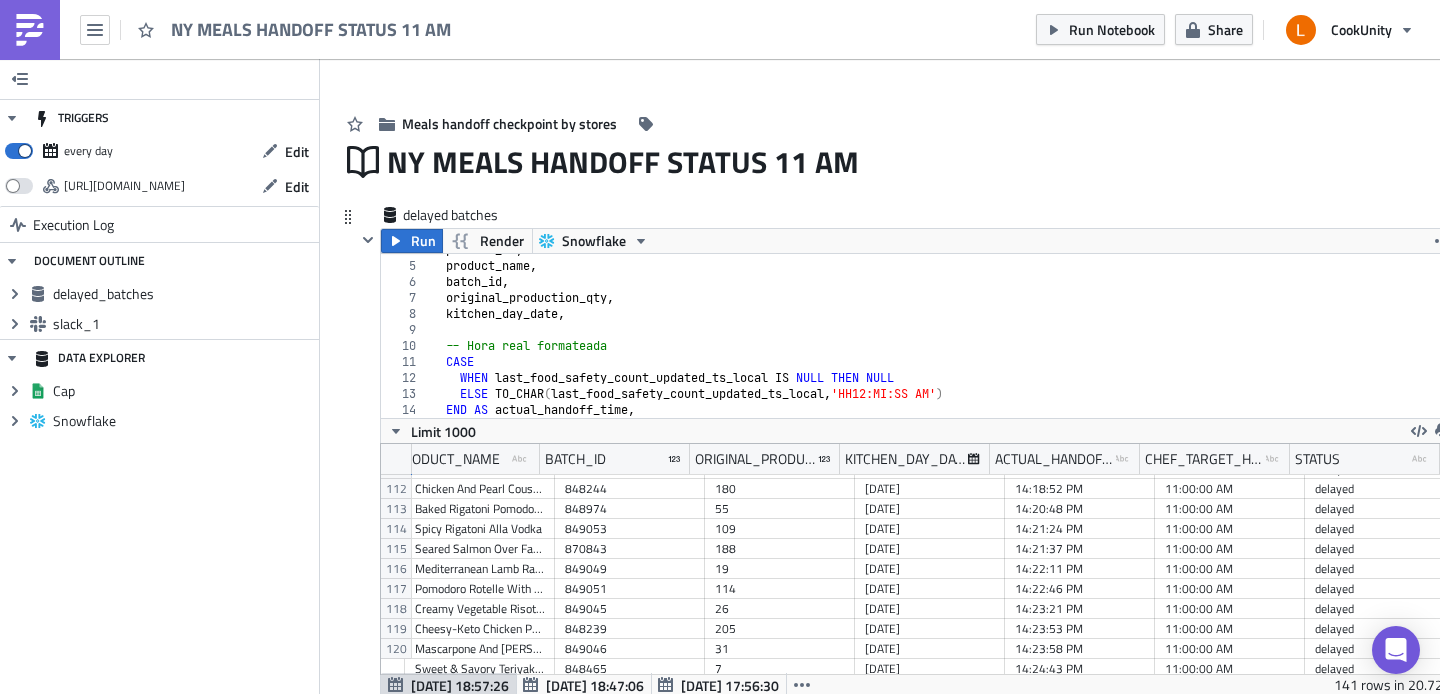 scroll, scrollTop: 120, scrollLeft: 0, axis: vertical 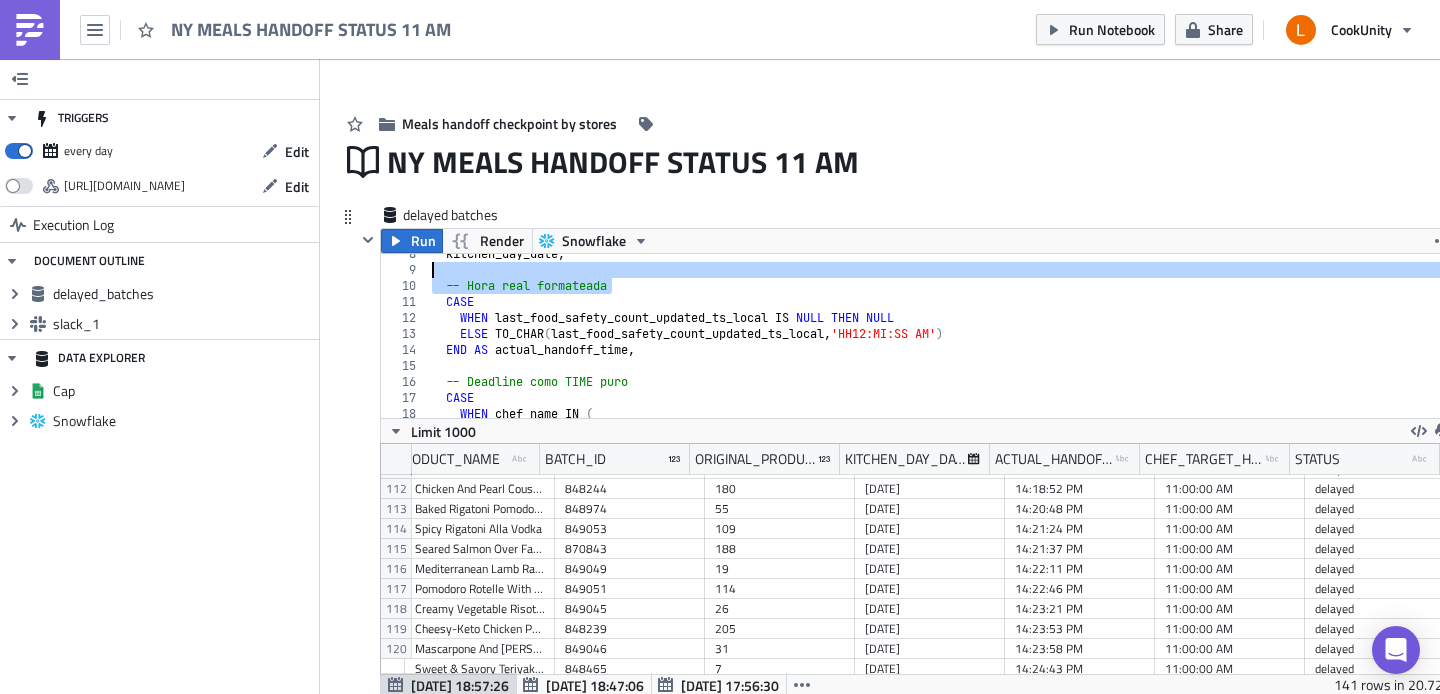 drag, startPoint x: 632, startPoint y: 289, endPoint x: 458, endPoint y: 274, distance: 174.64536 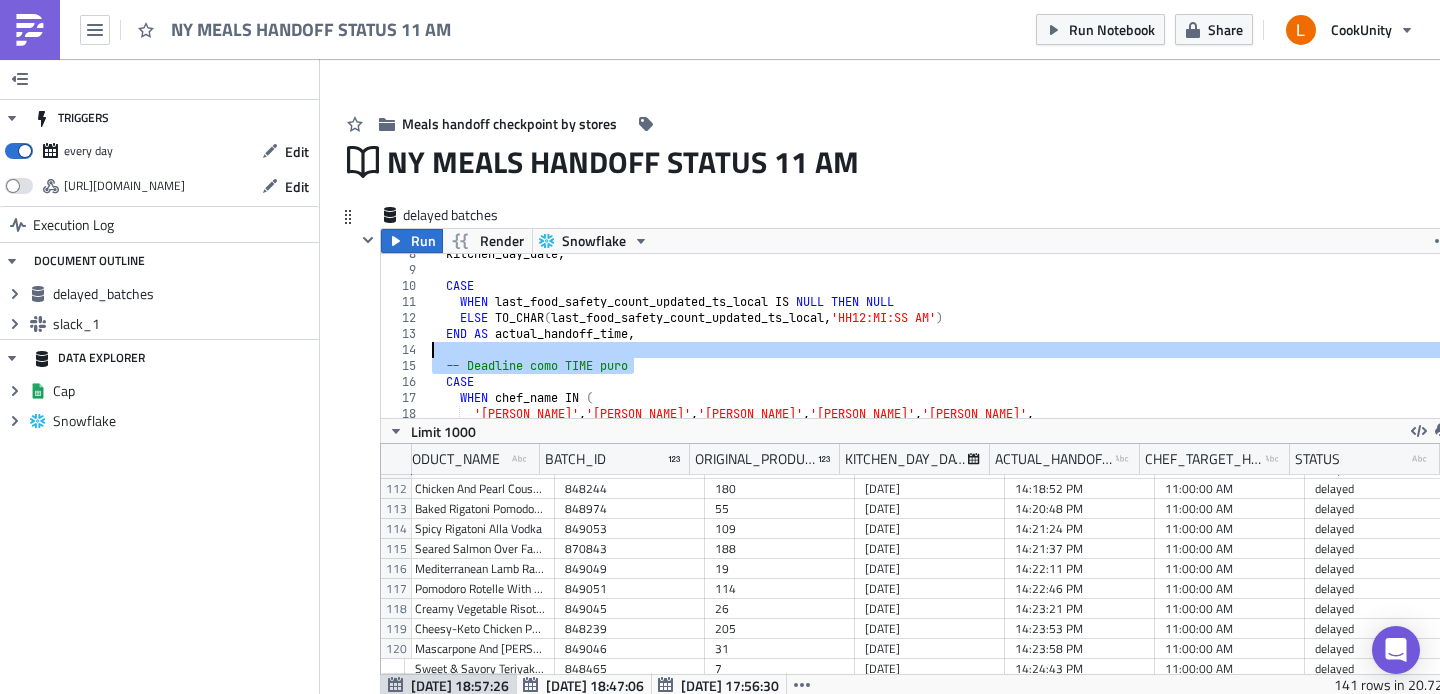 drag, startPoint x: 644, startPoint y: 366, endPoint x: 439, endPoint y: 352, distance: 205.4775 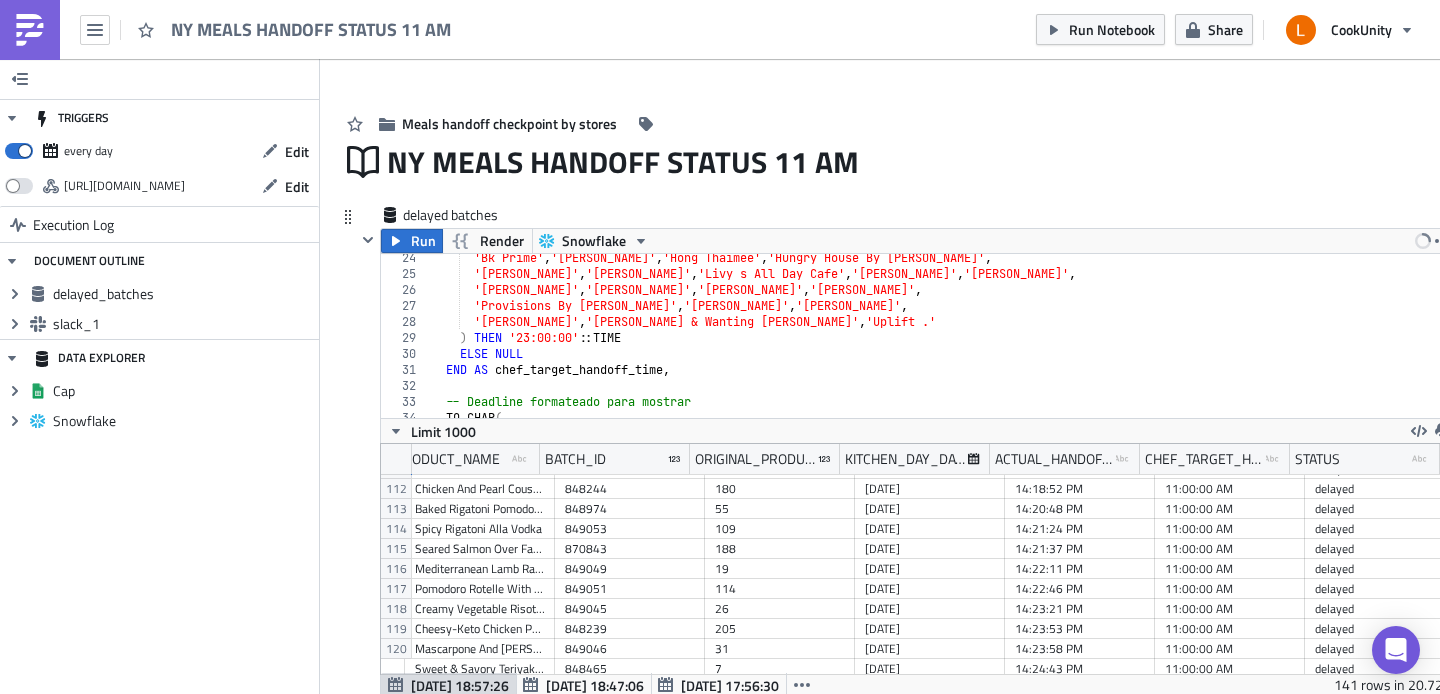 scroll, scrollTop: 372, scrollLeft: 0, axis: vertical 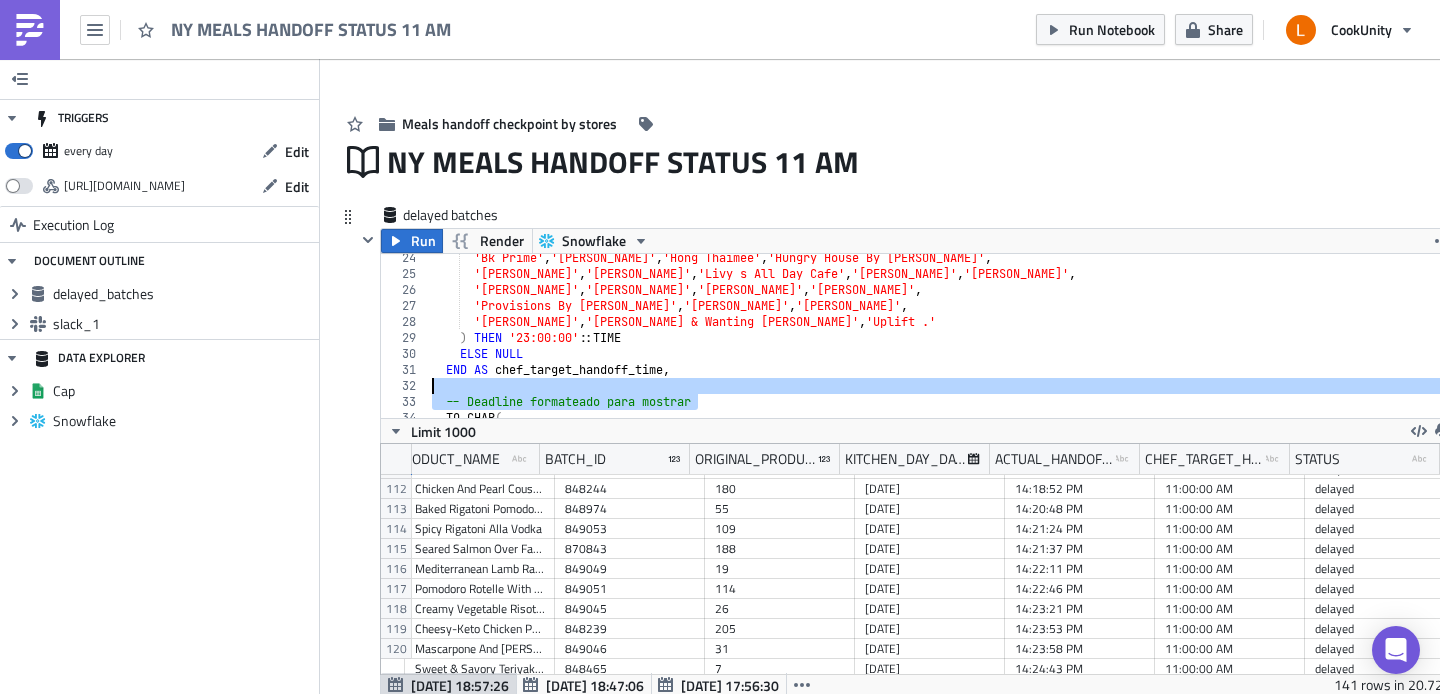 drag, startPoint x: 660, startPoint y: 391, endPoint x: 454, endPoint y: 388, distance: 206.02185 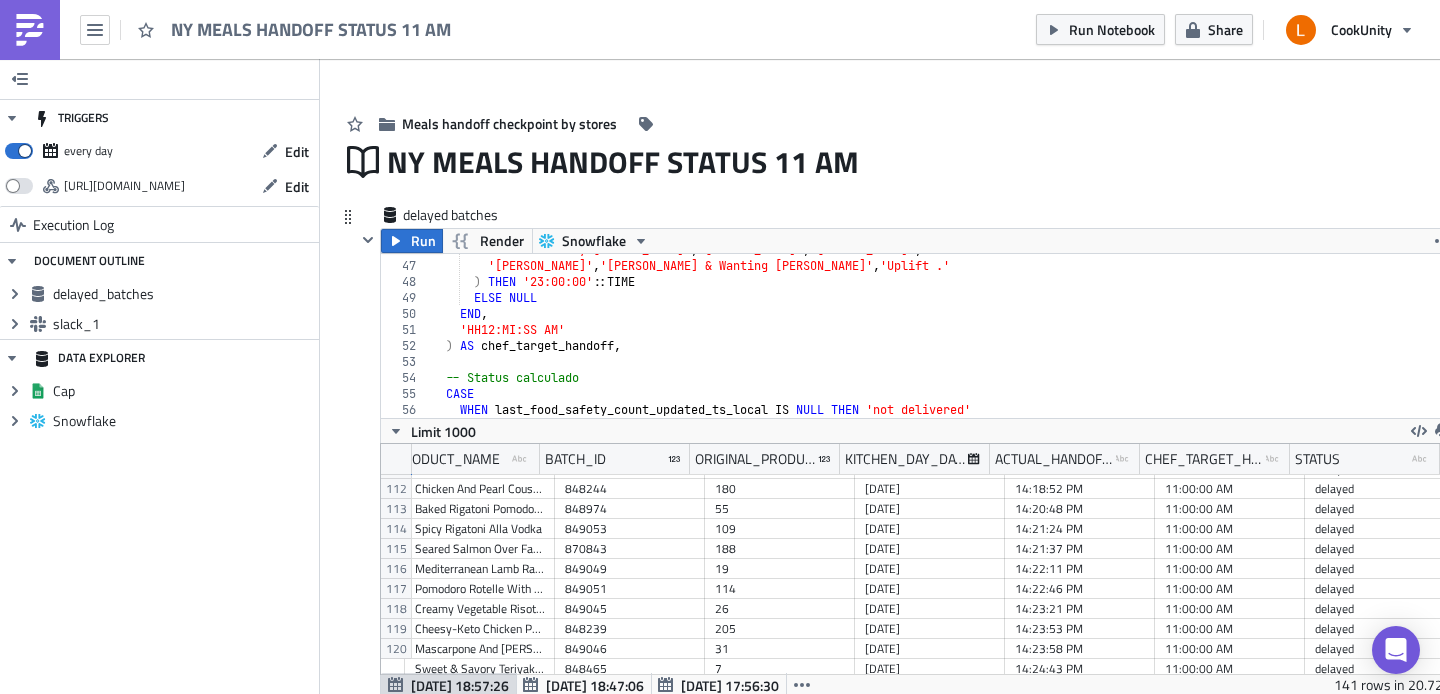 scroll, scrollTop: 732, scrollLeft: 0, axis: vertical 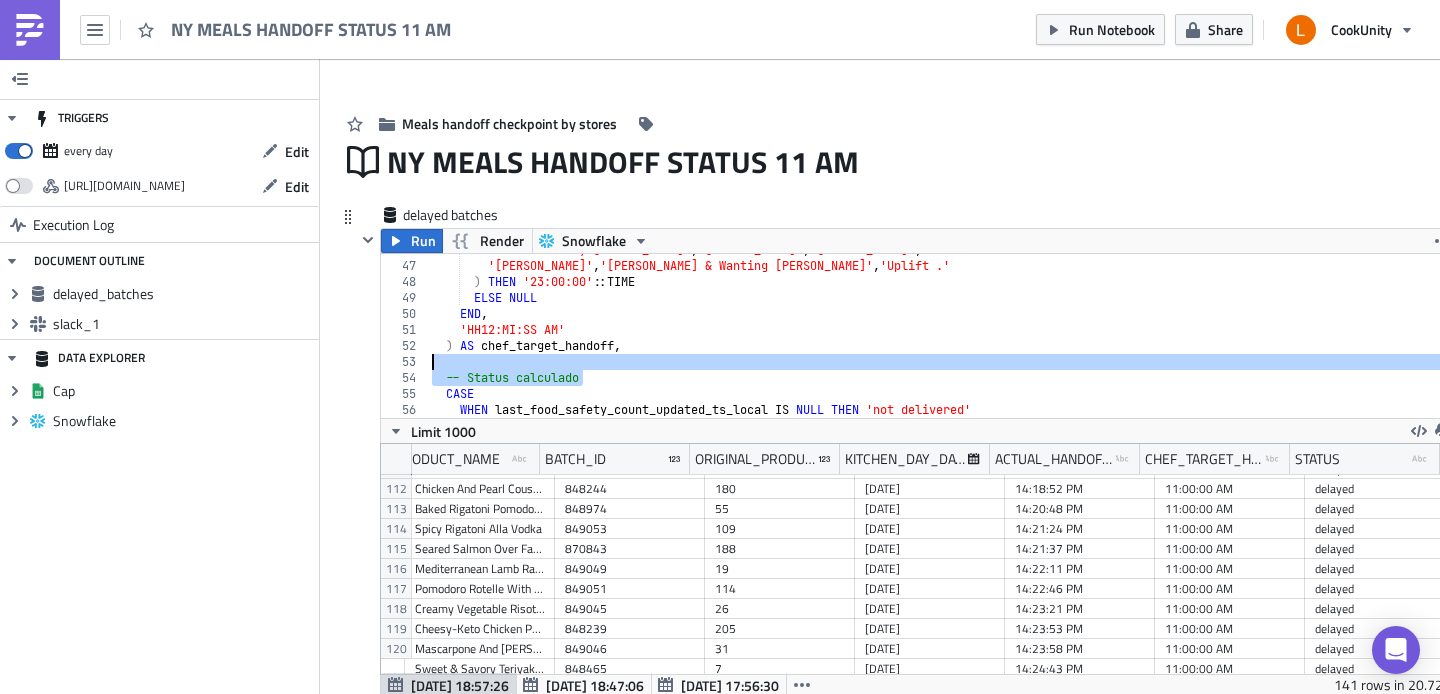 drag, startPoint x: 595, startPoint y: 379, endPoint x: 471, endPoint y: 355, distance: 126.30122 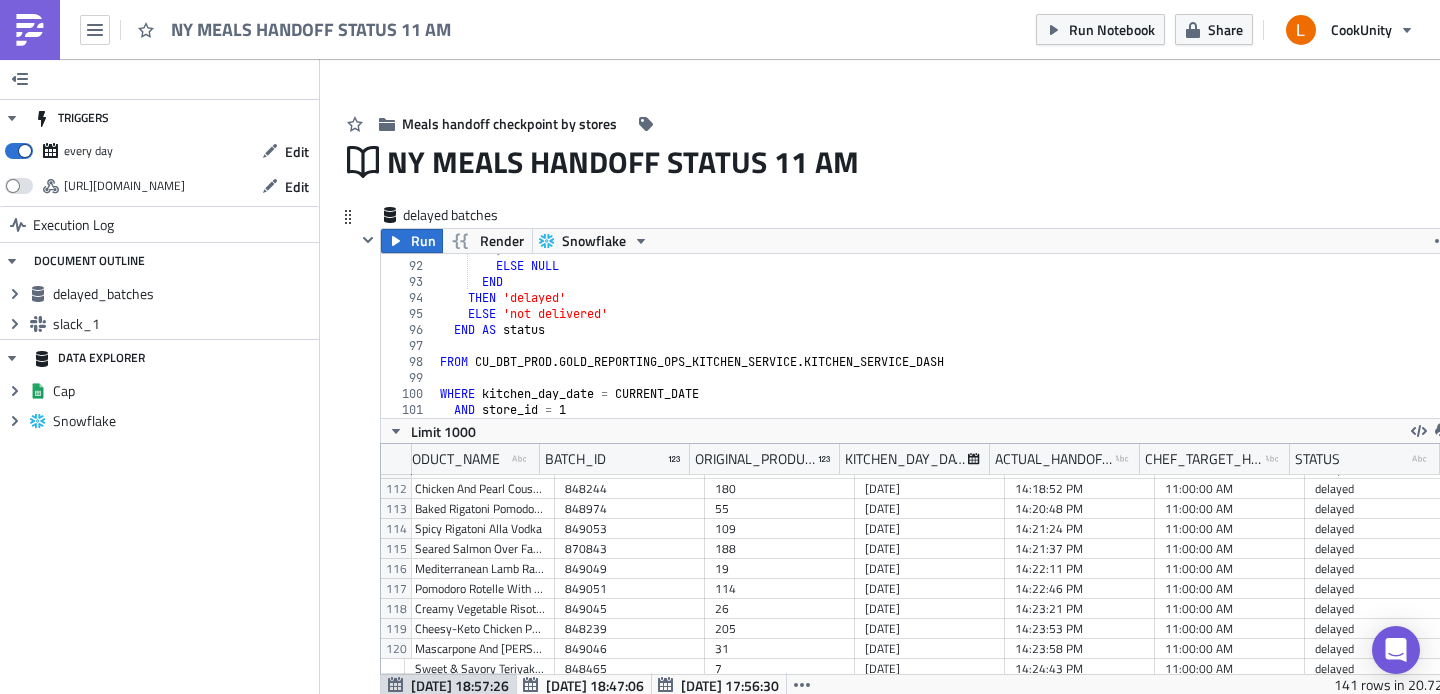 scroll, scrollTop: 1512, scrollLeft: 0, axis: vertical 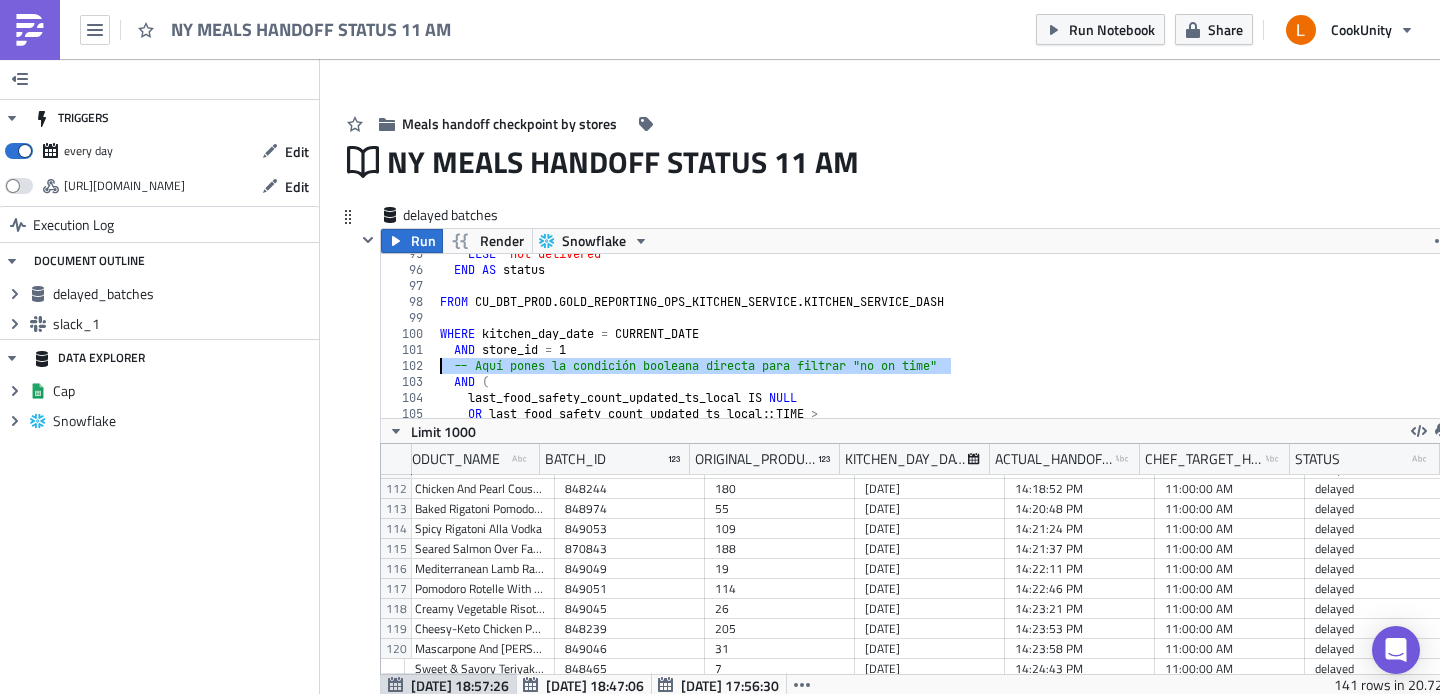 drag, startPoint x: 954, startPoint y: 367, endPoint x: 434, endPoint y: 363, distance: 520.0154 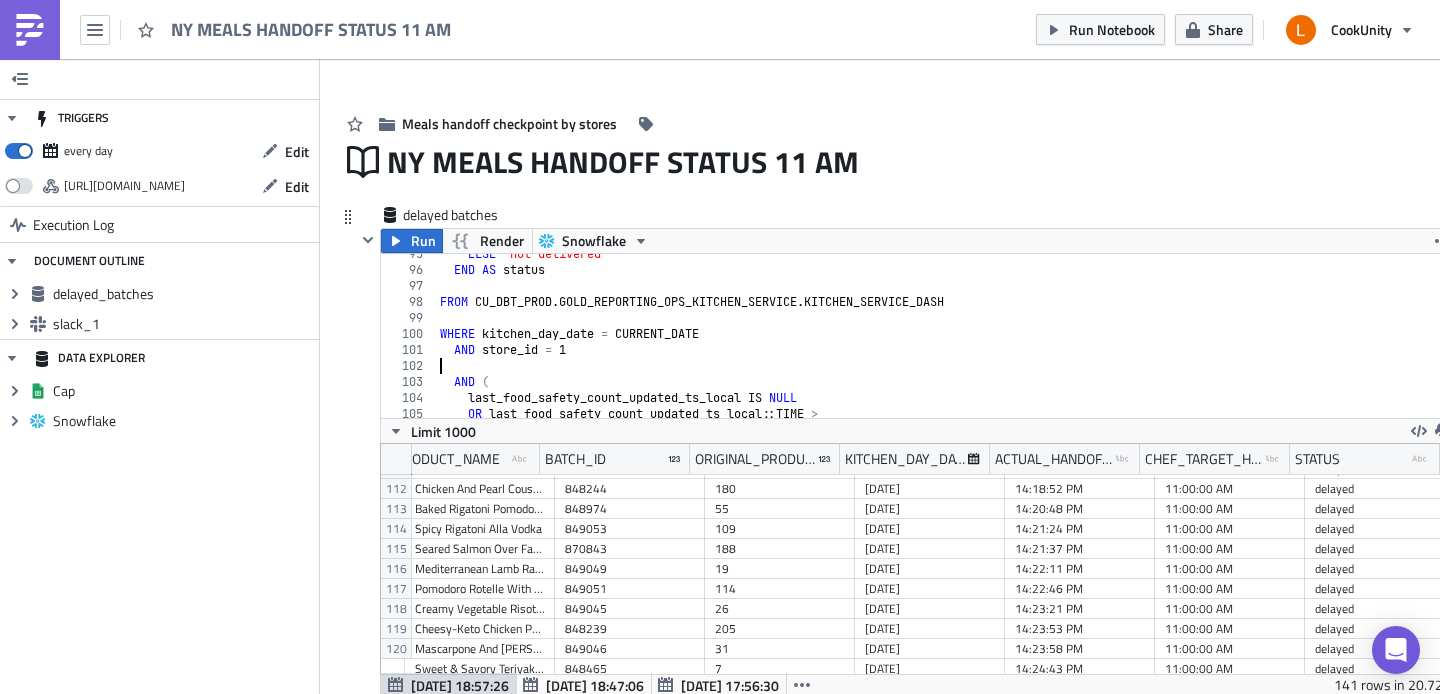 type on "AND store_id = 1" 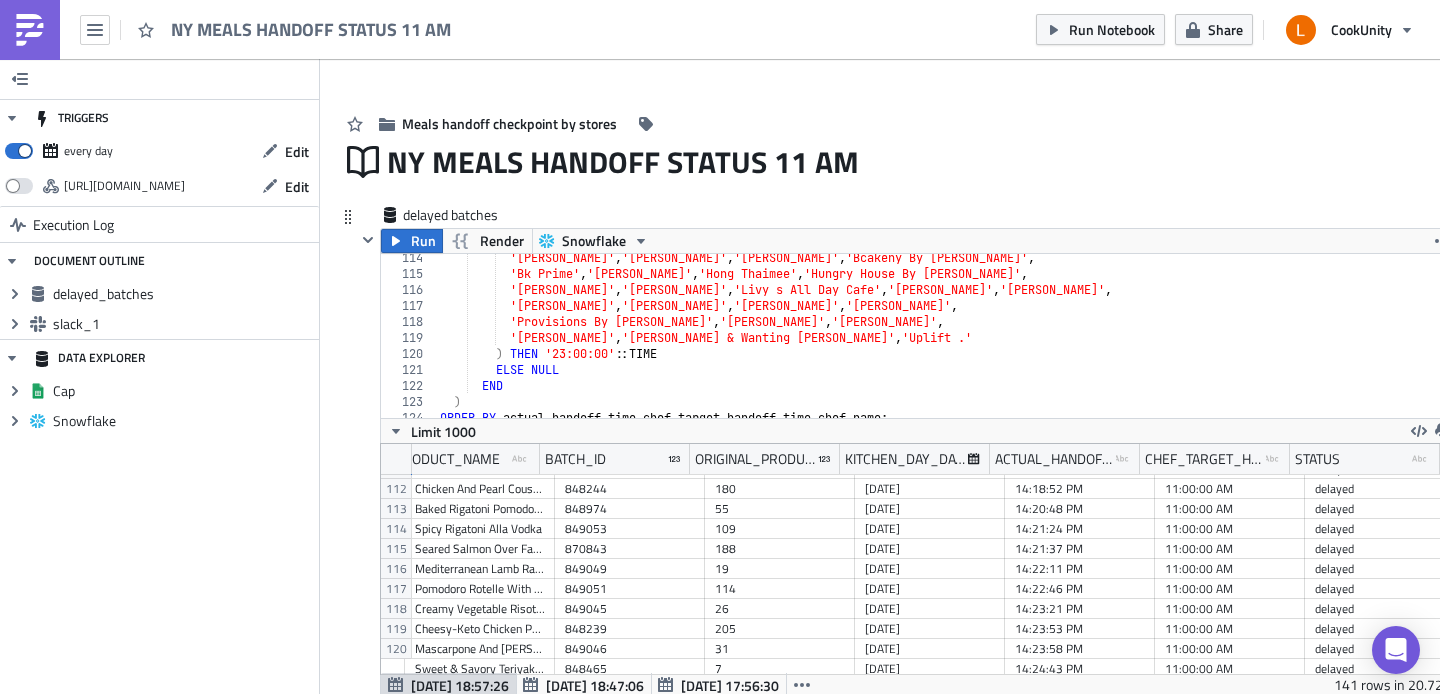 scroll, scrollTop: 1836, scrollLeft: 0, axis: vertical 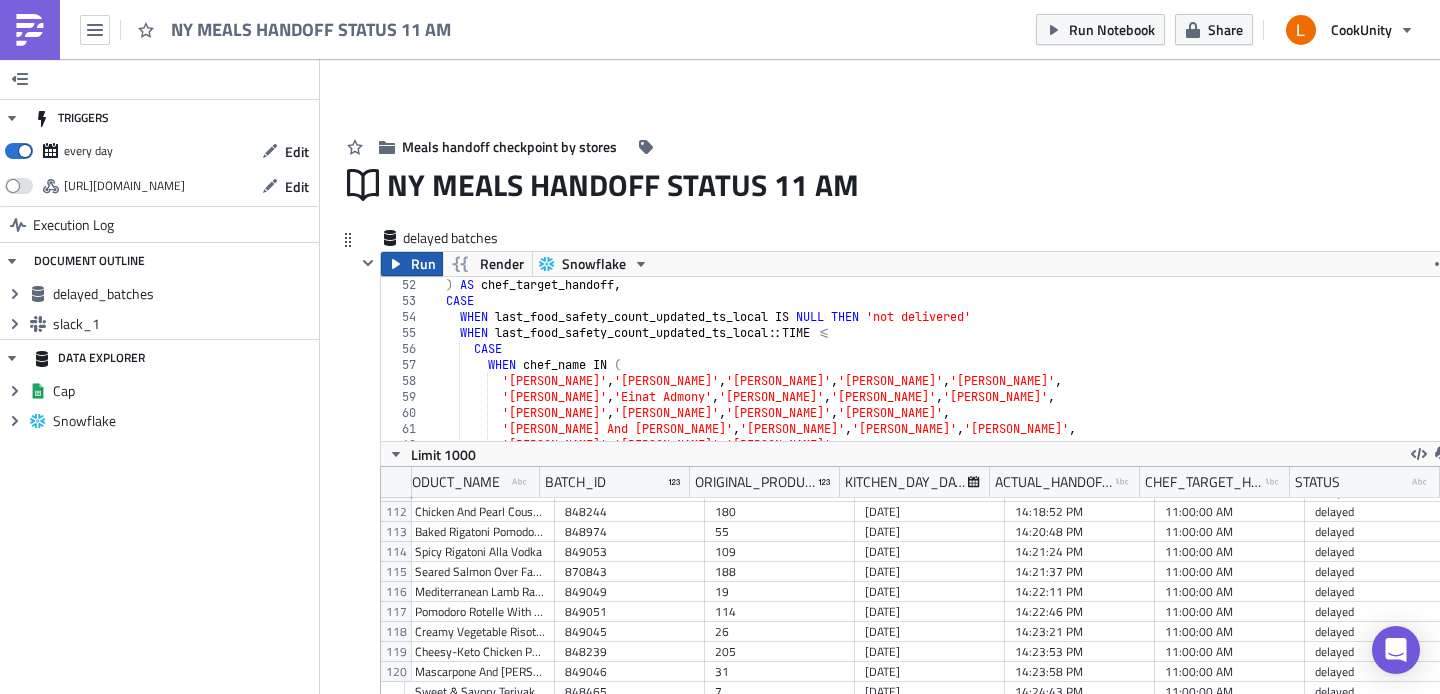 click on "Run" at bounding box center (423, 264) 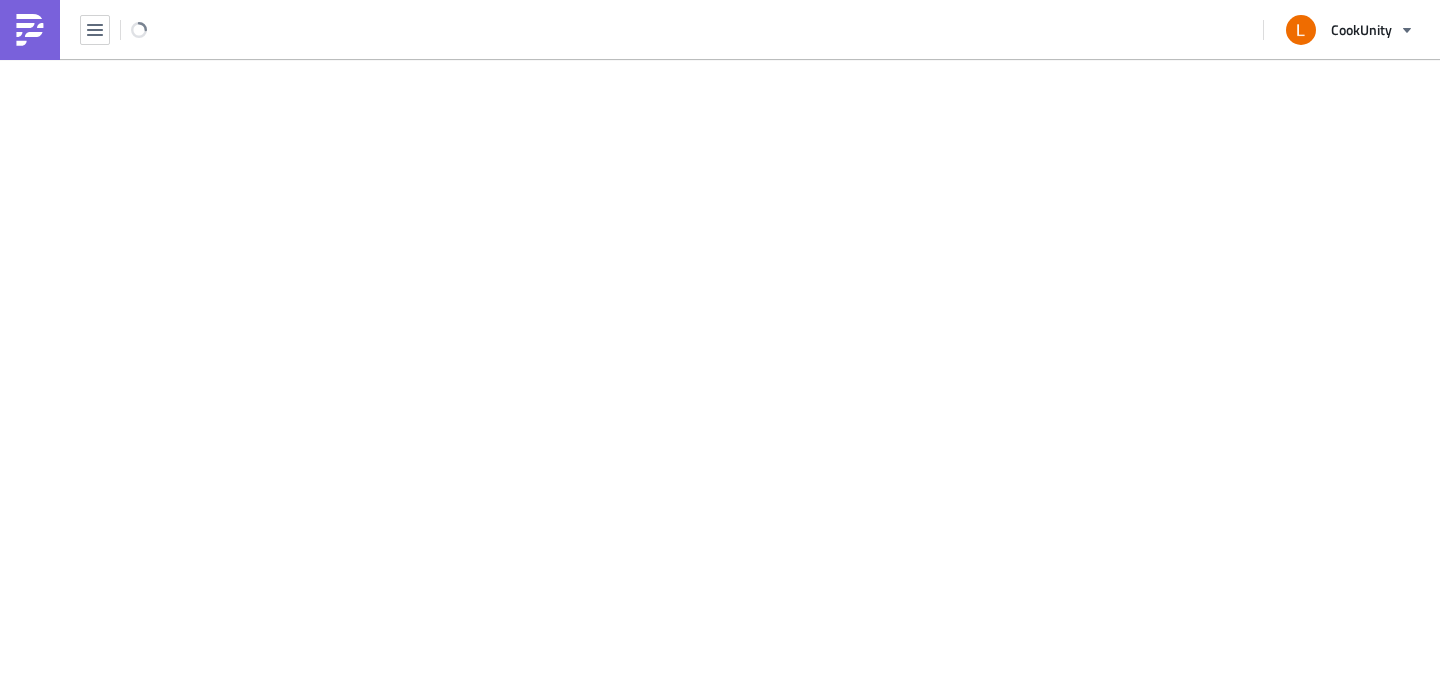 scroll, scrollTop: 0, scrollLeft: 0, axis: both 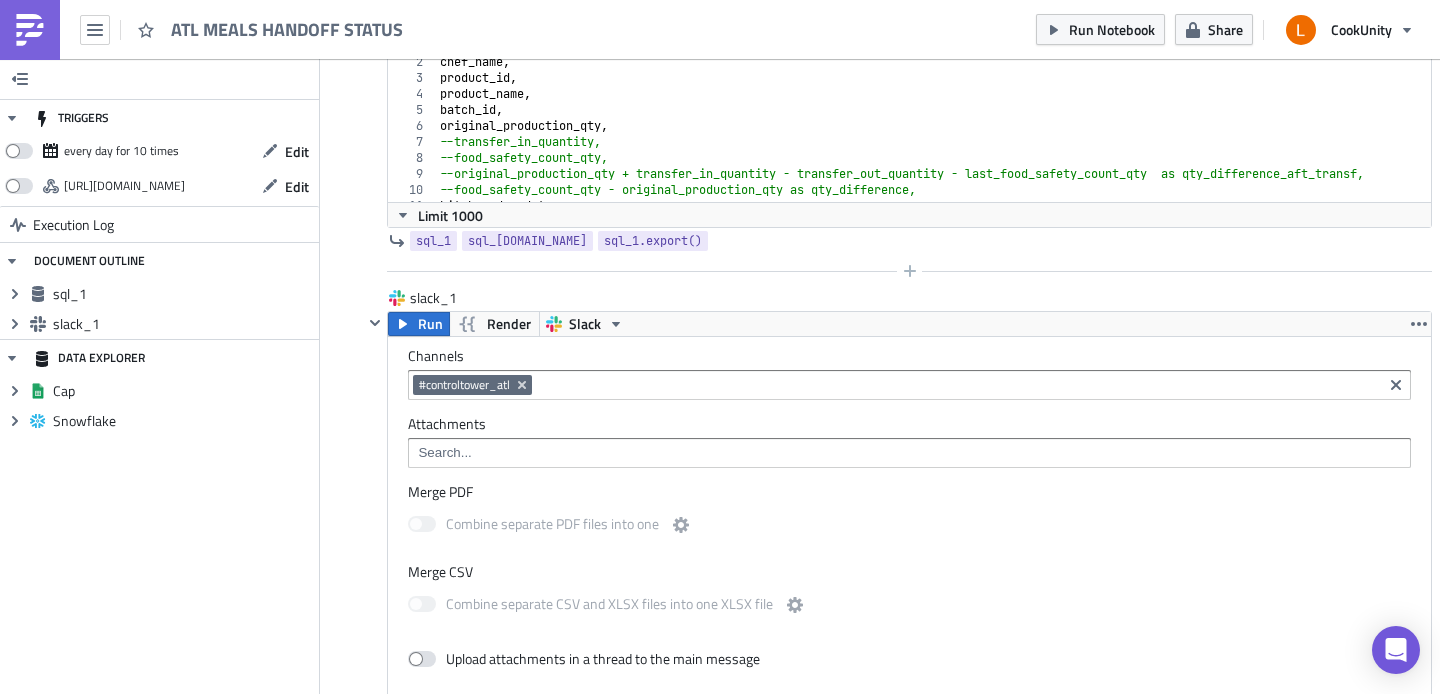 click at bounding box center (897, 271) 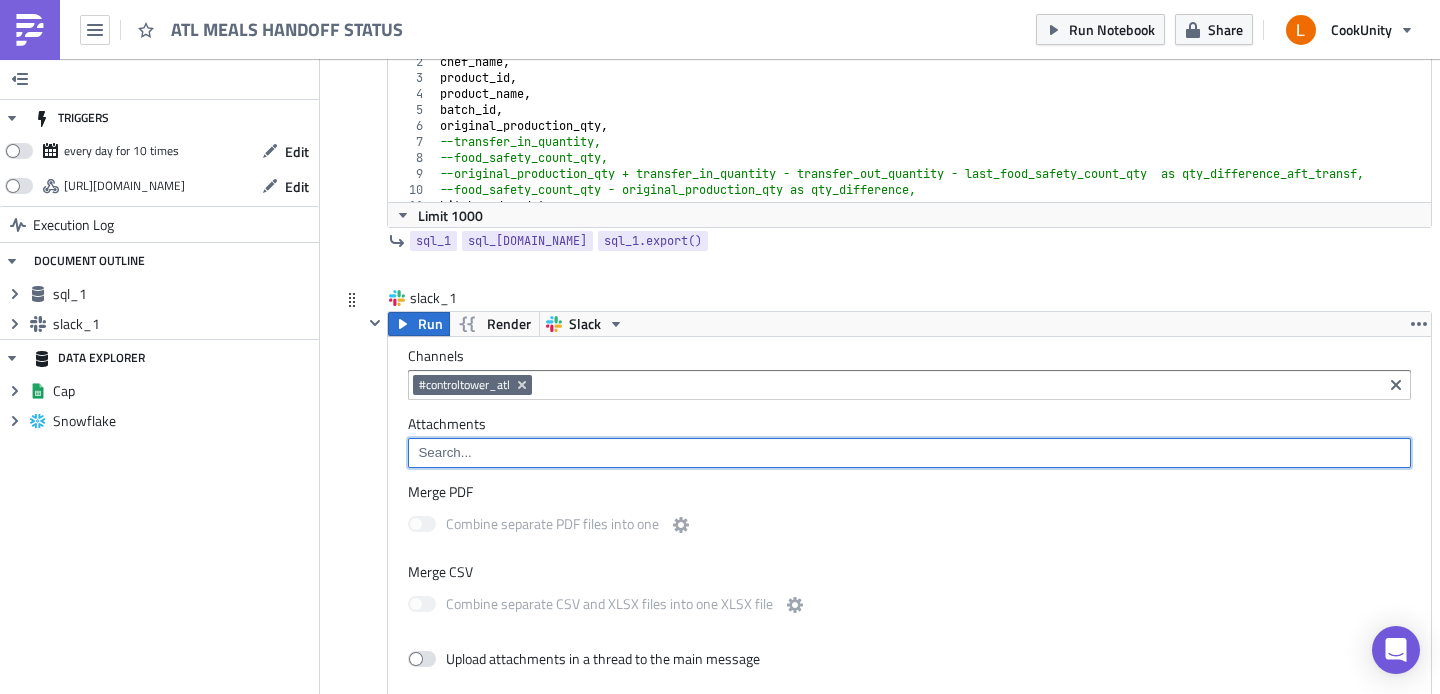 click at bounding box center [908, 453] 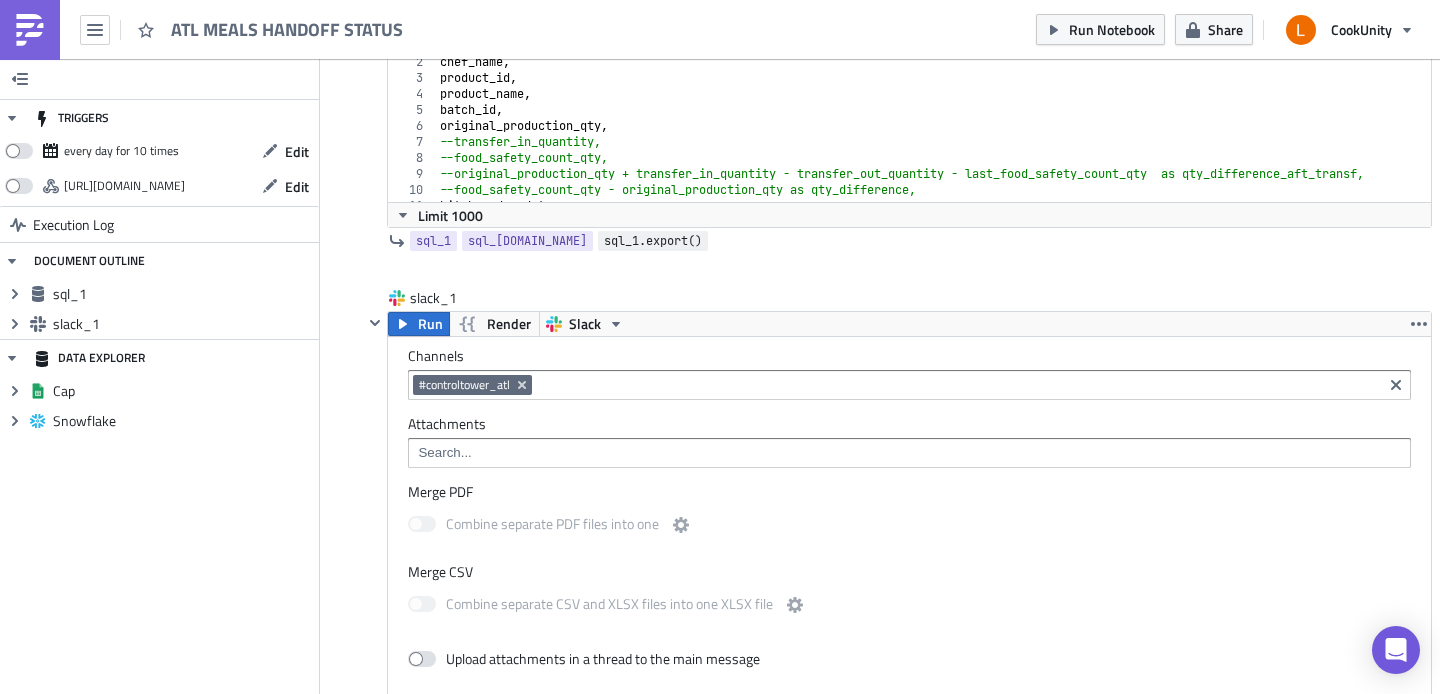click on "sql_1.export()" at bounding box center (653, 241) 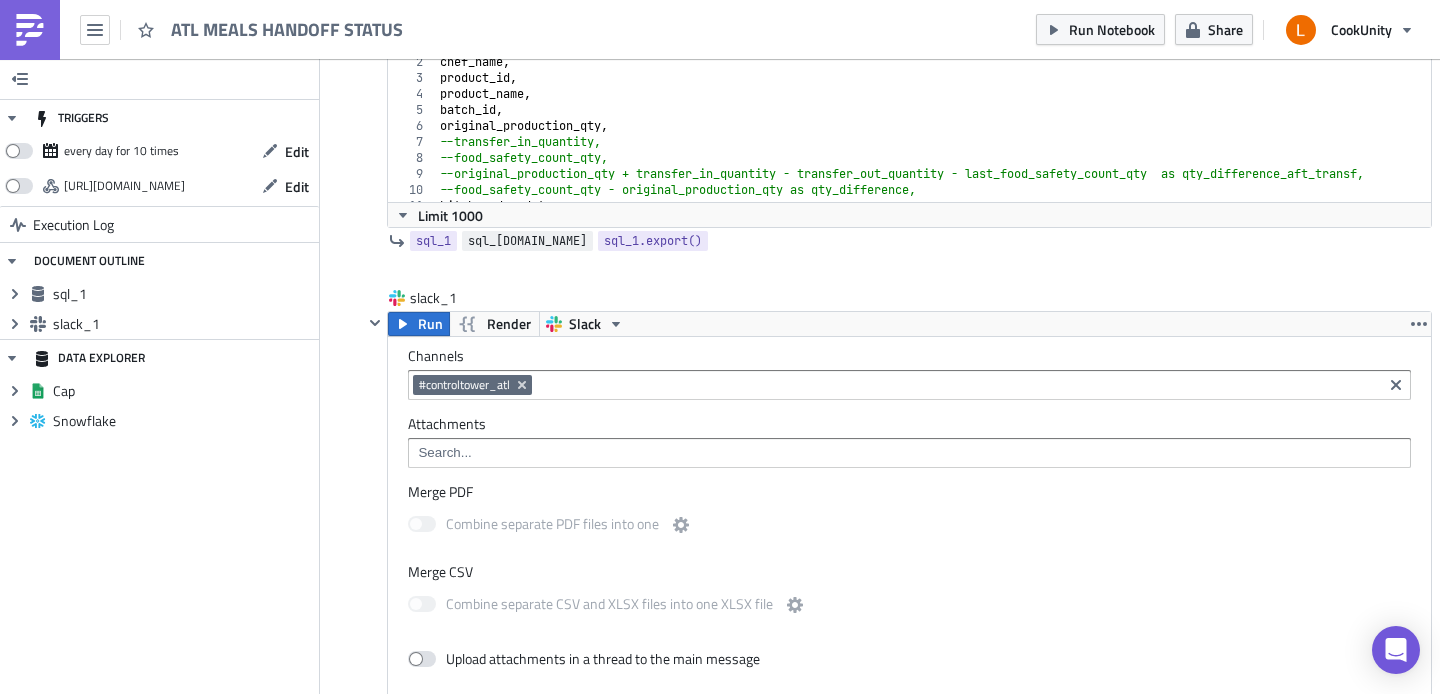 click on "sql_[DOMAIN_NAME]" at bounding box center [527, 241] 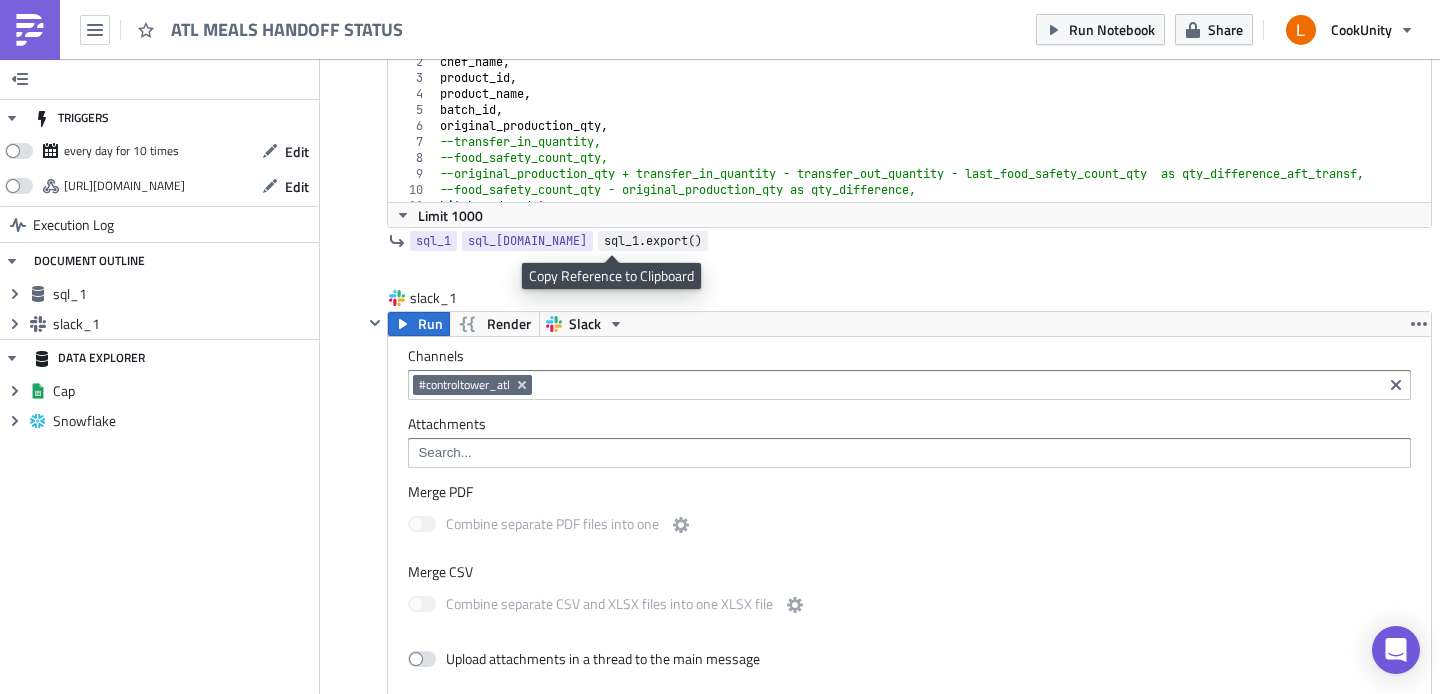 click on "sql_1.export()" at bounding box center (653, 241) 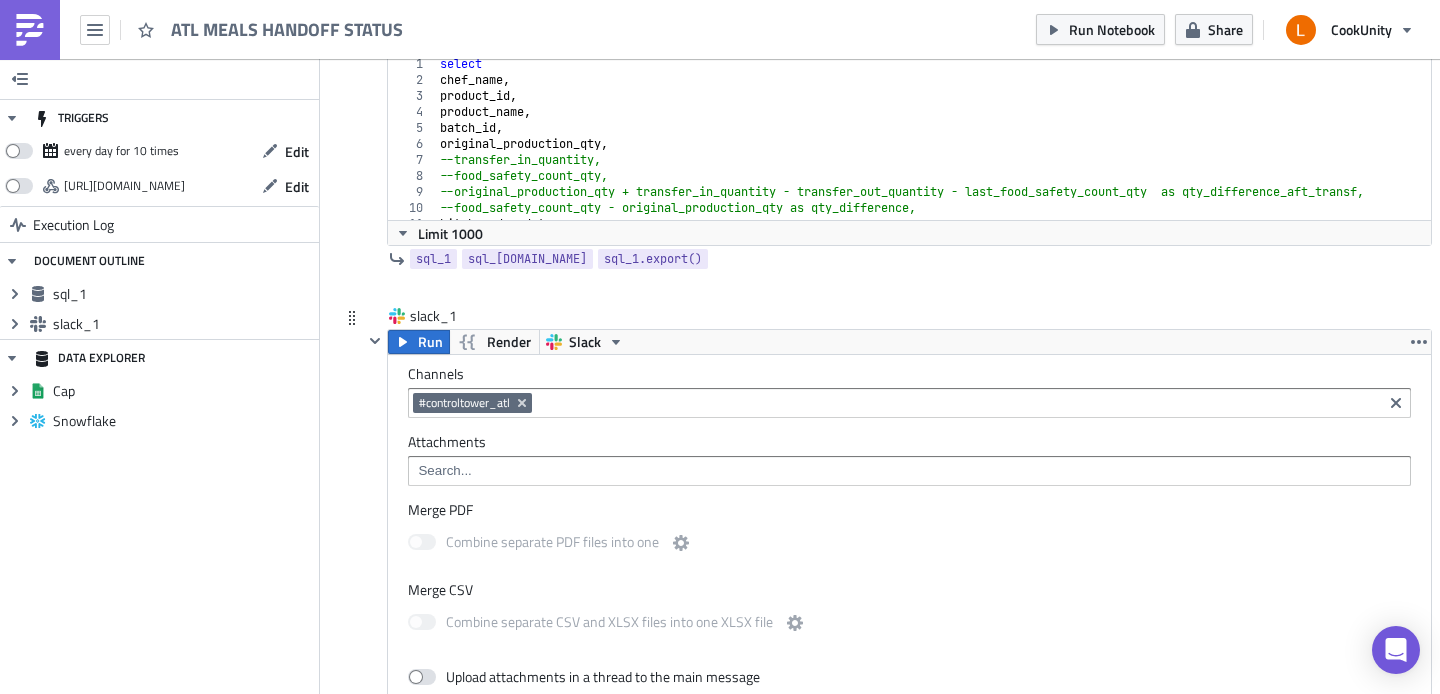 scroll, scrollTop: 220, scrollLeft: 0, axis: vertical 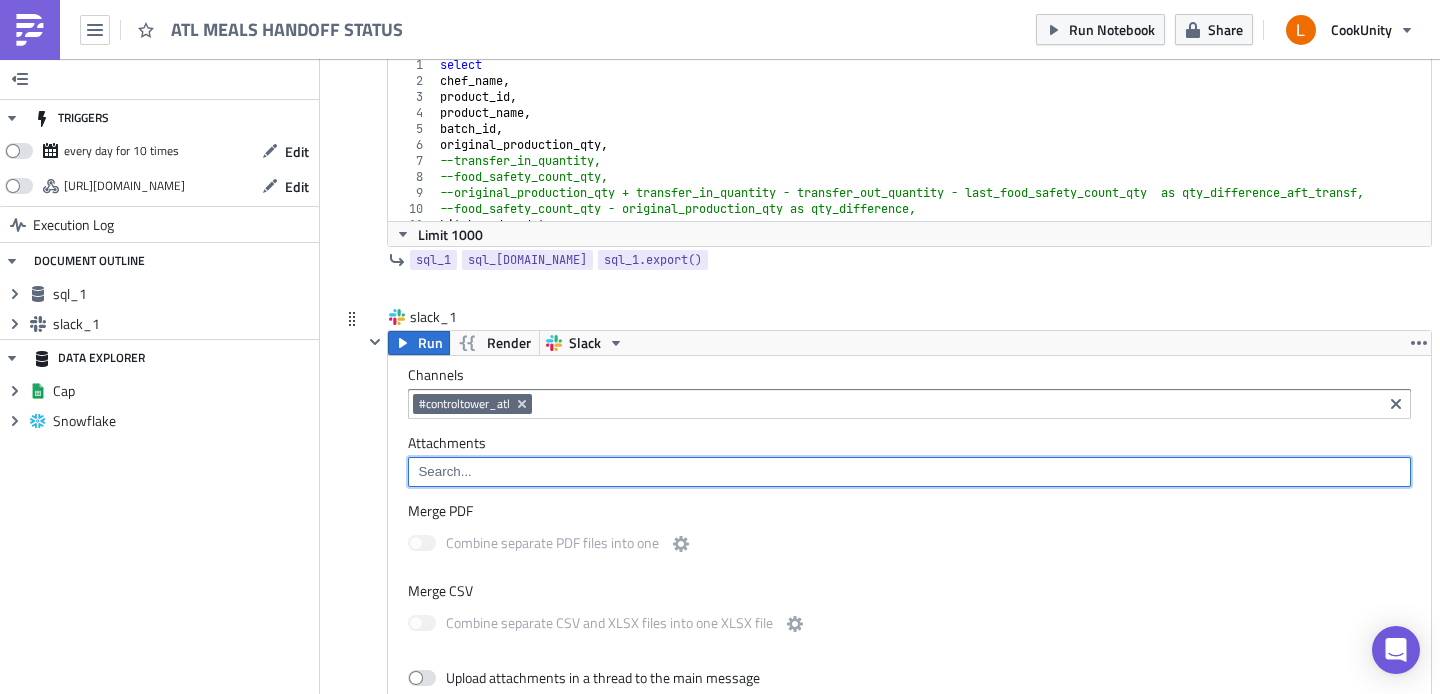 click at bounding box center (908, 472) 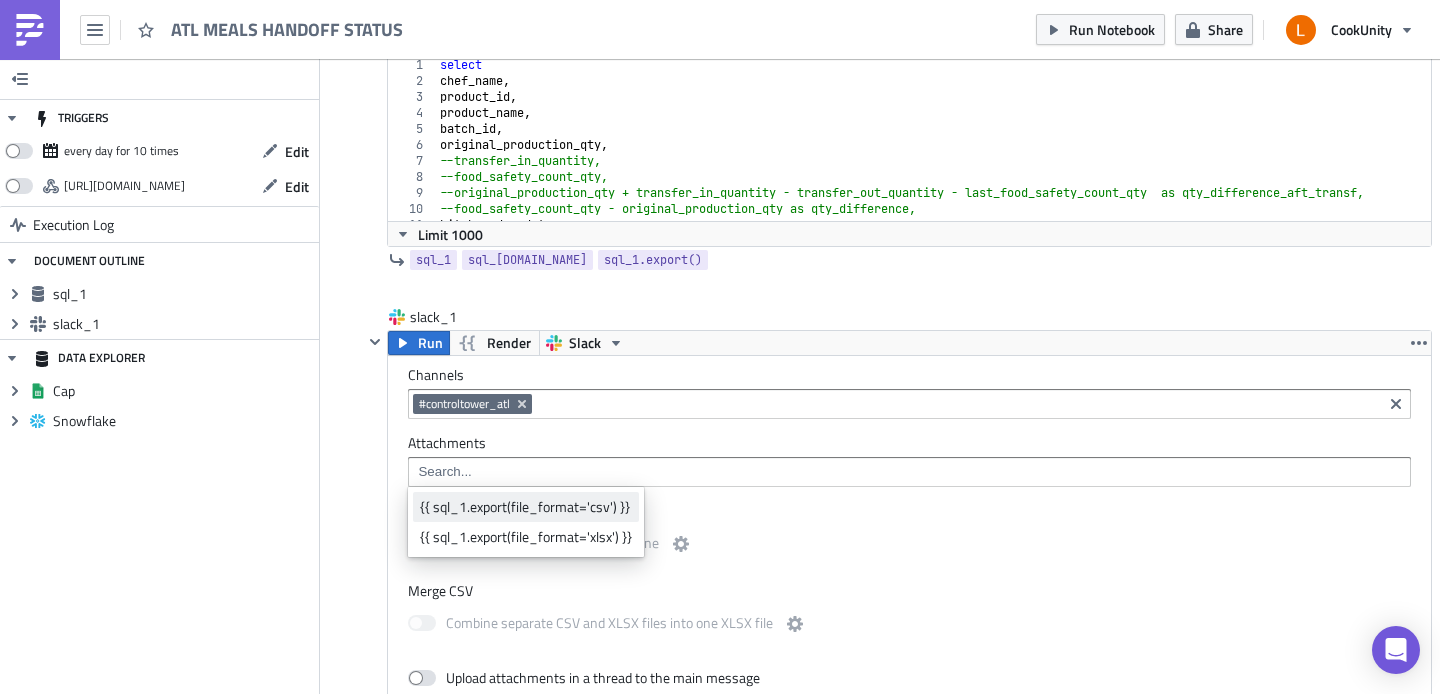 click on "{{ sql_1.export(file_format='csv') }}" at bounding box center [526, 507] 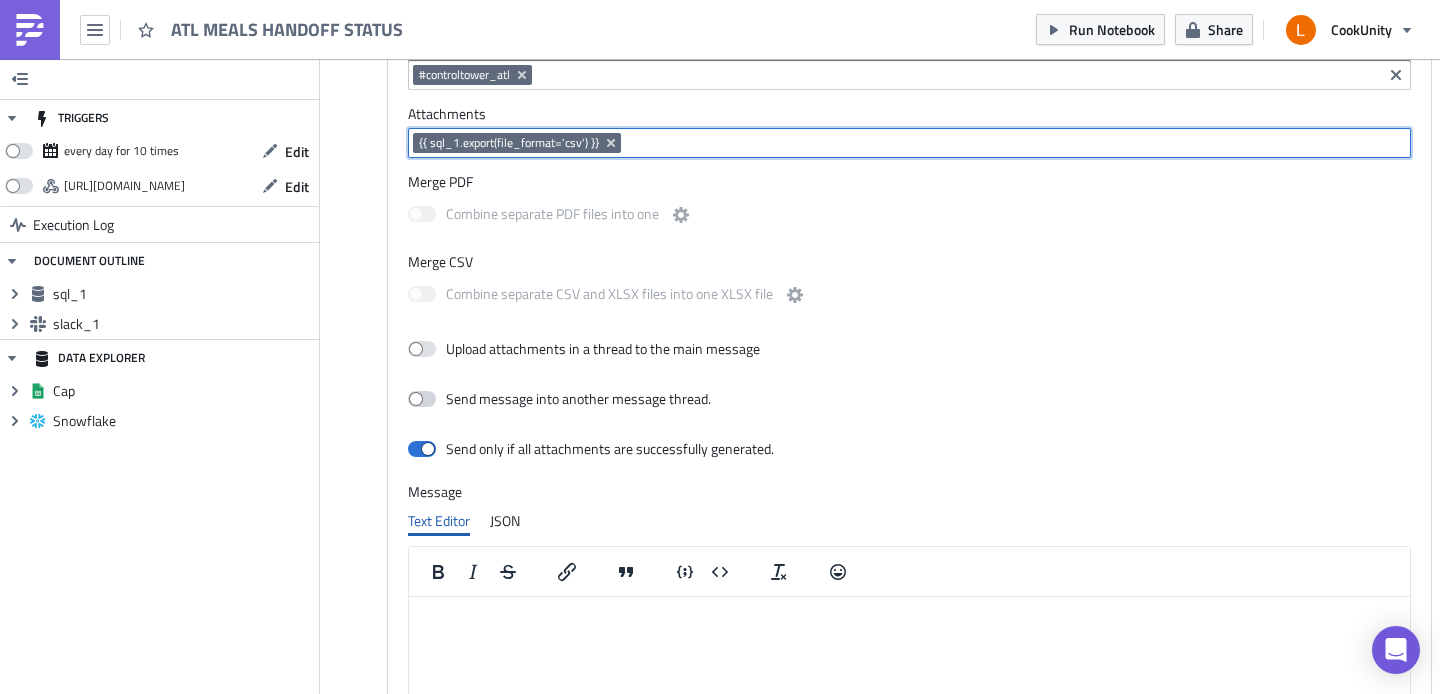 scroll, scrollTop: 565, scrollLeft: 0, axis: vertical 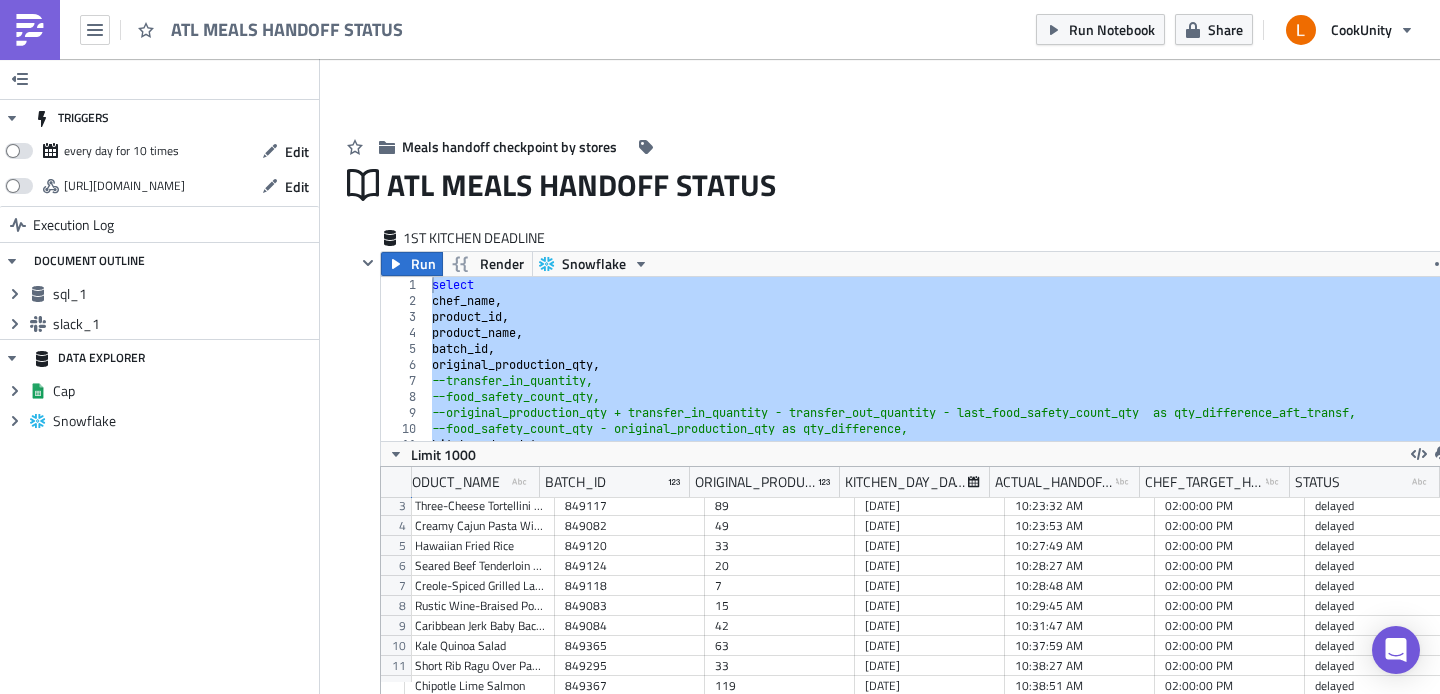 drag, startPoint x: 465, startPoint y: 422, endPoint x: 378, endPoint y: 189, distance: 248.71269 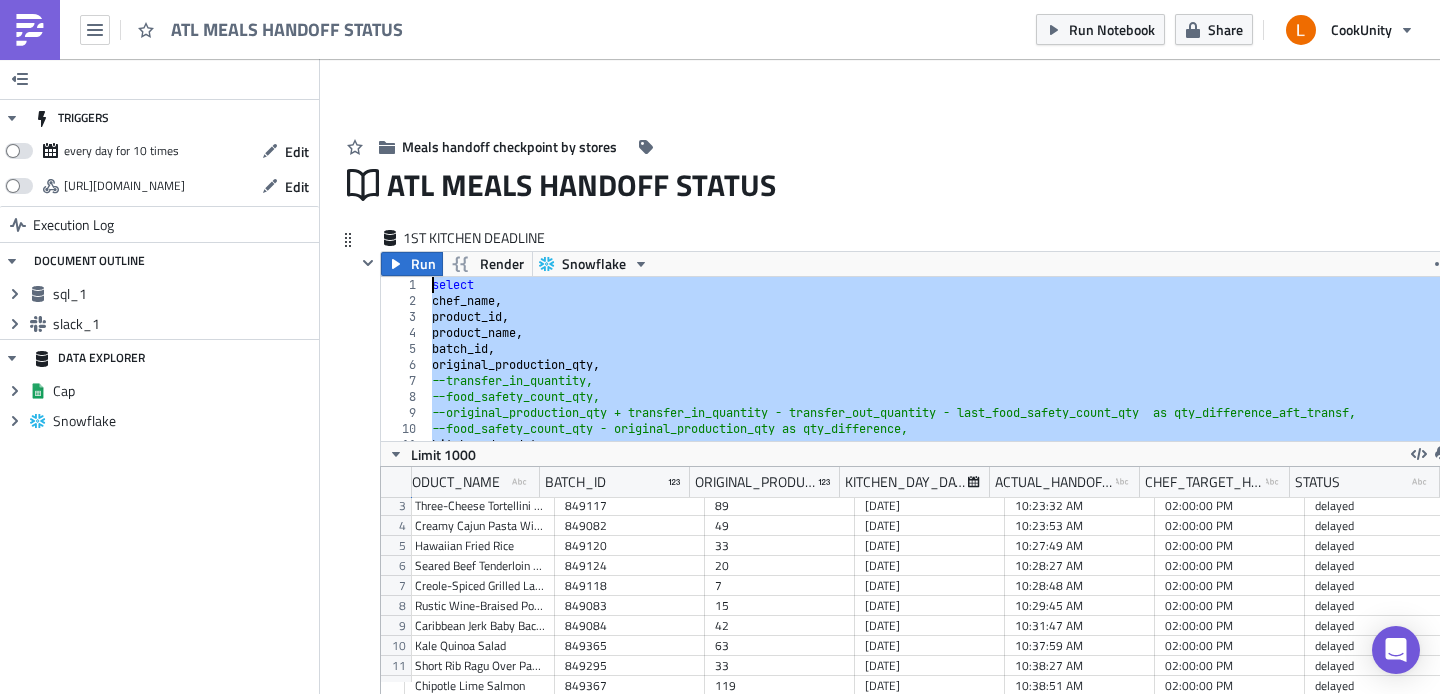 click on "select   chef_name , product_id , product_name , batch_id , original_production_qty , --transfer_in_quantity, --food_safety_count_qty, --original_production_qty + transfer_in_quantity - transfer_out_quantity - last_food_safety_count_qty  as qty_difference_aft_transf, --food_safety_count_qty - original_production_qty as qty_difference, kitchen_day_date ," at bounding box center (1159, 367) 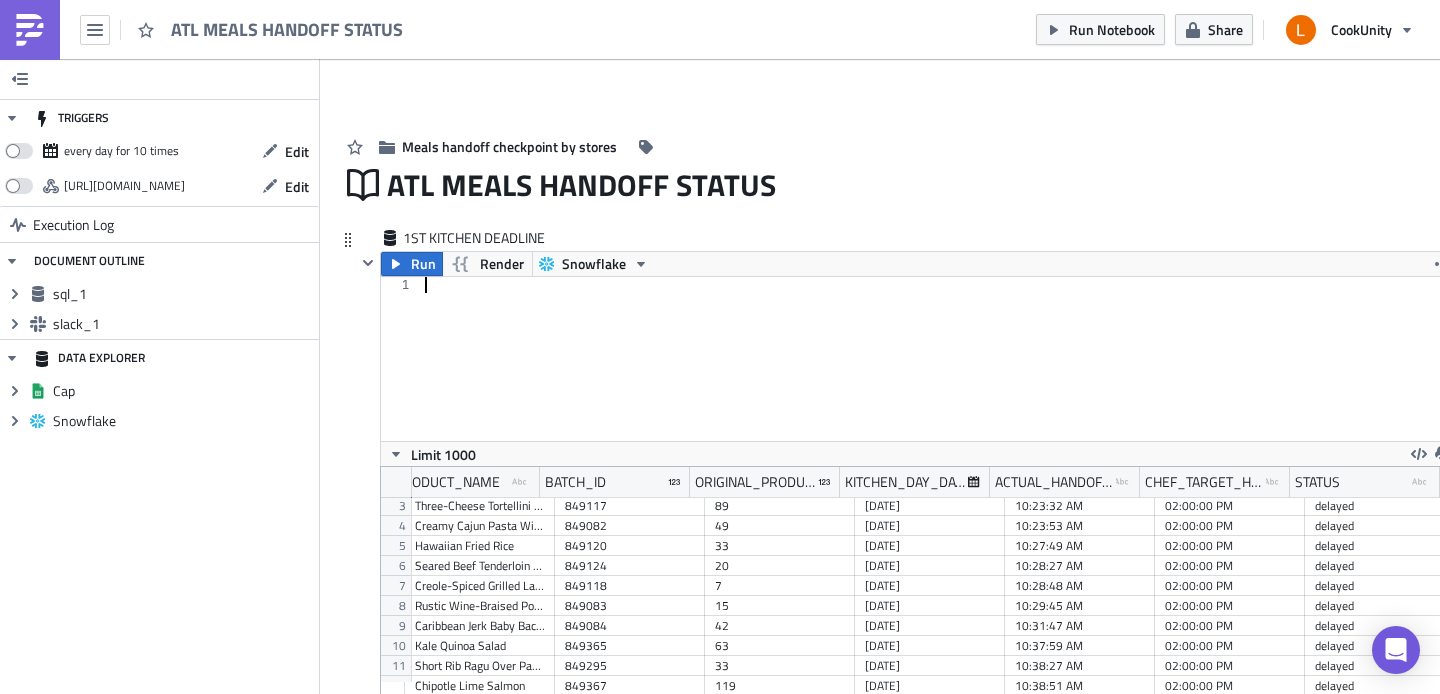 paste on "ORDER BY actual_handoff_time, chef_target_handoff ASC, chef_name;" 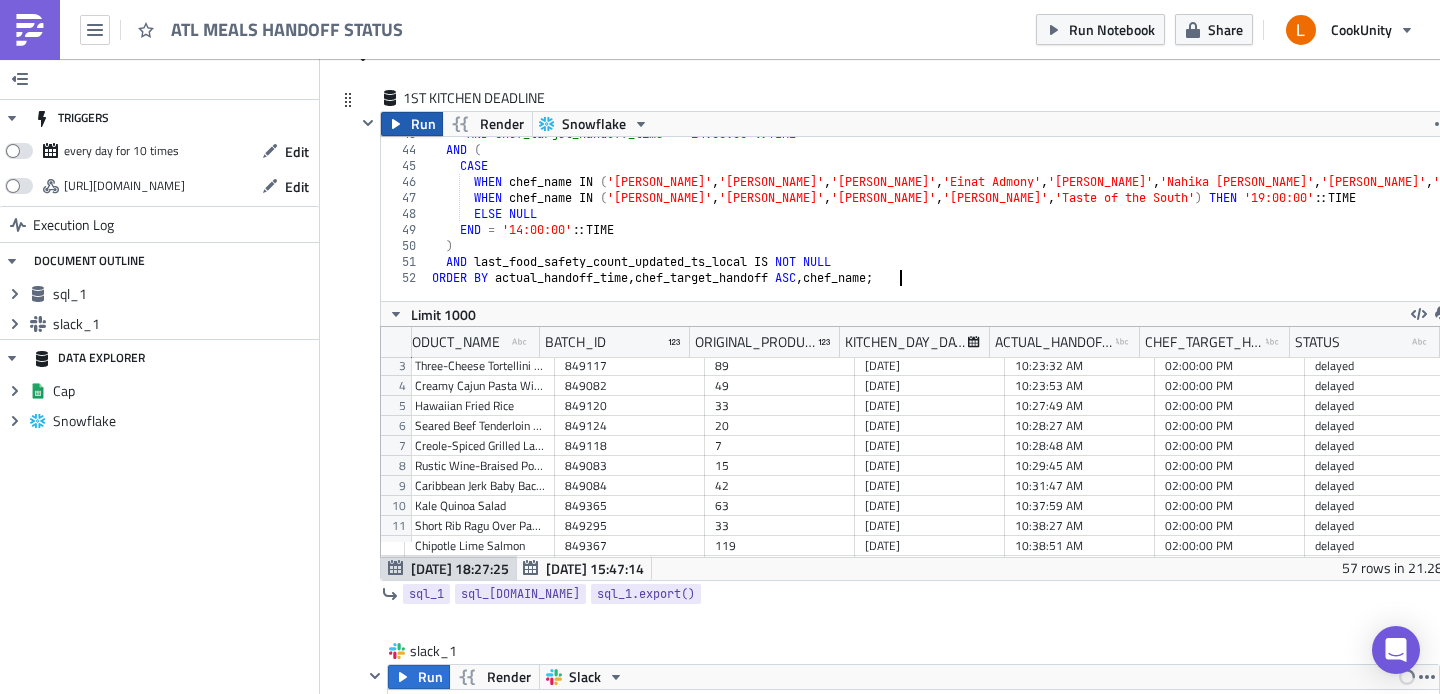 click on "Run" at bounding box center [423, 124] 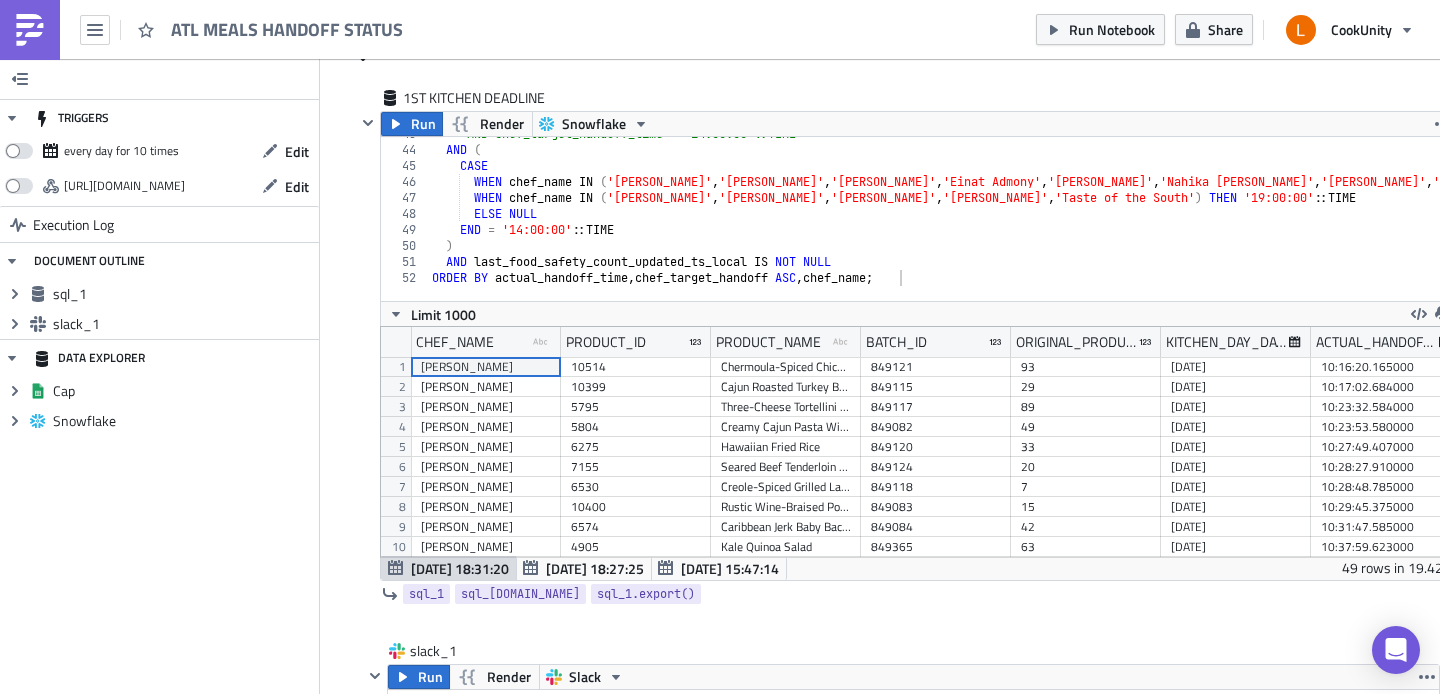 scroll, scrollTop: 99770, scrollLeft: 98926, axis: both 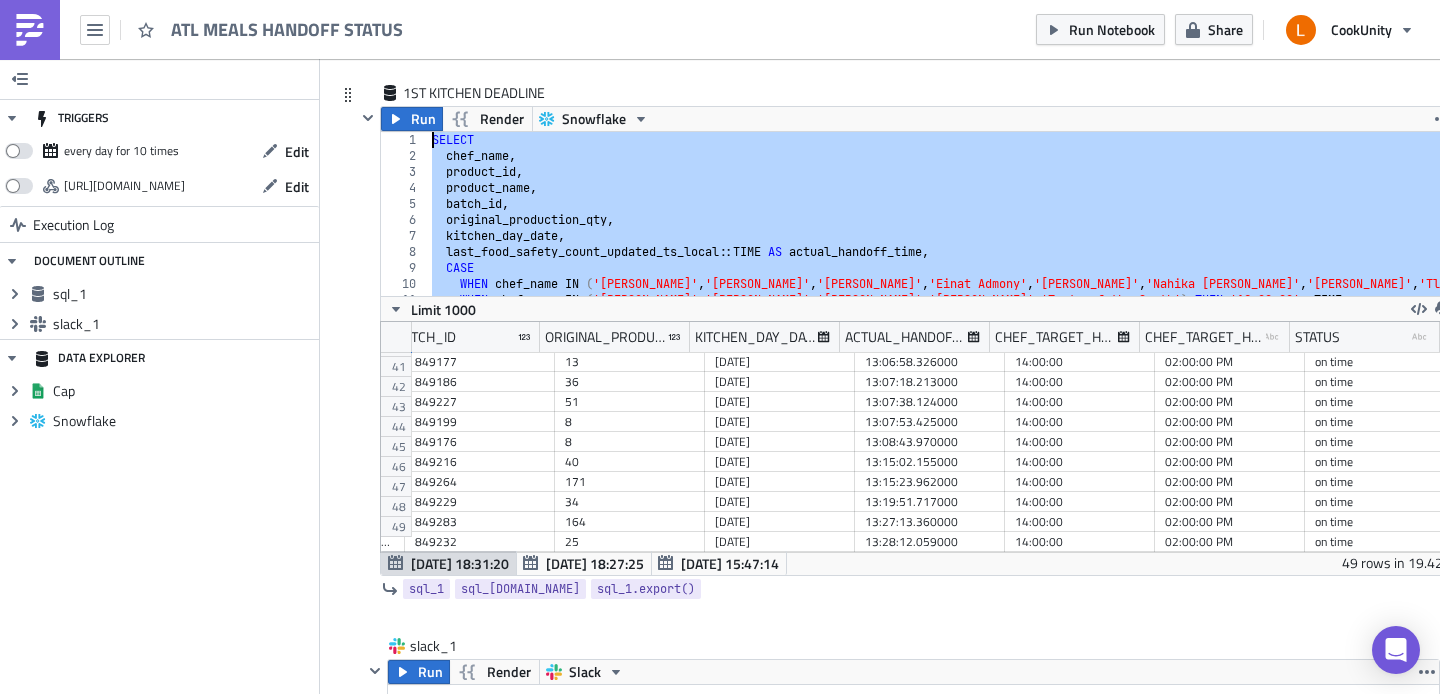 drag, startPoint x: 914, startPoint y: 271, endPoint x: 423, endPoint y: 147, distance: 506.41583 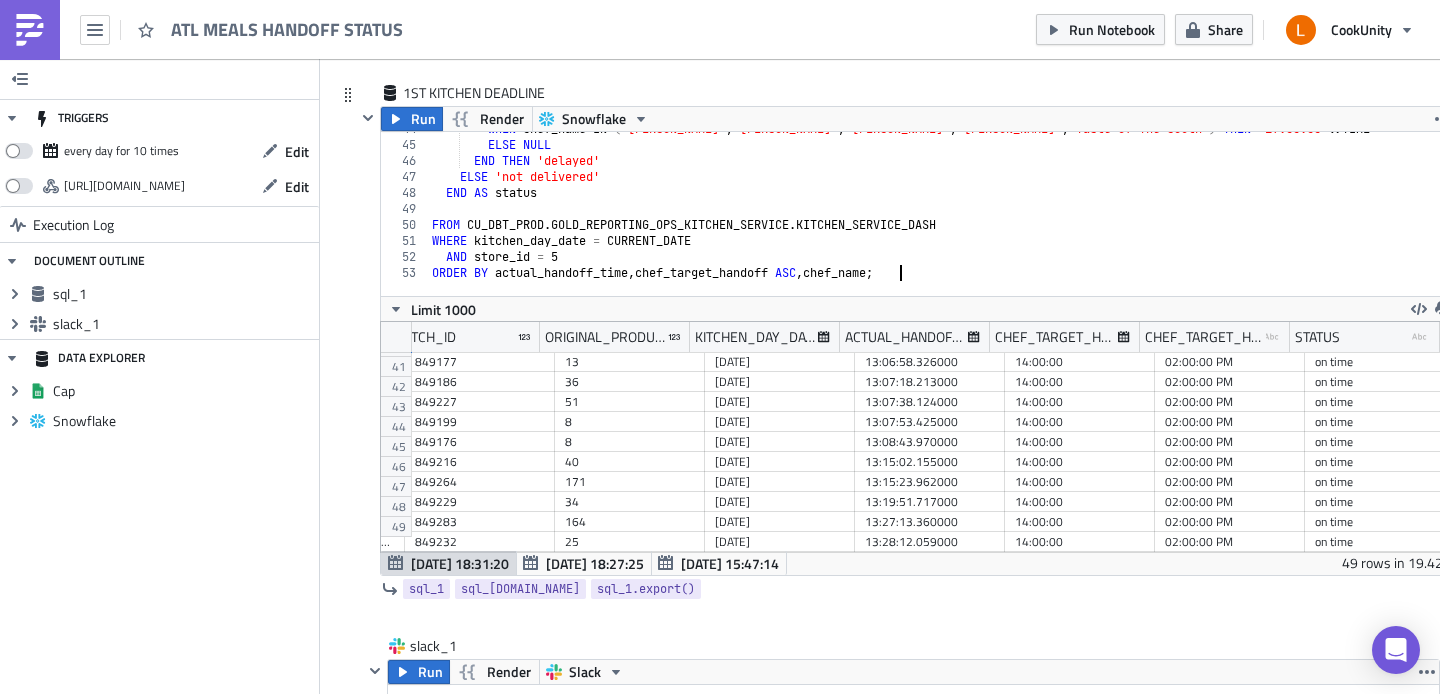 scroll, scrollTop: 699, scrollLeft: 0, axis: vertical 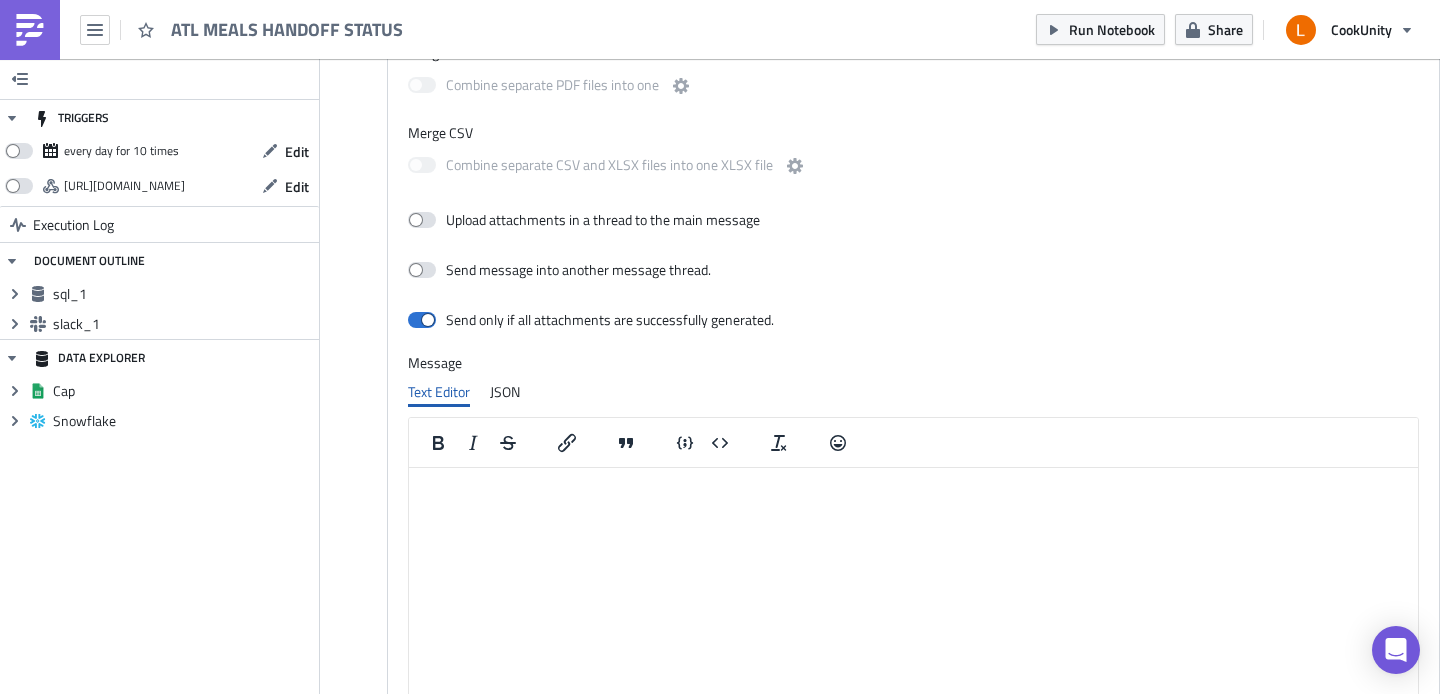 click at bounding box center [913, 484] 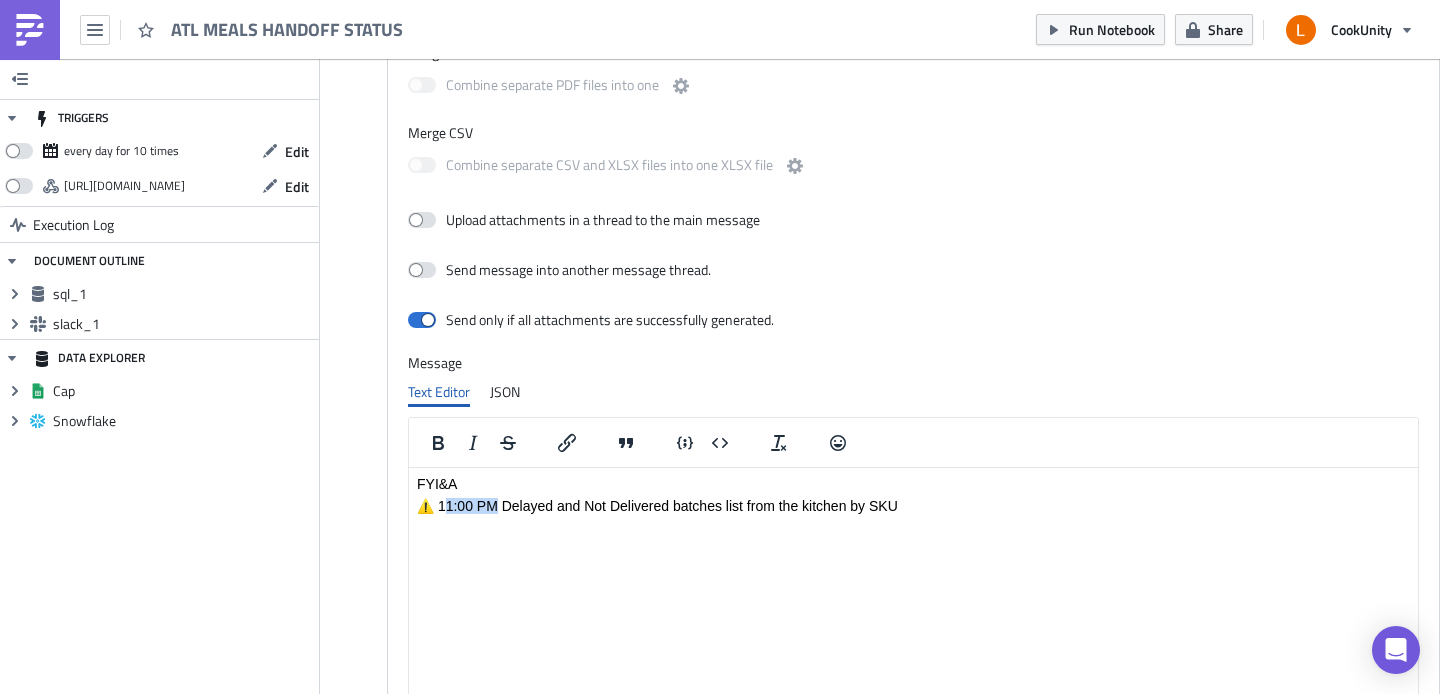 drag, startPoint x: 492, startPoint y: 504, endPoint x: 438, endPoint y: 502, distance: 54.037025 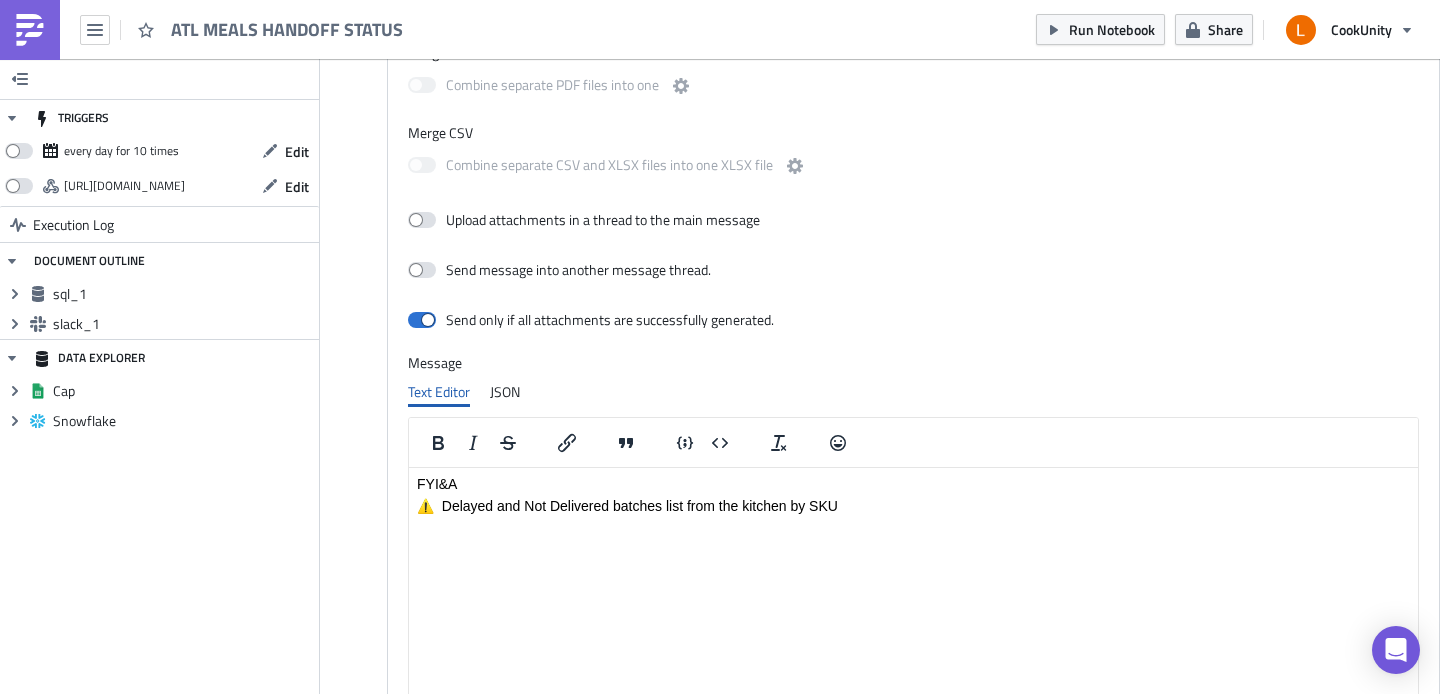 click on "⚠️  Delayed and Not Delivered batches list from the kitchen by SKU" at bounding box center (913, 506) 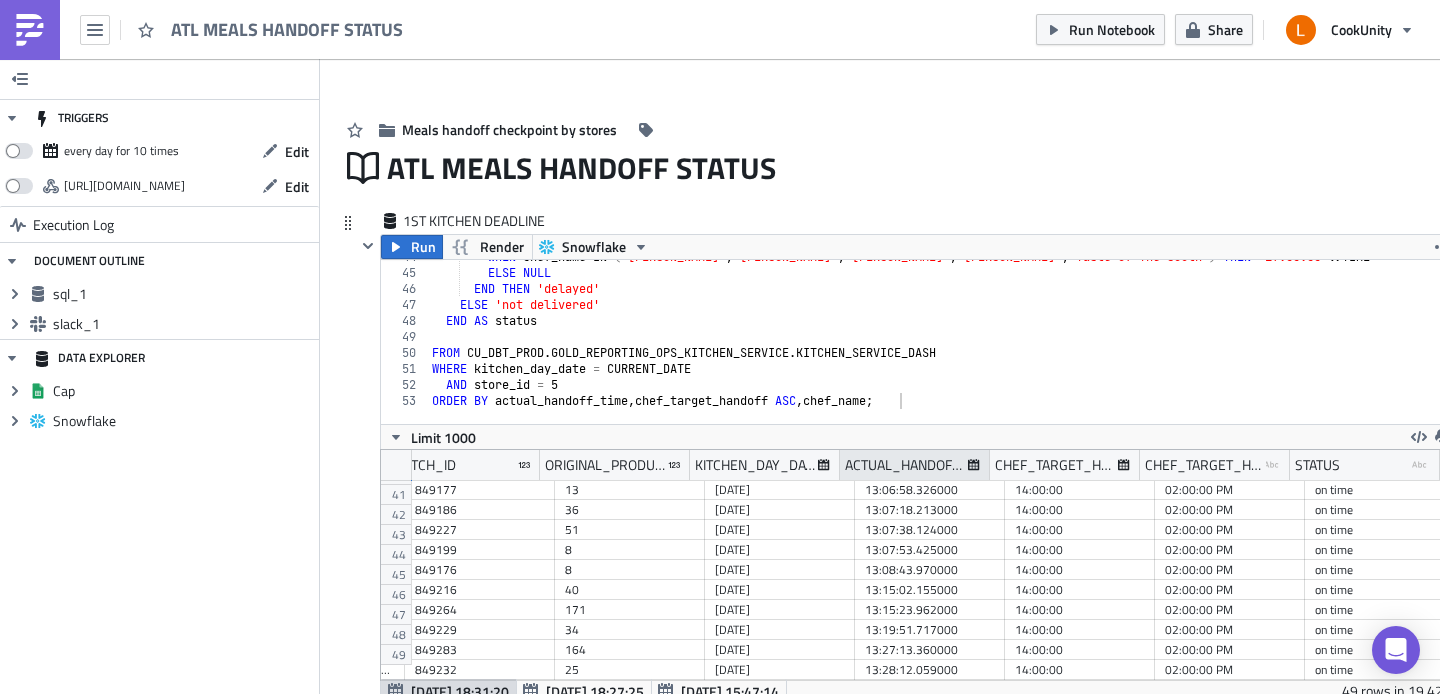 scroll, scrollTop: 36, scrollLeft: 0, axis: vertical 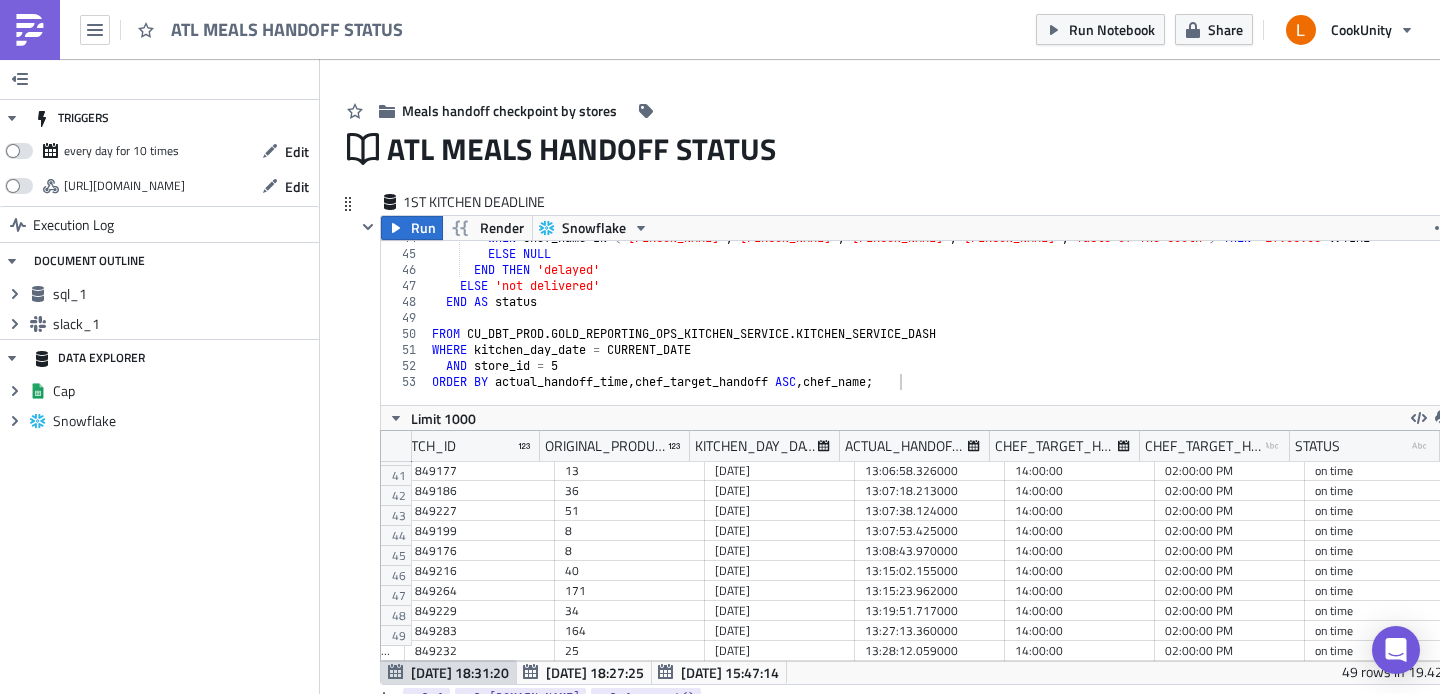 type on "WHERE kitchen_day_date = CURRENT_DATE" 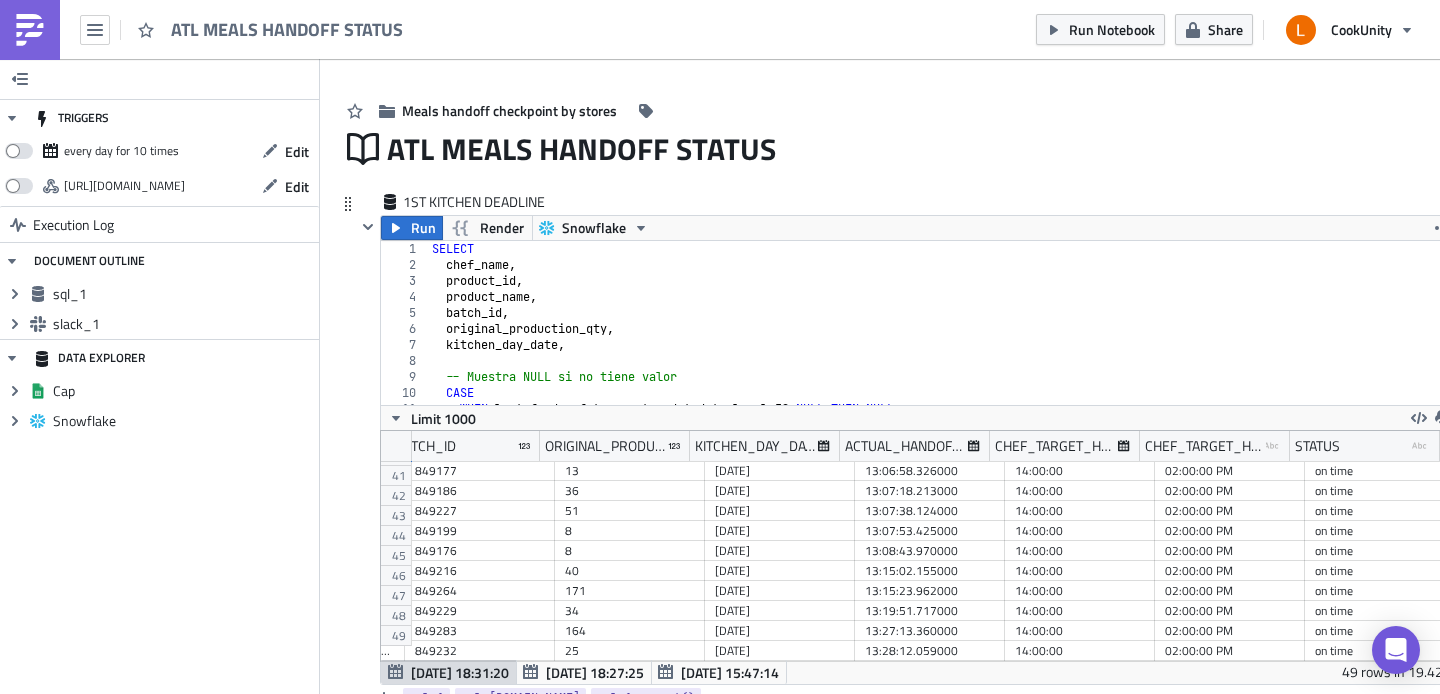 scroll, scrollTop: 0, scrollLeft: 0, axis: both 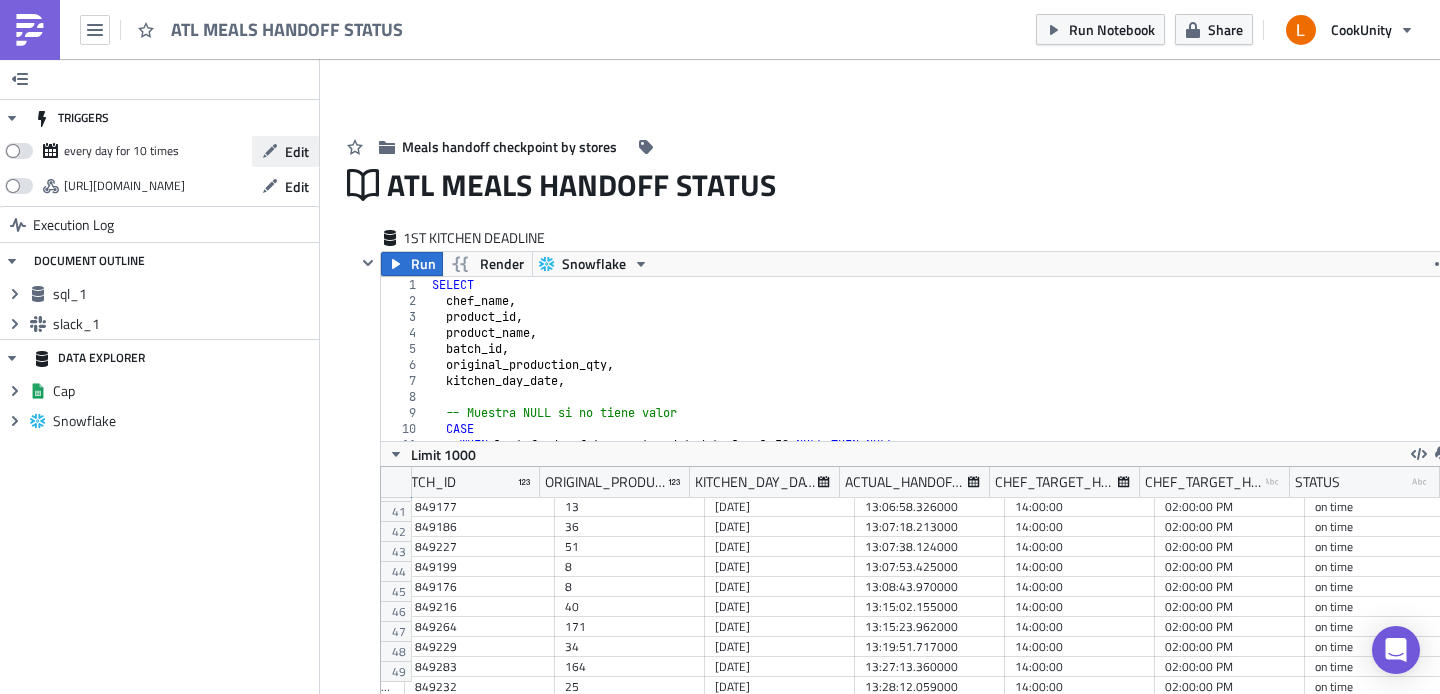 click on "Edit" at bounding box center (297, 151) 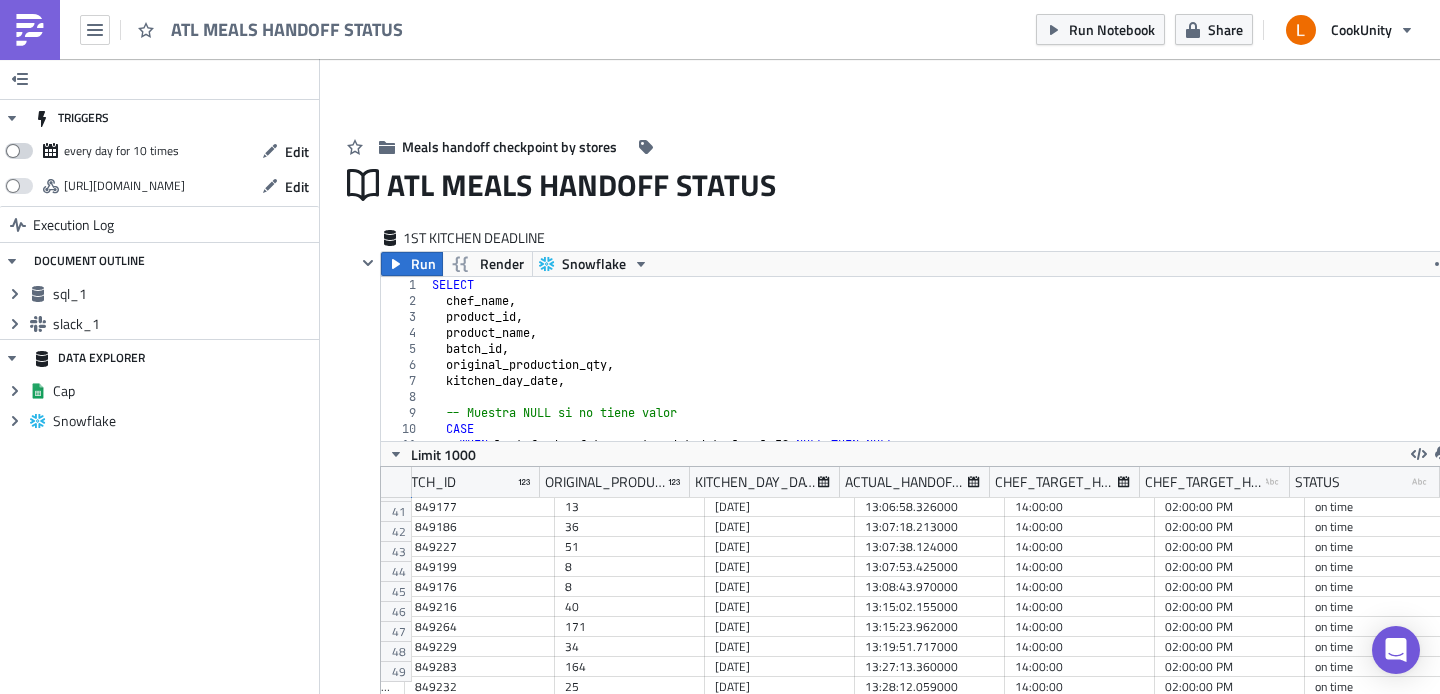 click at bounding box center (19, 151) 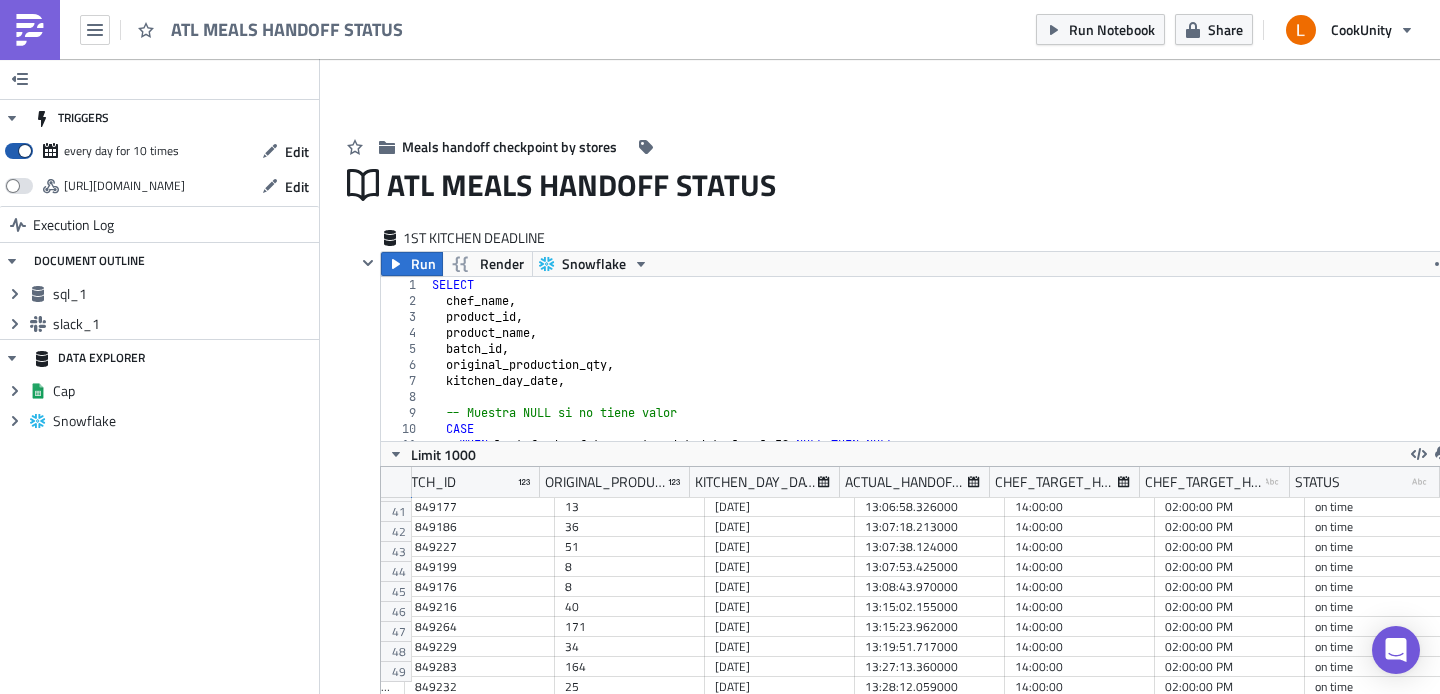 checkbox on "true" 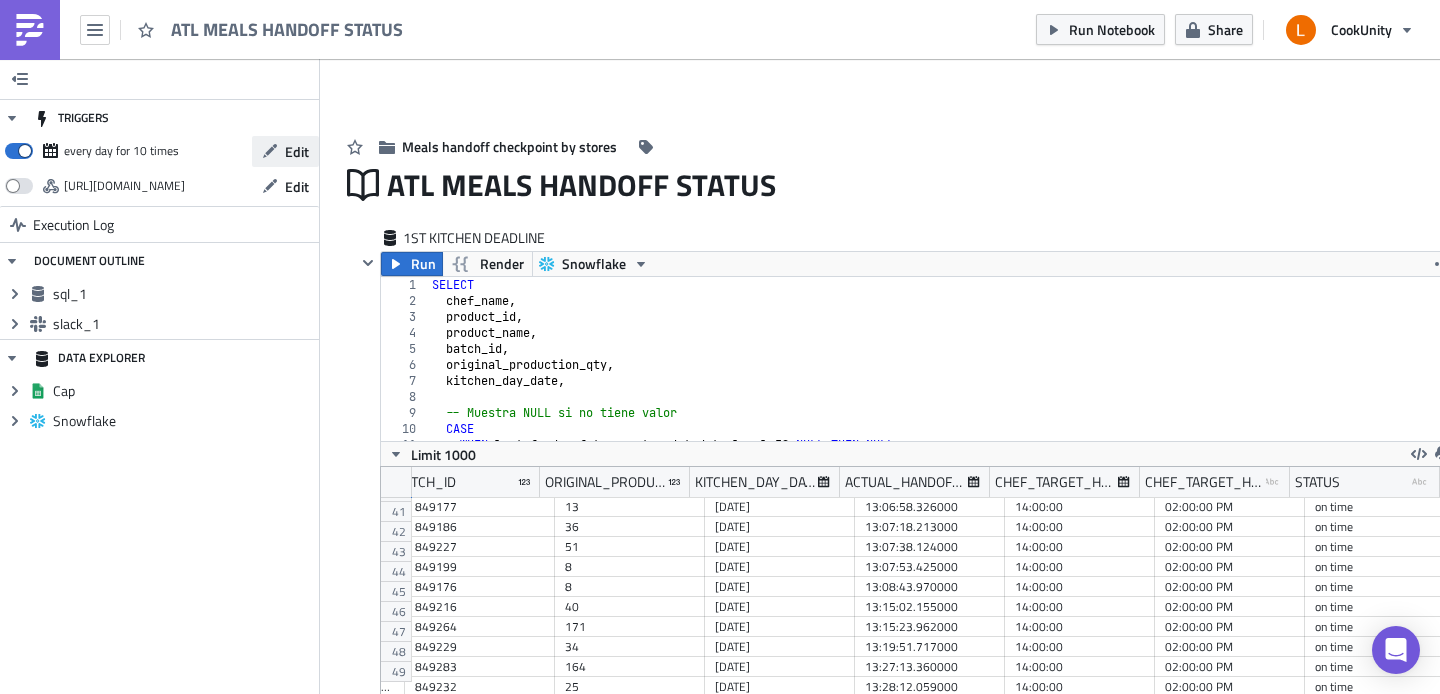 click on "Edit" at bounding box center [297, 151] 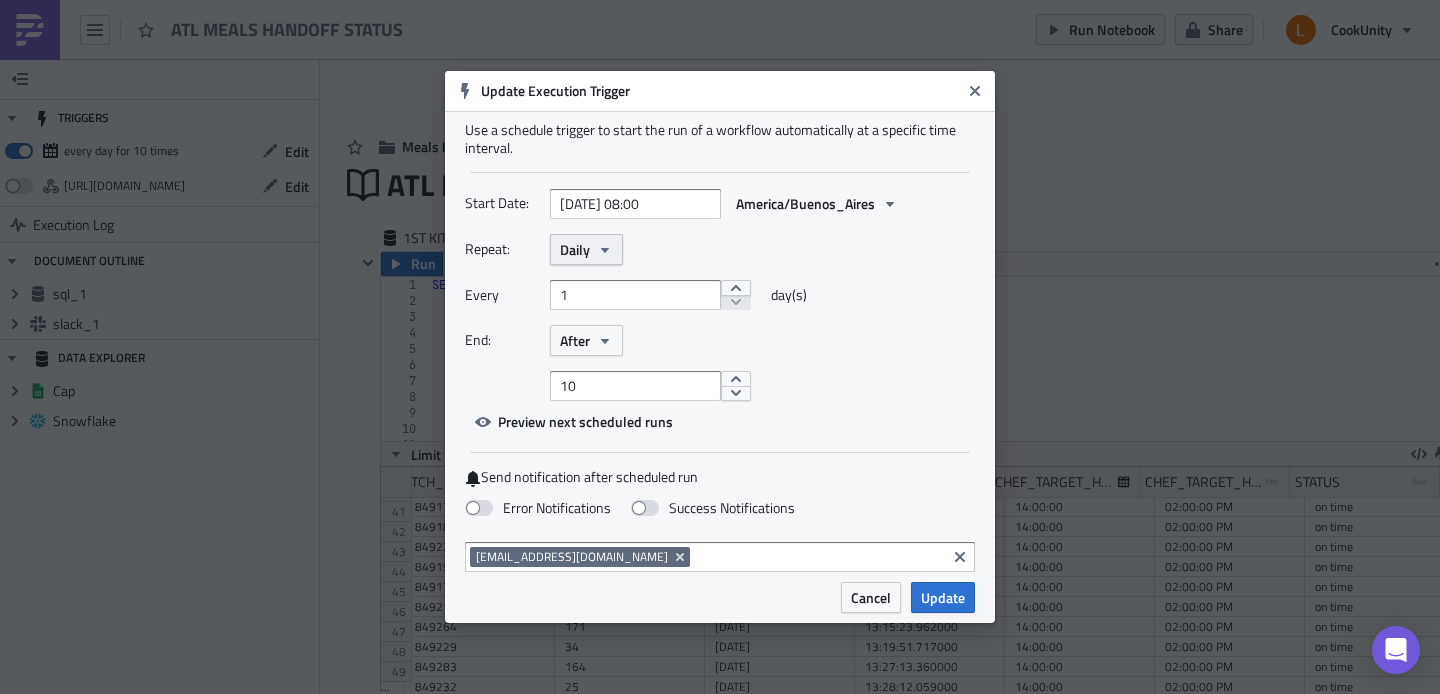 click 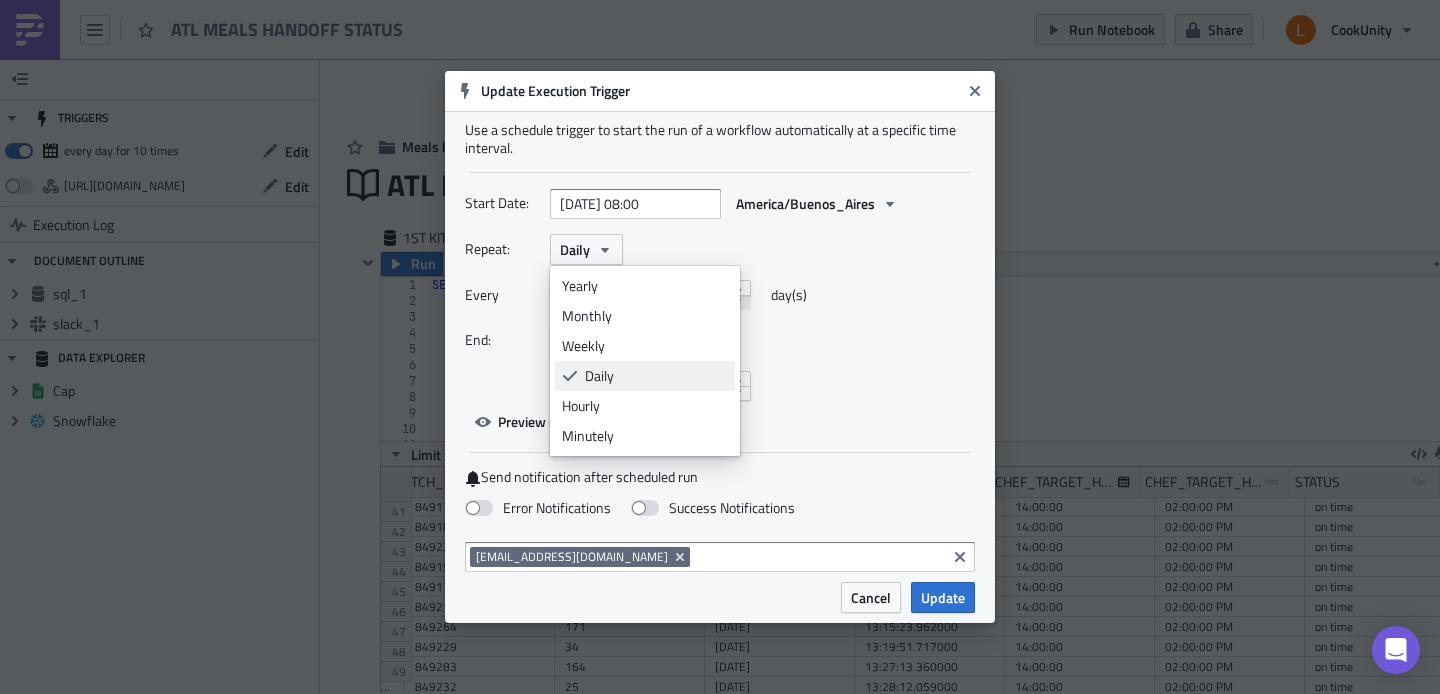 click on "Daily" at bounding box center (656, 376) 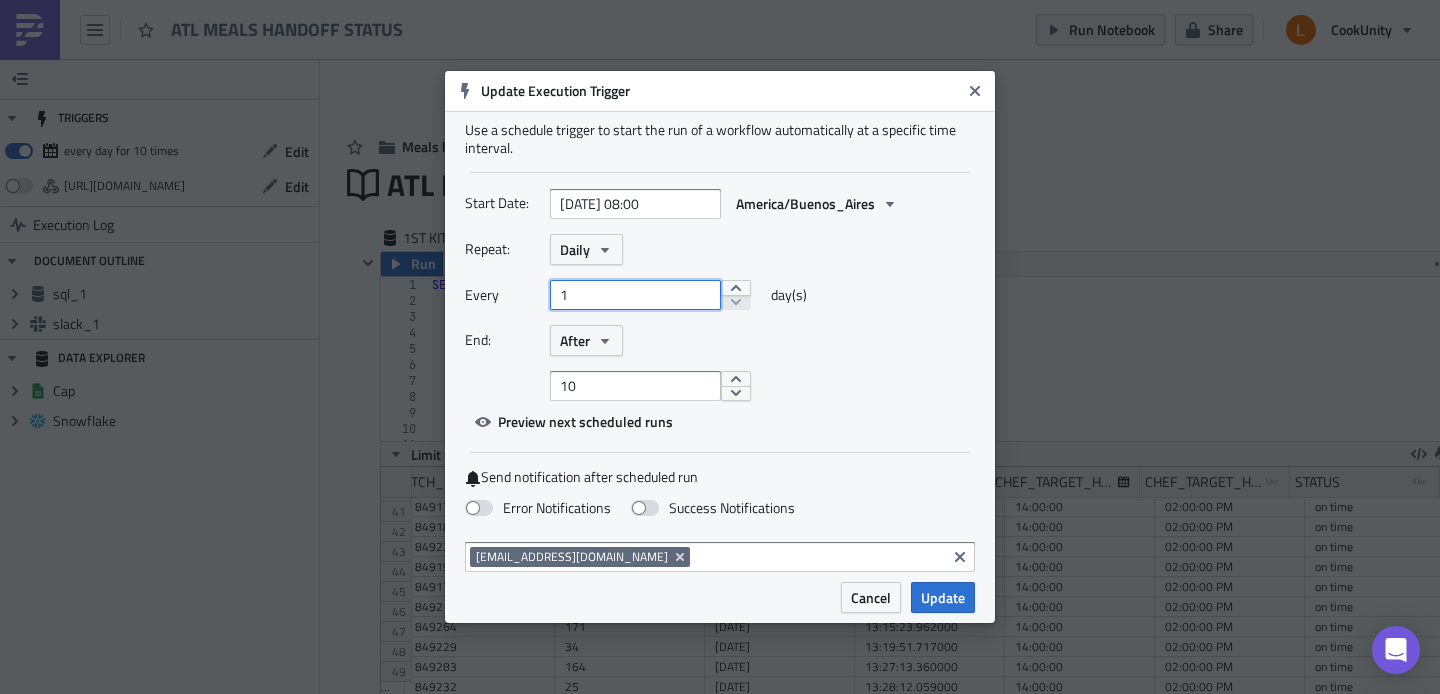 click on "1" at bounding box center (635, 295) 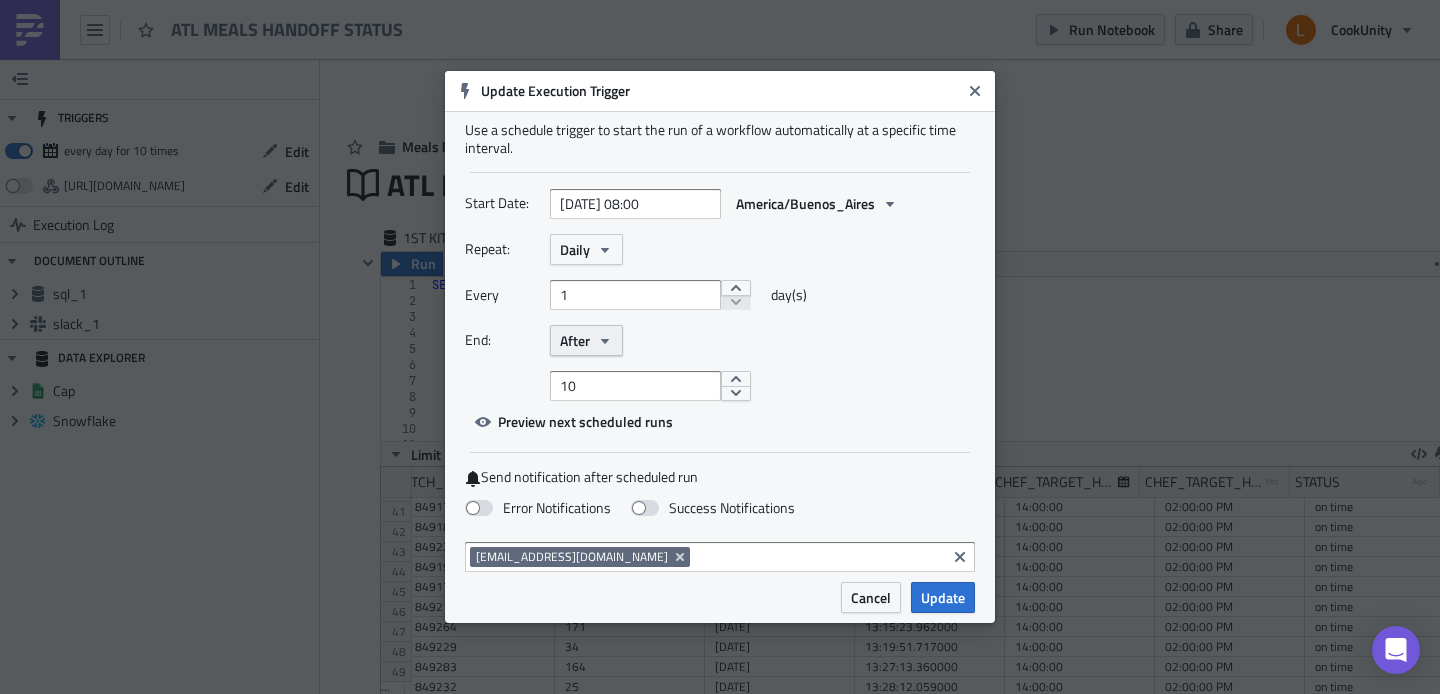 click on "After" at bounding box center (586, 340) 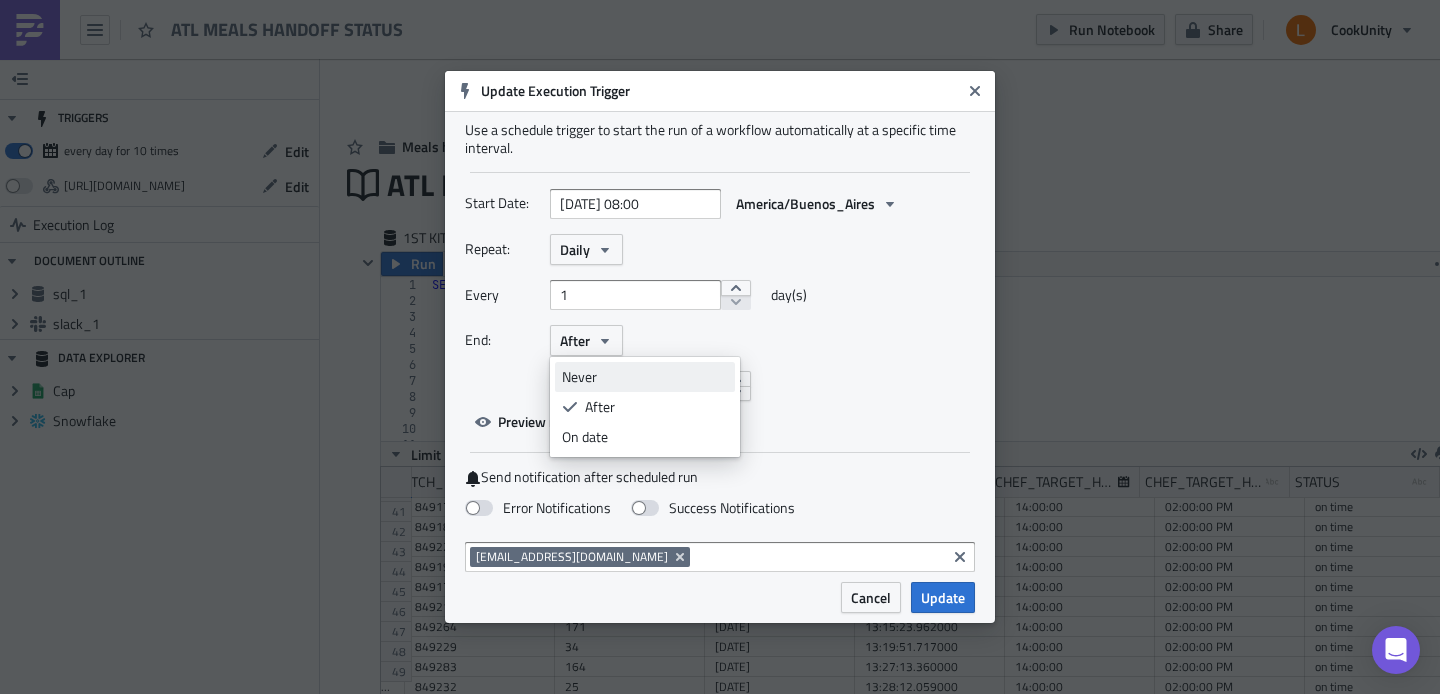 click on "Never" at bounding box center (645, 377) 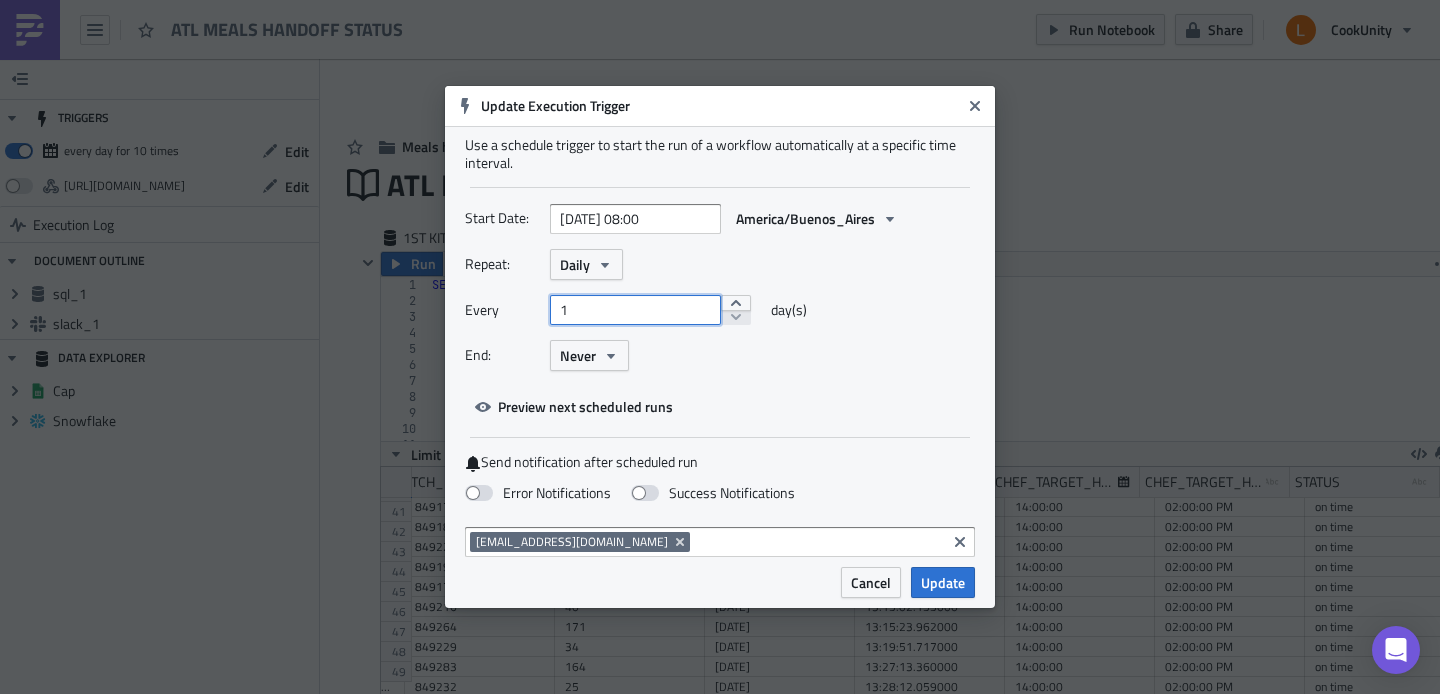 click on "1" at bounding box center [635, 310] 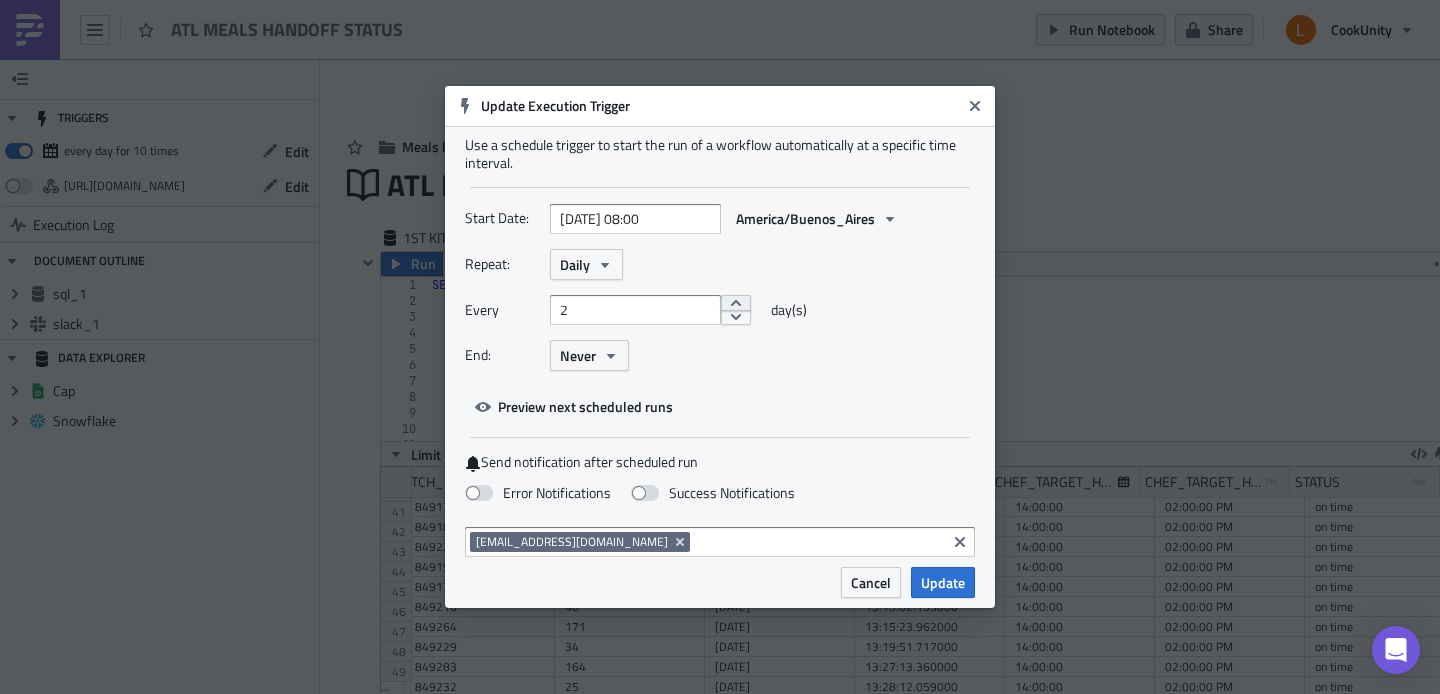 click at bounding box center [736, 303] 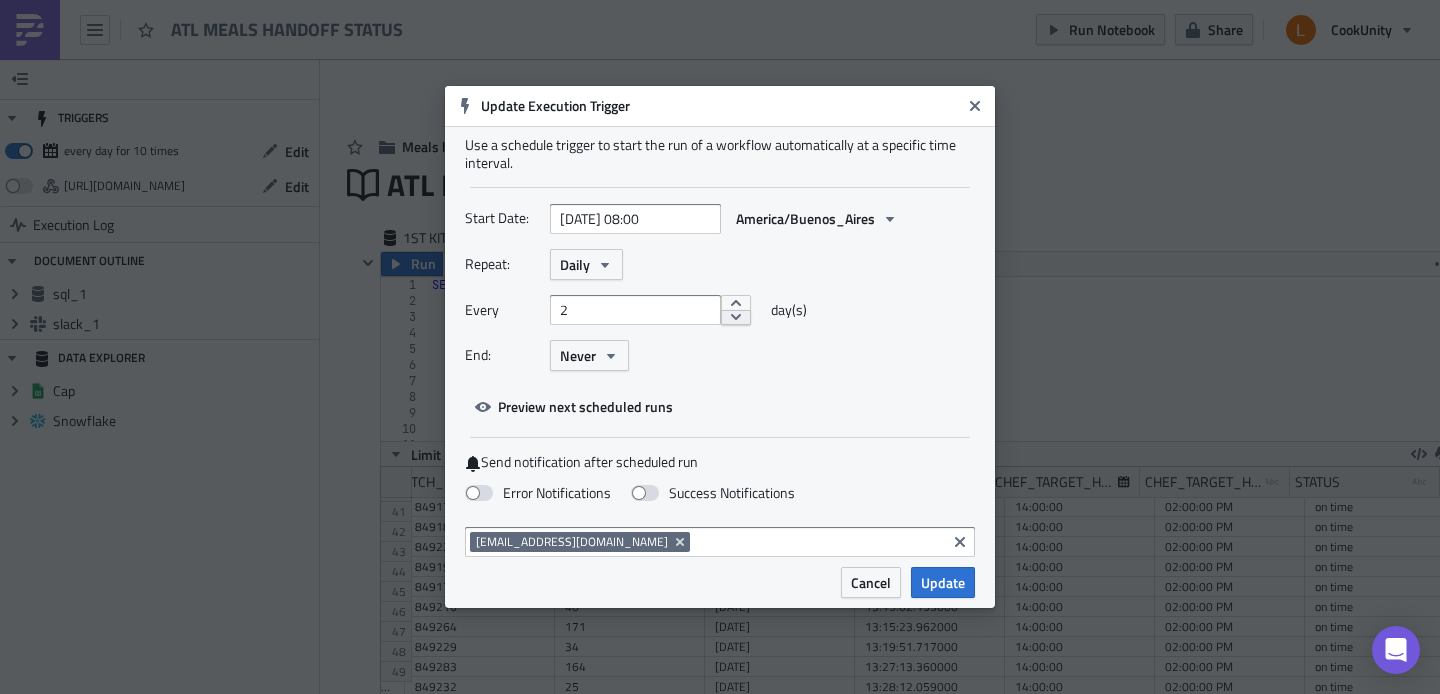 type on "1" 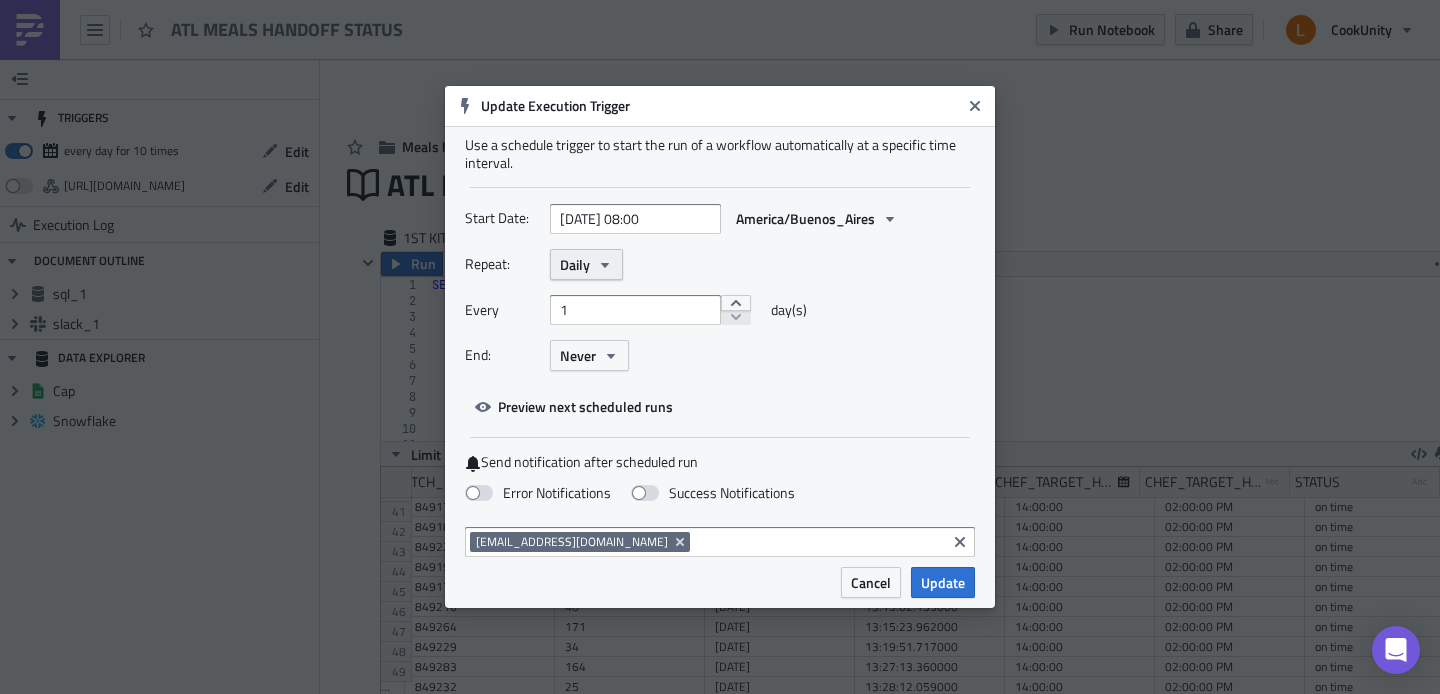 click on "Daily" at bounding box center (575, 264) 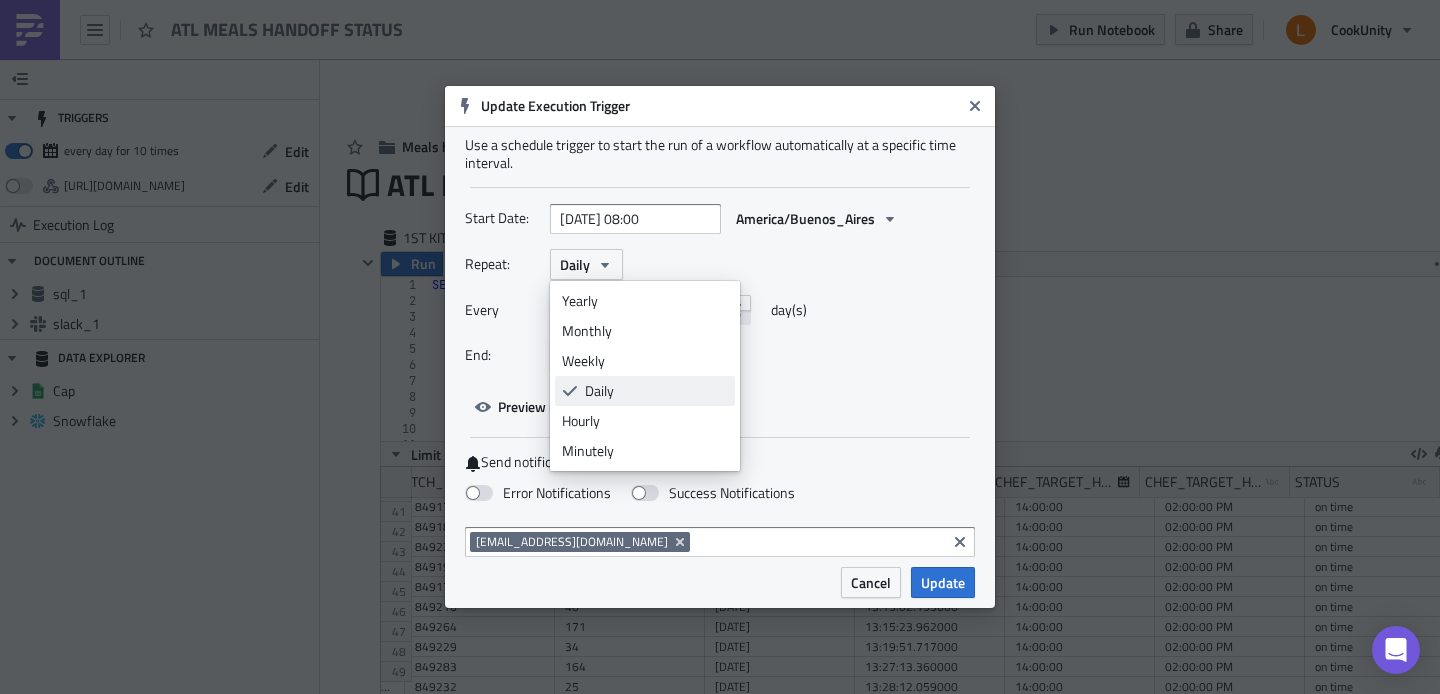 click on "Daily" at bounding box center [656, 391] 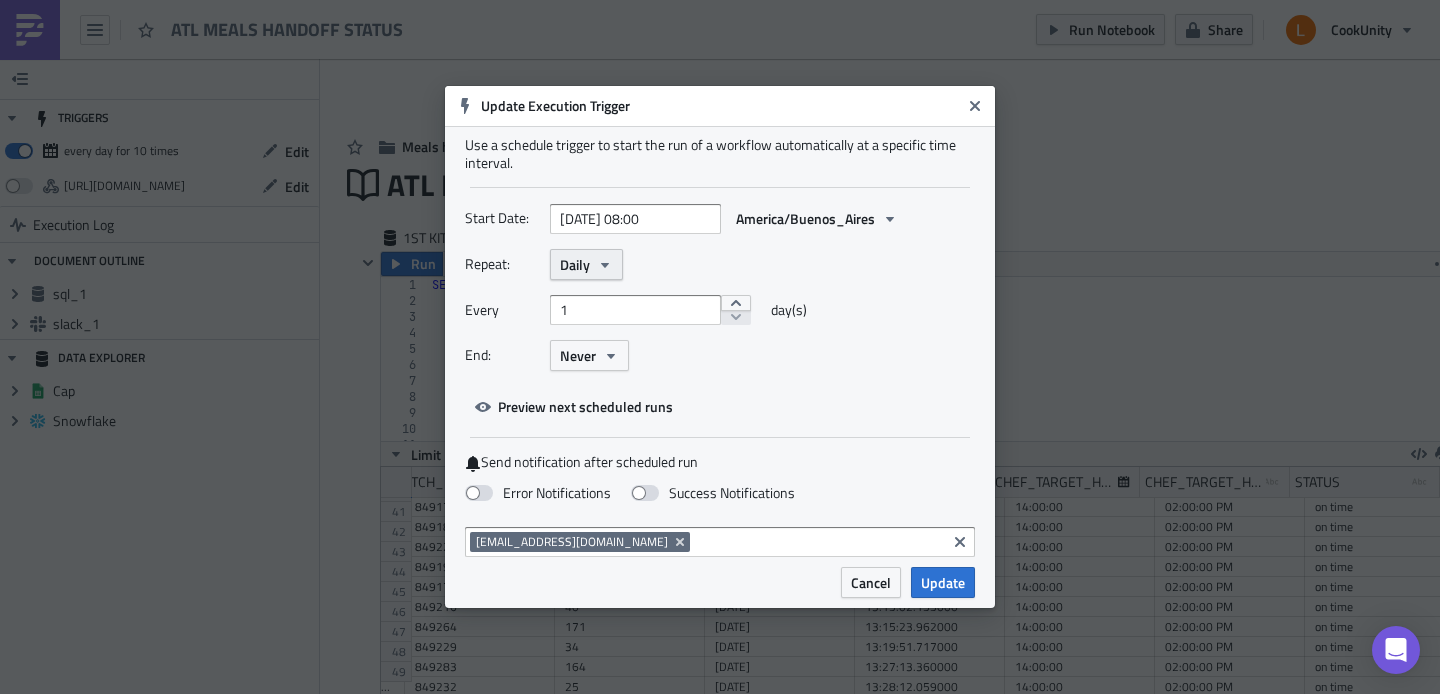 click on "Daily" at bounding box center (586, 264) 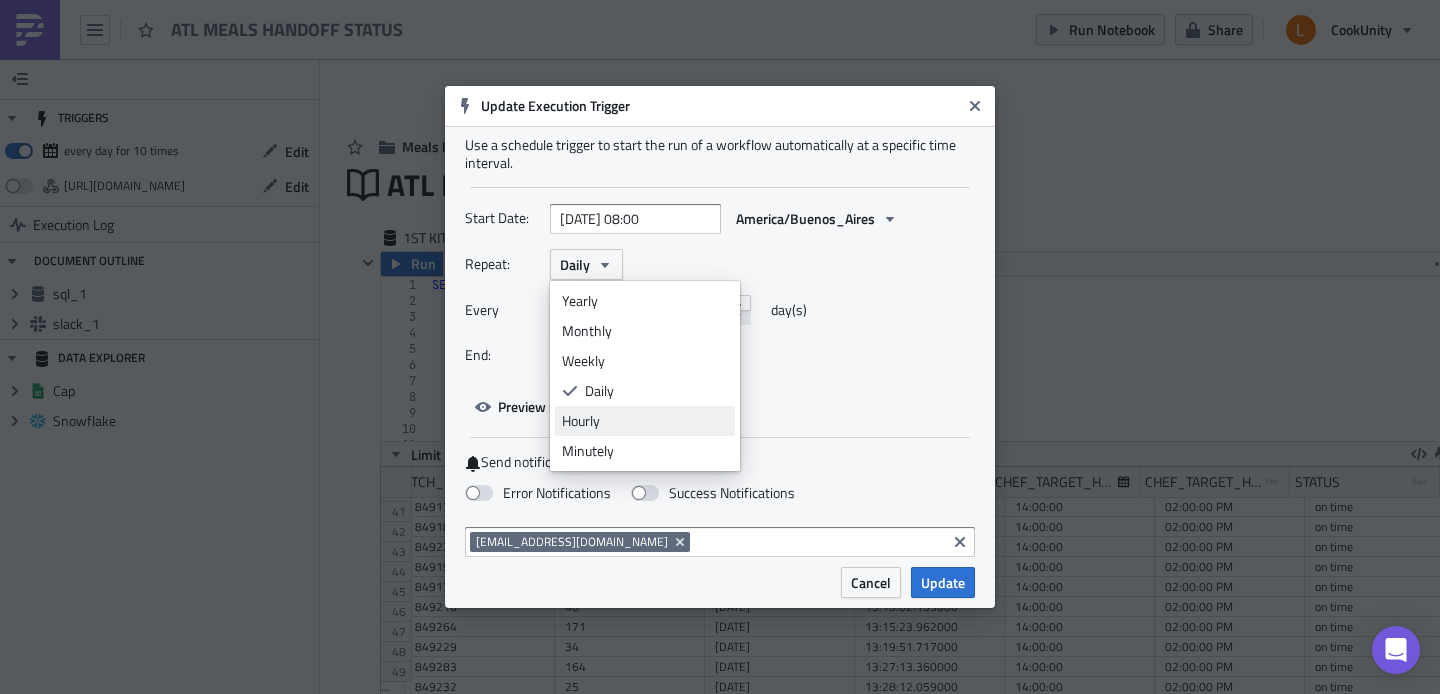 click on "Hourly" at bounding box center (645, 421) 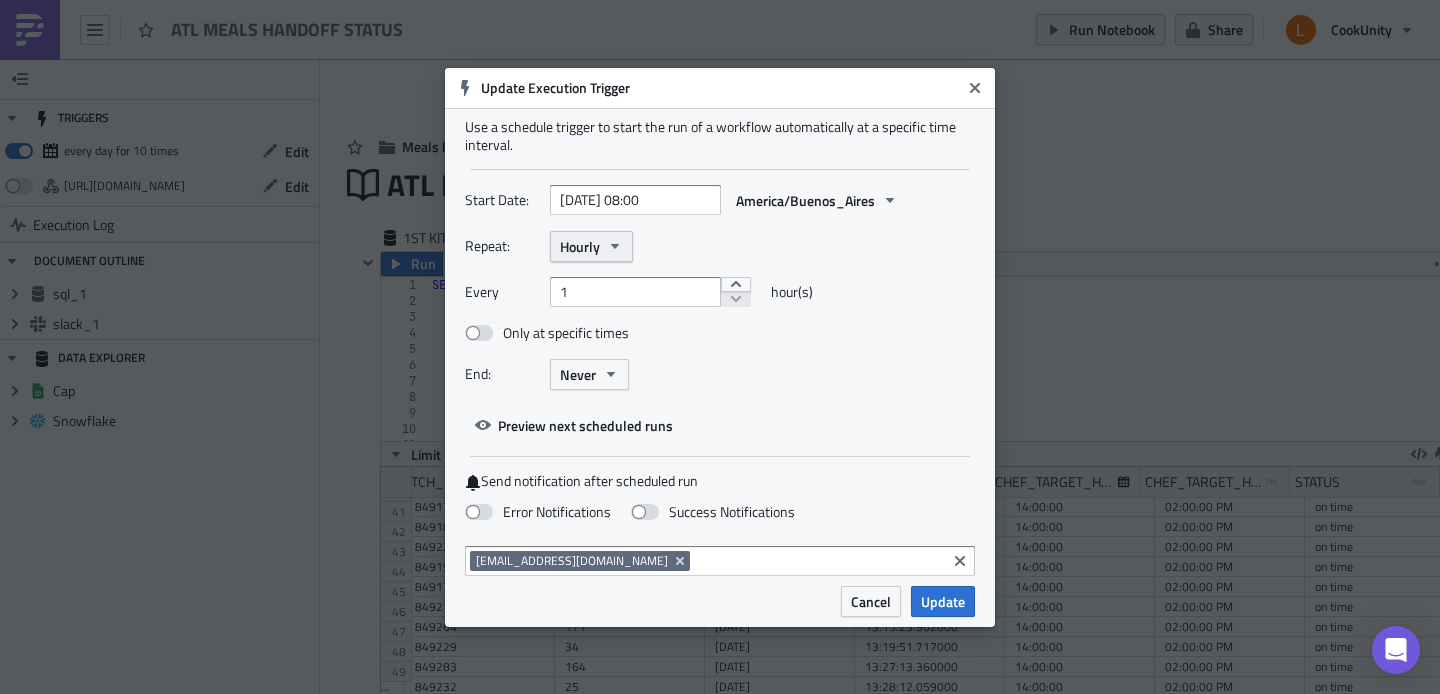 click on "Hourly" at bounding box center (580, 246) 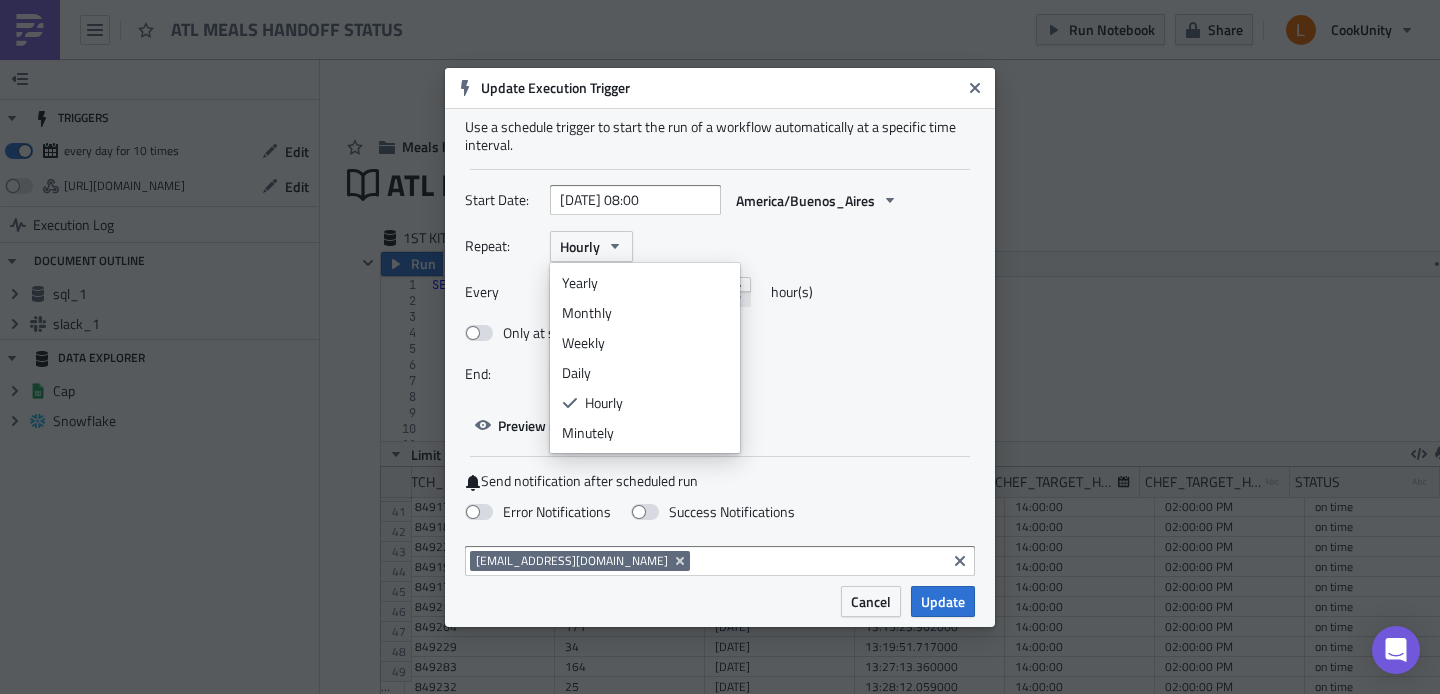 click on "Repeat:   Hourly Yearly Monthly Weekly Daily Hourly Minutely" at bounding box center [720, 246] 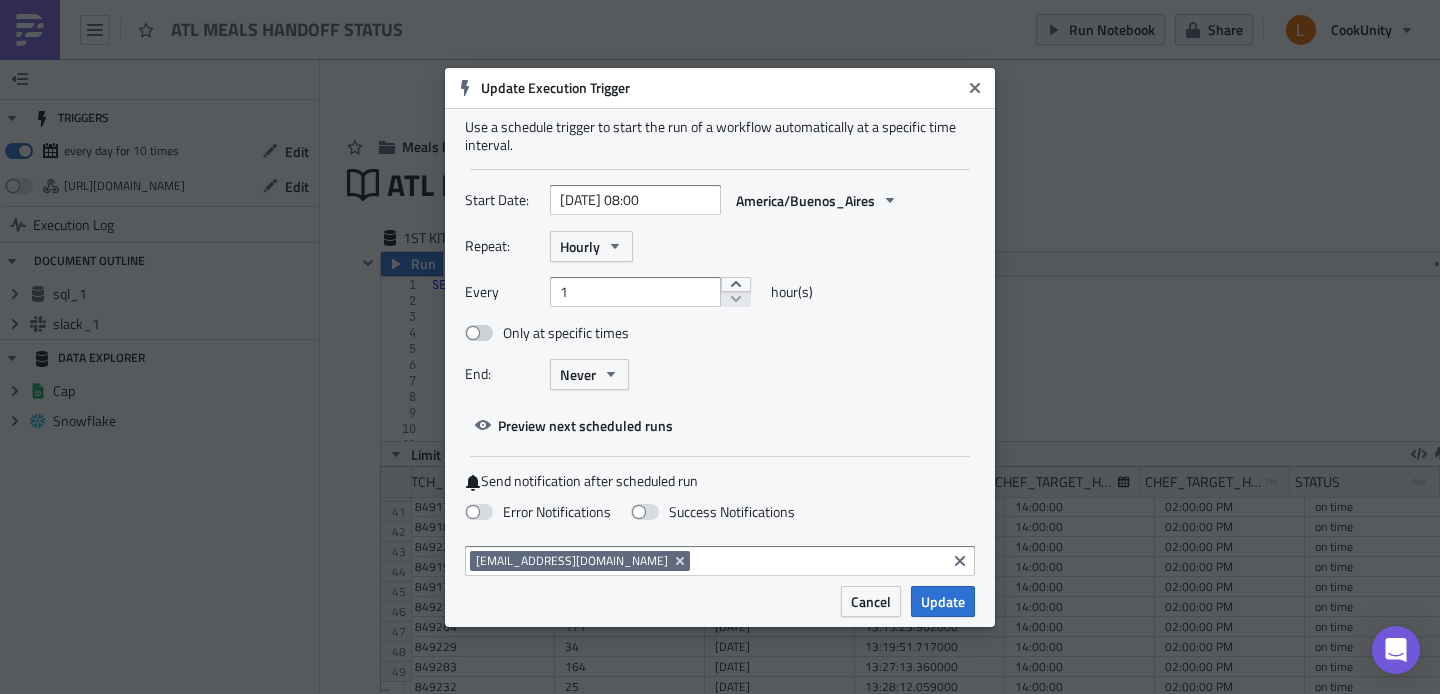 click at bounding box center (479, 333) 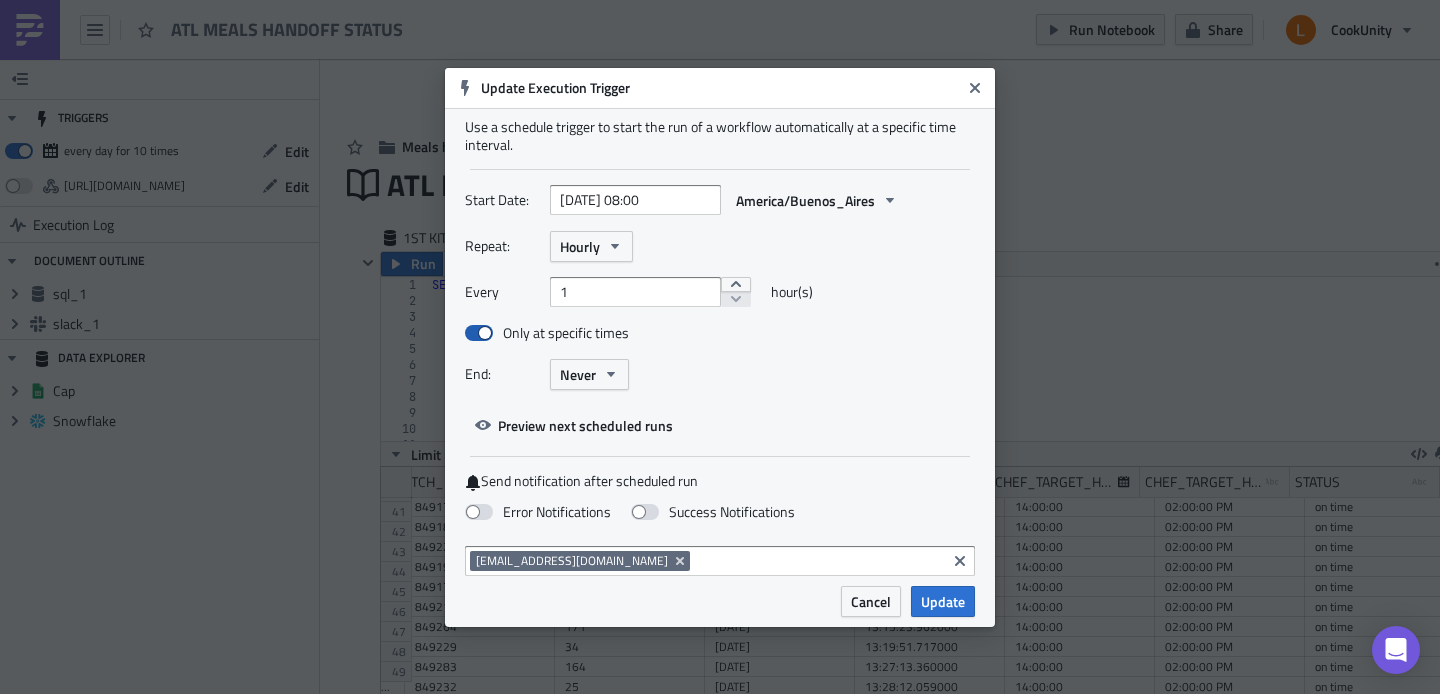 checkbox on "true" 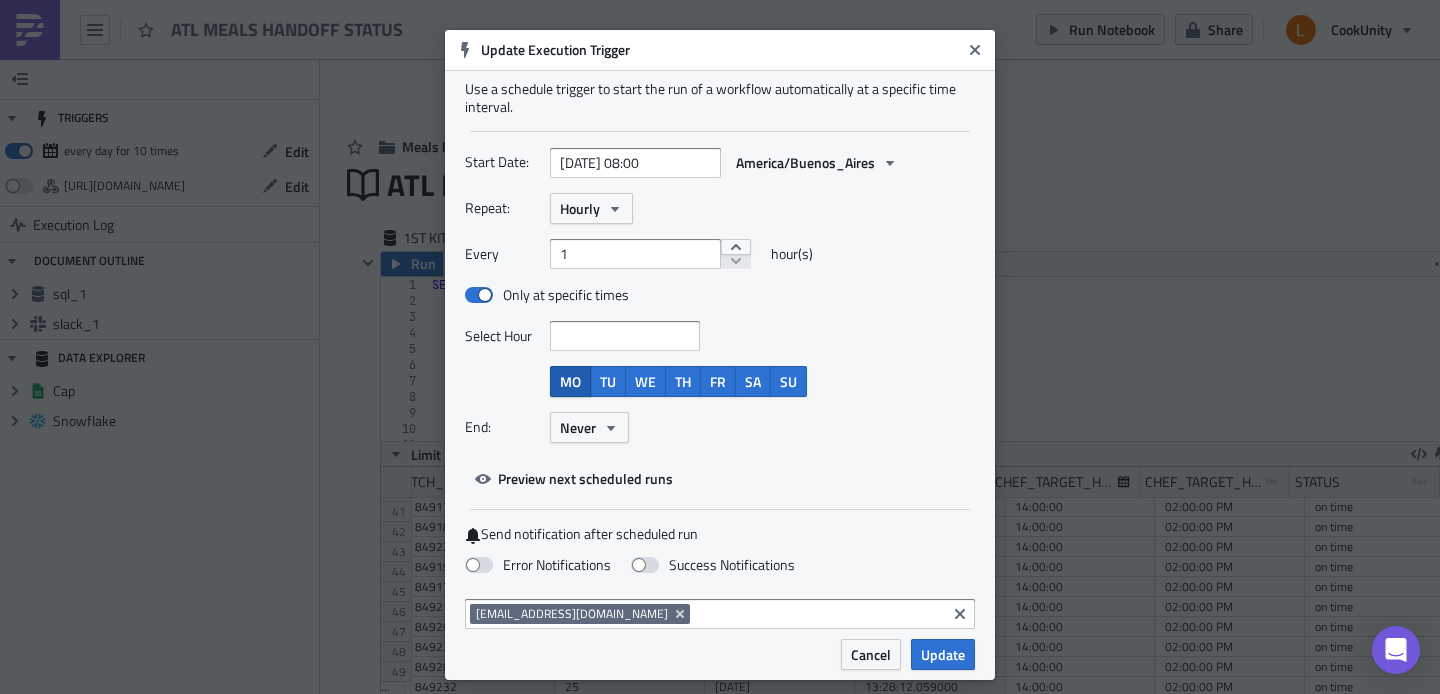 click on "MO" at bounding box center (570, 381) 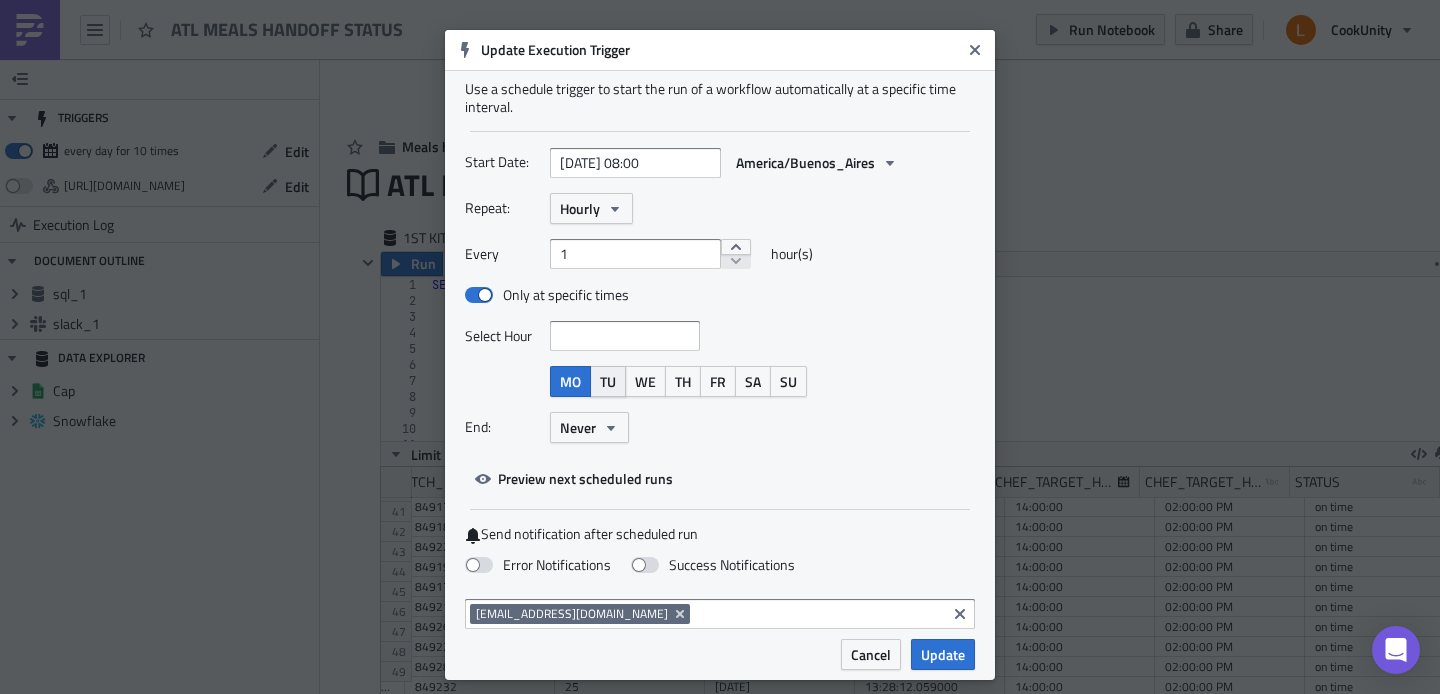 click on "TU" at bounding box center [608, 381] 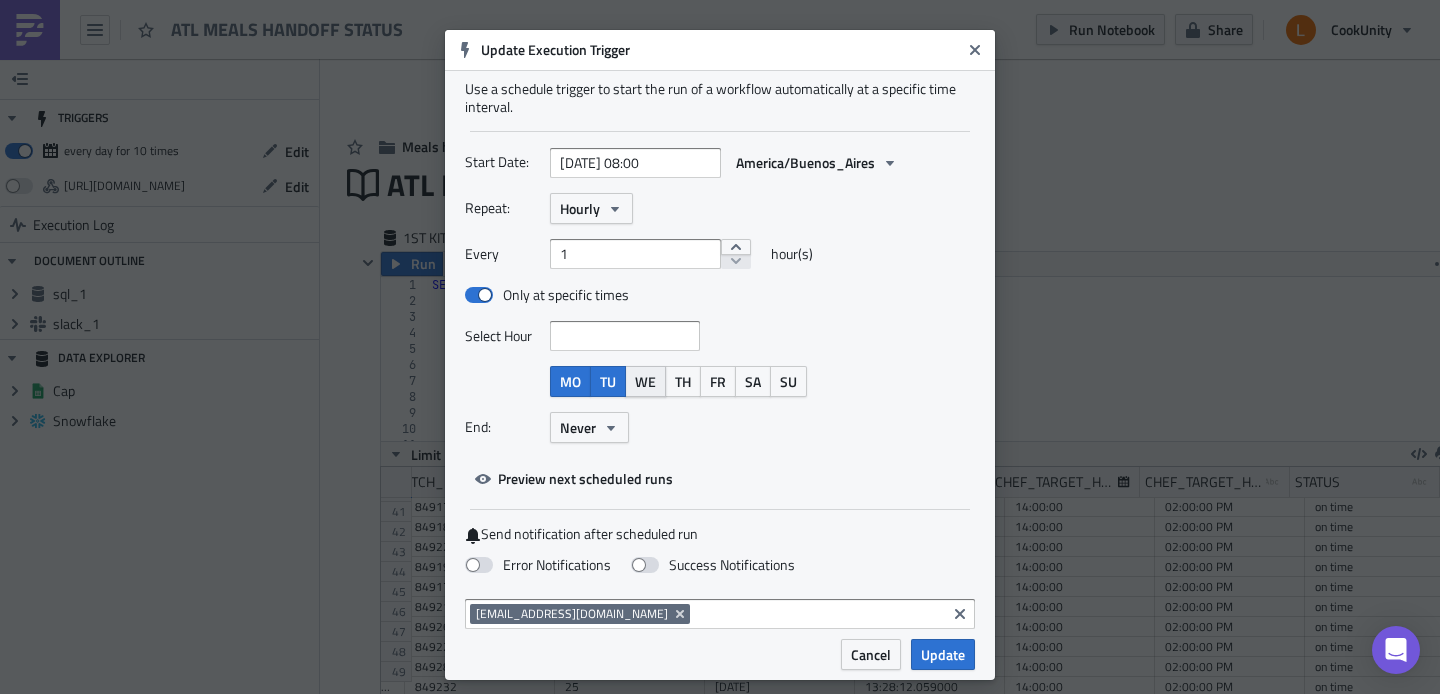 click on "WE" at bounding box center [645, 381] 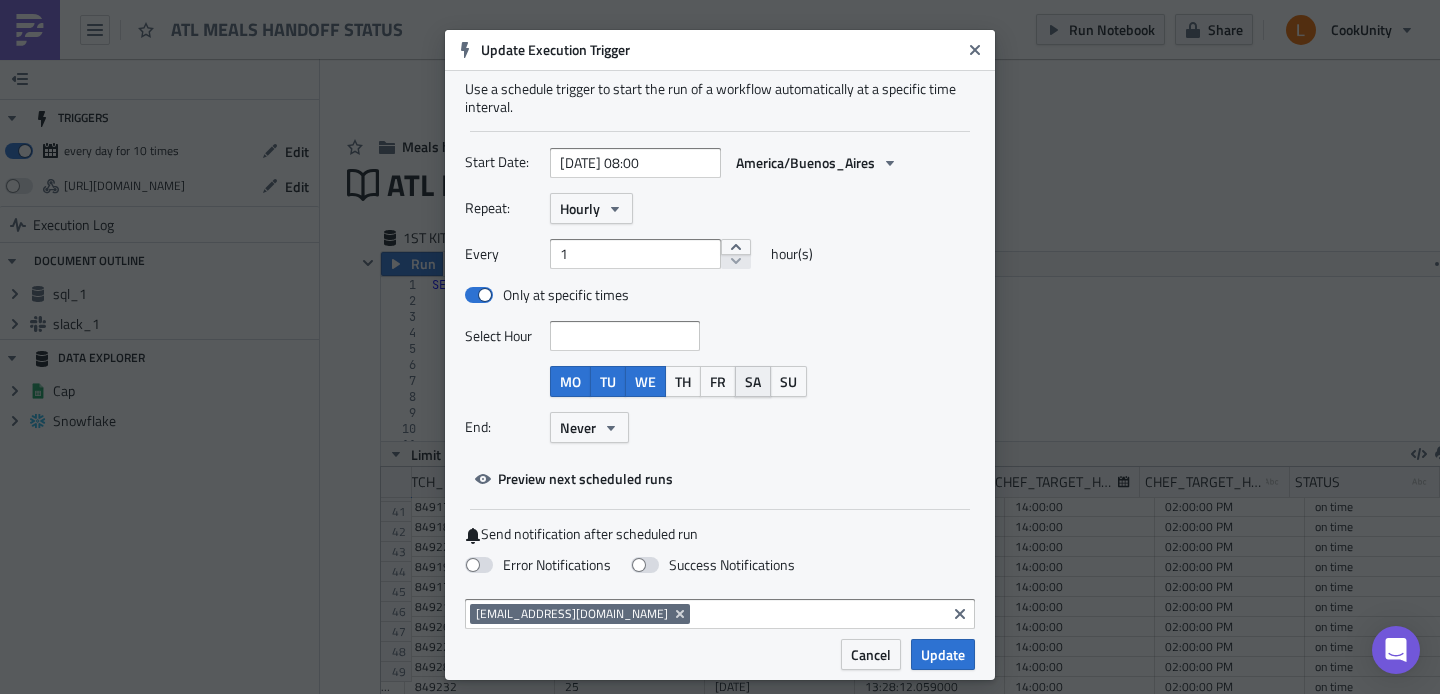 click on "SA" at bounding box center [753, 381] 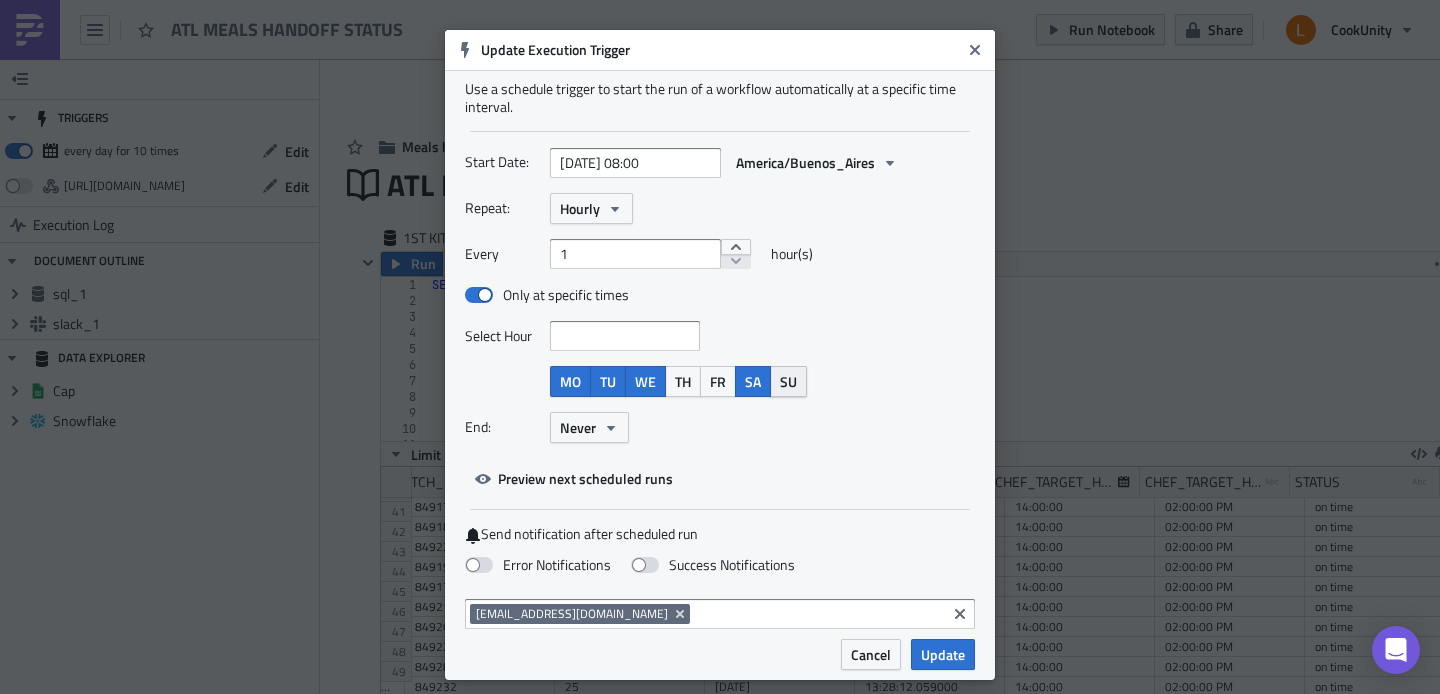click on "SU" at bounding box center (788, 381) 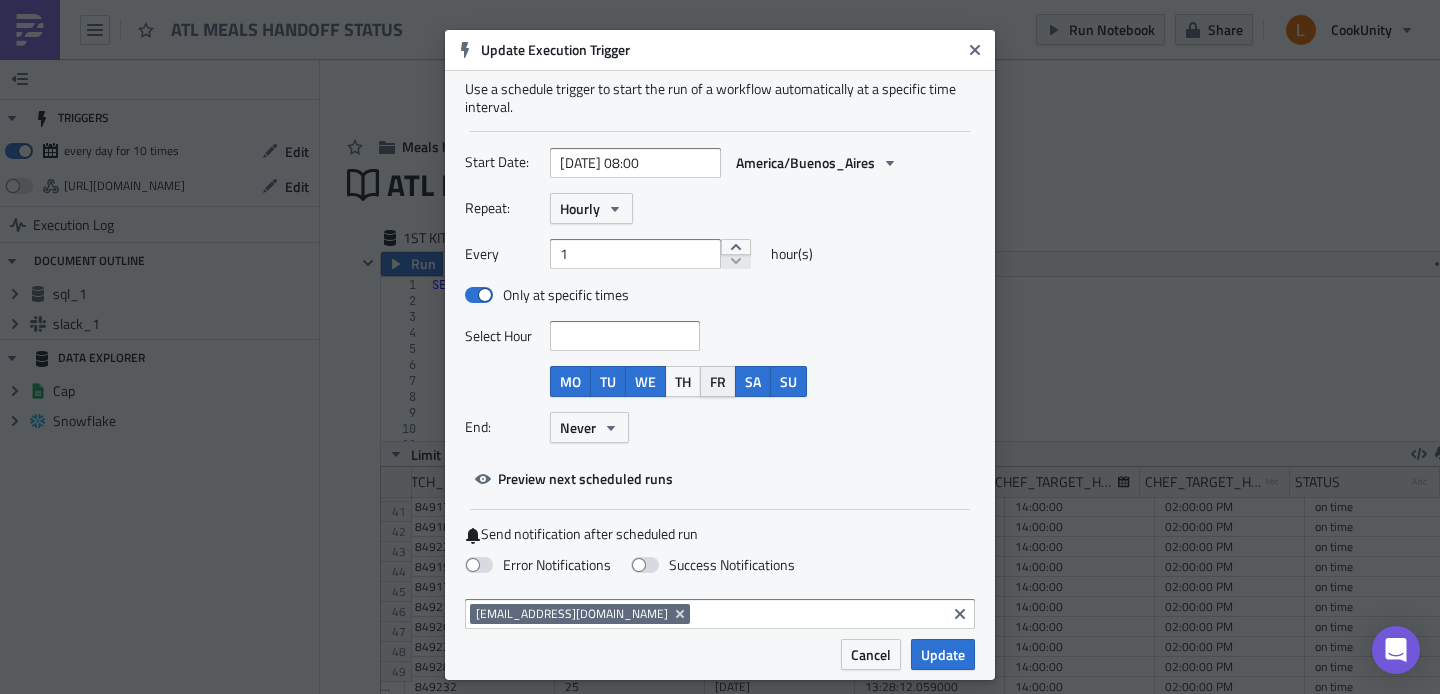 click on "FR" at bounding box center (718, 381) 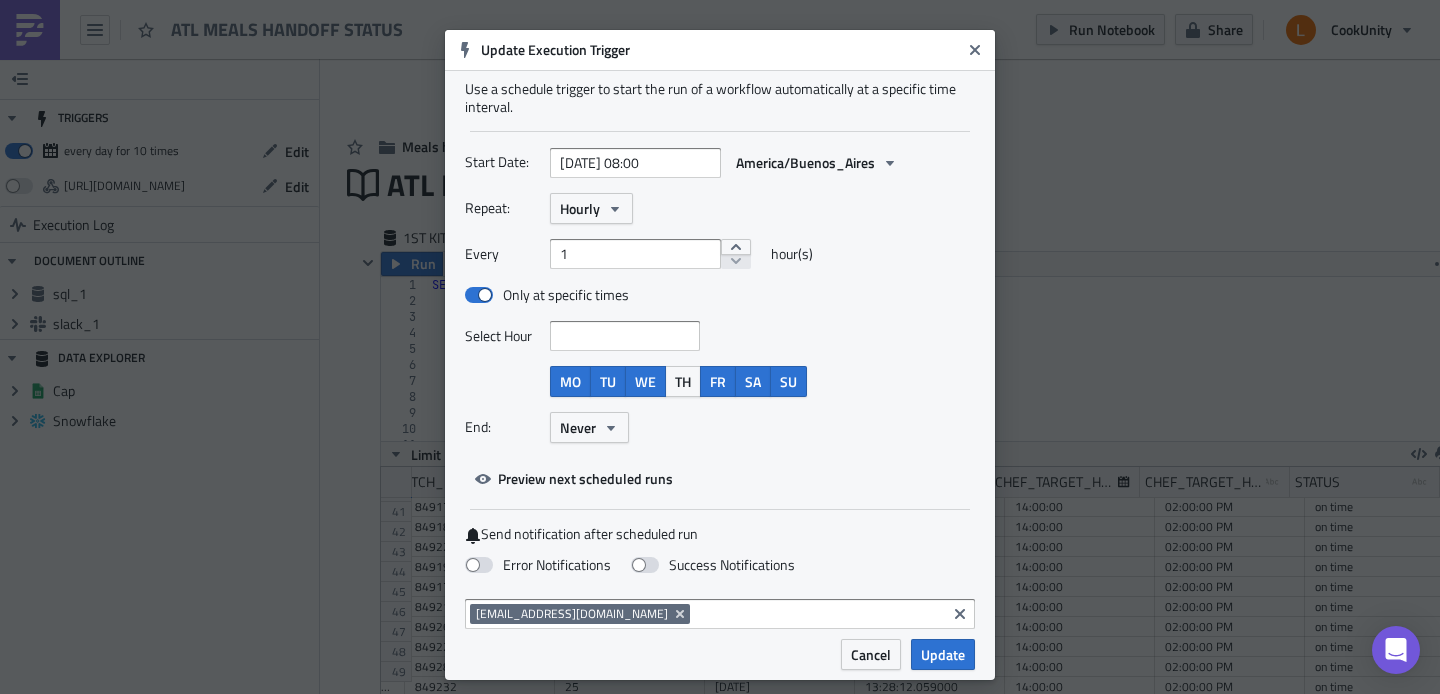 click at bounding box center [624, 336] 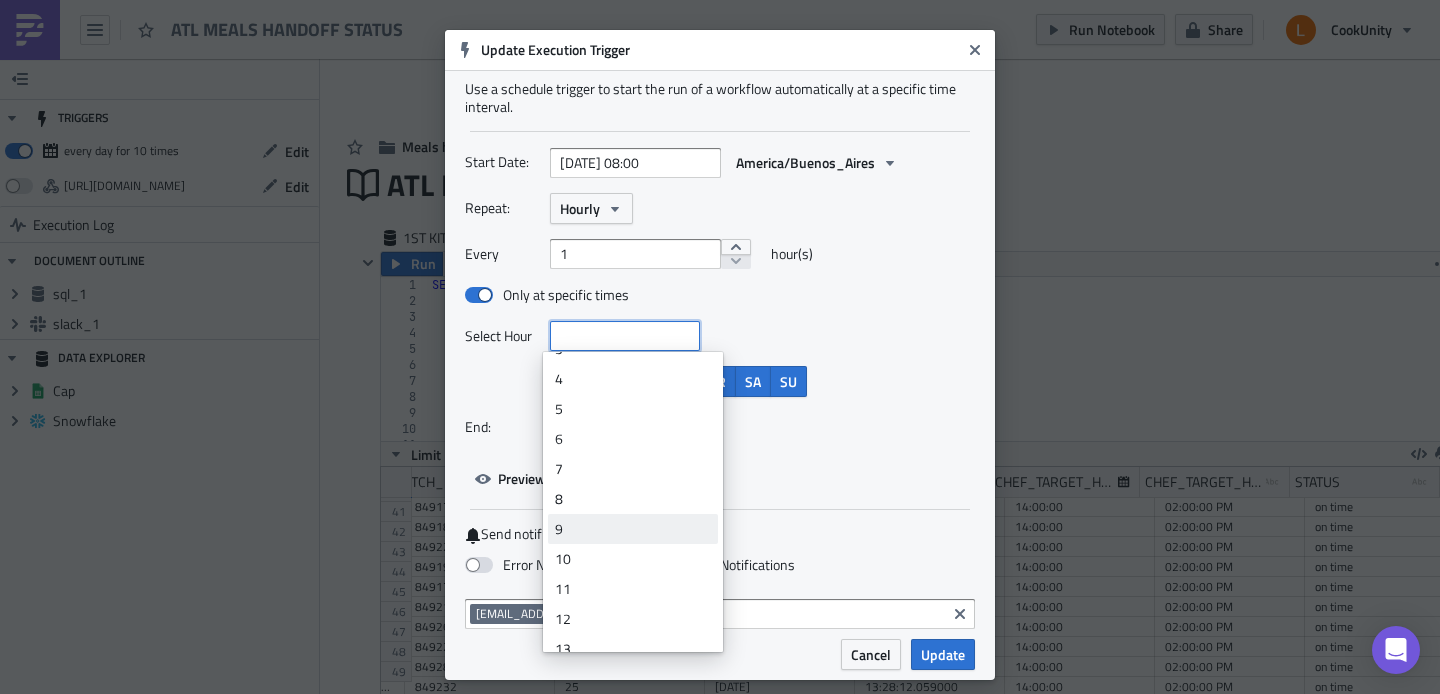 scroll, scrollTop: 179, scrollLeft: 0, axis: vertical 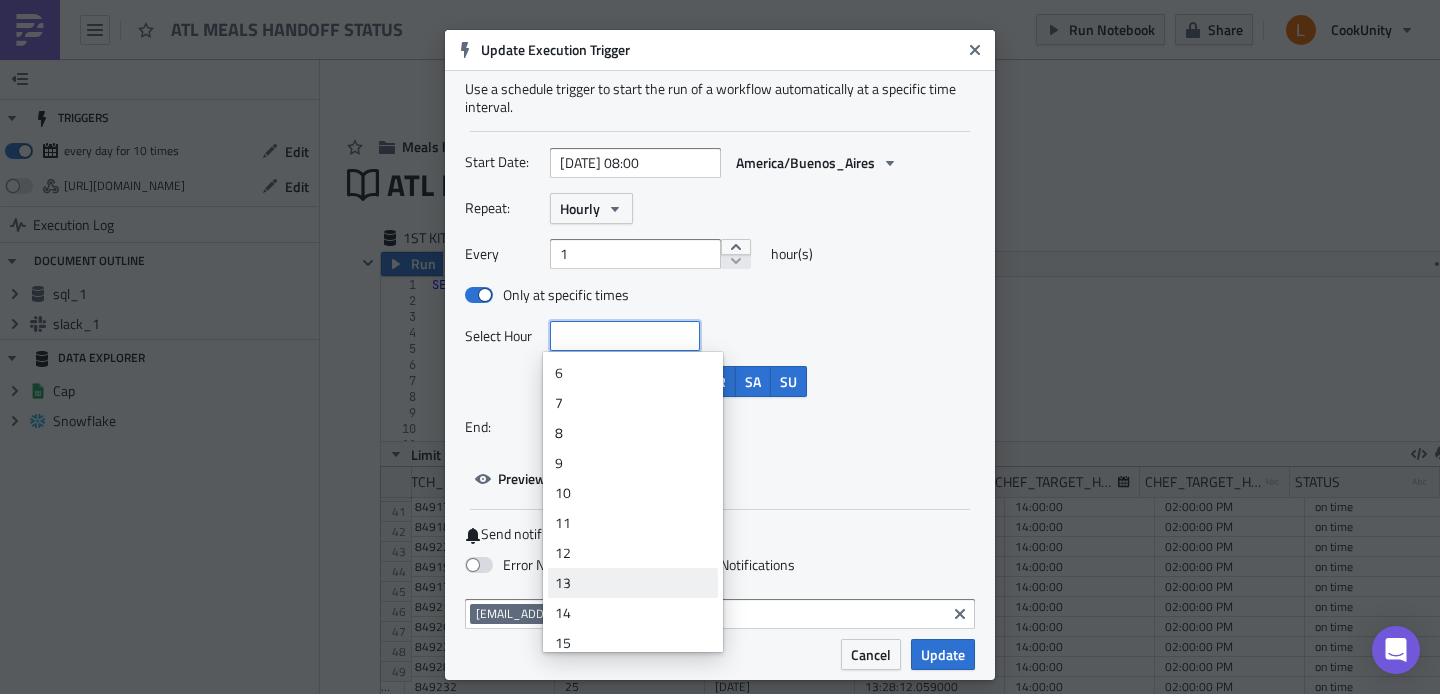 click on "13" at bounding box center (633, 583) 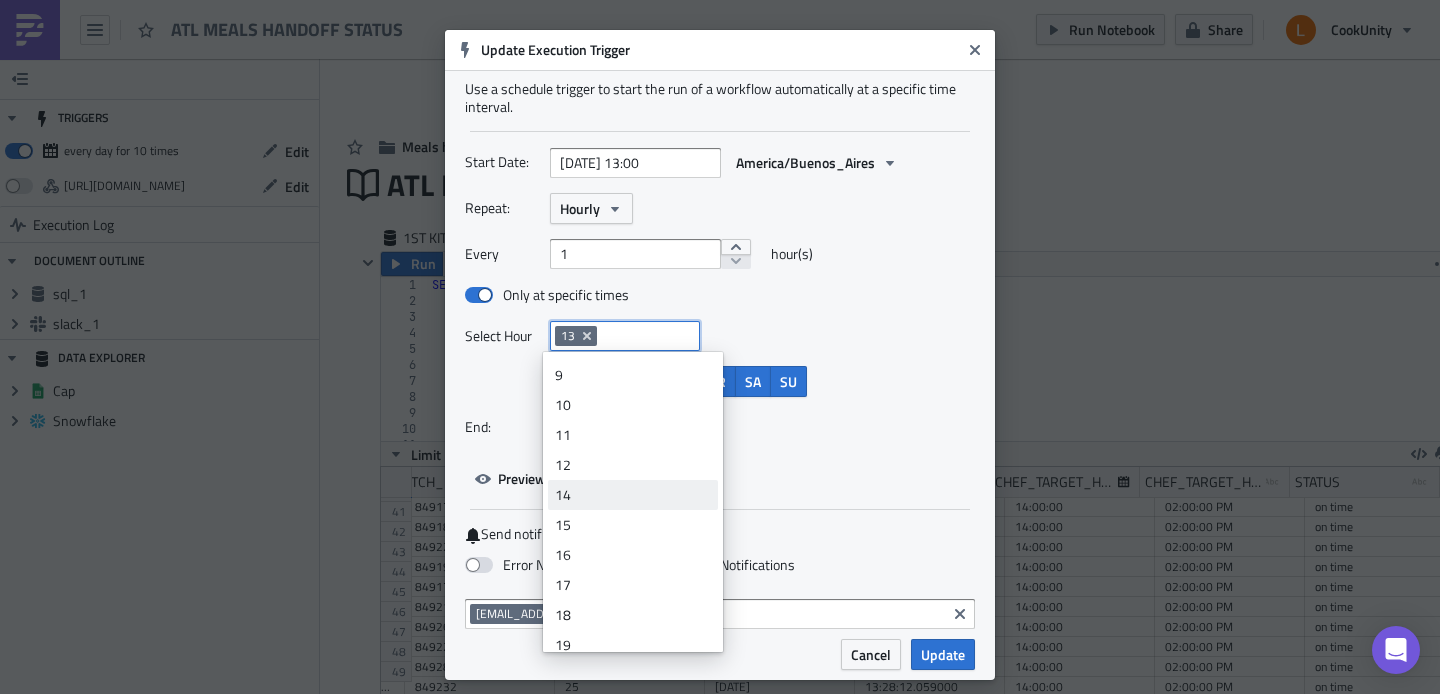 scroll, scrollTop: 400, scrollLeft: 0, axis: vertical 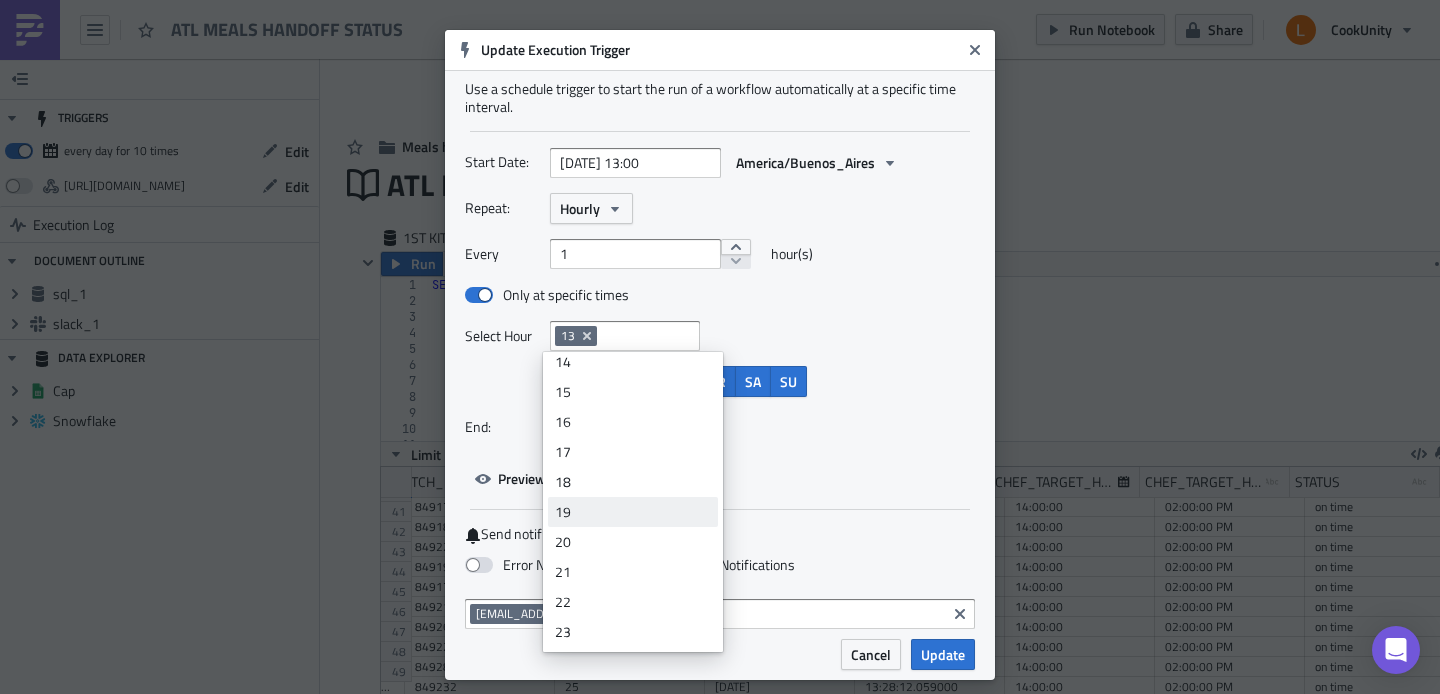 click on "19" at bounding box center (633, 512) 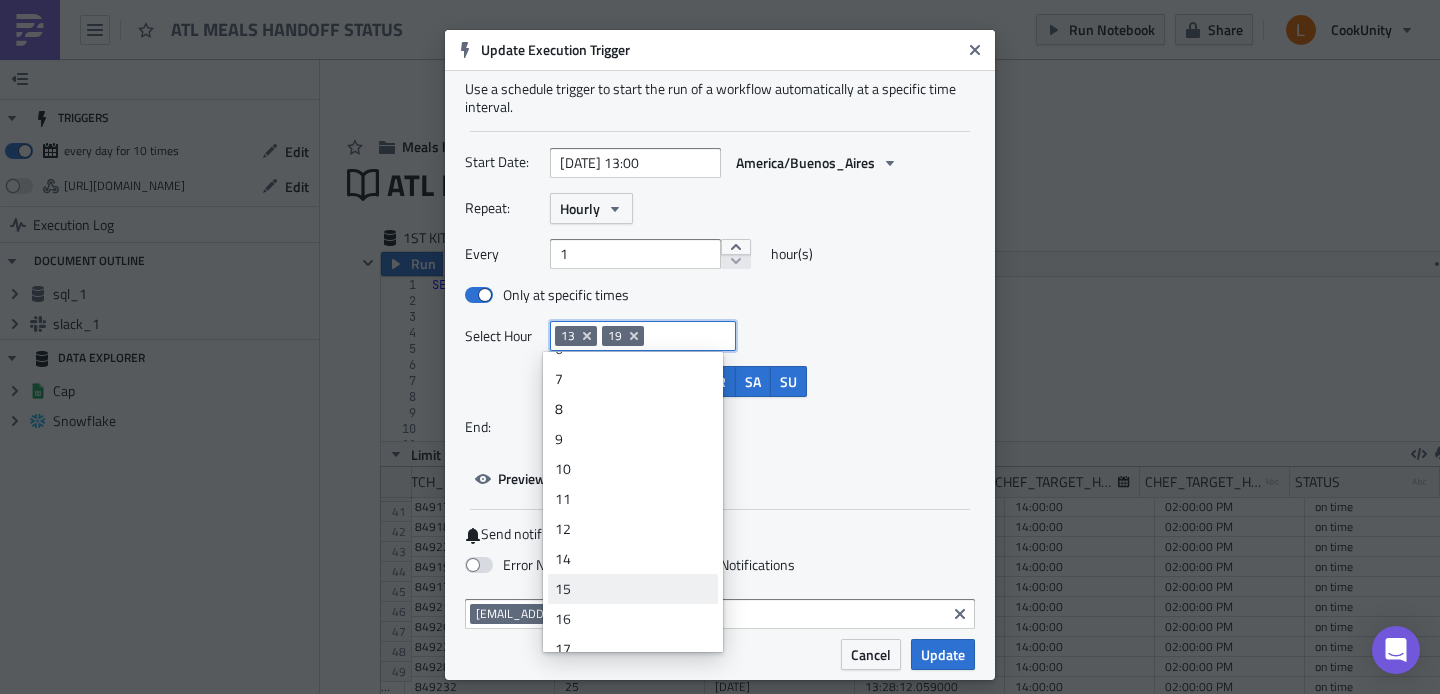 scroll, scrollTop: 239, scrollLeft: 0, axis: vertical 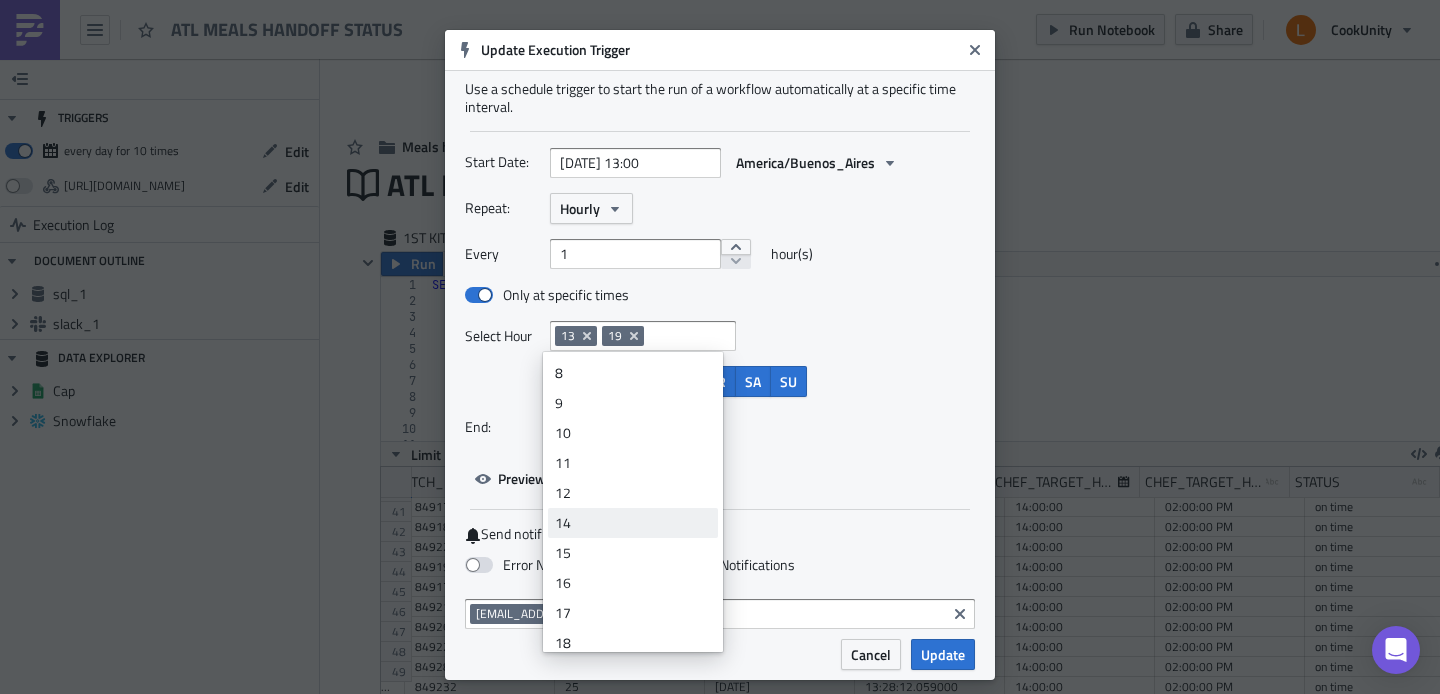click on "14" at bounding box center (633, 523) 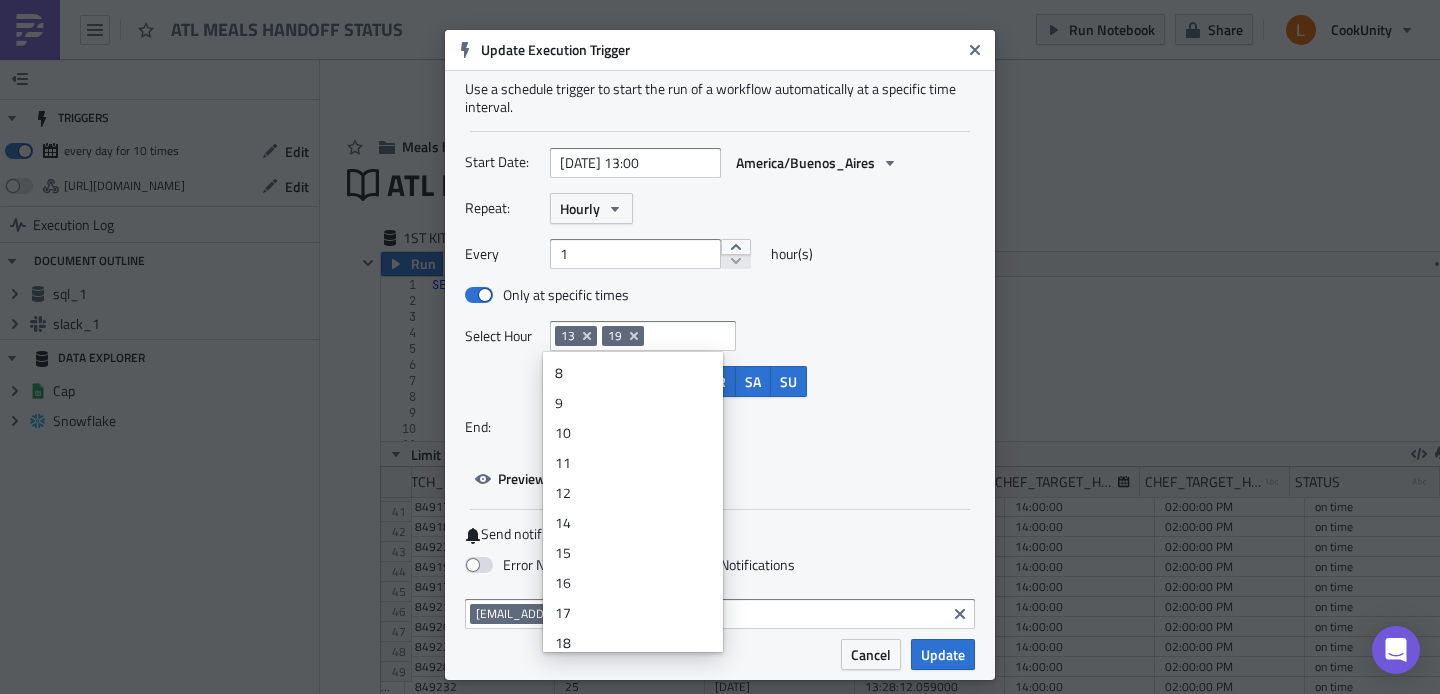 scroll, scrollTop: 0, scrollLeft: 0, axis: both 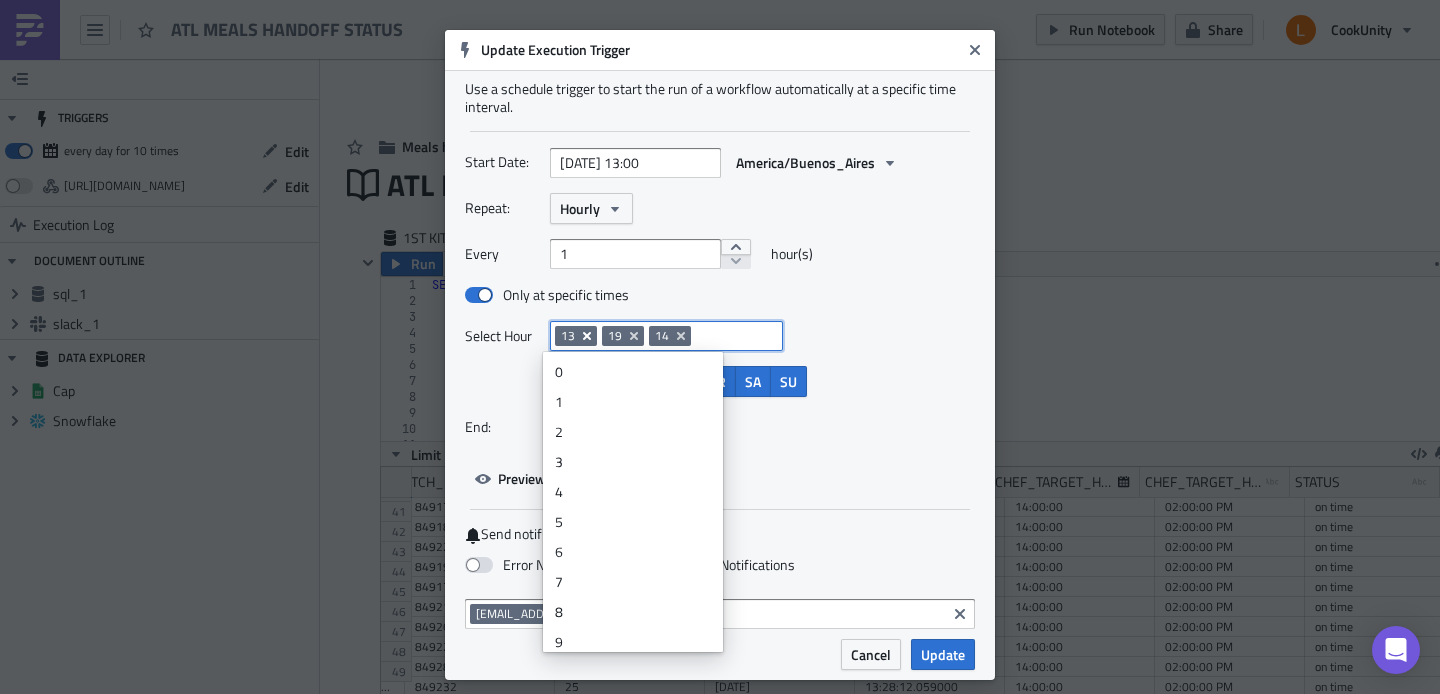 click 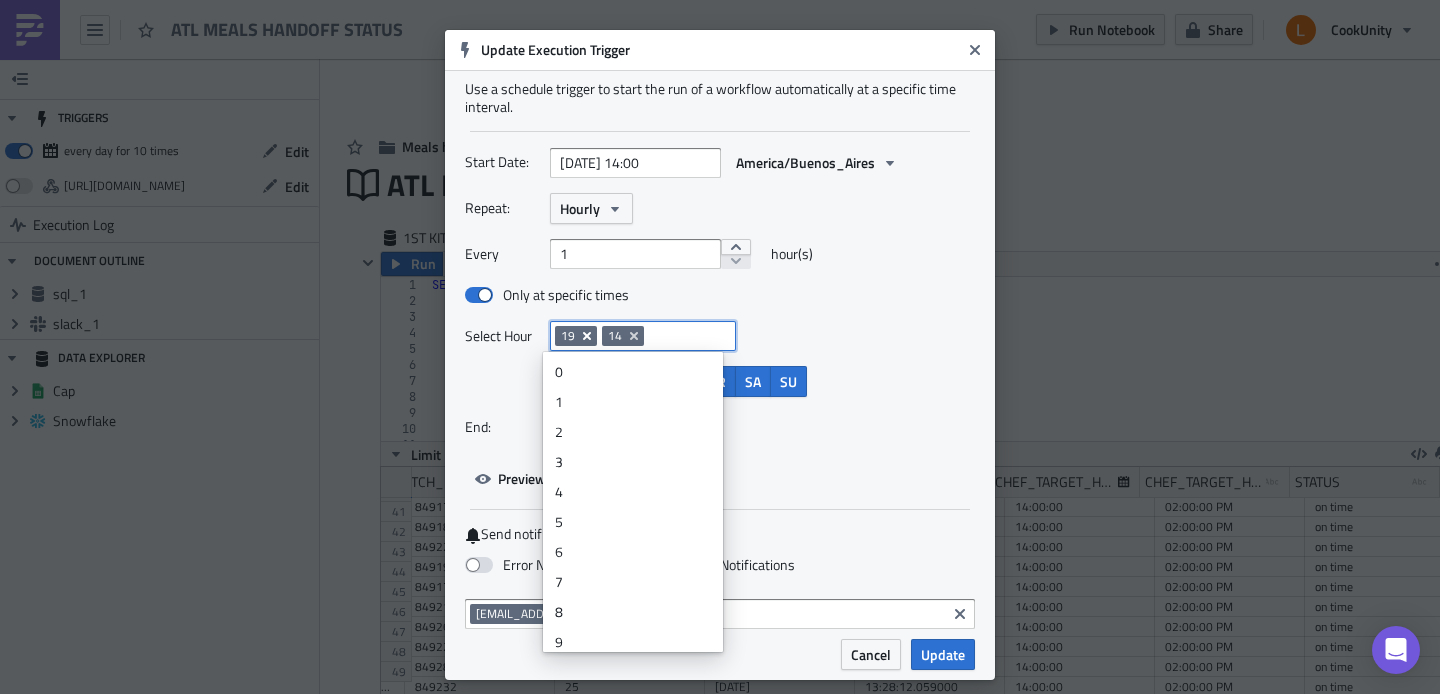 click 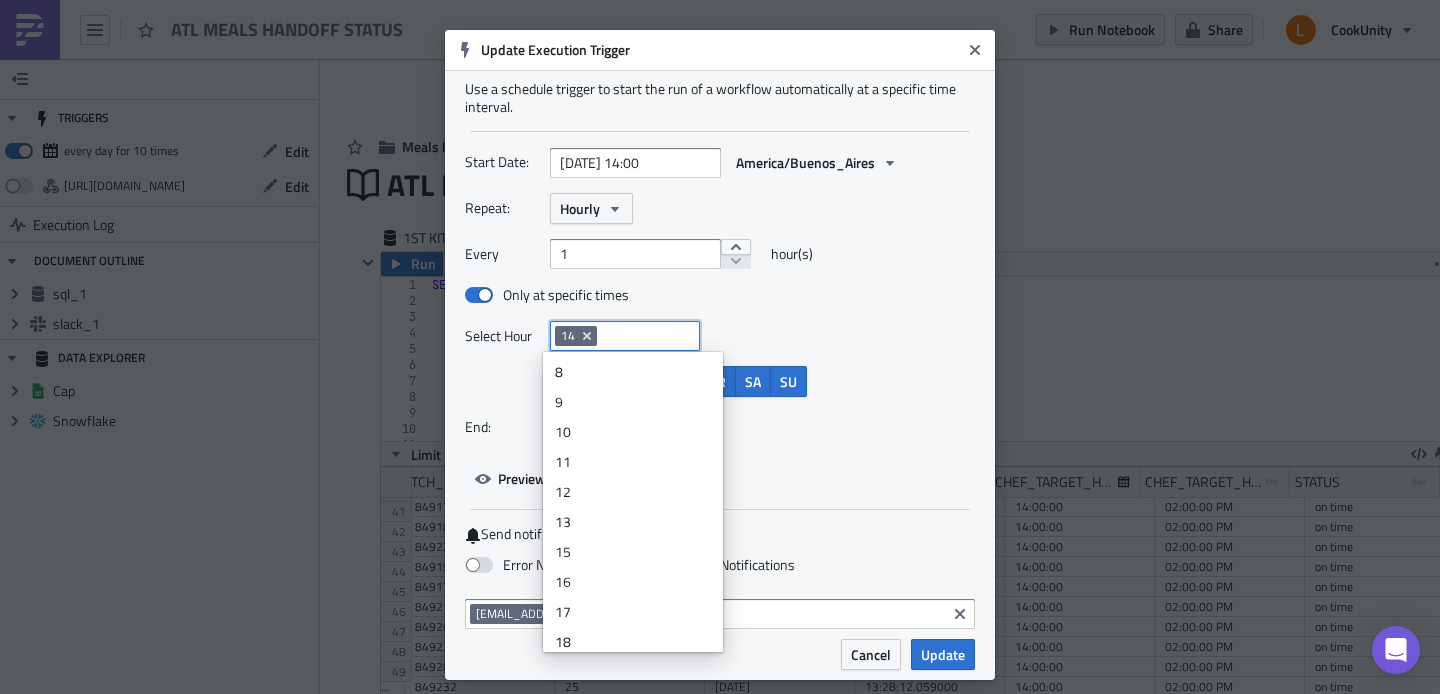 scroll, scrollTop: 400, scrollLeft: 0, axis: vertical 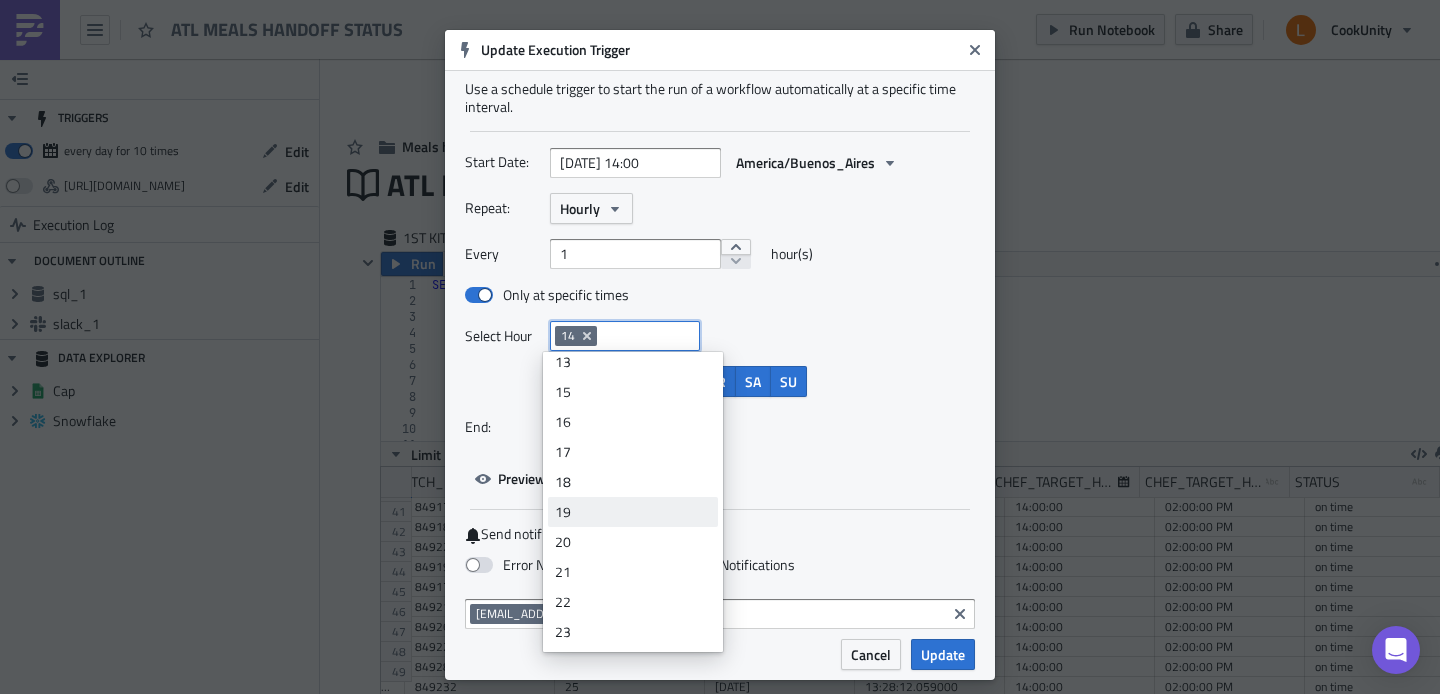 click on "19" at bounding box center (633, 512) 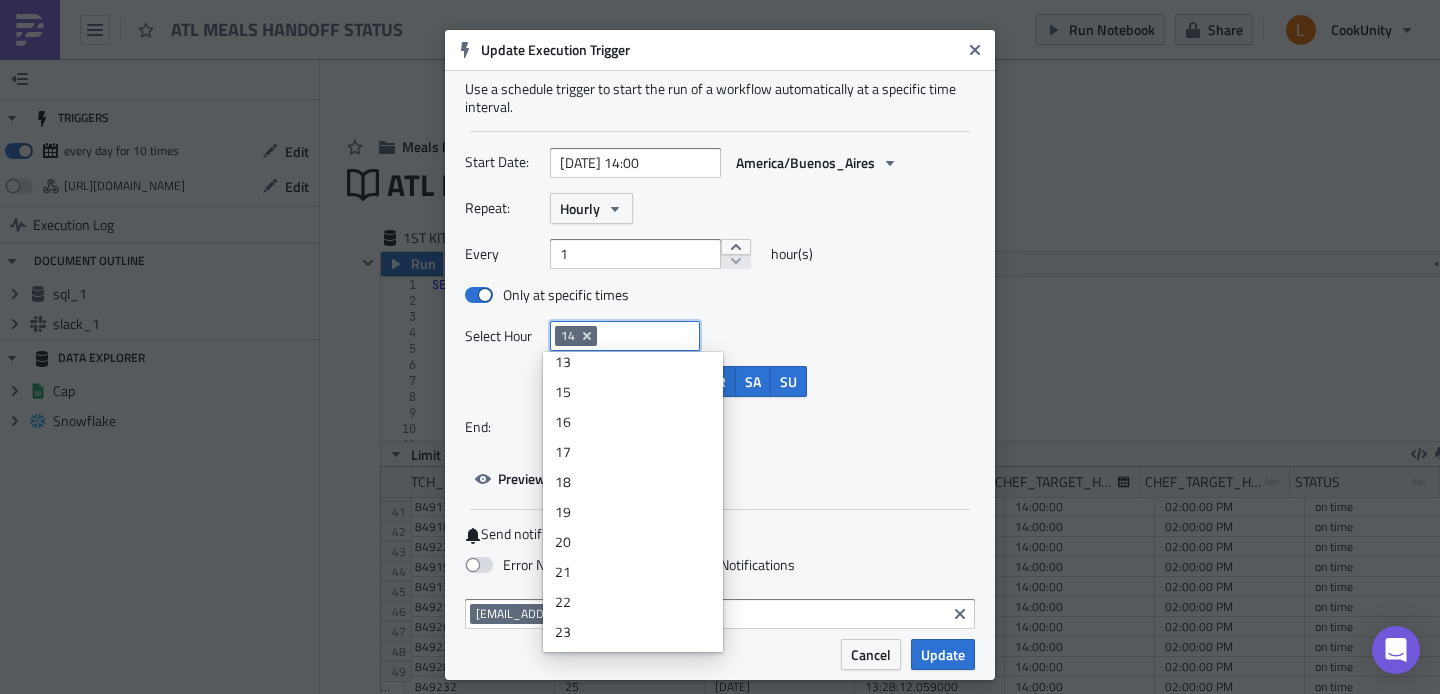 scroll, scrollTop: 0, scrollLeft: 0, axis: both 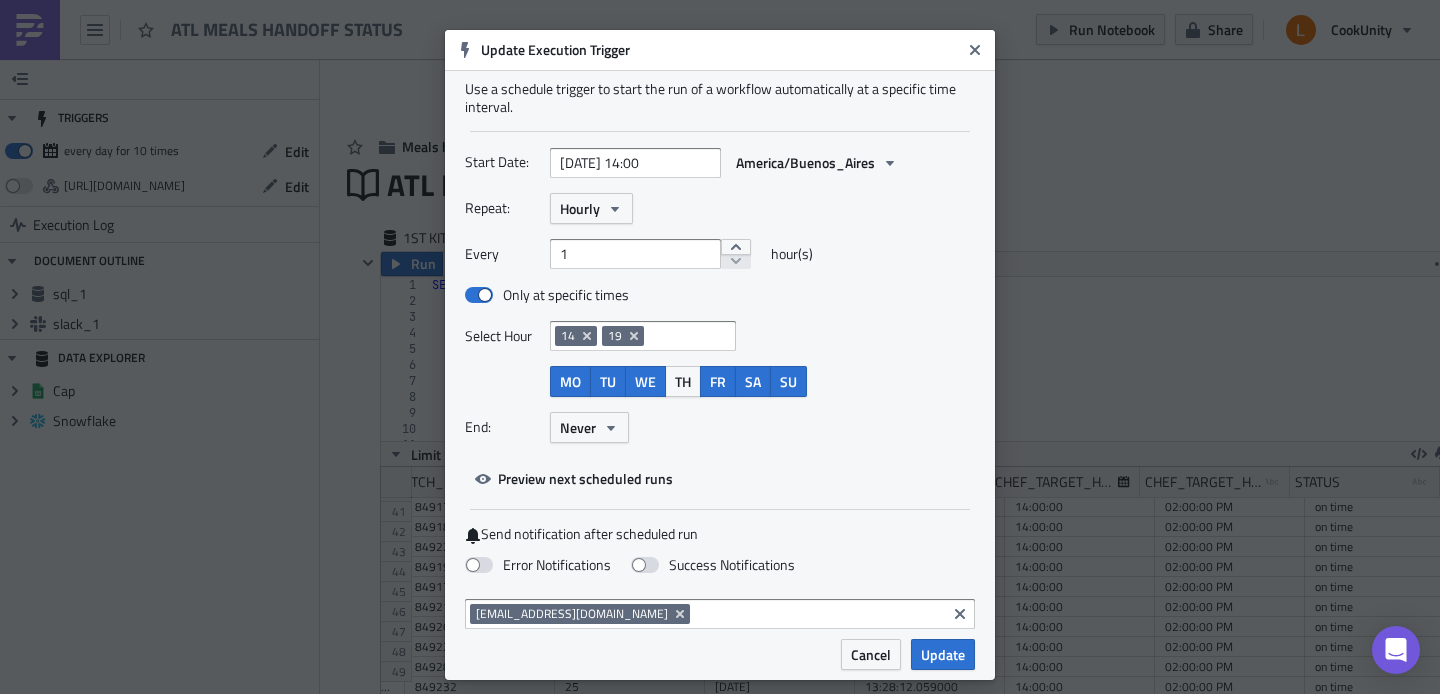 click on "Repeat:   Hourly Every   1  hour(s) Only at specific times Select Hour   14 19 MO TU WE TH FR SA SU End:   Never" at bounding box center (720, 325) 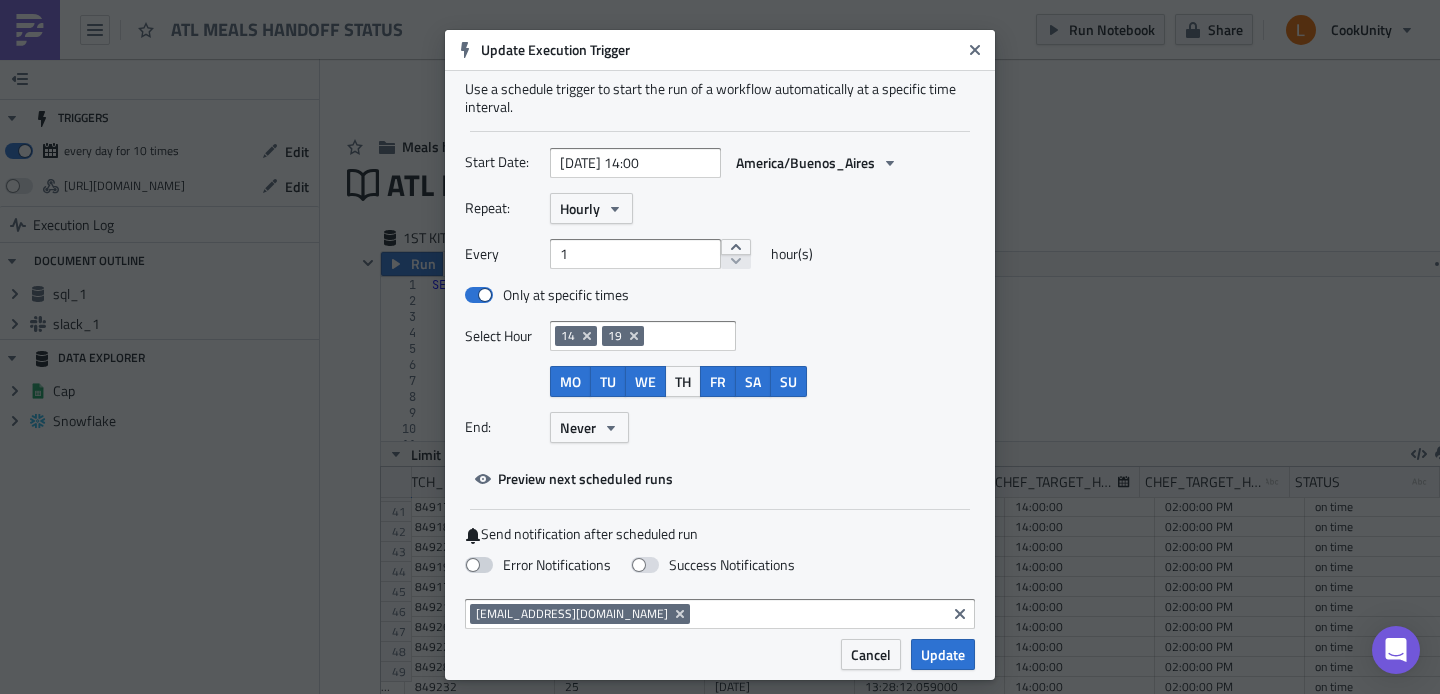 click on "Error Notifications" at bounding box center [538, 565] 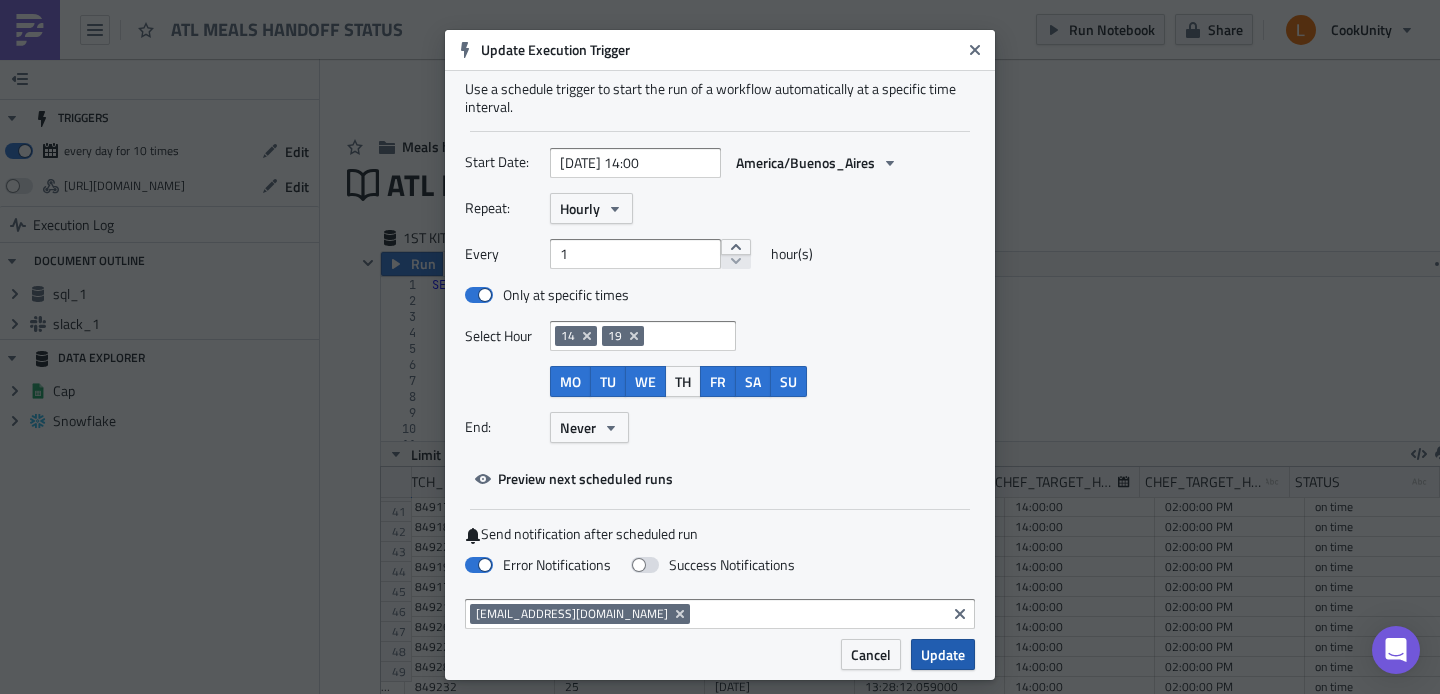 click on "Update" at bounding box center (943, 654) 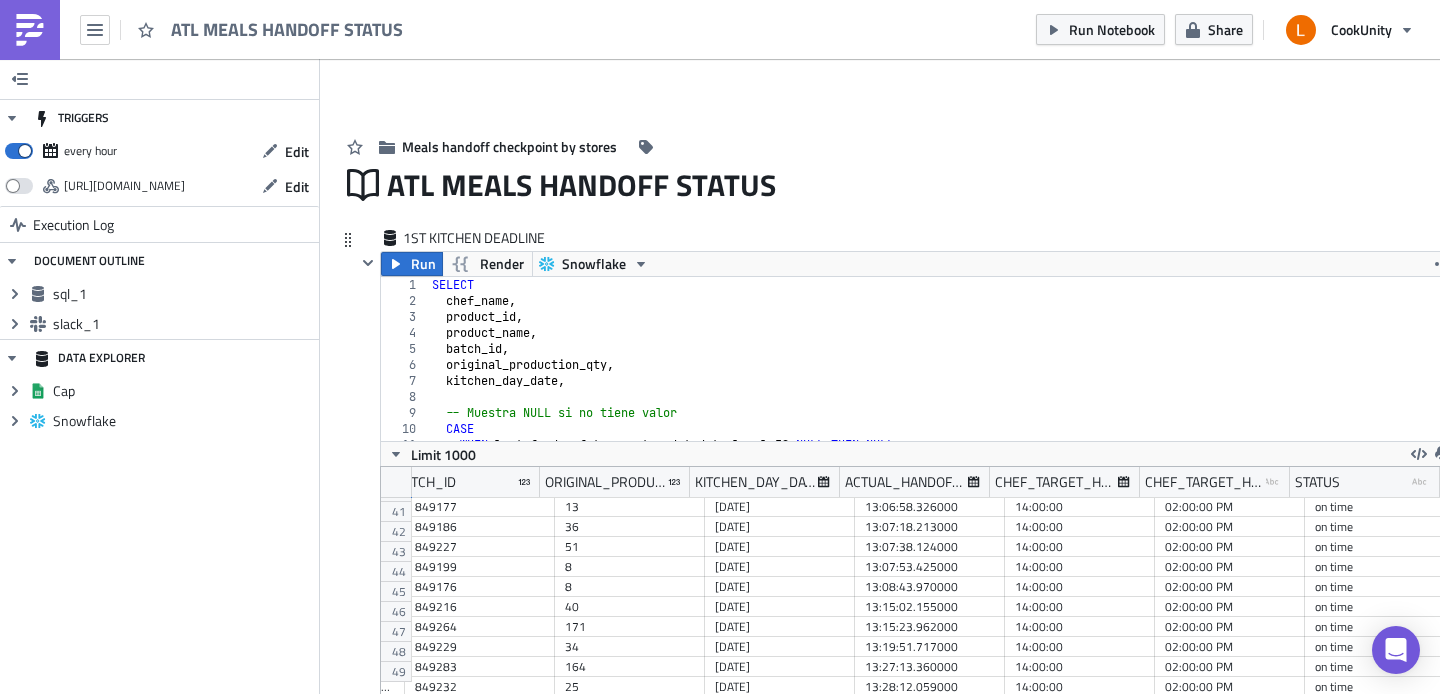 scroll, scrollTop: 699, scrollLeft: 0, axis: vertical 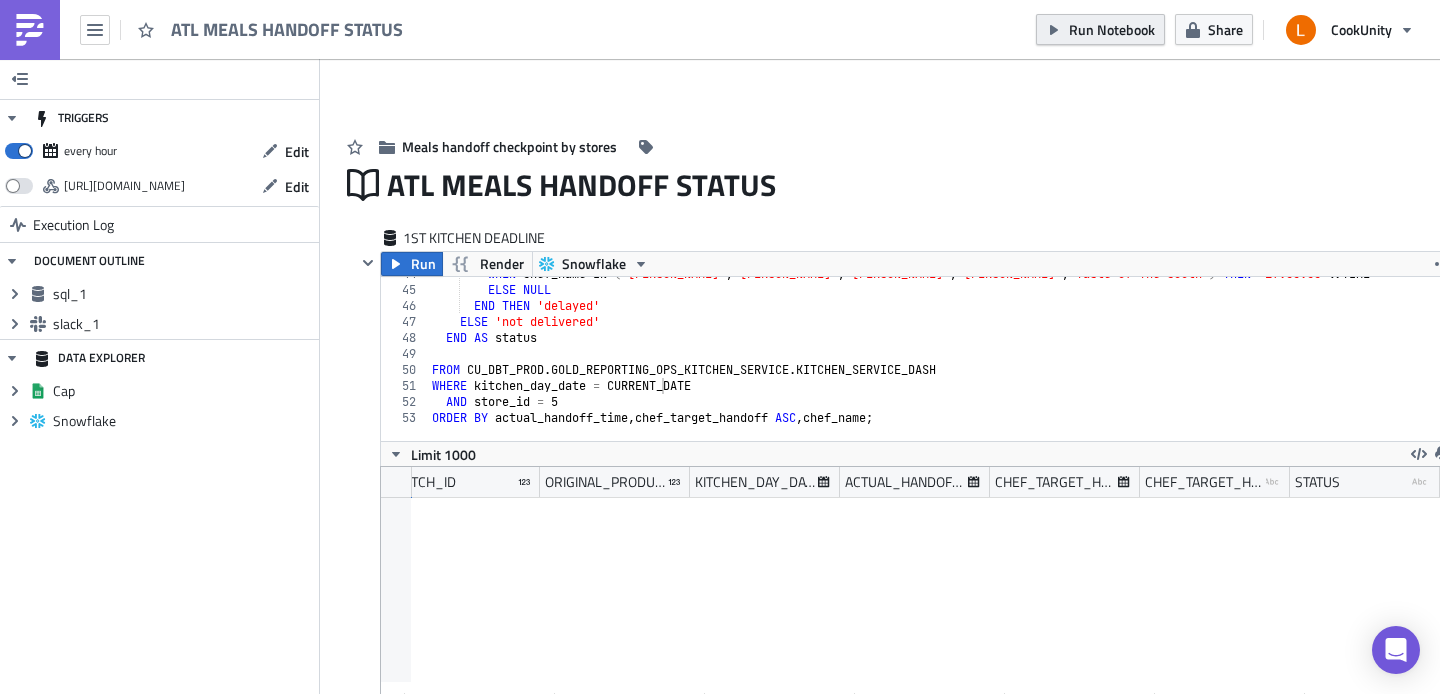 click on "Run Notebook" at bounding box center (1112, 29) 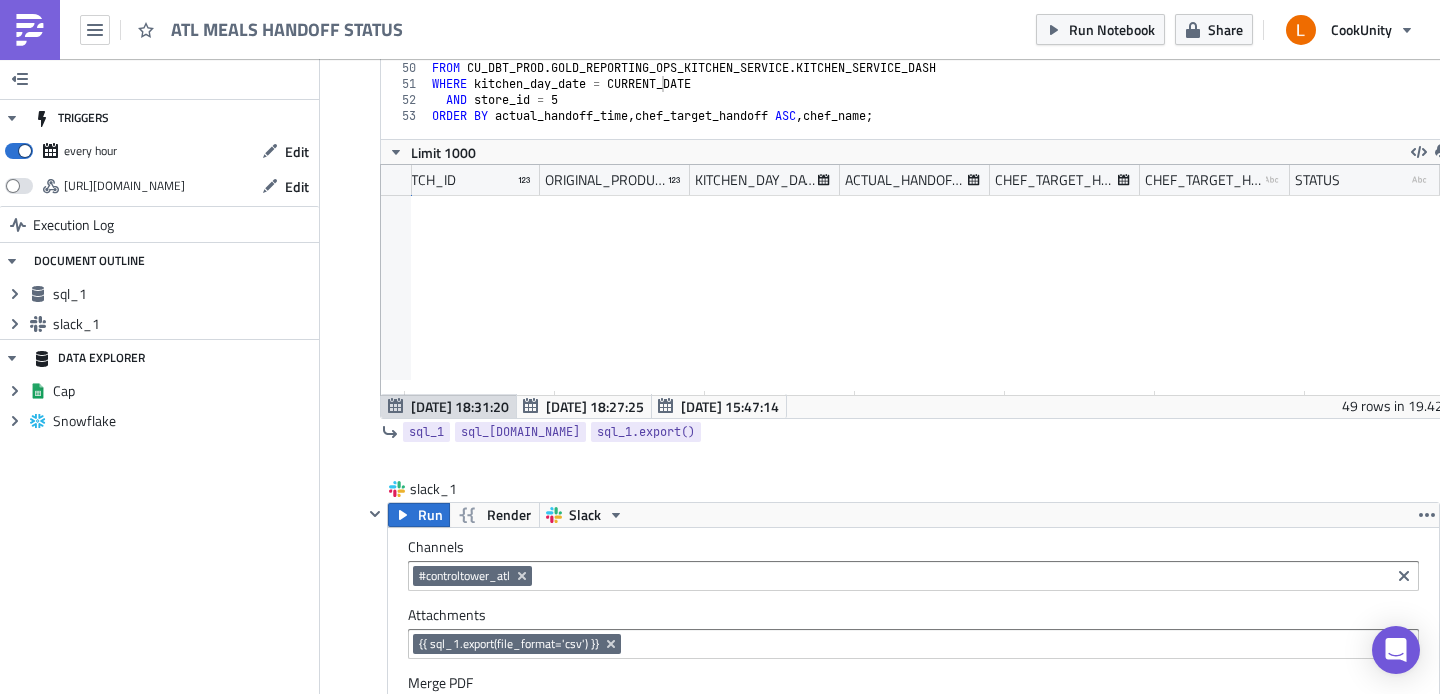 scroll, scrollTop: 312, scrollLeft: 0, axis: vertical 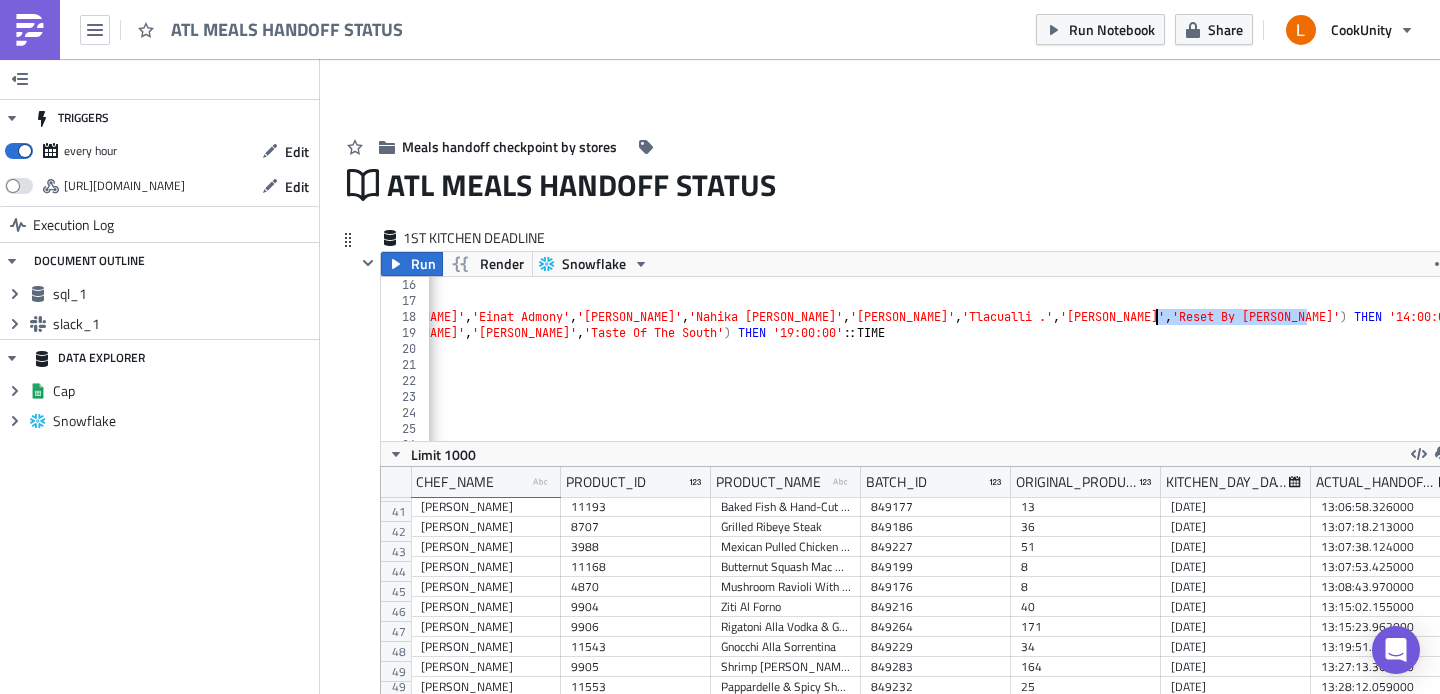 drag, startPoint x: 1308, startPoint y: 317, endPoint x: 1158, endPoint y: 318, distance: 150.00333 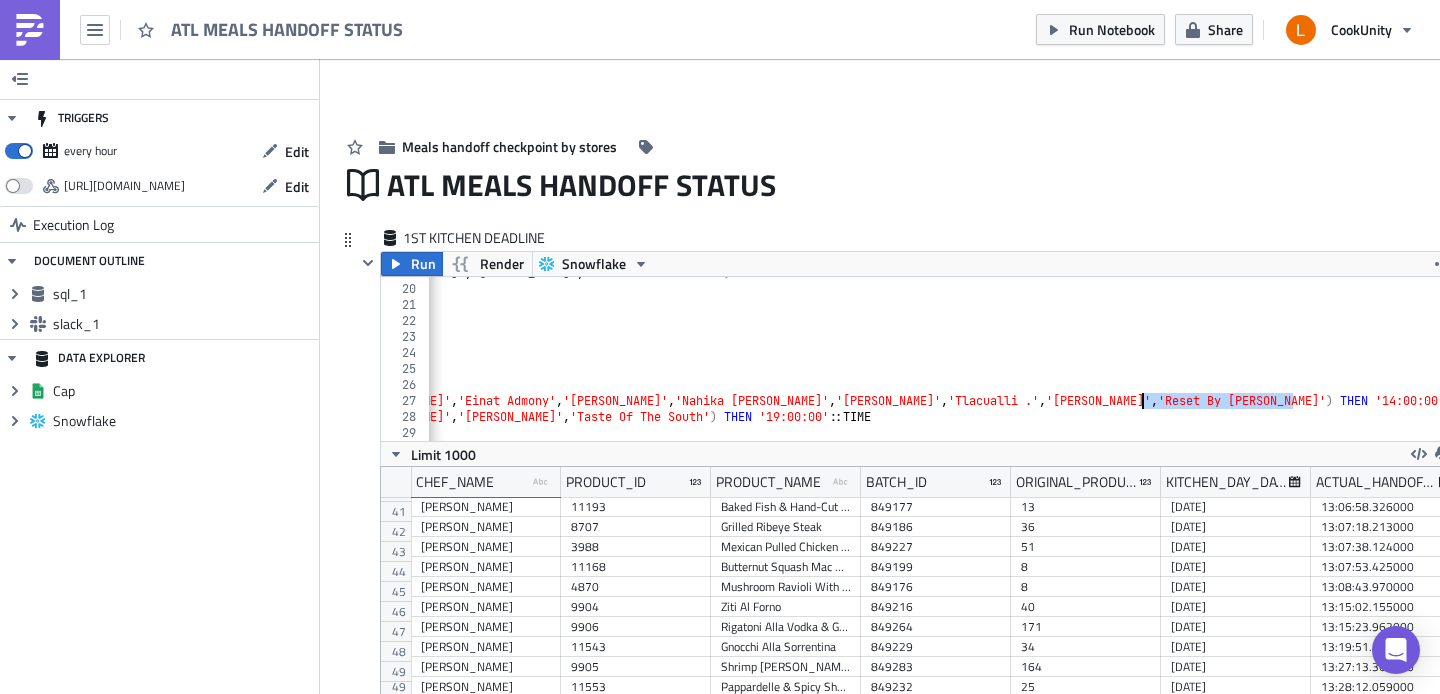 drag, startPoint x: 1290, startPoint y: 402, endPoint x: 1150, endPoint y: 401, distance: 140.00357 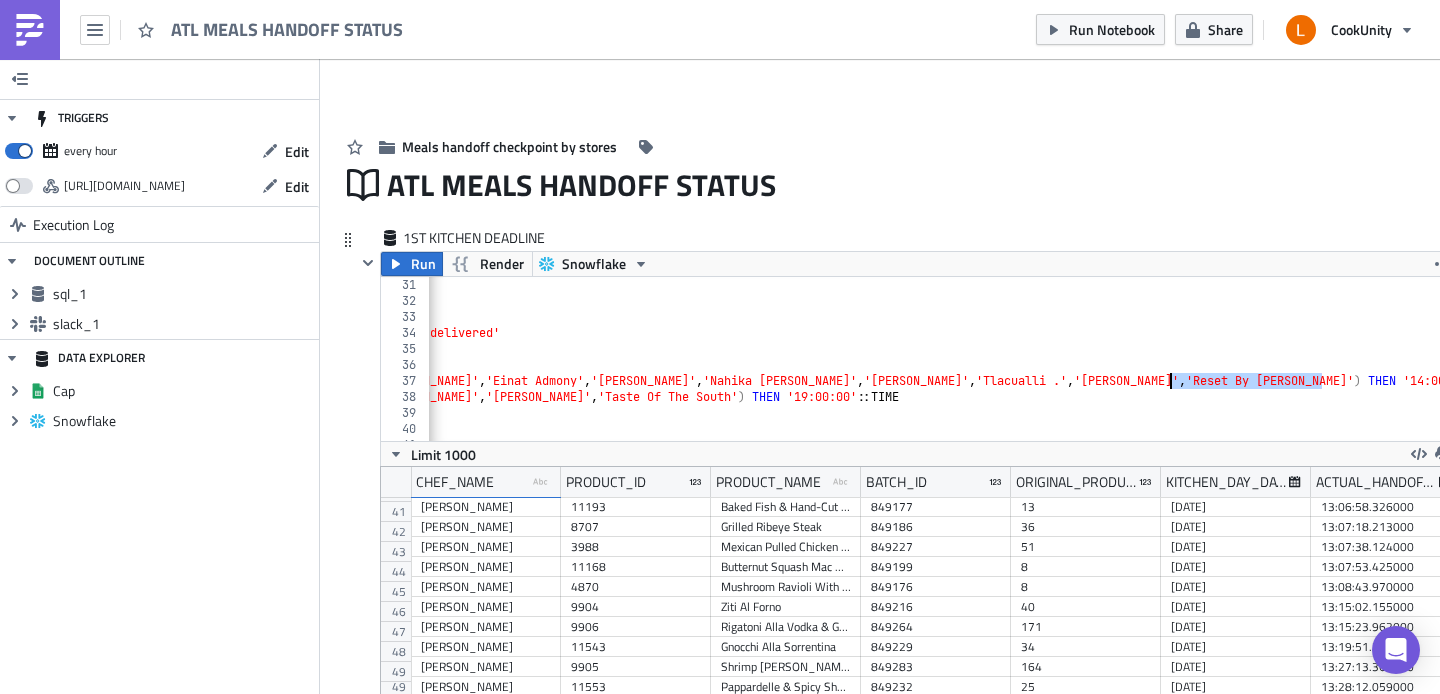 drag, startPoint x: 1321, startPoint y: 382, endPoint x: 1173, endPoint y: 385, distance: 148.0304 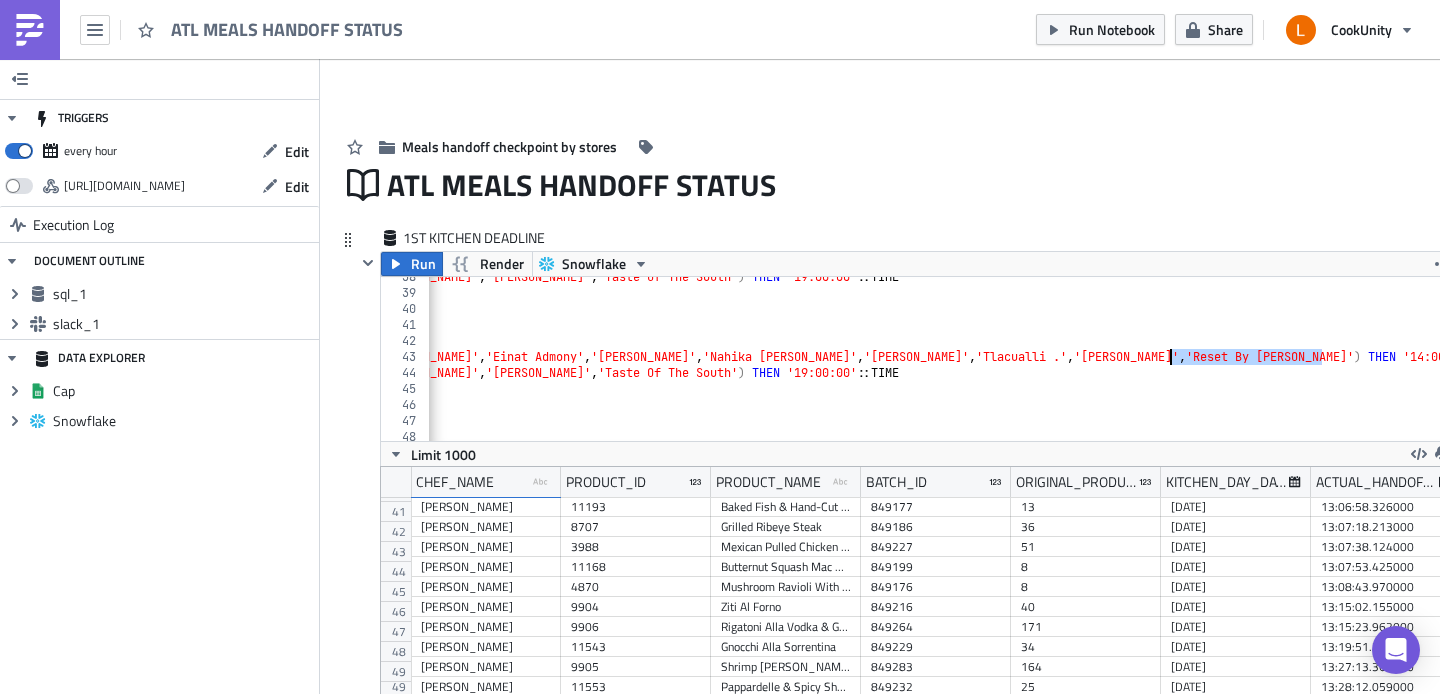 drag, startPoint x: 1320, startPoint y: 356, endPoint x: 1172, endPoint y: 360, distance: 148.05405 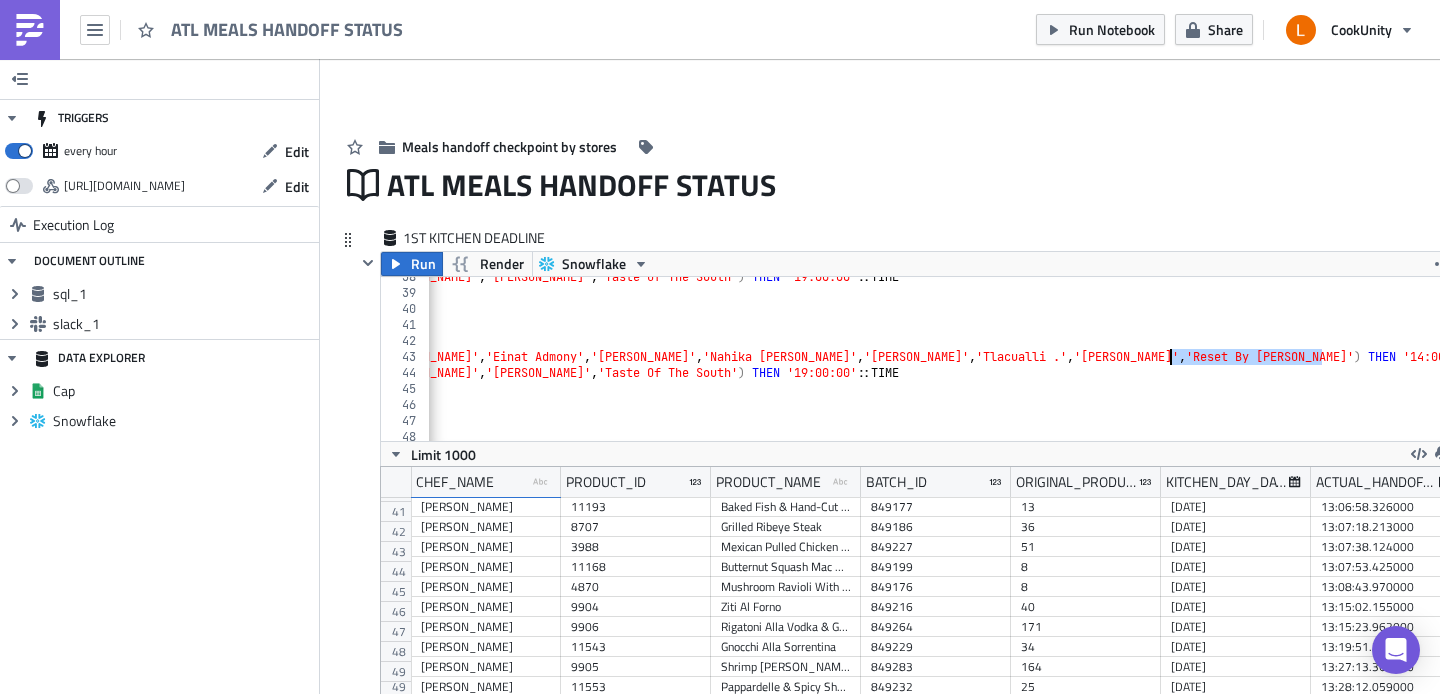 click on "WHEN   chef_name   IN   ( 'Aarthi Sampath' , 'April Robinson' , 'Kendra Robinson' , 'Miguel Zamudio' , 'Taste Of The South' )   THEN   '19:00:00' :: TIME           ELSE   NULL         END   THEN   'on time'      WHEN   last_food_safety_count_updated_ts_local :: TIME   >           CASE             WHEN   chef_name   IN   ( 'Andres Mendez' , 'Angelia Cole' , 'Dustin Taylor' , 'Einat Admony' , 'Jonny Giordani' , 'Nahika Hillery' , 'Ruben Garcia' , 'Tlacualli .' , 'Tracey Bloom' , 'Reset By Angelia Cole' )   THEN   '14:00:00' :: TIME           WHEN   chef_name   IN   ( 'Aarthi Sampath' , 'April Robinson' , 'Kendra Robinson' , 'Miguel Zamudio' , 'Taste Of The South' )   THEN   '19:00:00' :: TIME           ELSE   NULL         END   THEN   'delayed'      ELSE   'not delivered'    END   AS   status" at bounding box center (735, 359) 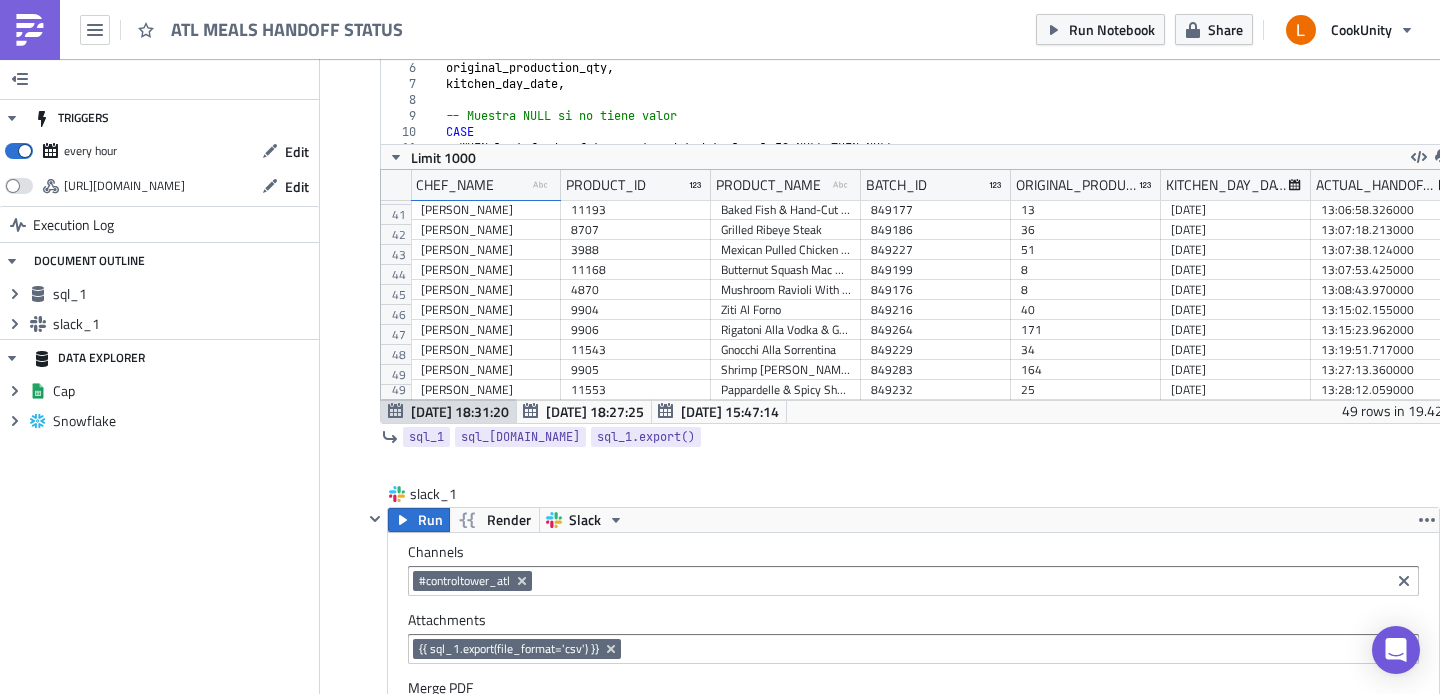 scroll, scrollTop: 251, scrollLeft: 0, axis: vertical 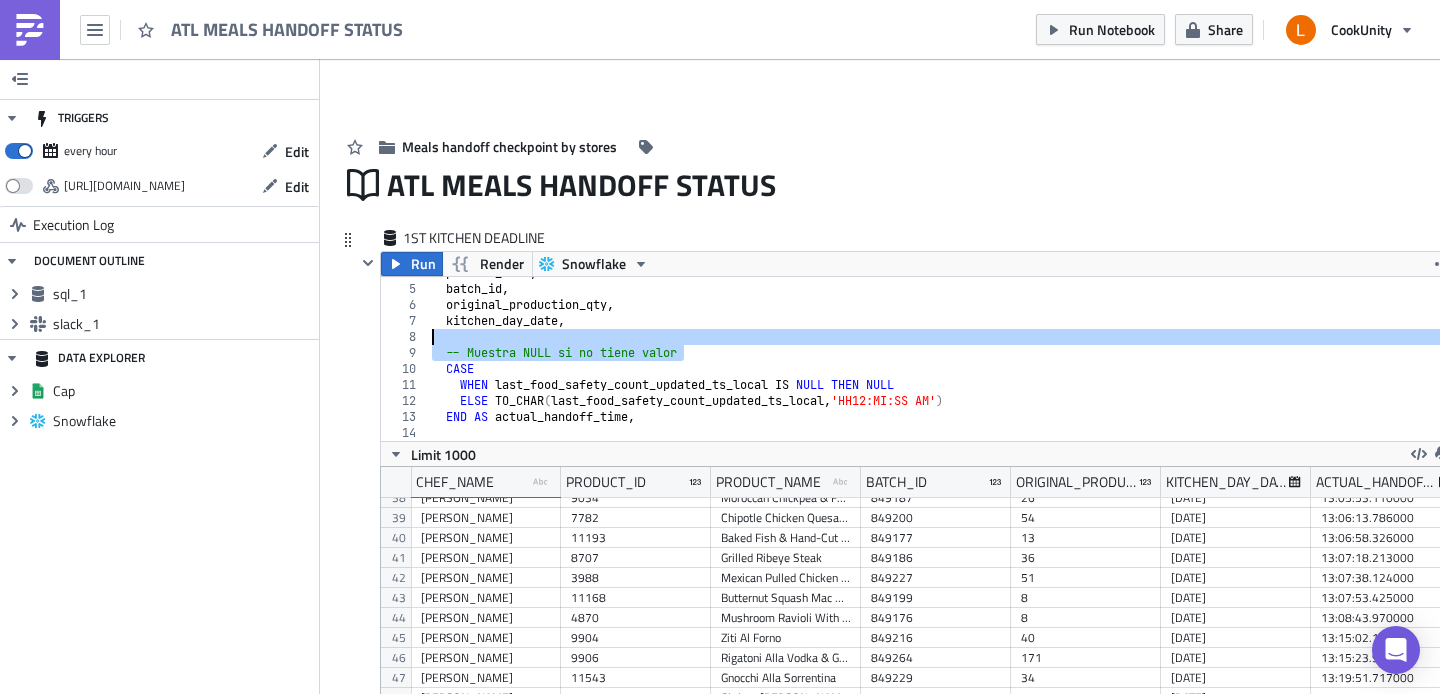 drag, startPoint x: 690, startPoint y: 352, endPoint x: 432, endPoint y: 339, distance: 258.3273 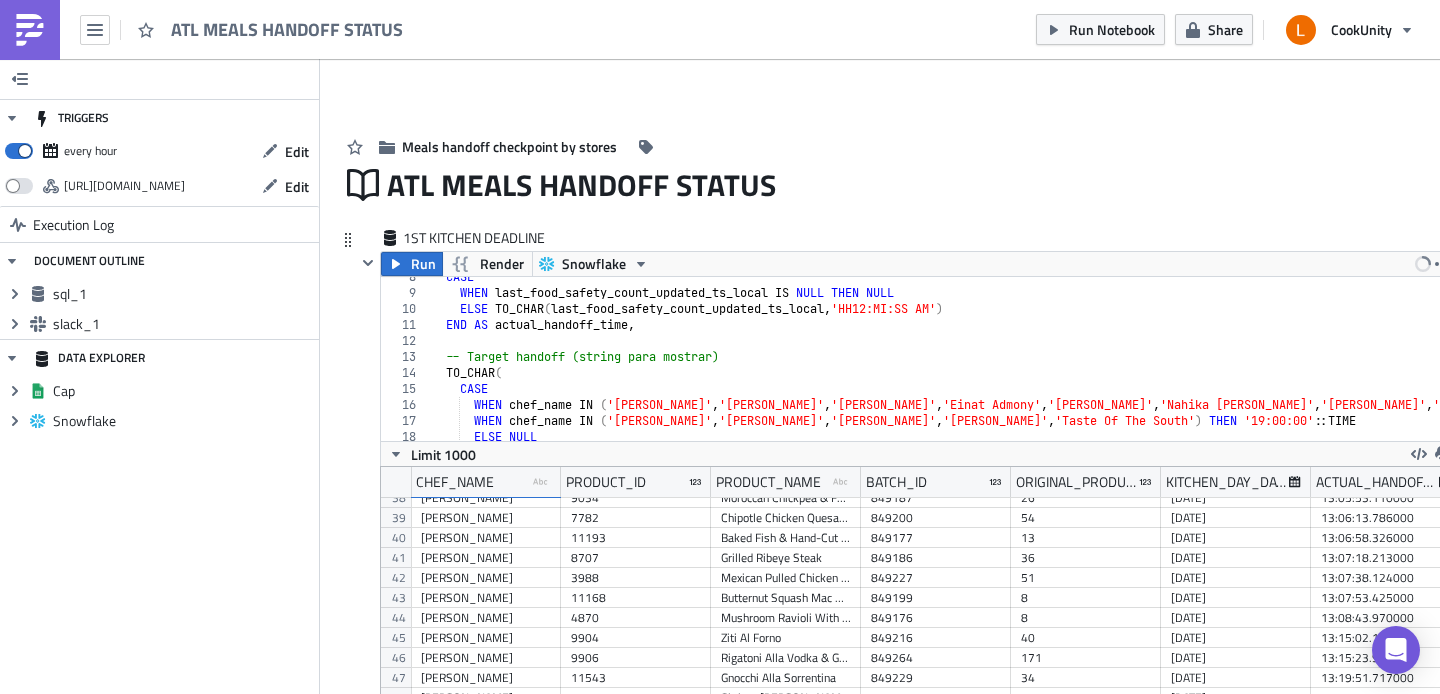scroll, scrollTop: 120, scrollLeft: 0, axis: vertical 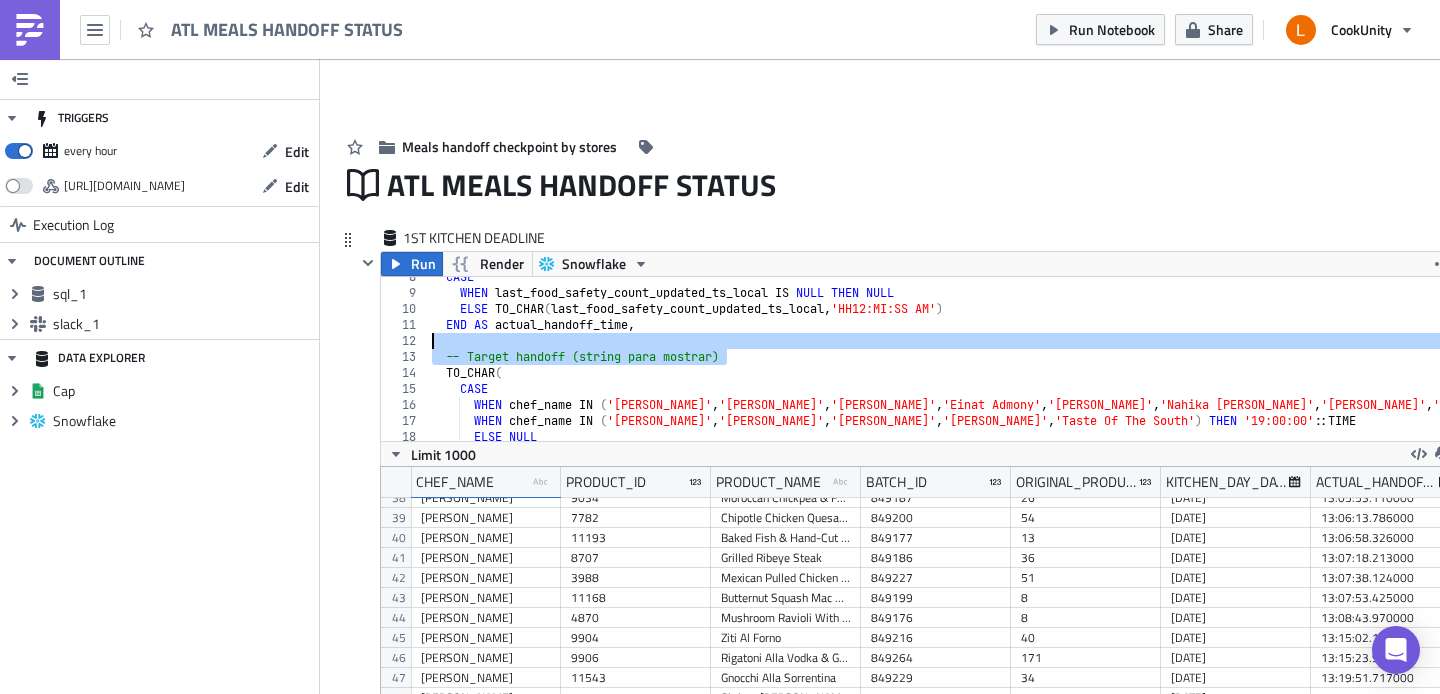 drag, startPoint x: 736, startPoint y: 355, endPoint x: 456, endPoint y: 345, distance: 280.17853 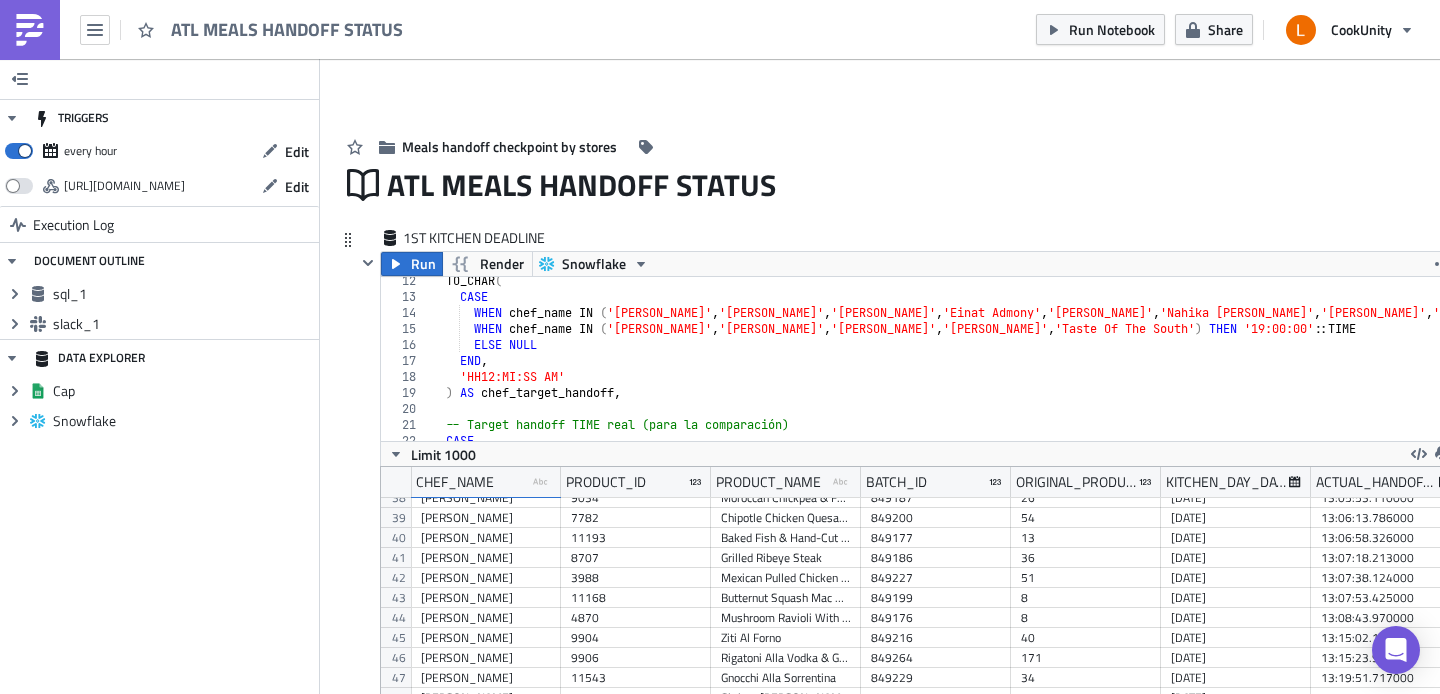scroll, scrollTop: 240, scrollLeft: 0, axis: vertical 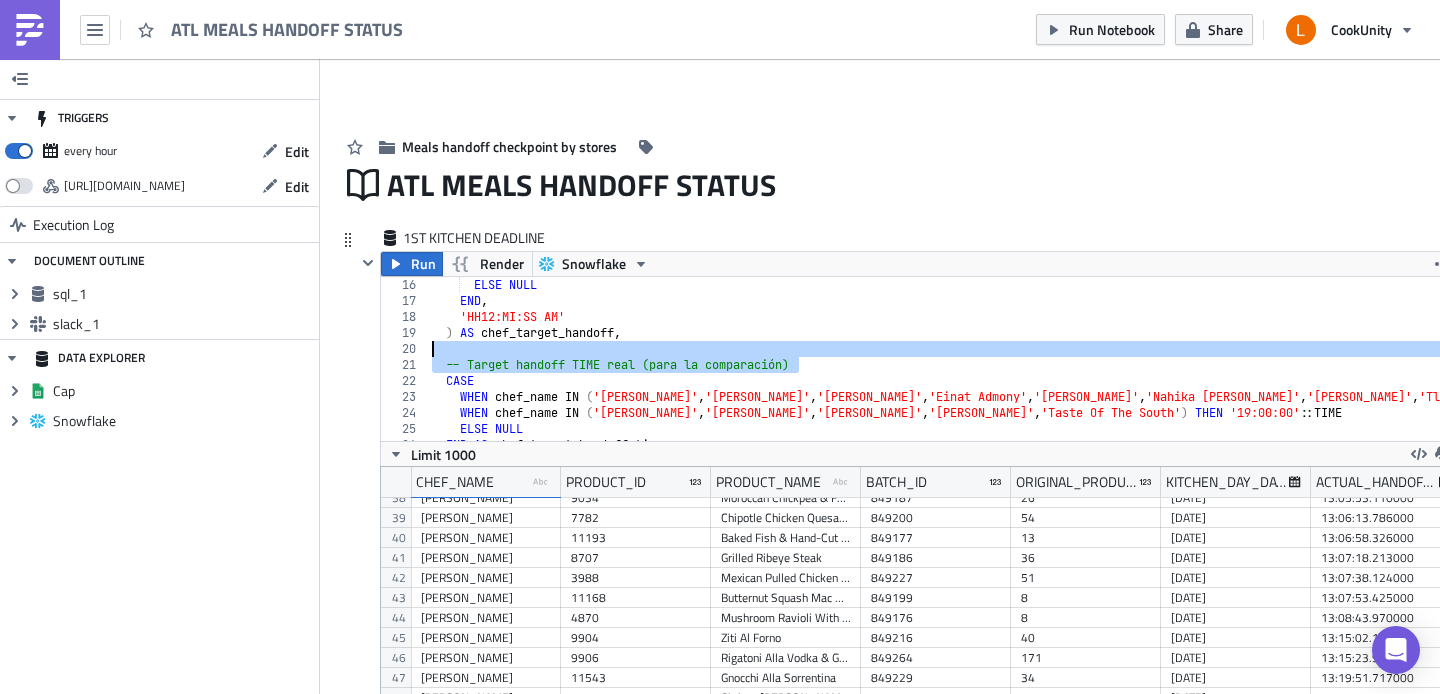 drag, startPoint x: 721, startPoint y: 365, endPoint x: 443, endPoint y: 354, distance: 278.21753 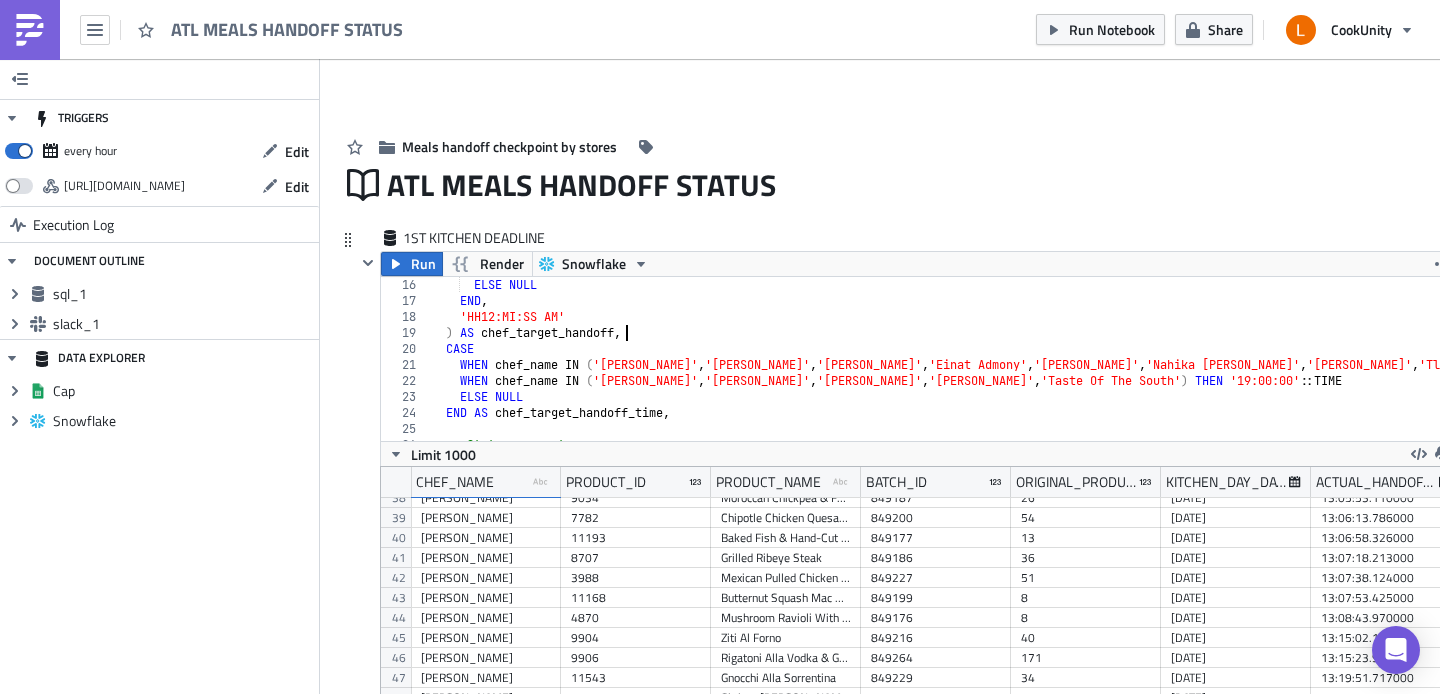 scroll, scrollTop: 360, scrollLeft: 0, axis: vertical 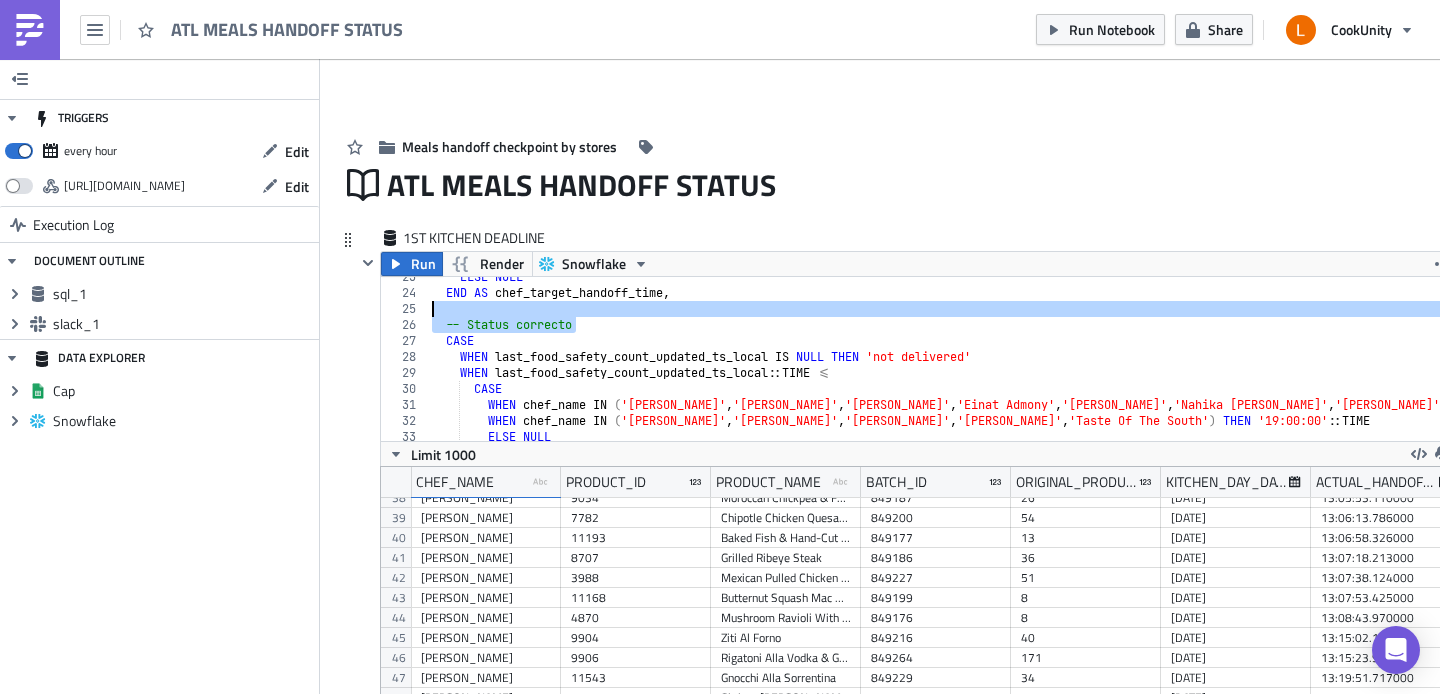 drag, startPoint x: 588, startPoint y: 324, endPoint x: 434, endPoint y: 305, distance: 155.16765 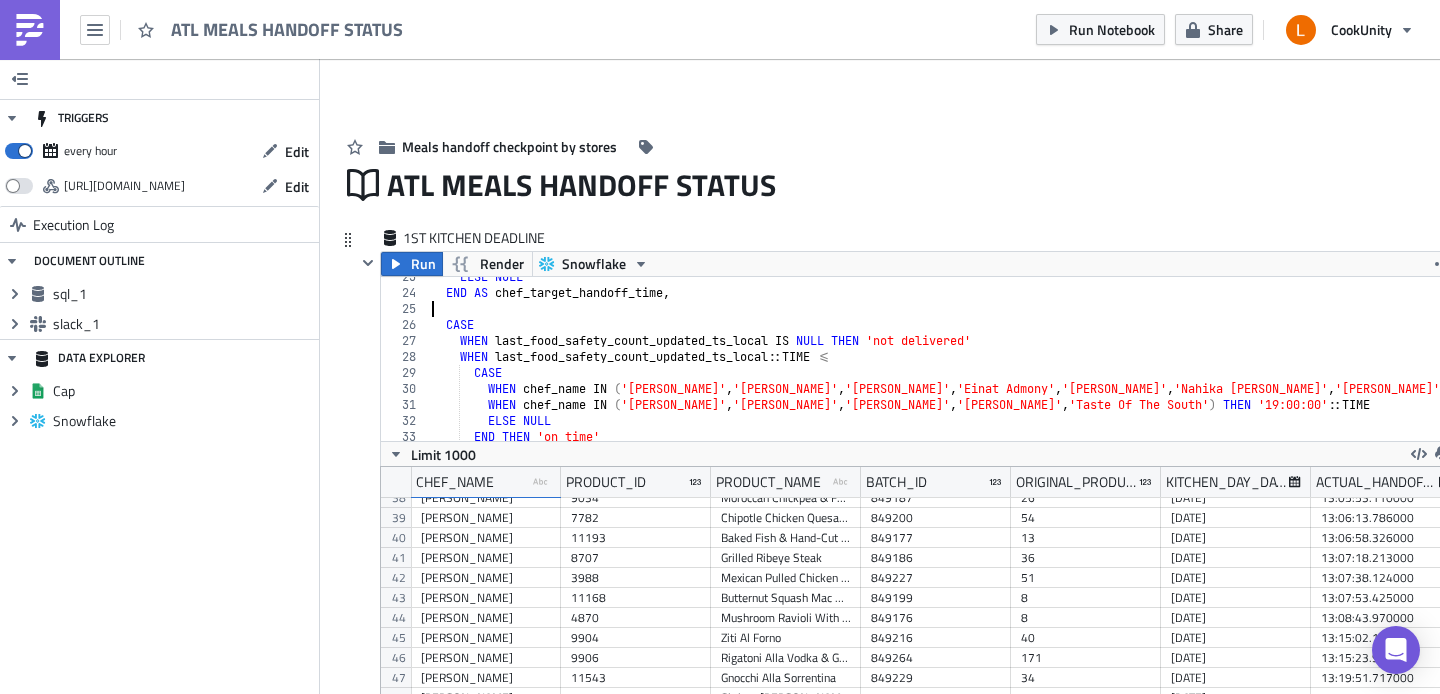 type on "END AS chef_target_handoff_time," 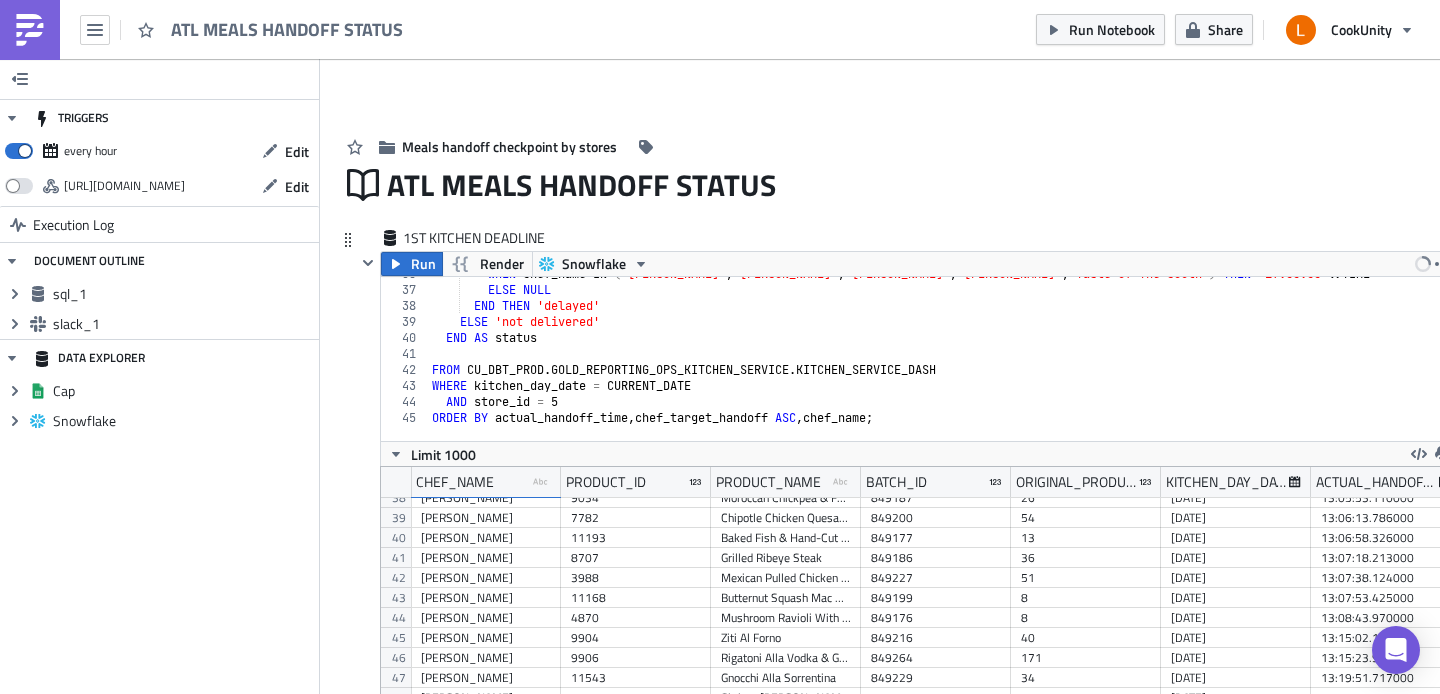 scroll, scrollTop: 571, scrollLeft: 0, axis: vertical 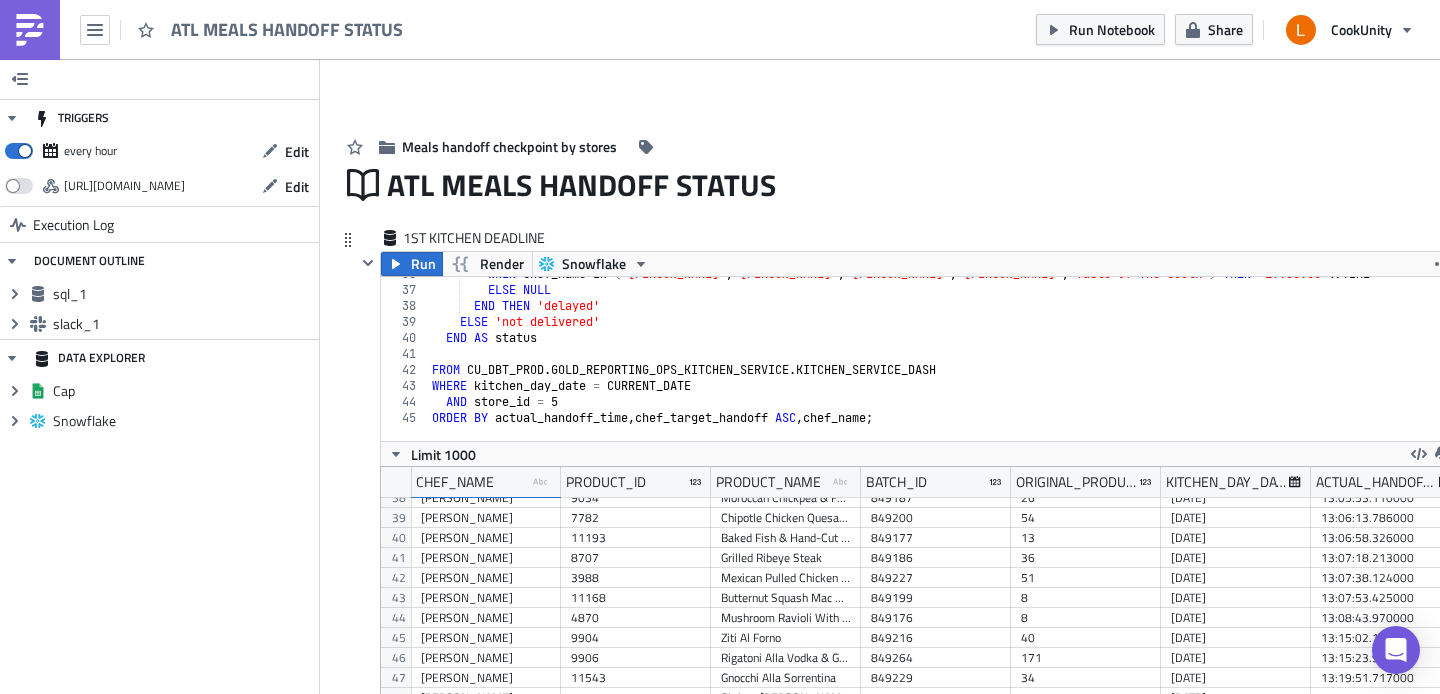 click on "WHEN   chef_name   IN   ( 'Aarthi Sampath' , 'April Robinson' , 'Kendra Robinson' , 'Miguel Zamudio' , 'Taste Of The South' )   THEN   '19:00:00' :: TIME           ELSE   NULL         END   THEN   'delayed'      ELSE   'not delivered'    END   AS   status FROM   CU_DBT_PROD . GOLD_REPORTING_OPS_KITCHEN_SERVICE . KITCHEN_SERVICE_DASH WHERE   kitchen_day_date   =   CURRENT_DATE    AND   store_id   =   5 ORDER   BY   actual_handoff_time ,  chef_target_handoff   ASC ,  chef_name ;" at bounding box center [1206, 356] 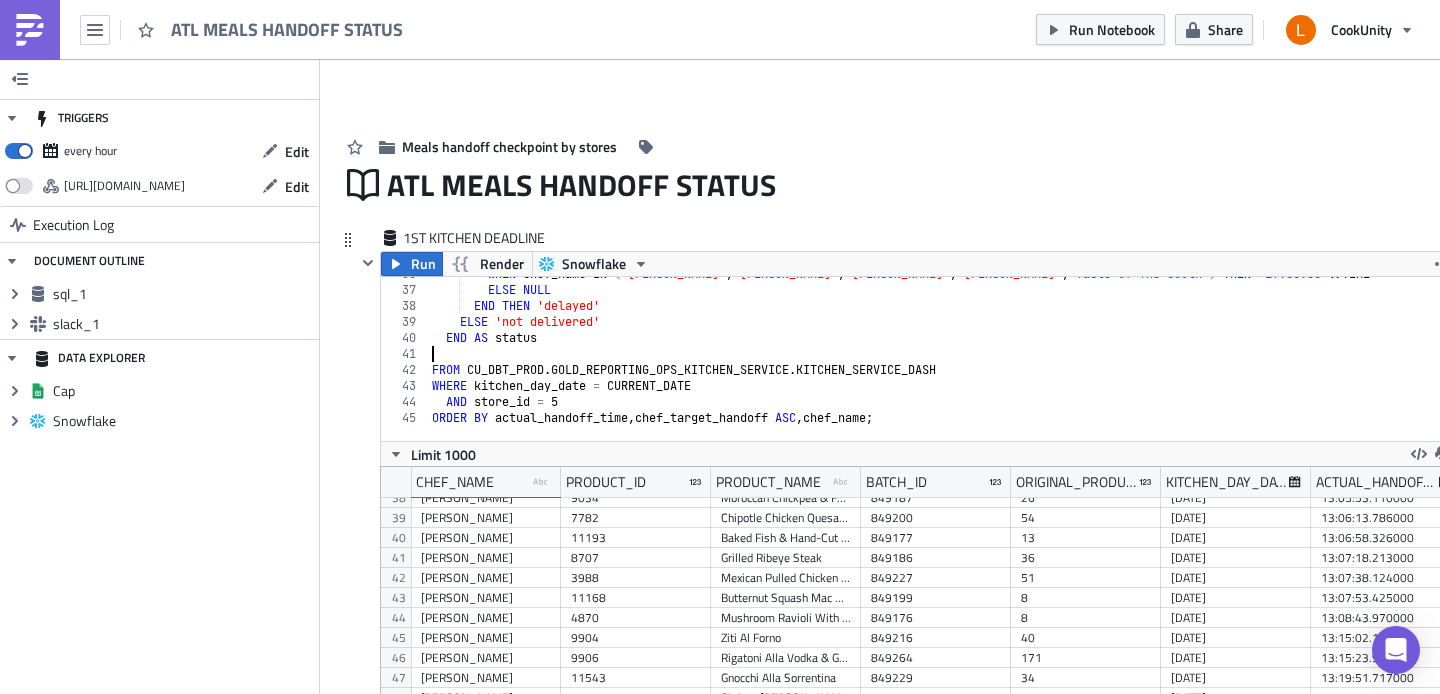 type on "END AS status" 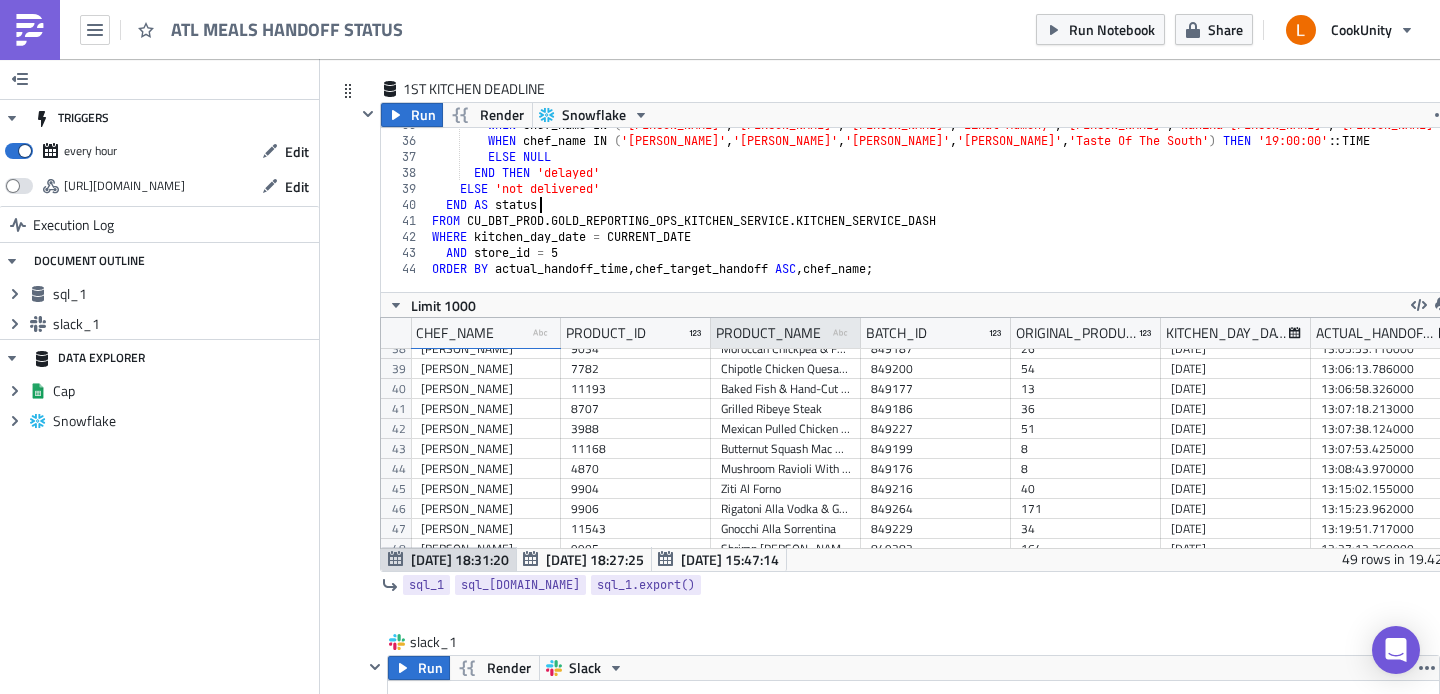 scroll, scrollTop: 158, scrollLeft: 0, axis: vertical 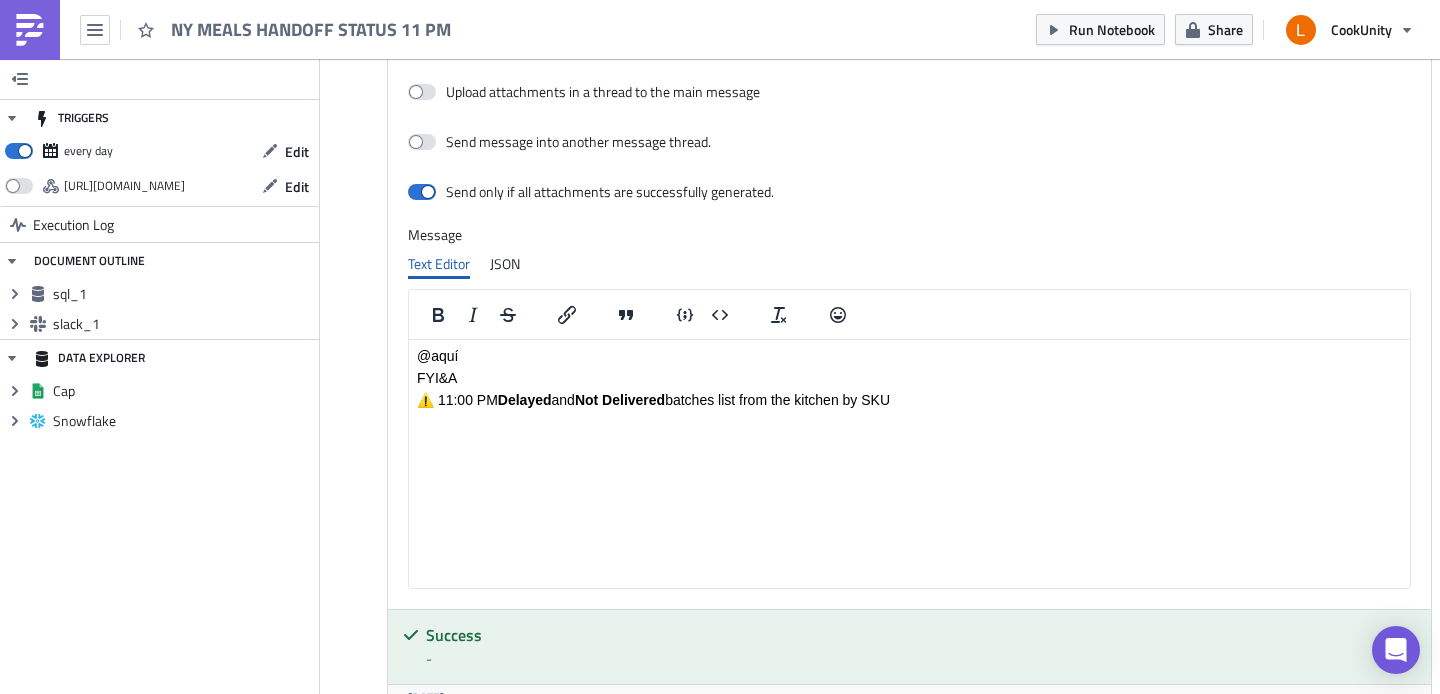 drag, startPoint x: 911, startPoint y: 400, endPoint x: 415, endPoint y: 381, distance: 496.36377 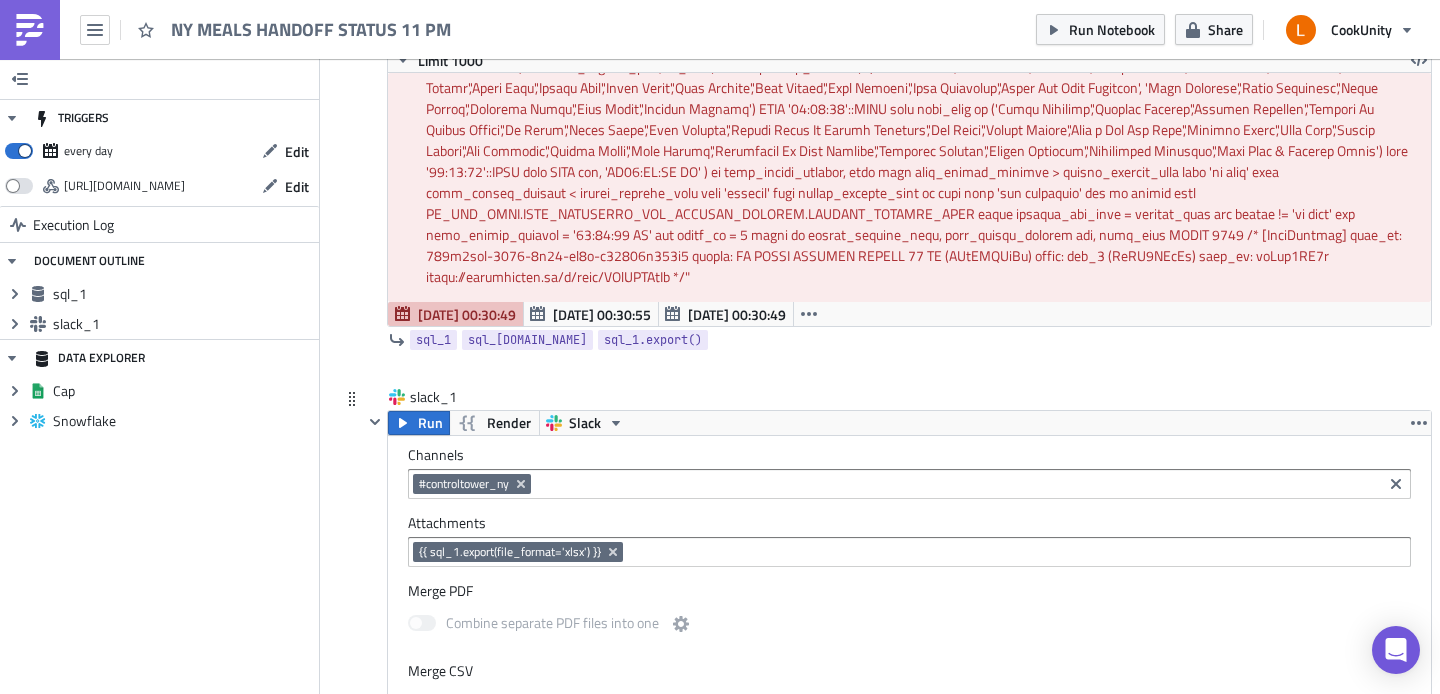scroll, scrollTop: 0, scrollLeft: 0, axis: both 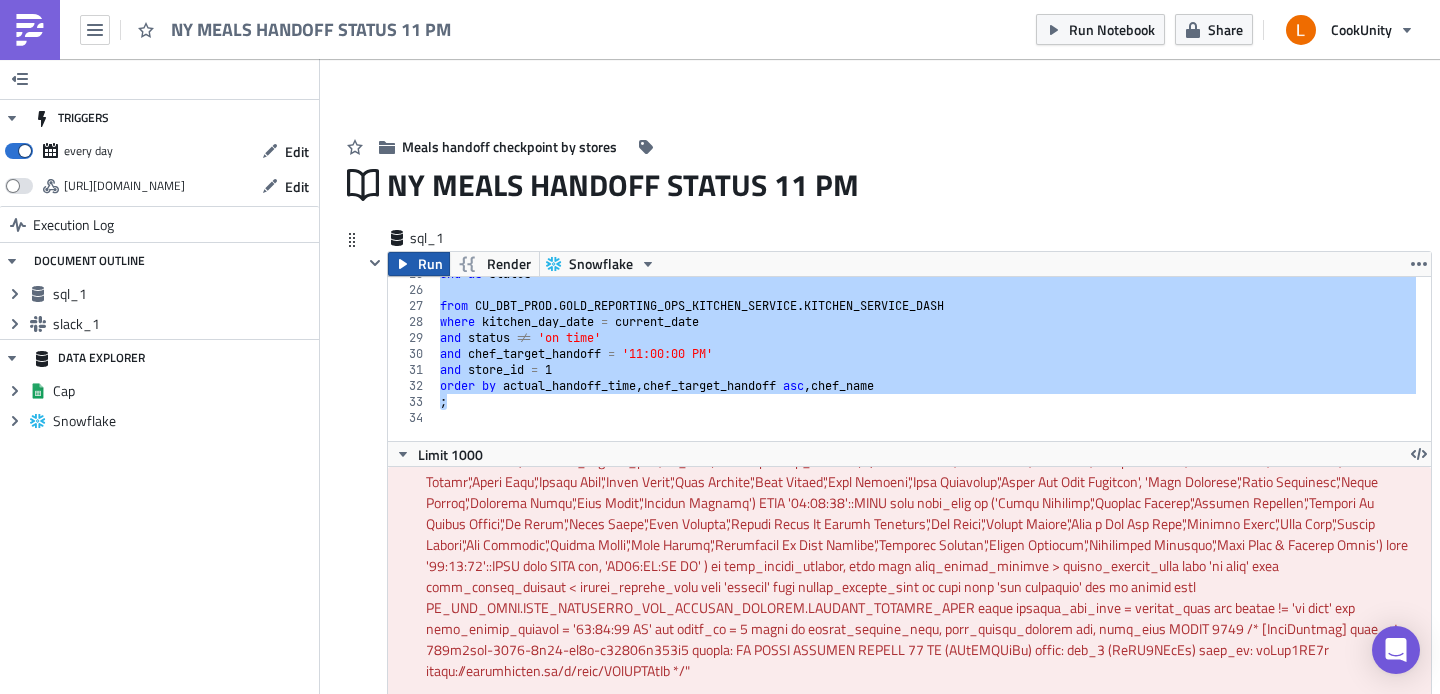 click on "Run" at bounding box center (430, 264) 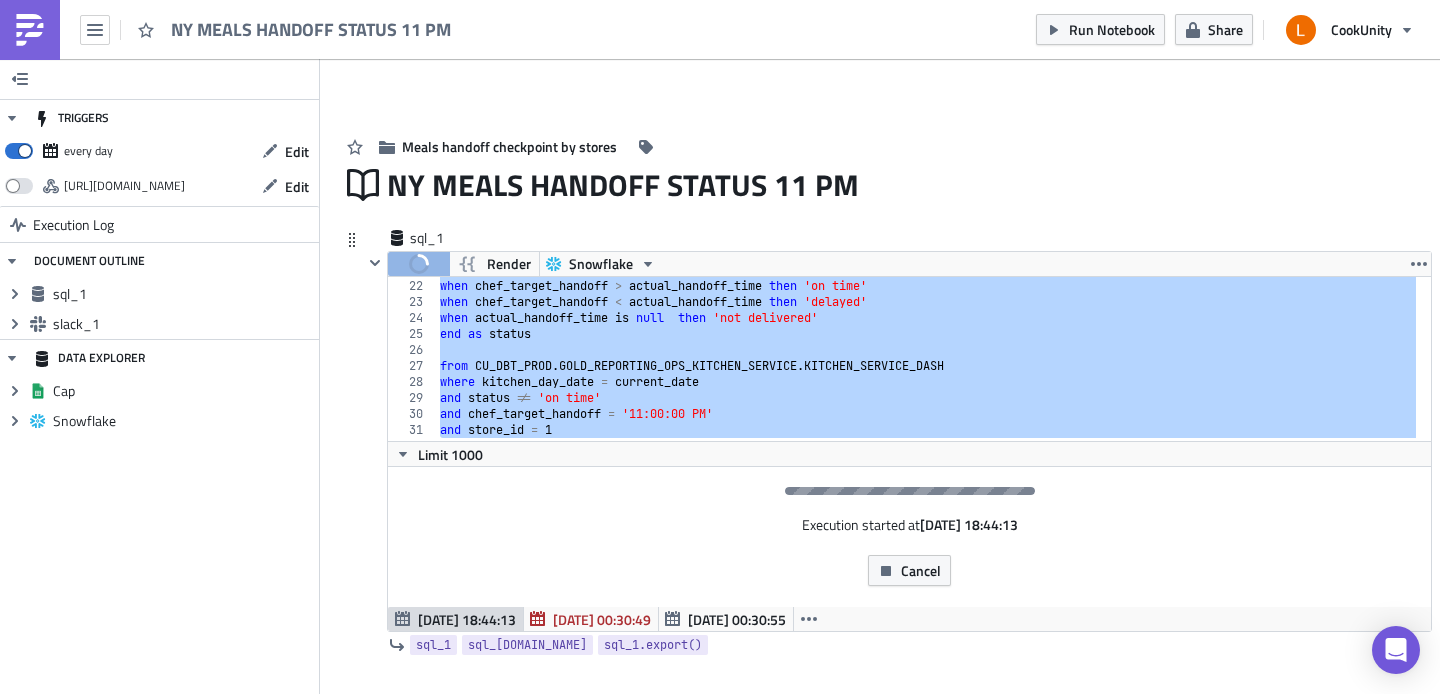 scroll, scrollTop: 275, scrollLeft: 0, axis: vertical 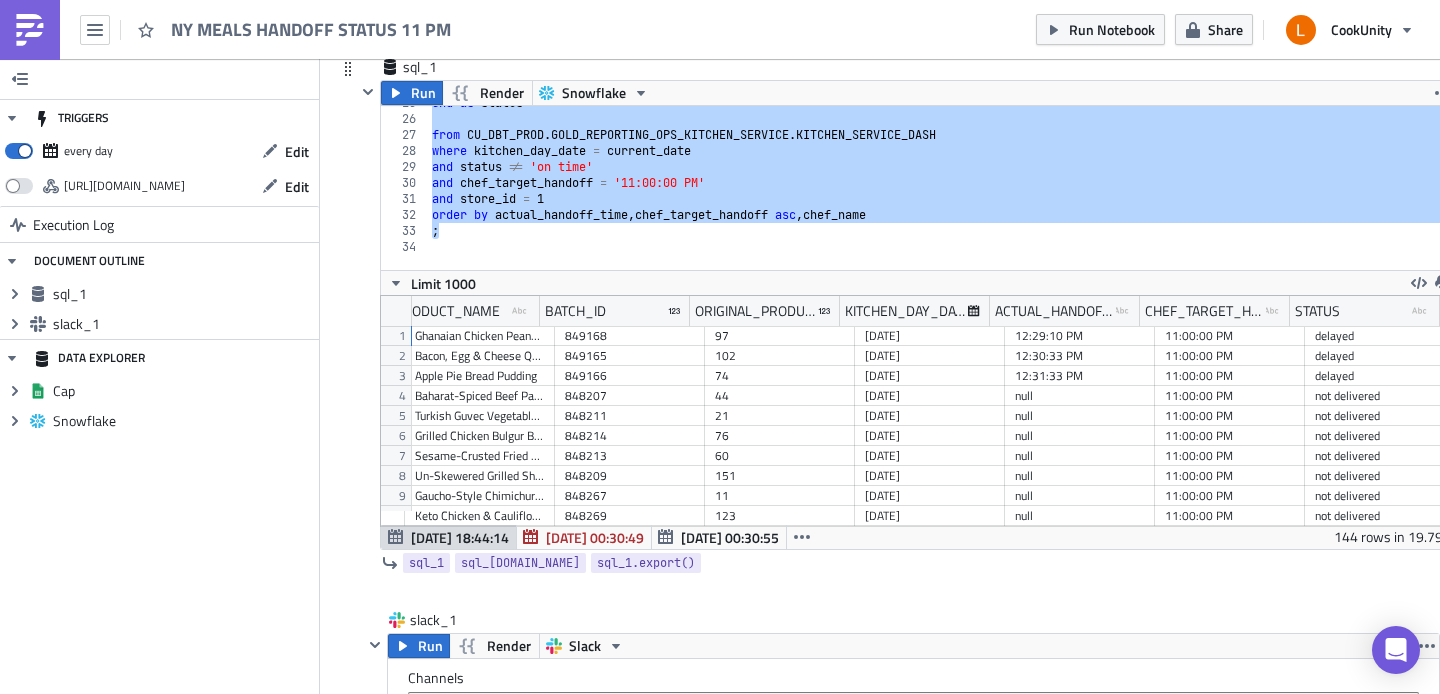 click on "end   as   status from   CU_DBT_PROD . GOLD_REPORTING_OPS_KITCHEN_SERVICE . KITCHEN_SERVICE_DASH where   kitchen_day_date   =   current_date and   status   !=   'on time' and   chef_target_handoff   =   '11:00:00 PM' and   store_id   =   1 order   by   actual_handoff_time ,  chef_target_handoff   asc ,  chef_name ;" at bounding box center (2052, 185) 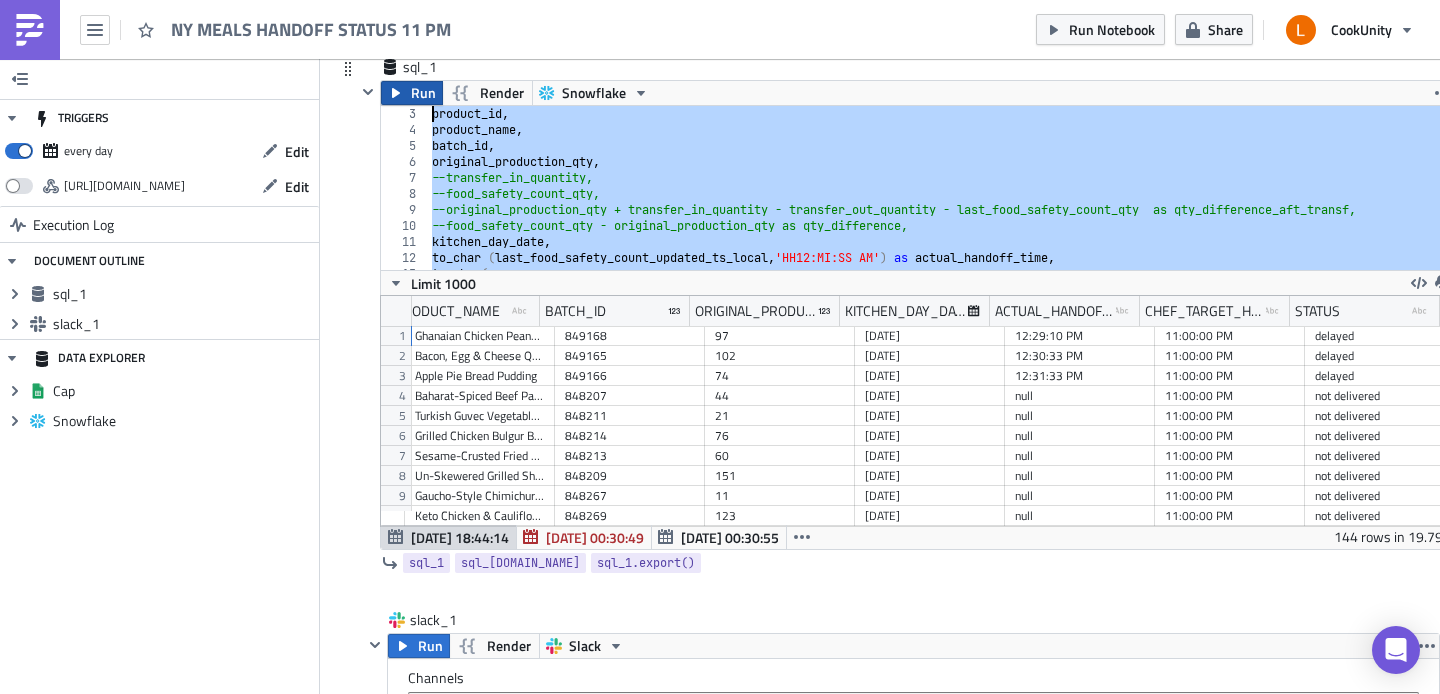 scroll, scrollTop: 0, scrollLeft: 0, axis: both 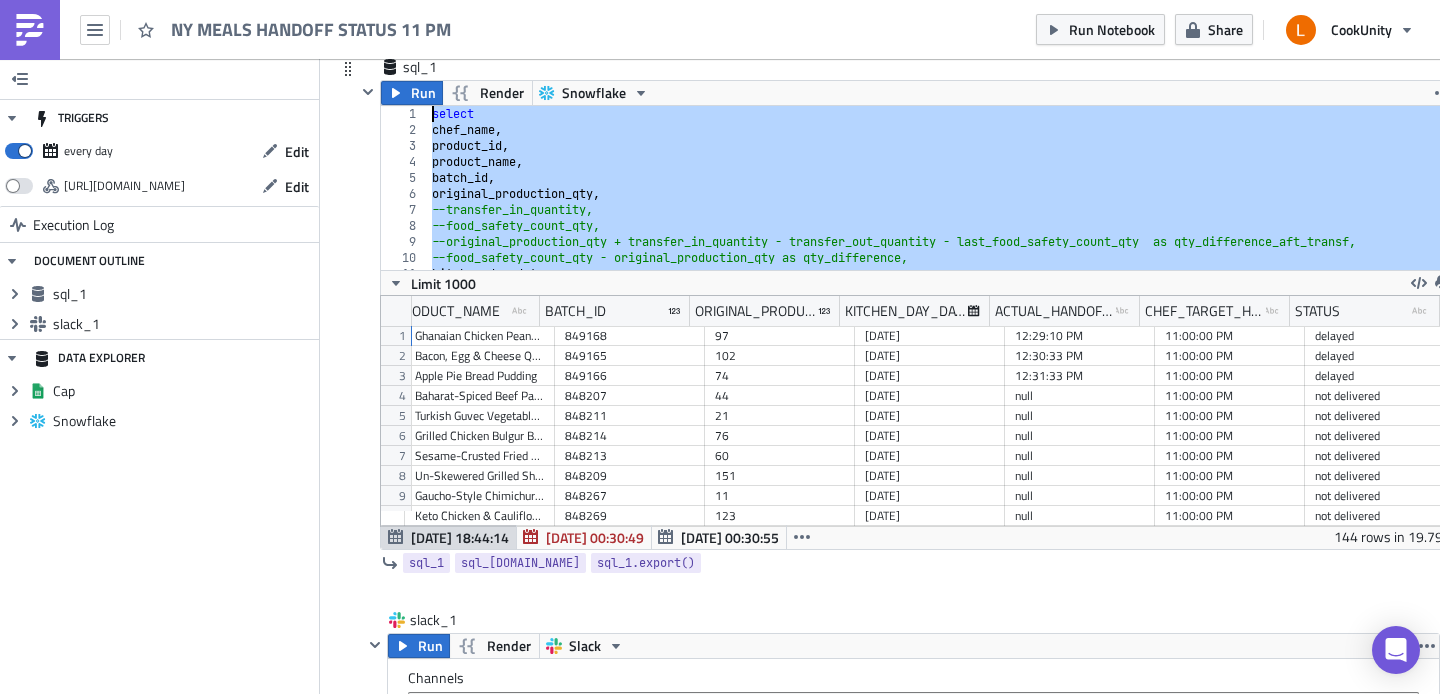 drag, startPoint x: 452, startPoint y: 229, endPoint x: 427, endPoint y: 121, distance: 110.85576 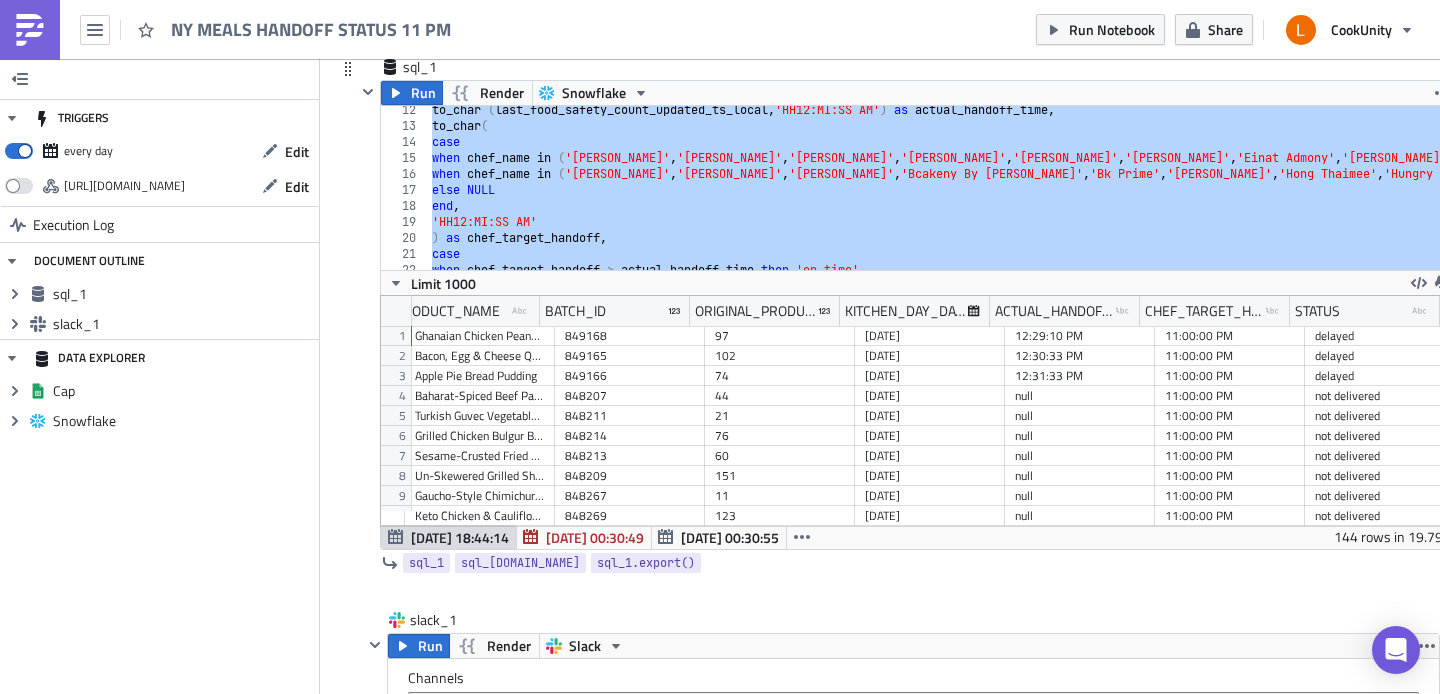 scroll, scrollTop: 180, scrollLeft: 0, axis: vertical 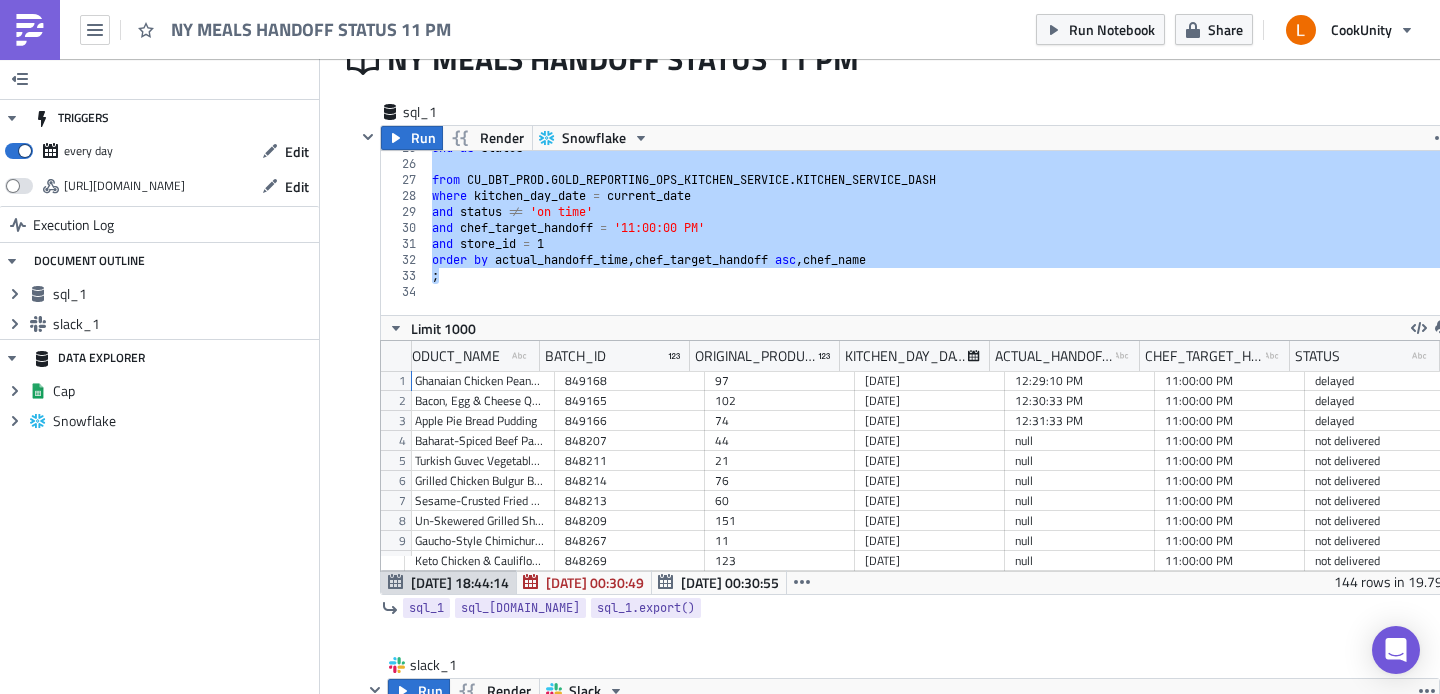 click on "end   as   status from   CU_DBT_PROD . GOLD_REPORTING_OPS_KITCHEN_SERVICE . KITCHEN_SERVICE_DASH where   kitchen_day_date   =   current_date and   status   !=   'on time' and   chef_target_handoff   =   '11:00:00 PM' and   store_id   =   1 order   by   actual_handoff_time ,  chef_target_handoff   asc ,  chef_name ;" at bounding box center (2052, 230) 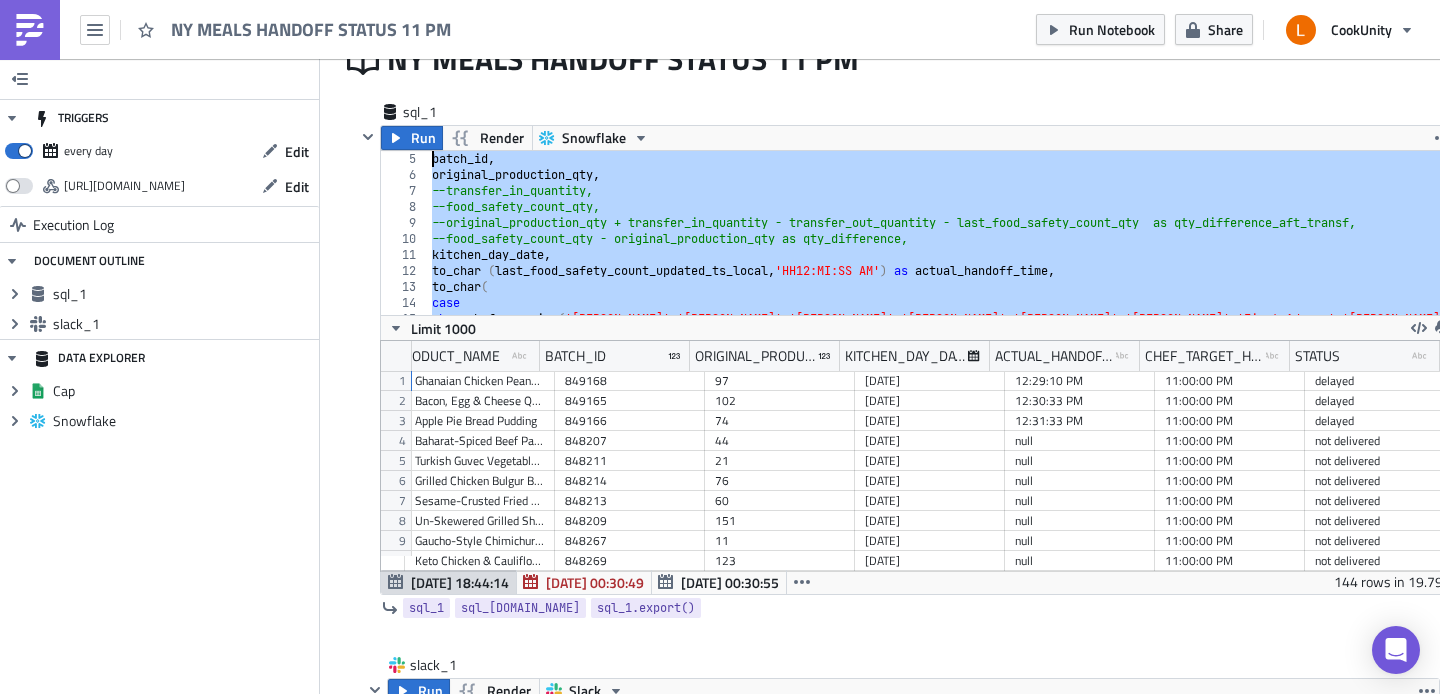 scroll, scrollTop: 0, scrollLeft: 0, axis: both 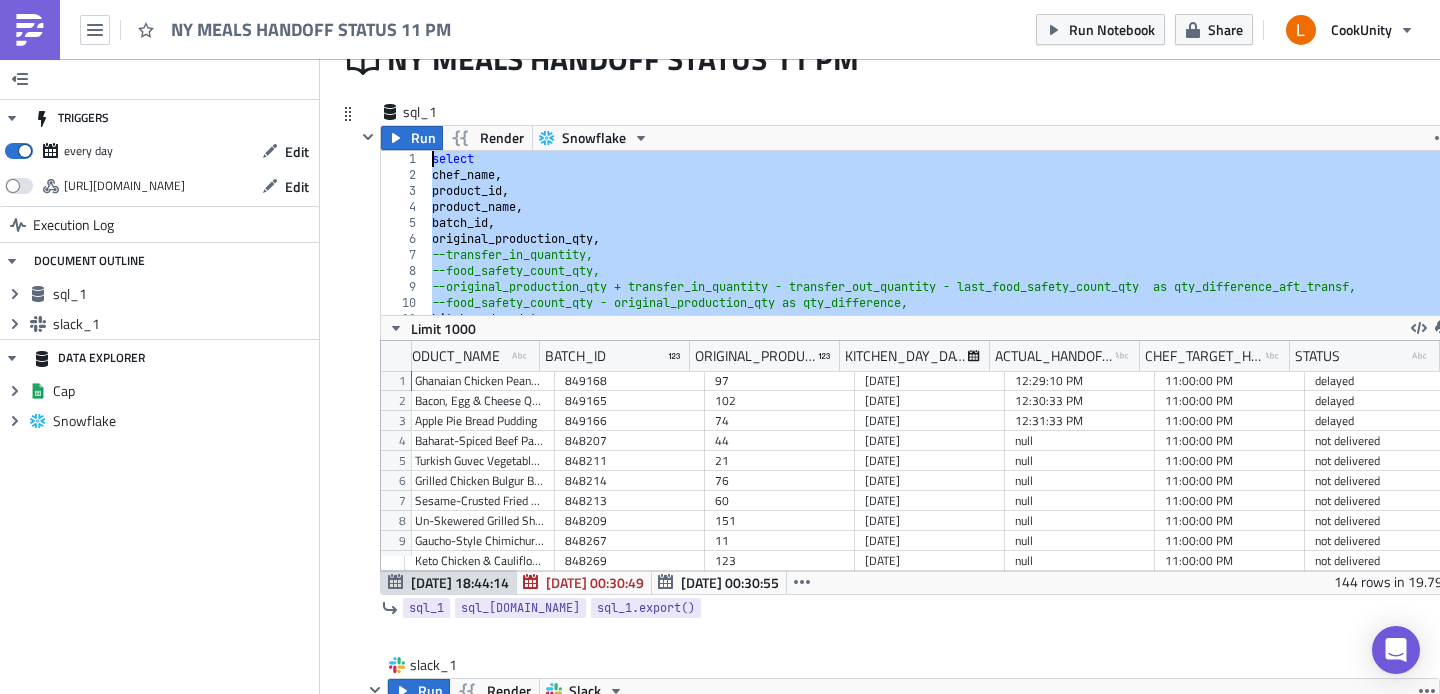 drag, startPoint x: 484, startPoint y: 284, endPoint x: 432, endPoint y: 162, distance: 132.61975 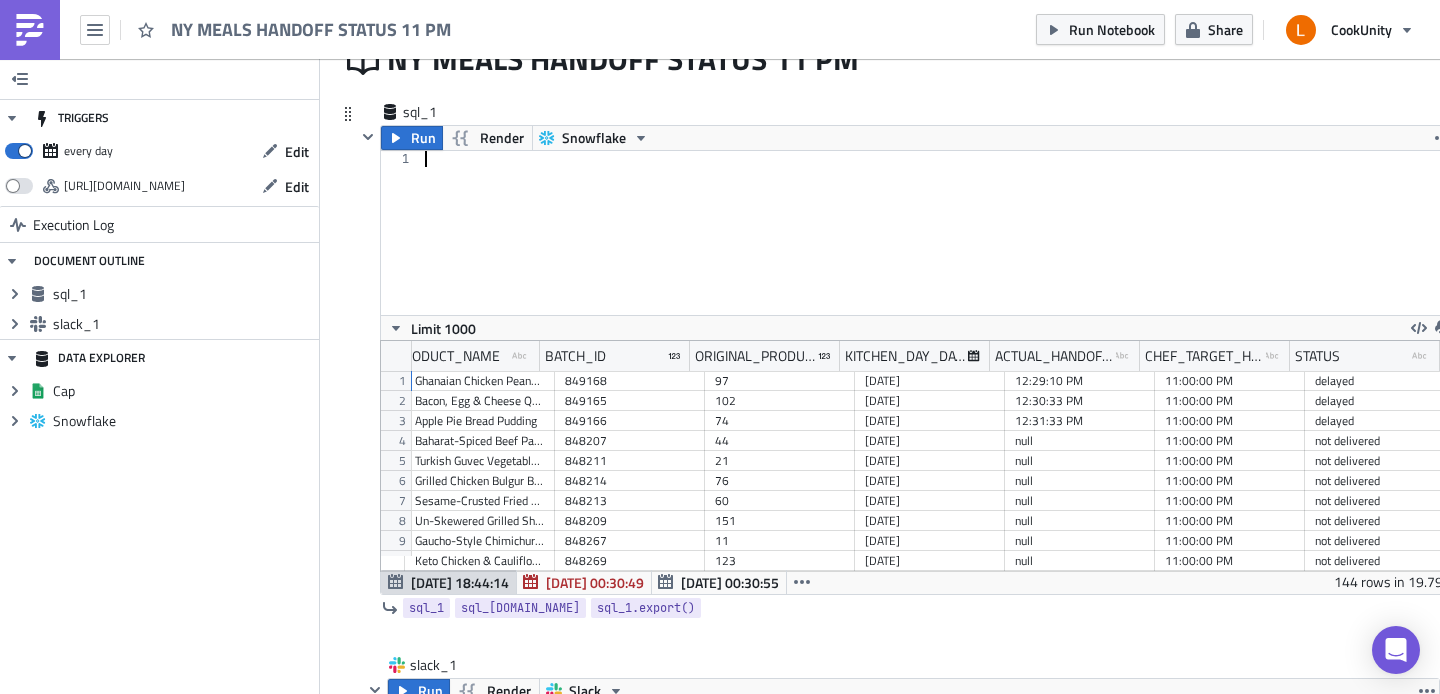 paste on "Reset By [PERSON_NAME]" 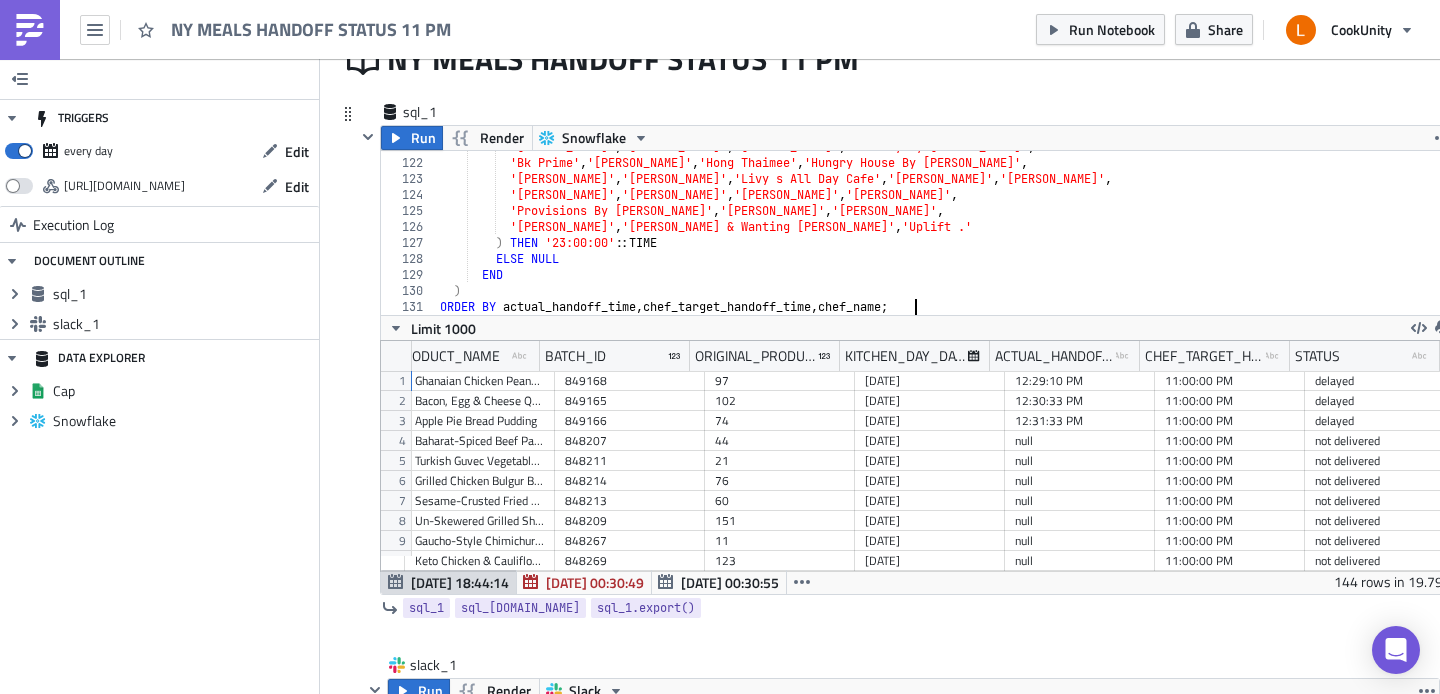 scroll, scrollTop: 1932, scrollLeft: 0, axis: vertical 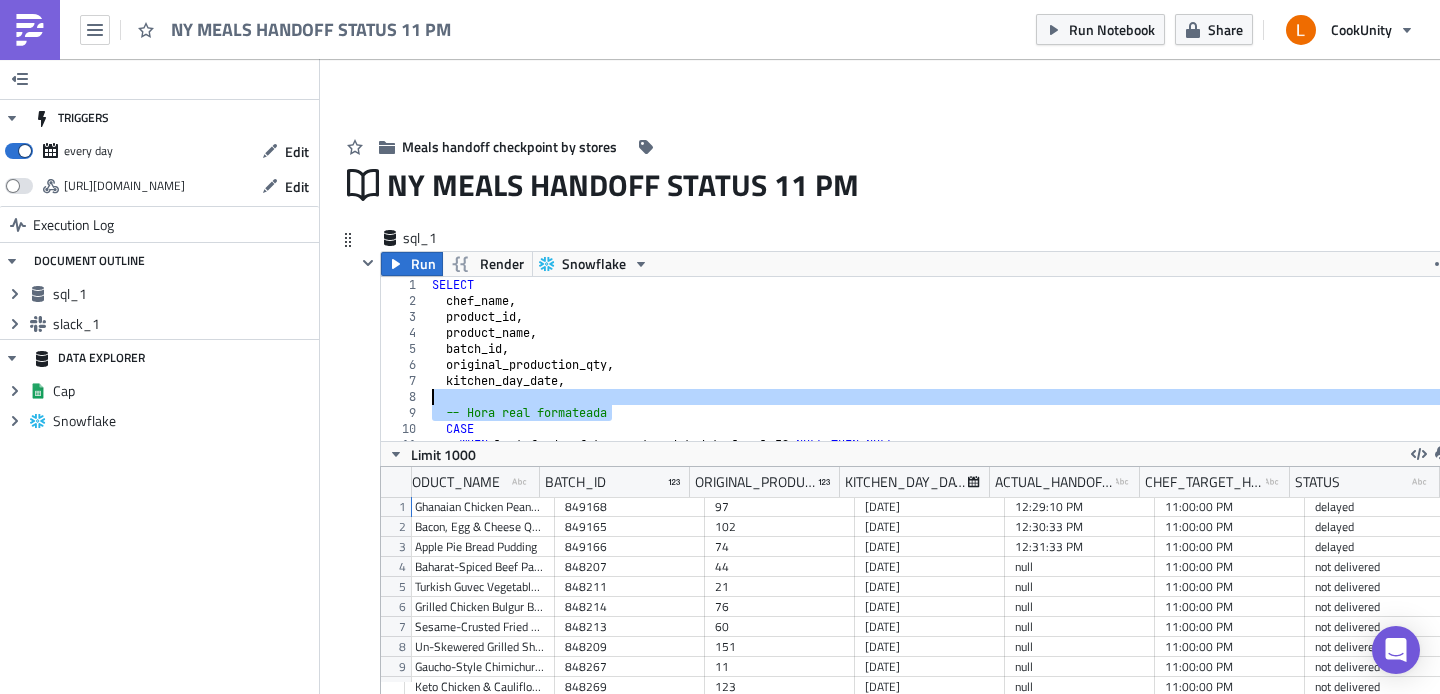 drag, startPoint x: 543, startPoint y: 414, endPoint x: 463, endPoint y: 399, distance: 81.394104 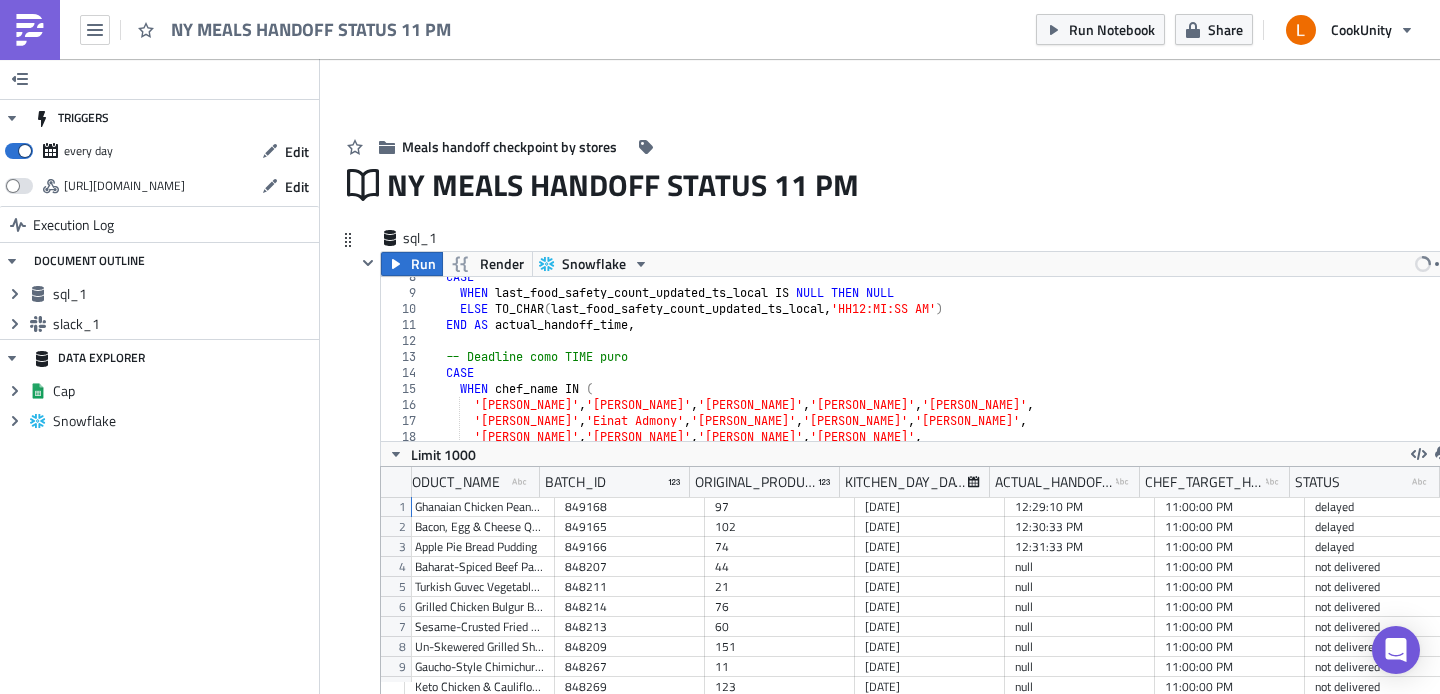 scroll, scrollTop: 60, scrollLeft: 0, axis: vertical 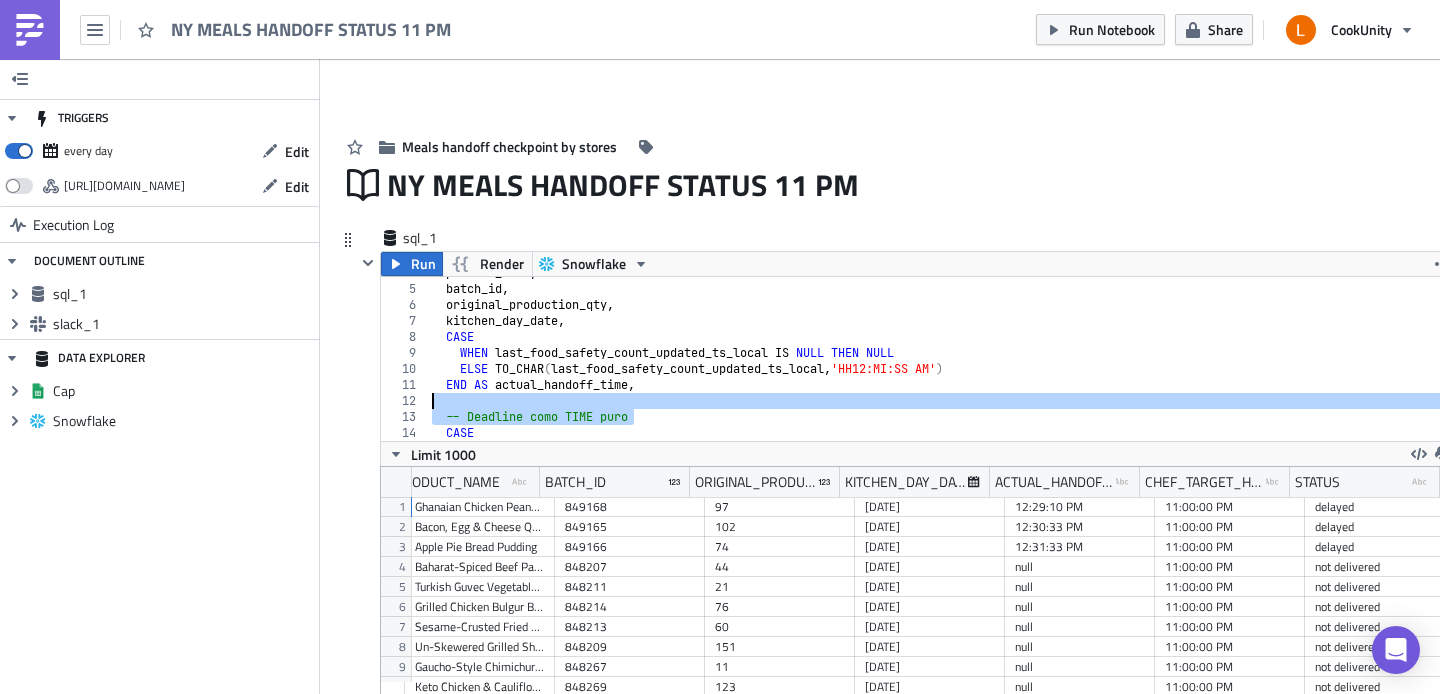 drag, startPoint x: 647, startPoint y: 417, endPoint x: 455, endPoint y: 400, distance: 192.75113 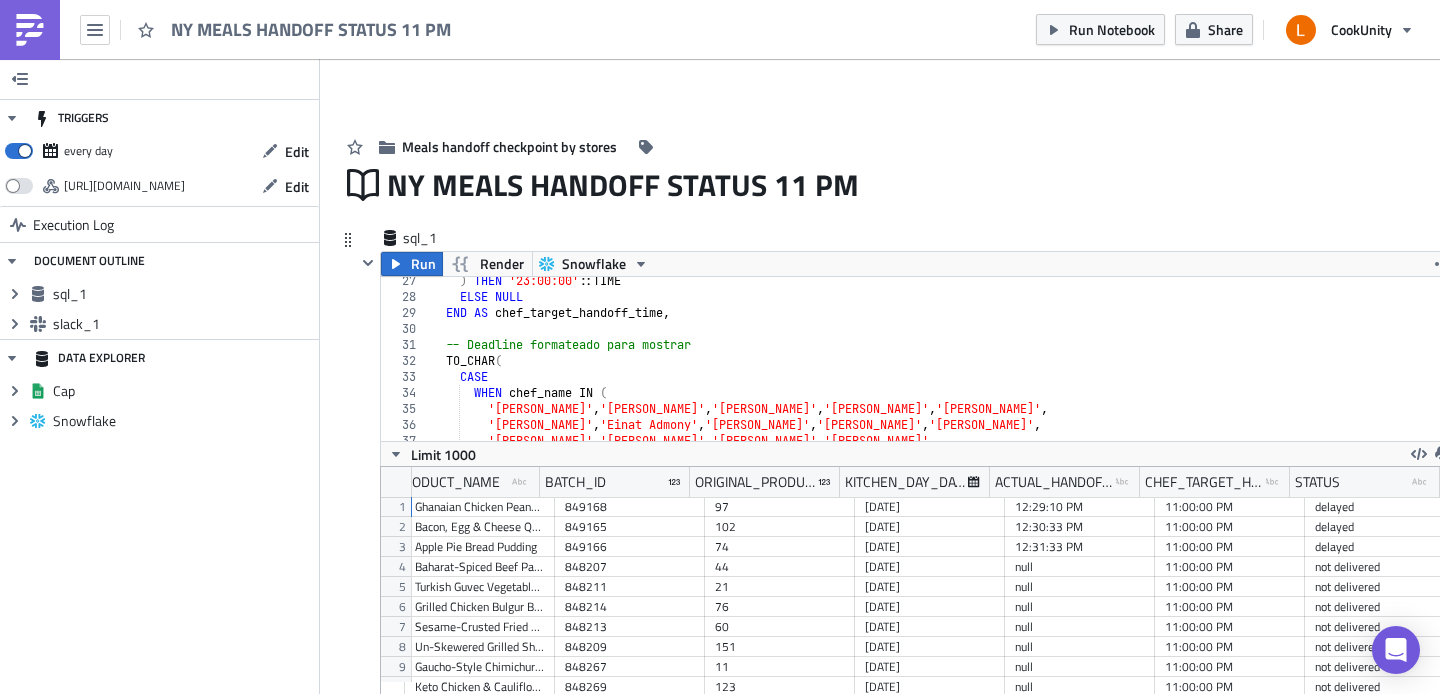 scroll, scrollTop: 360, scrollLeft: 0, axis: vertical 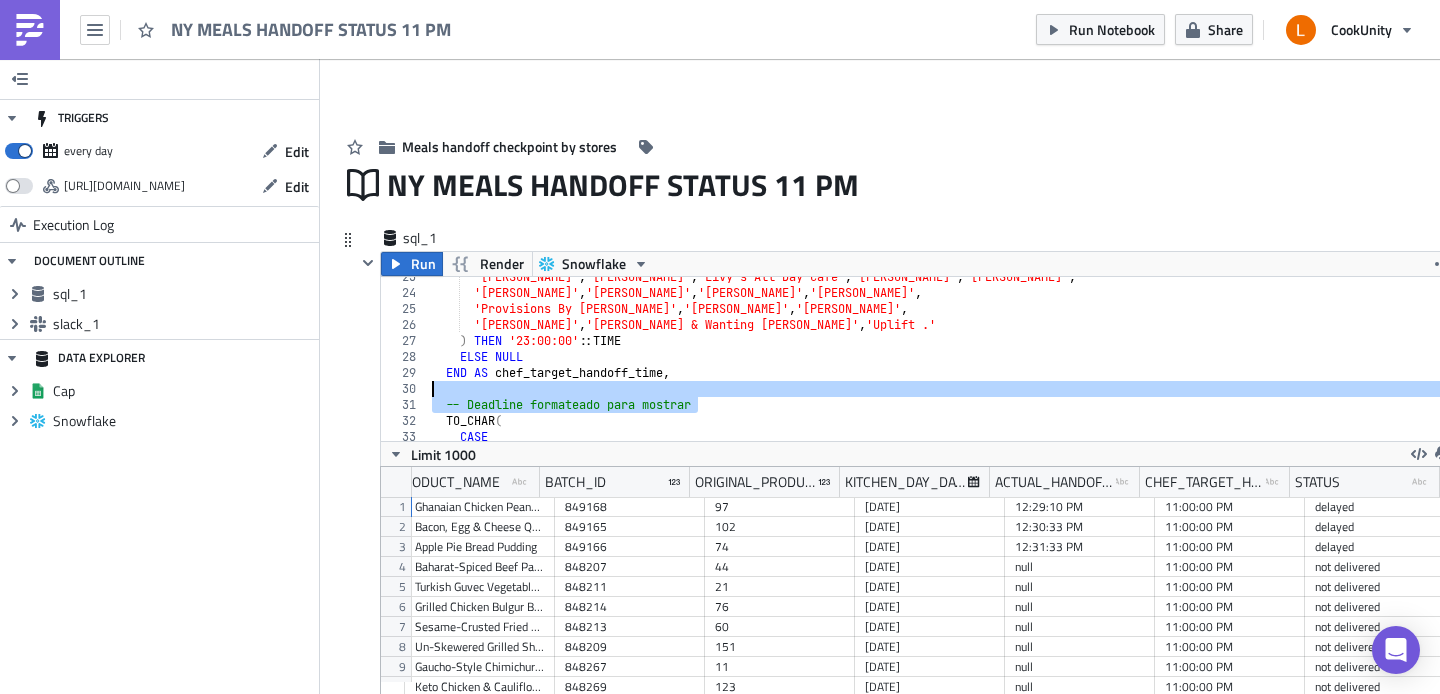 drag, startPoint x: 599, startPoint y: 398, endPoint x: 494, endPoint y: 389, distance: 105.38501 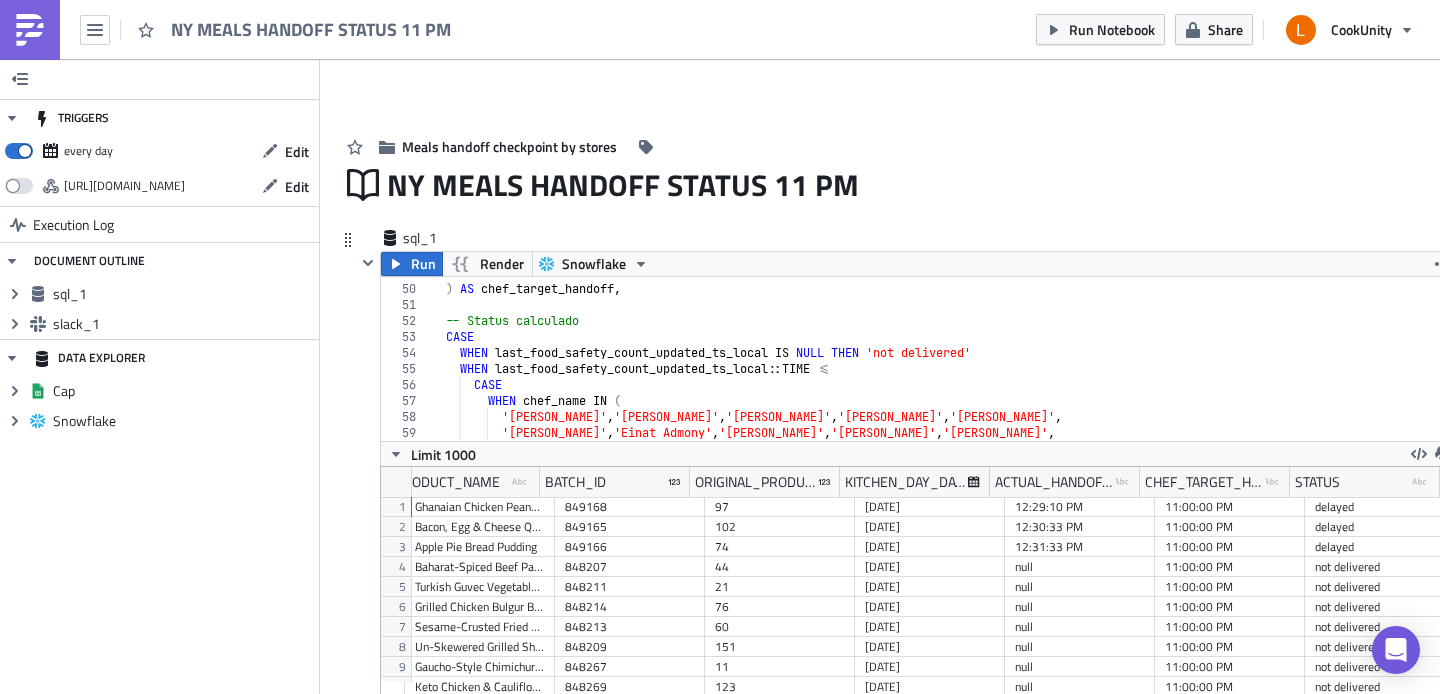 scroll, scrollTop: 720, scrollLeft: 0, axis: vertical 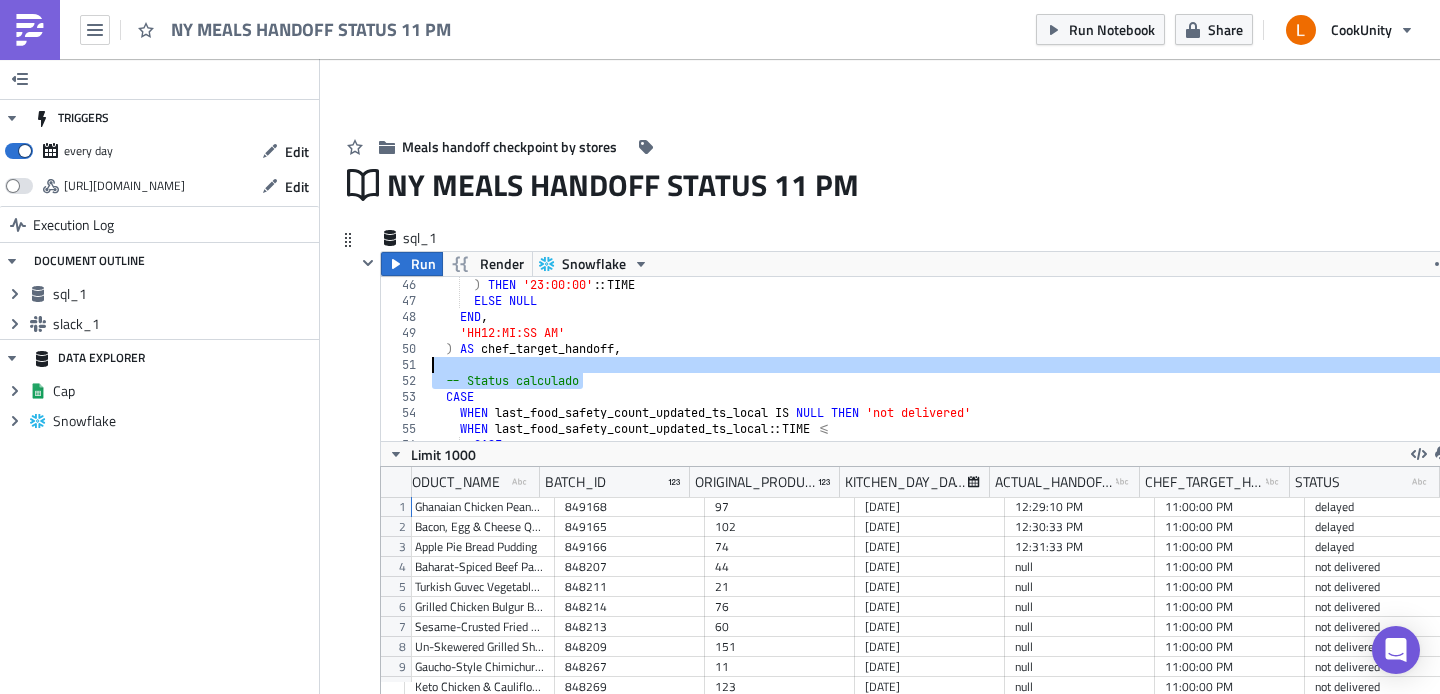 drag, startPoint x: 588, startPoint y: 377, endPoint x: 481, endPoint y: 364, distance: 107.78683 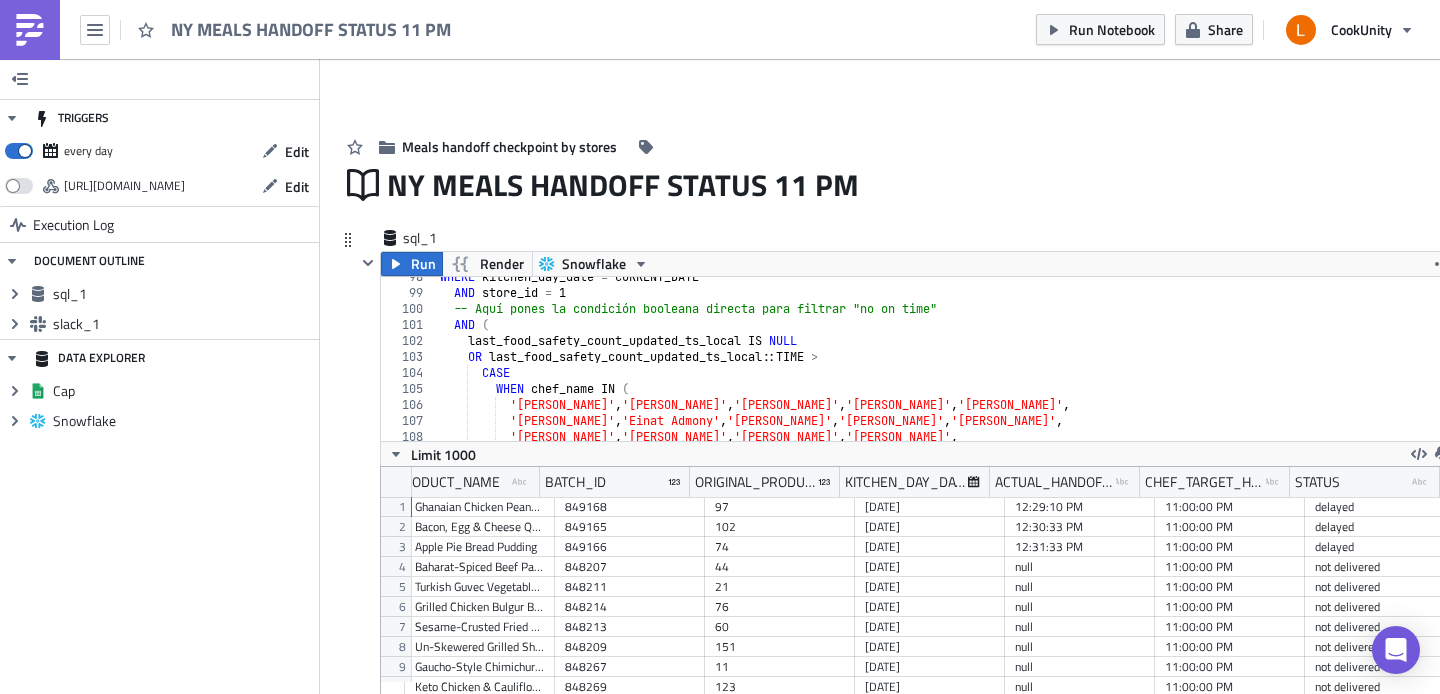 scroll, scrollTop: 1500, scrollLeft: 0, axis: vertical 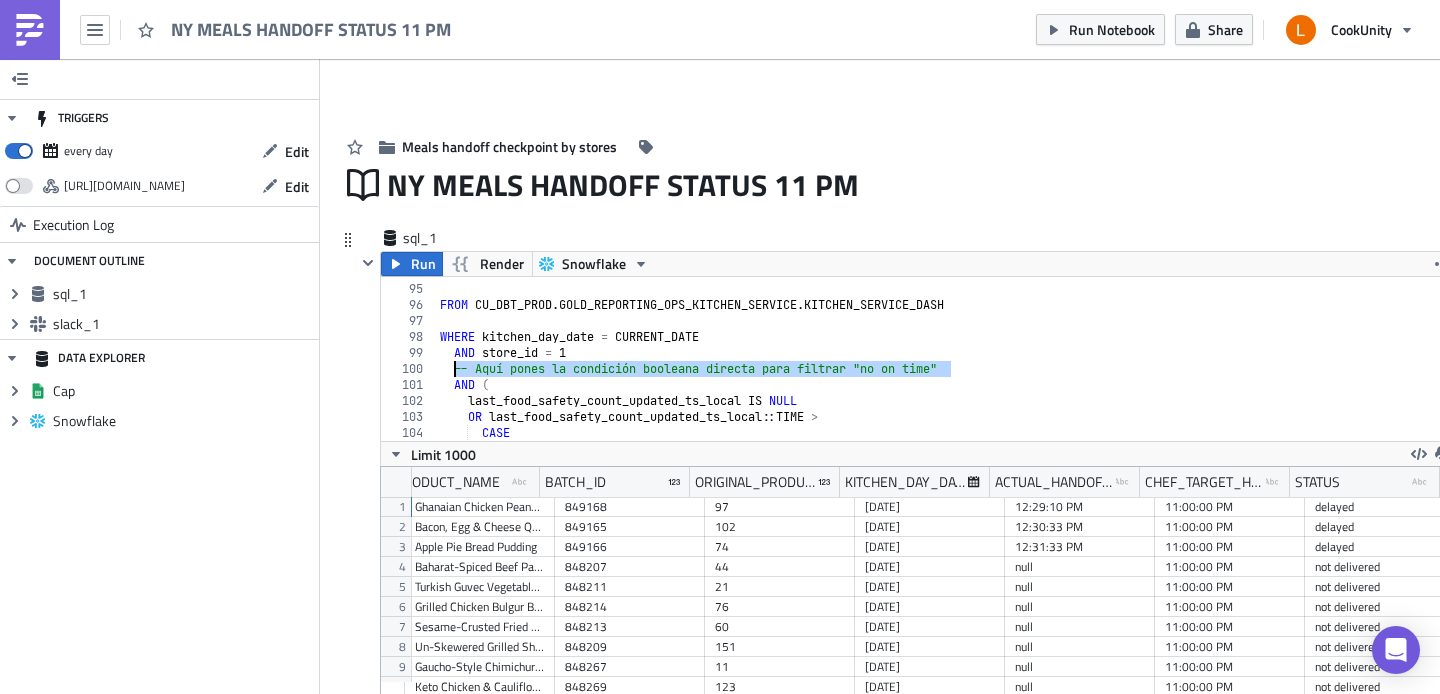 drag, startPoint x: 971, startPoint y: 368, endPoint x: 451, endPoint y: 366, distance: 520.00385 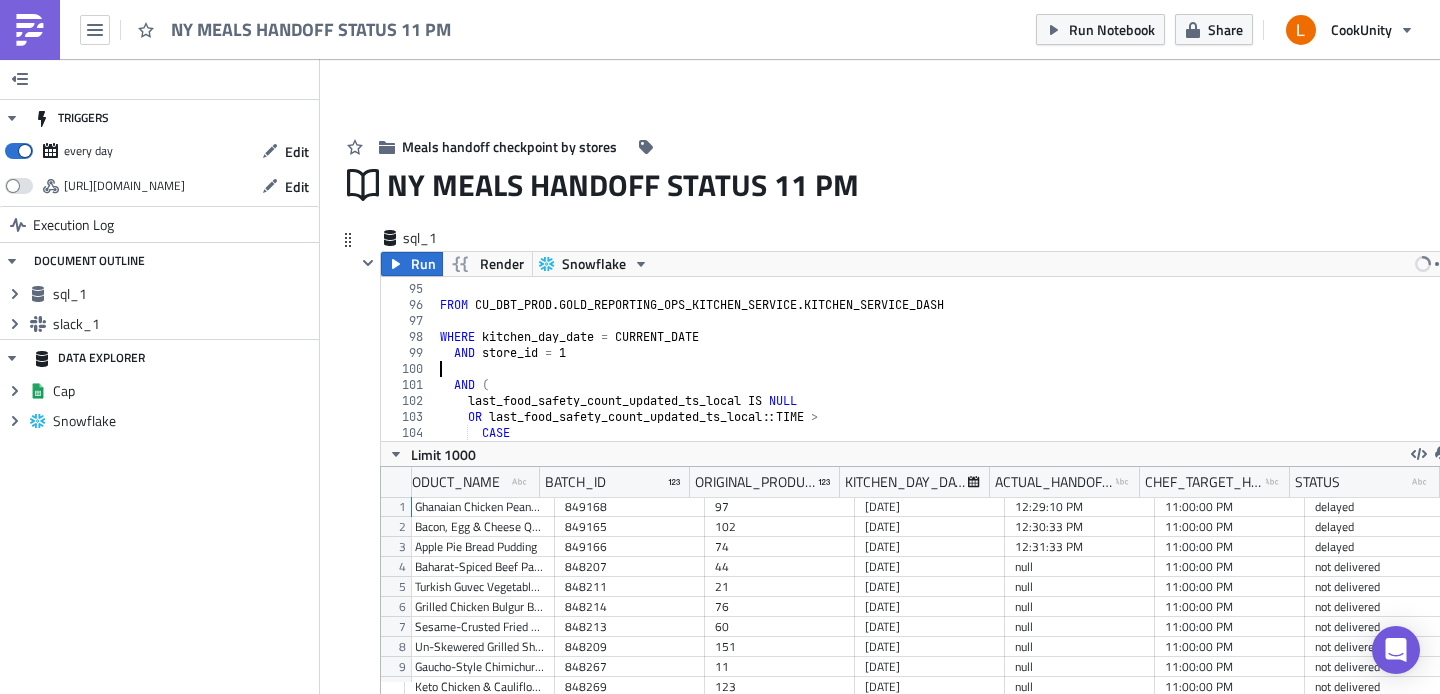 scroll, scrollTop: 1560, scrollLeft: 0, axis: vertical 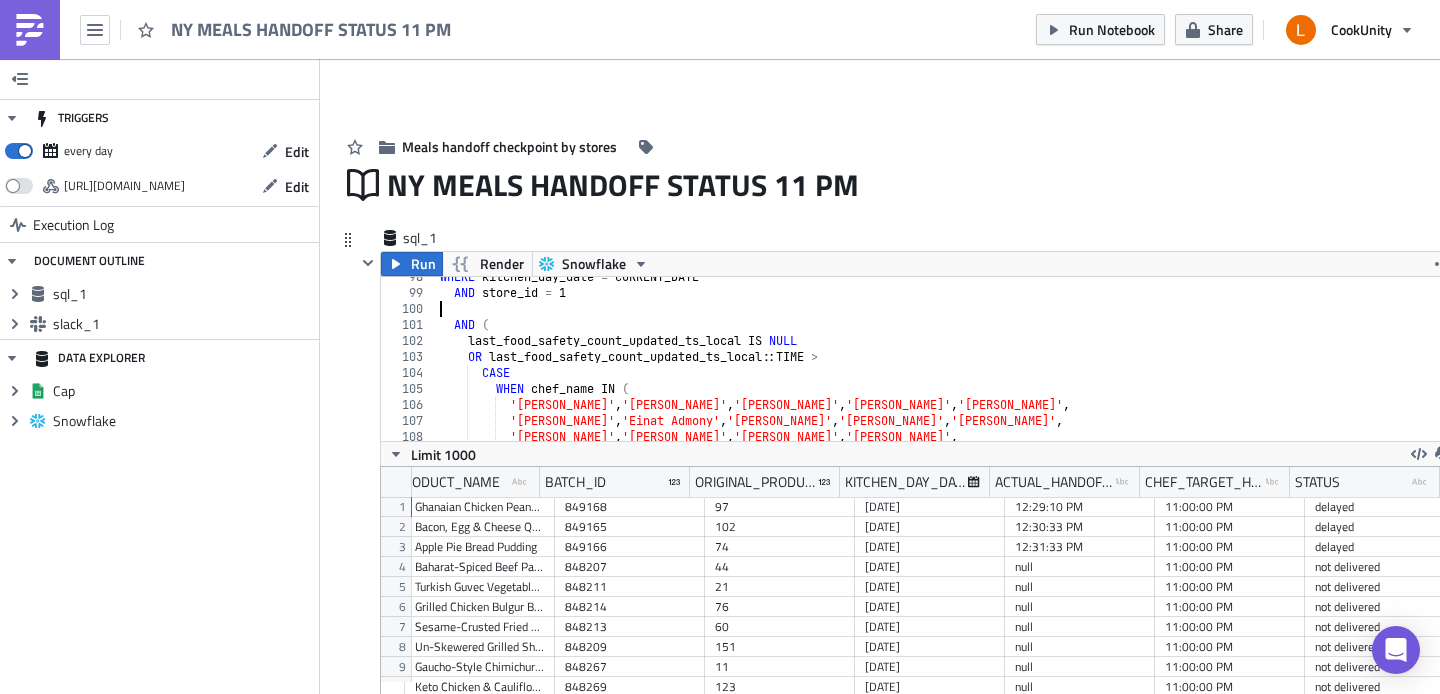type on "-- Aquí pones la condición booleana directa para filtrar "no on time"" 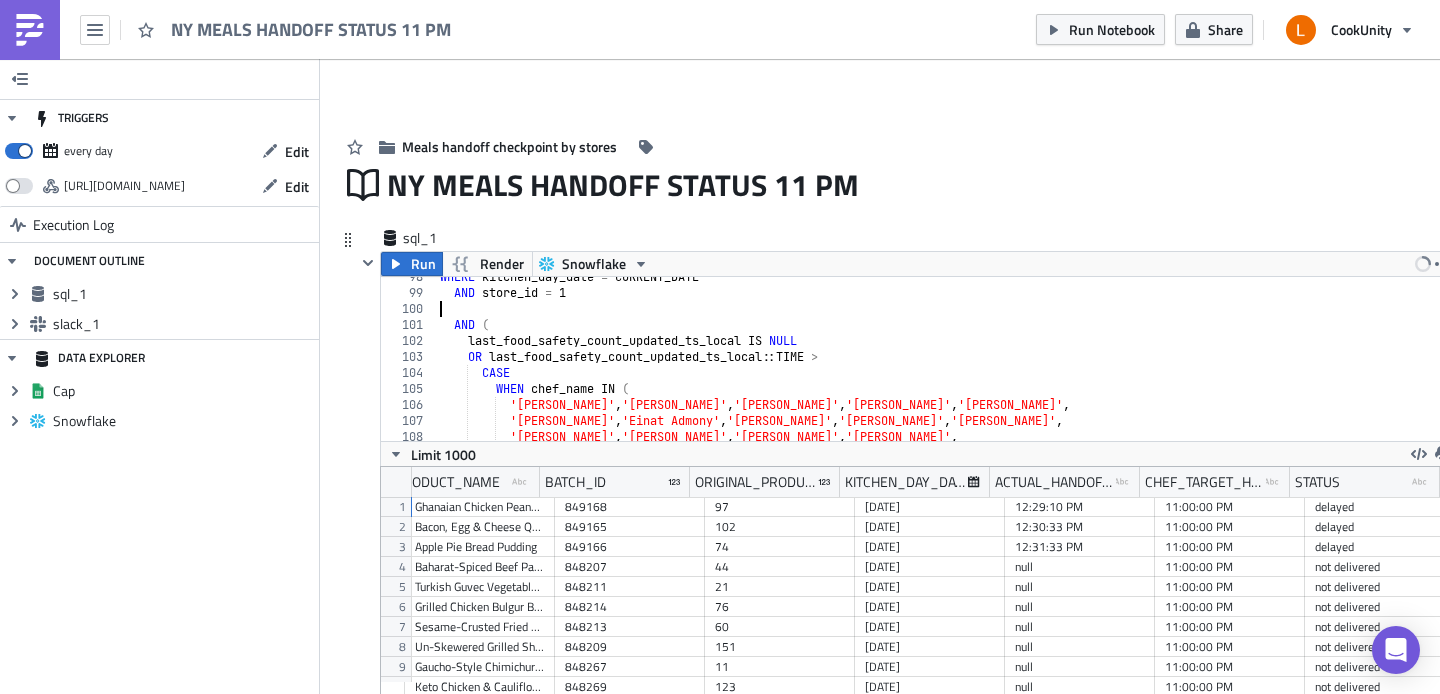 type on "AND store_id = 1" 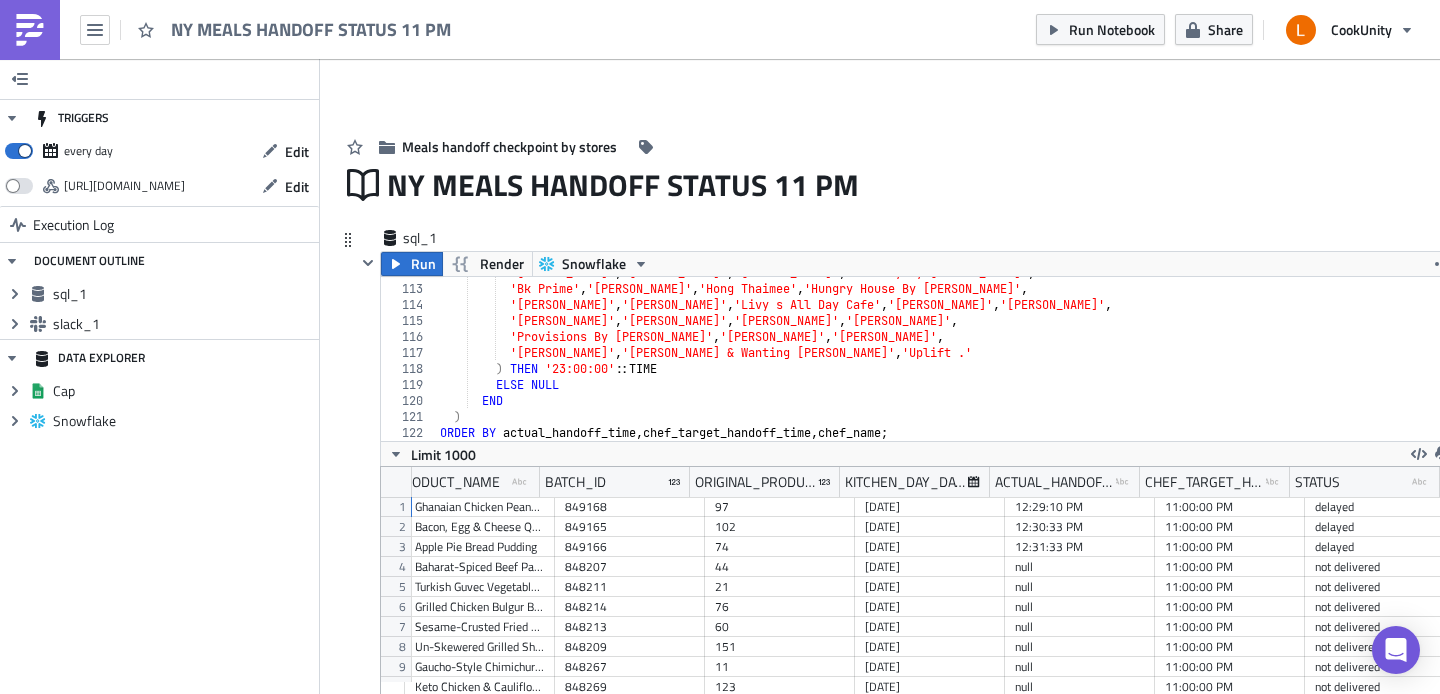 scroll, scrollTop: 1788, scrollLeft: 0, axis: vertical 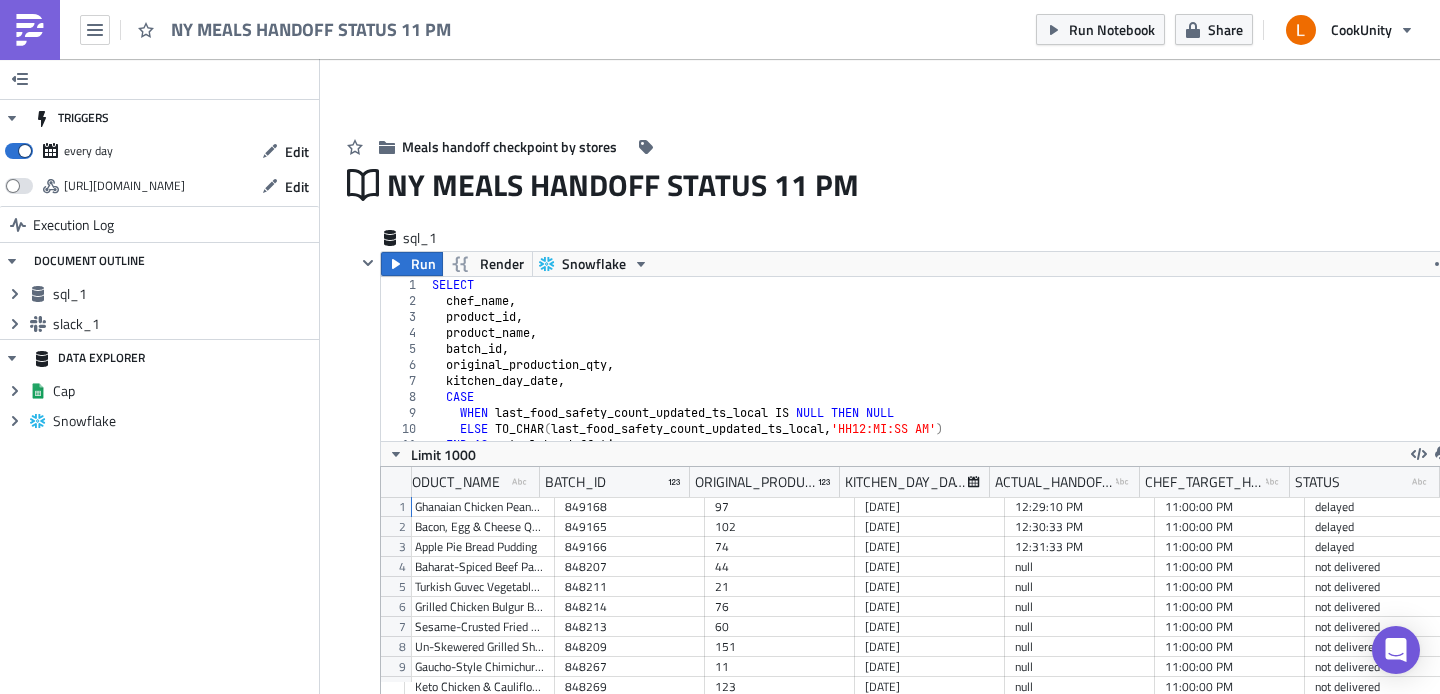 click on "Meals handoff checkpoint by stores" at bounding box center [890, 126] 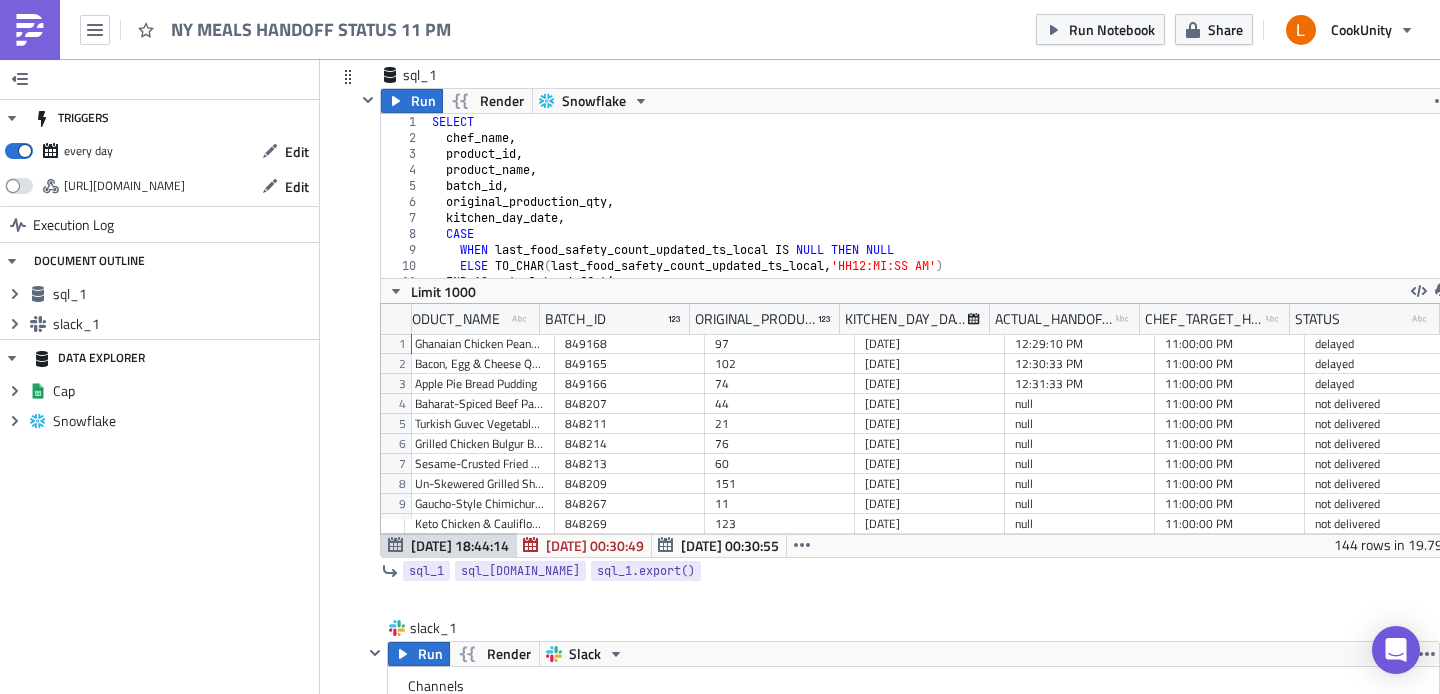scroll, scrollTop: 0, scrollLeft: 0, axis: both 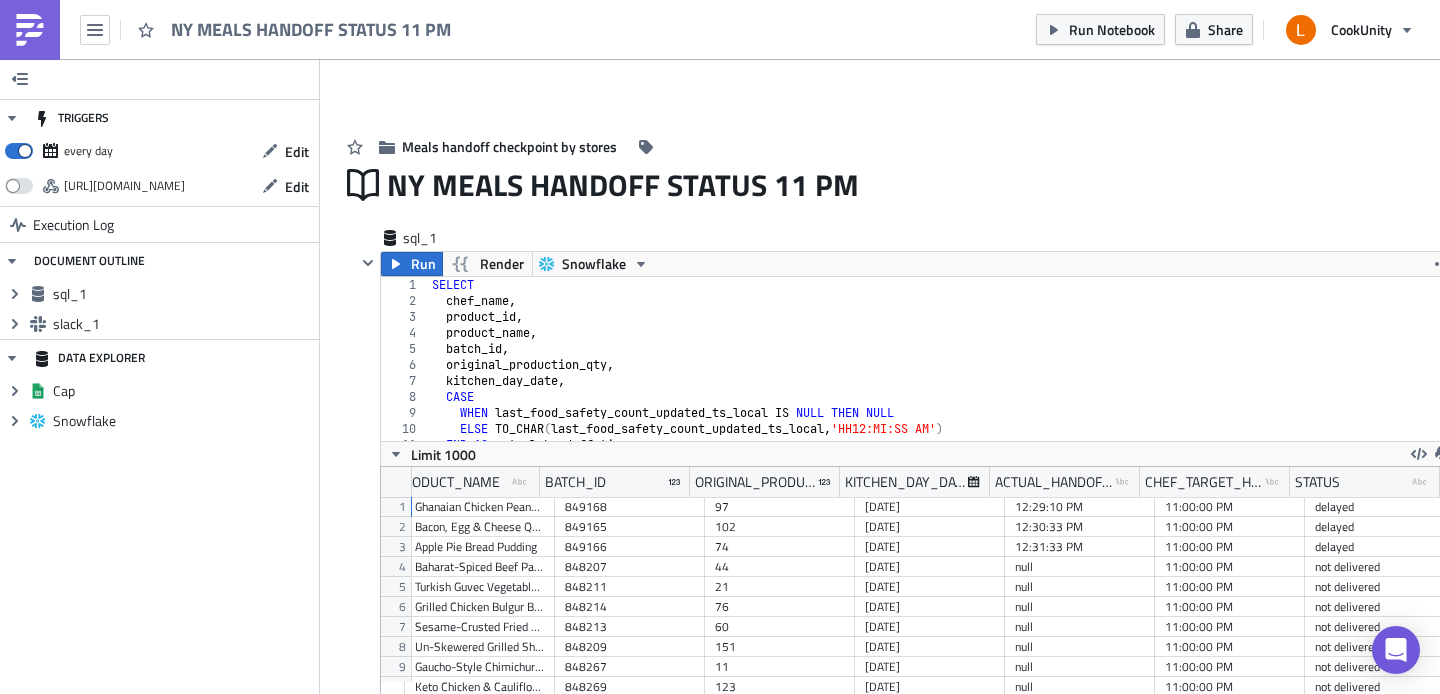 click on "NY MEALS HANDOFF STATUS 11 PM Run Notebook Share CookUnity" at bounding box center [720, 29] 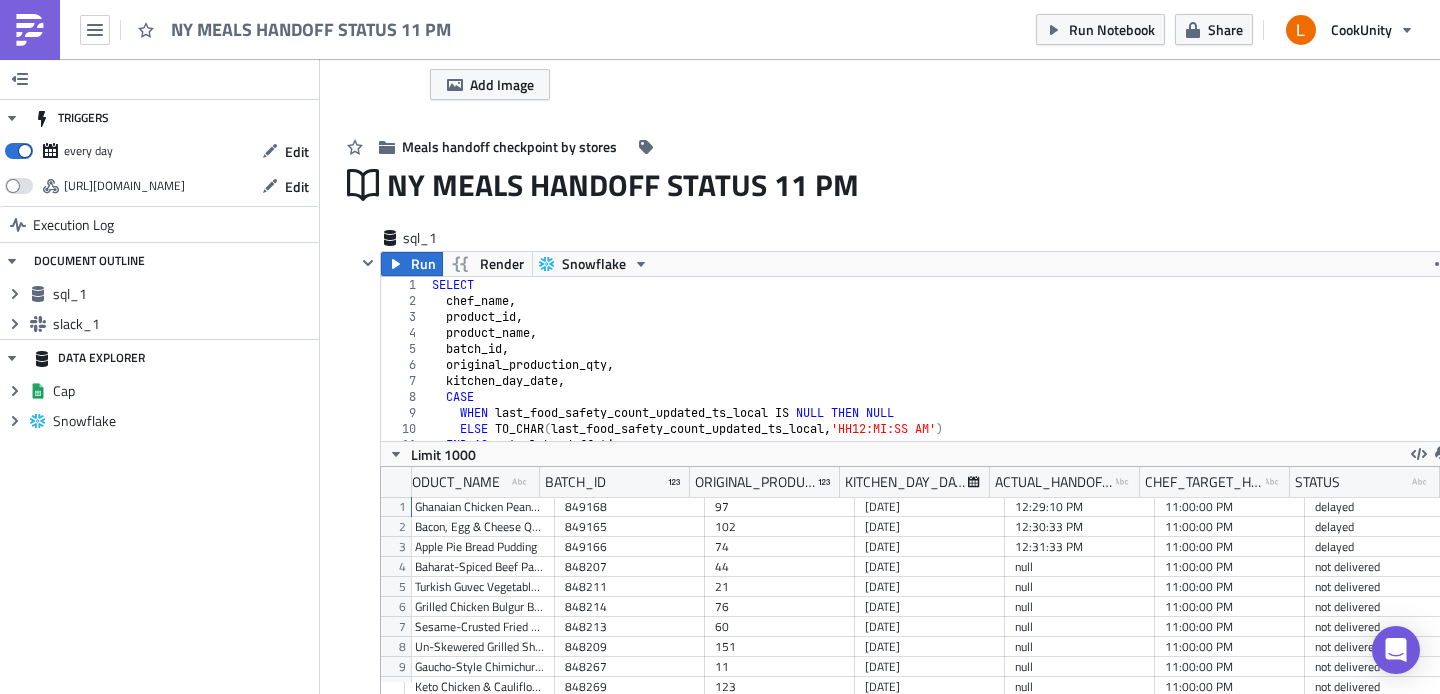 click on "Add Image" at bounding box center (890, 75) 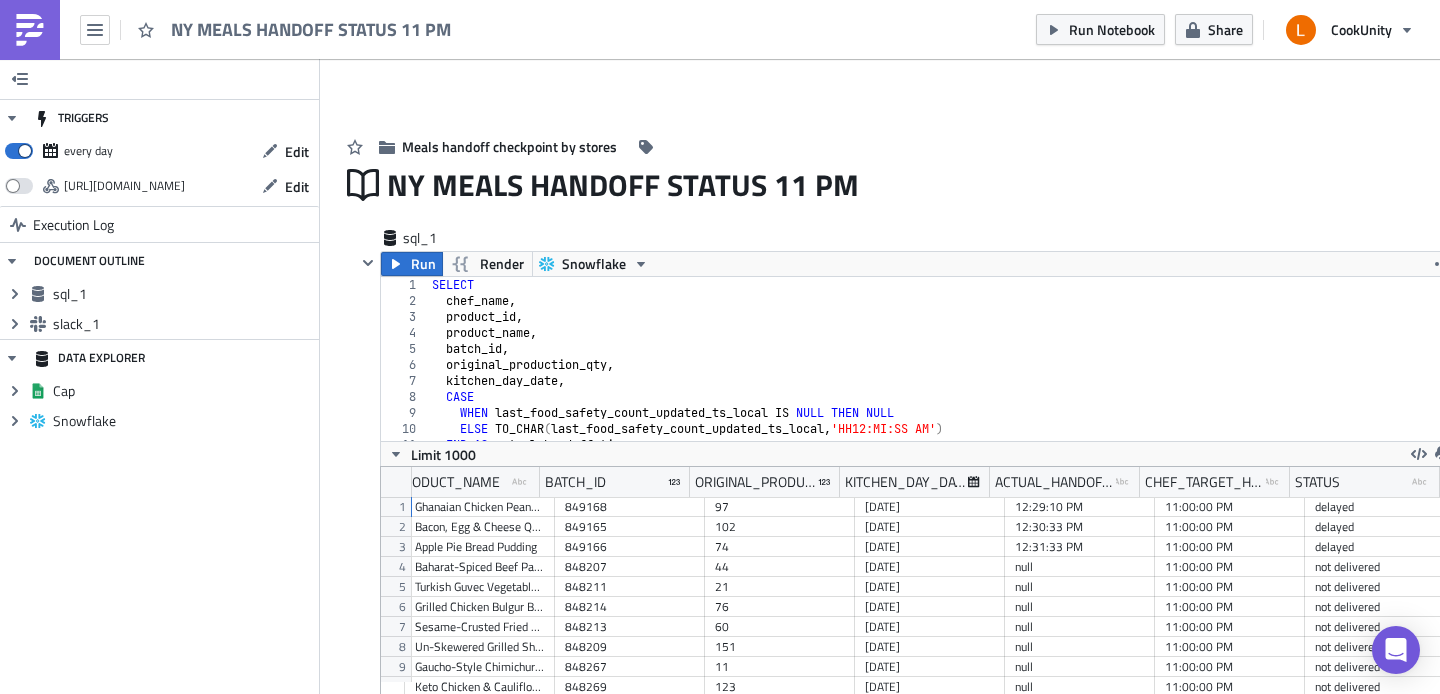 click on "NY MEALS HANDOFF STATUS 11 PM" at bounding box center (231, 29) 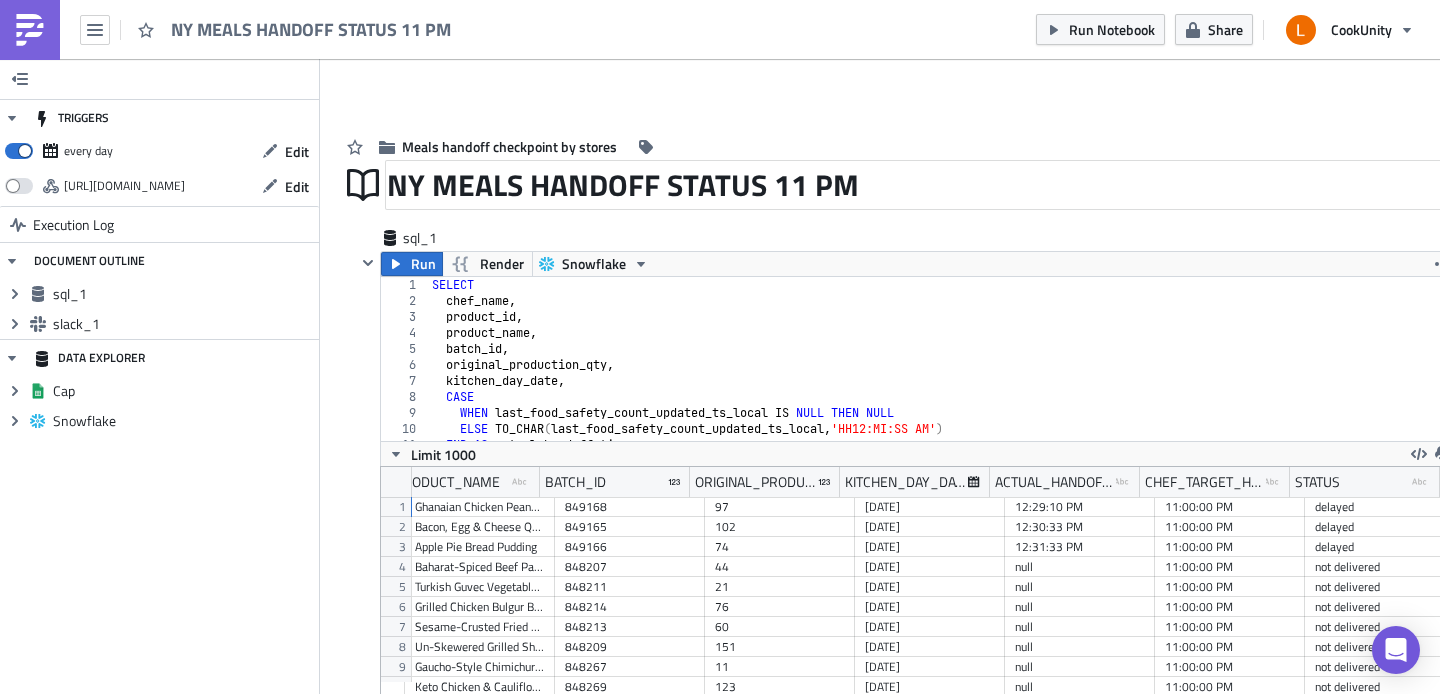 click on "NY MEALS HANDOFF STATUS 11 PM" at bounding box center [913, 185] 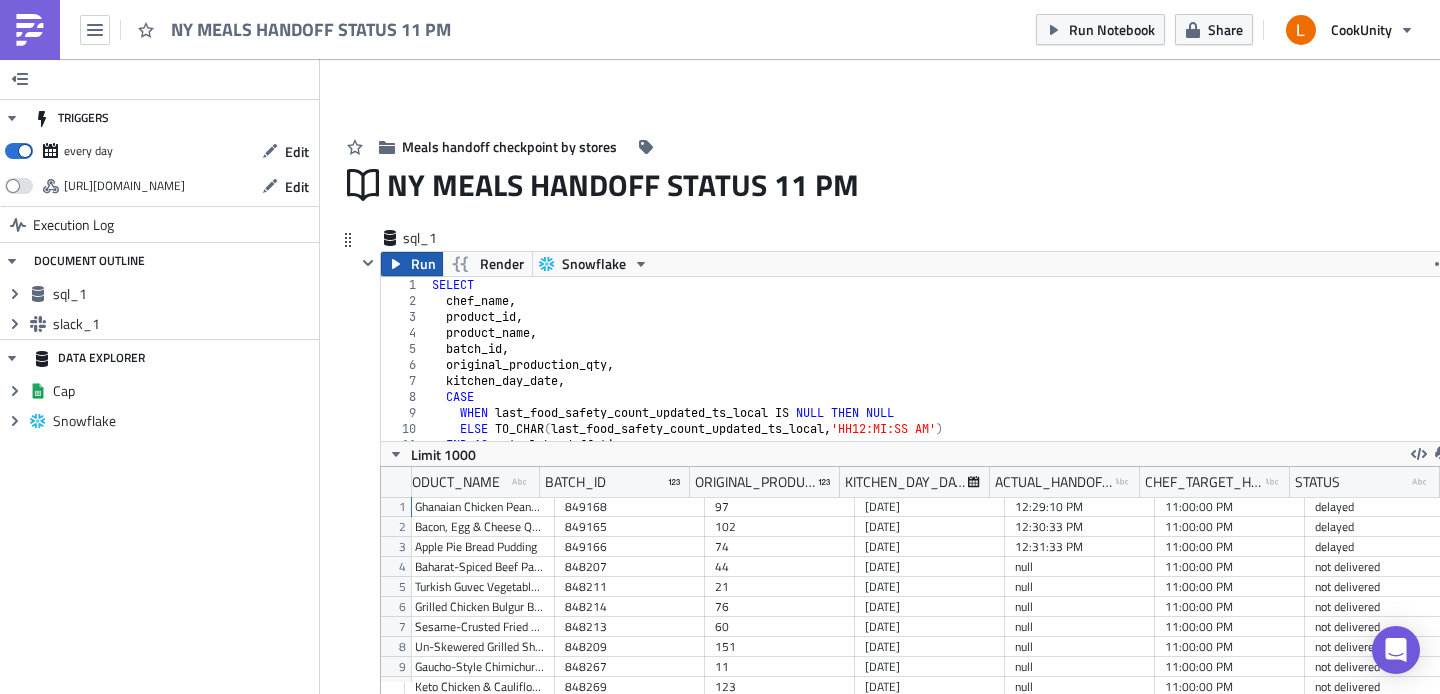 click on "Run" at bounding box center (423, 264) 